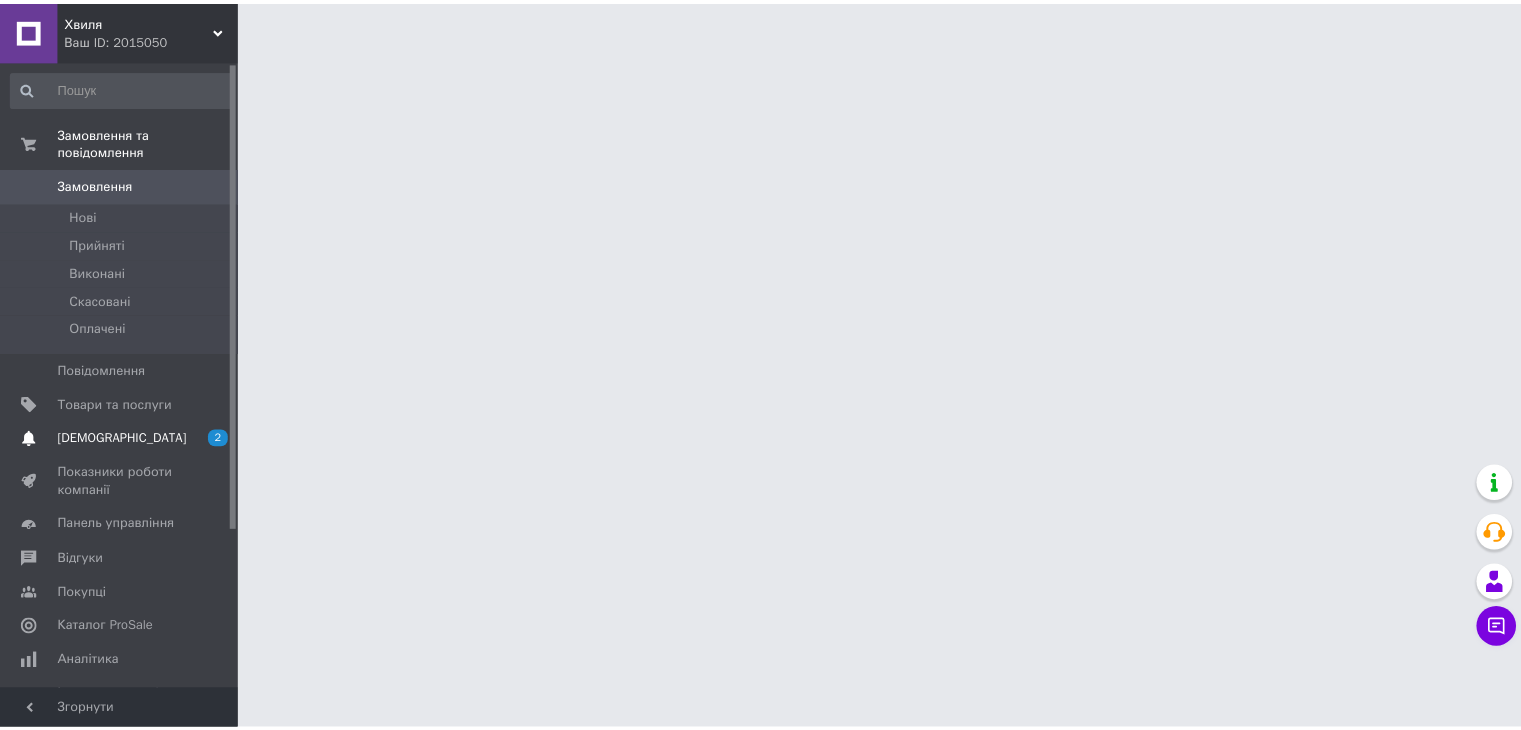 scroll, scrollTop: 0, scrollLeft: 0, axis: both 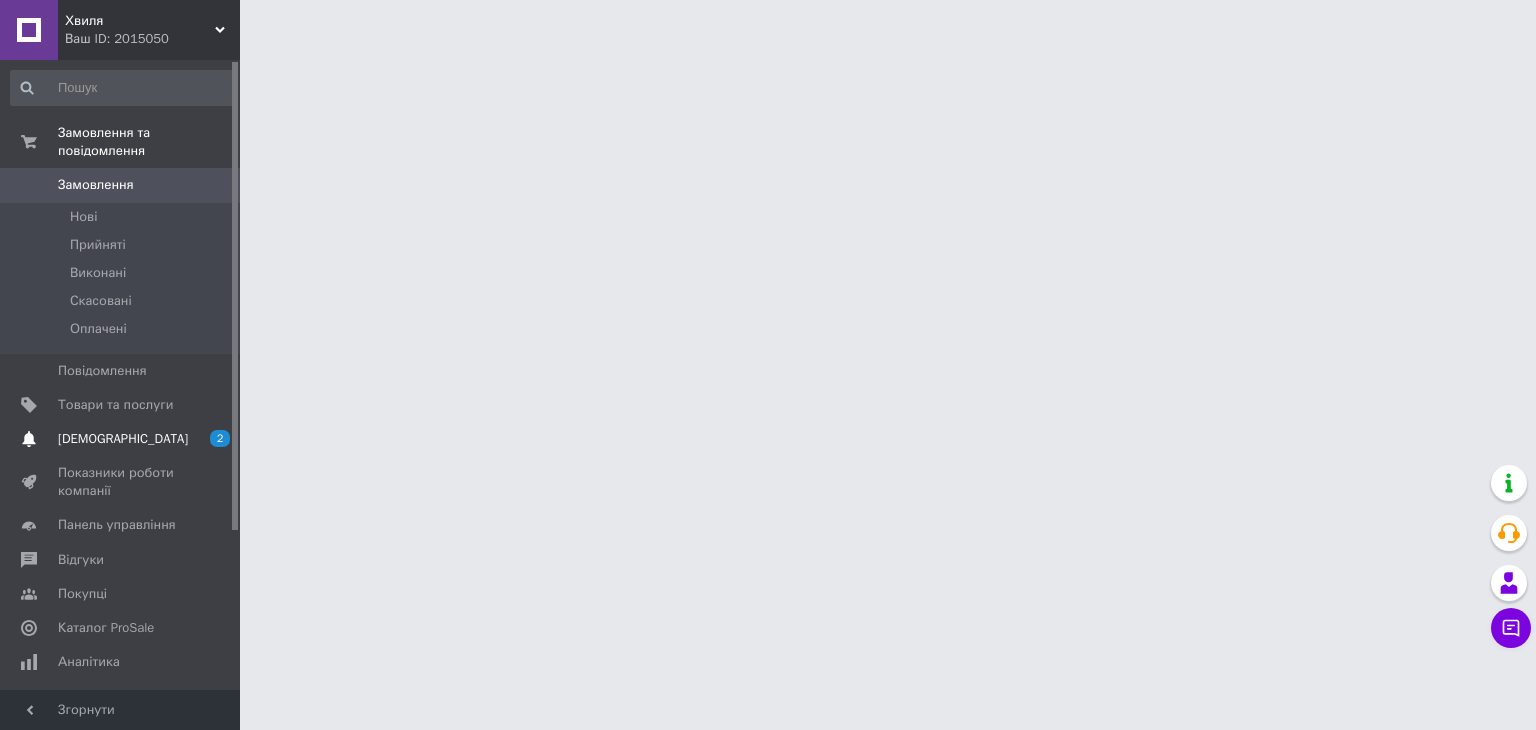 click on "[DEMOGRAPHIC_DATA]" at bounding box center (123, 439) 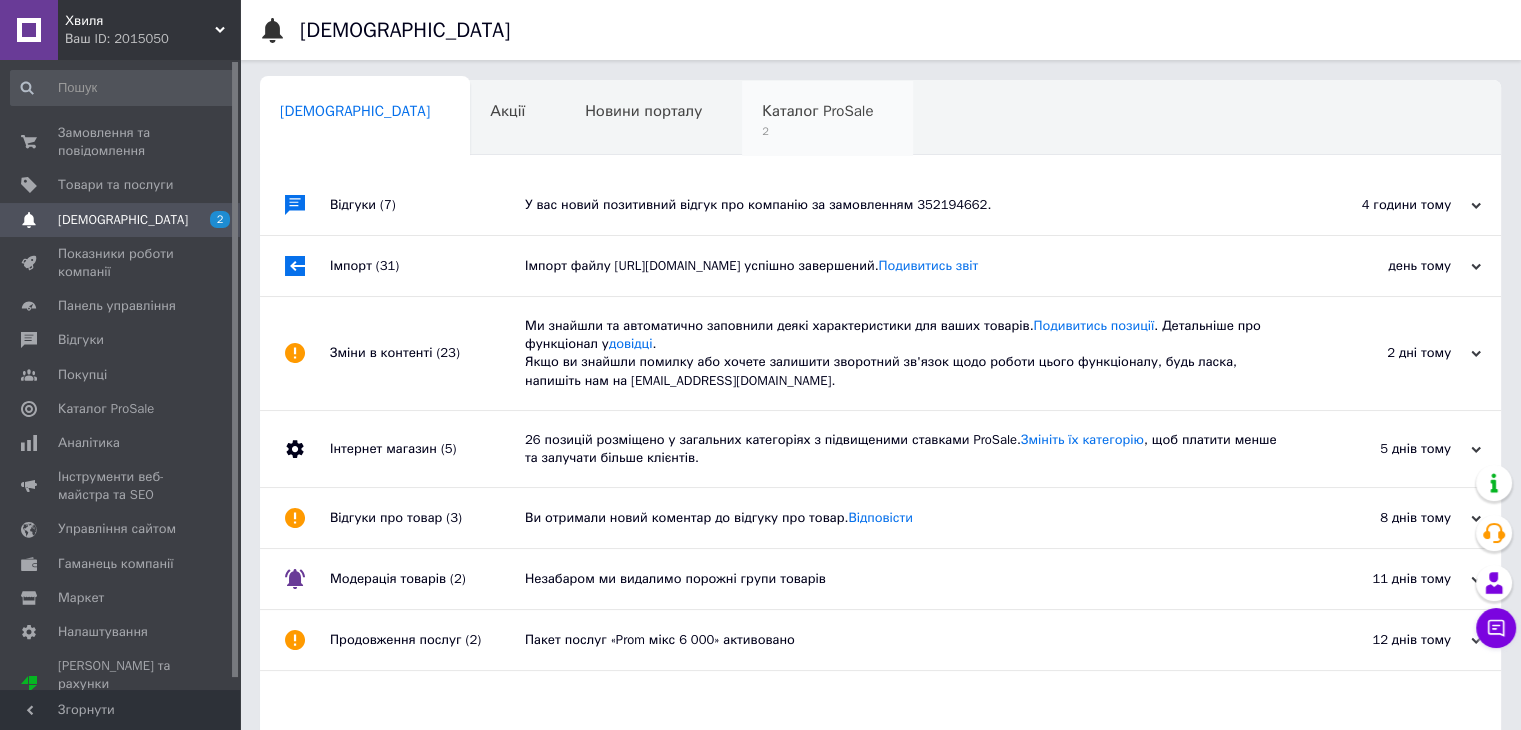 click on "2" at bounding box center (817, 131) 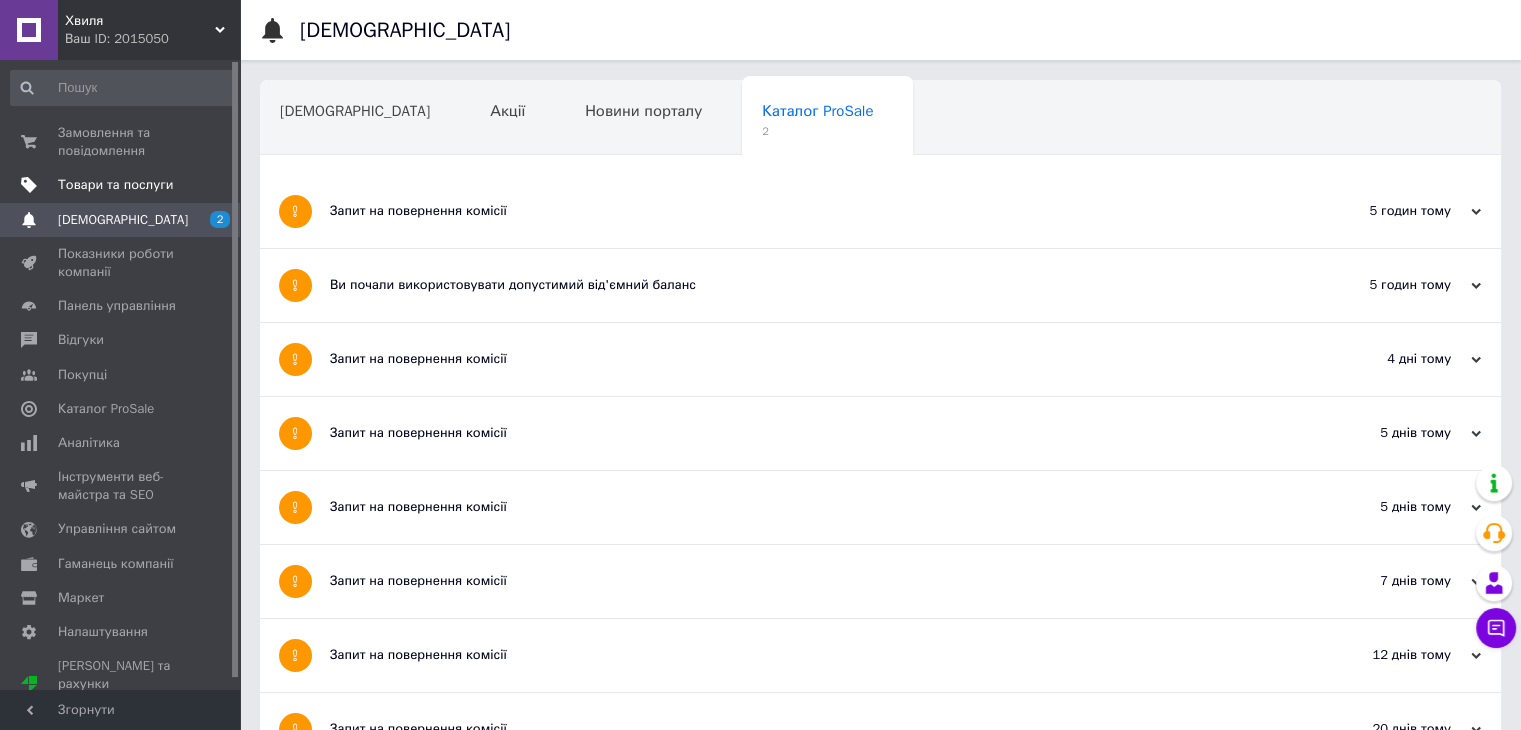 click on "Товари та послуги" at bounding box center [115, 185] 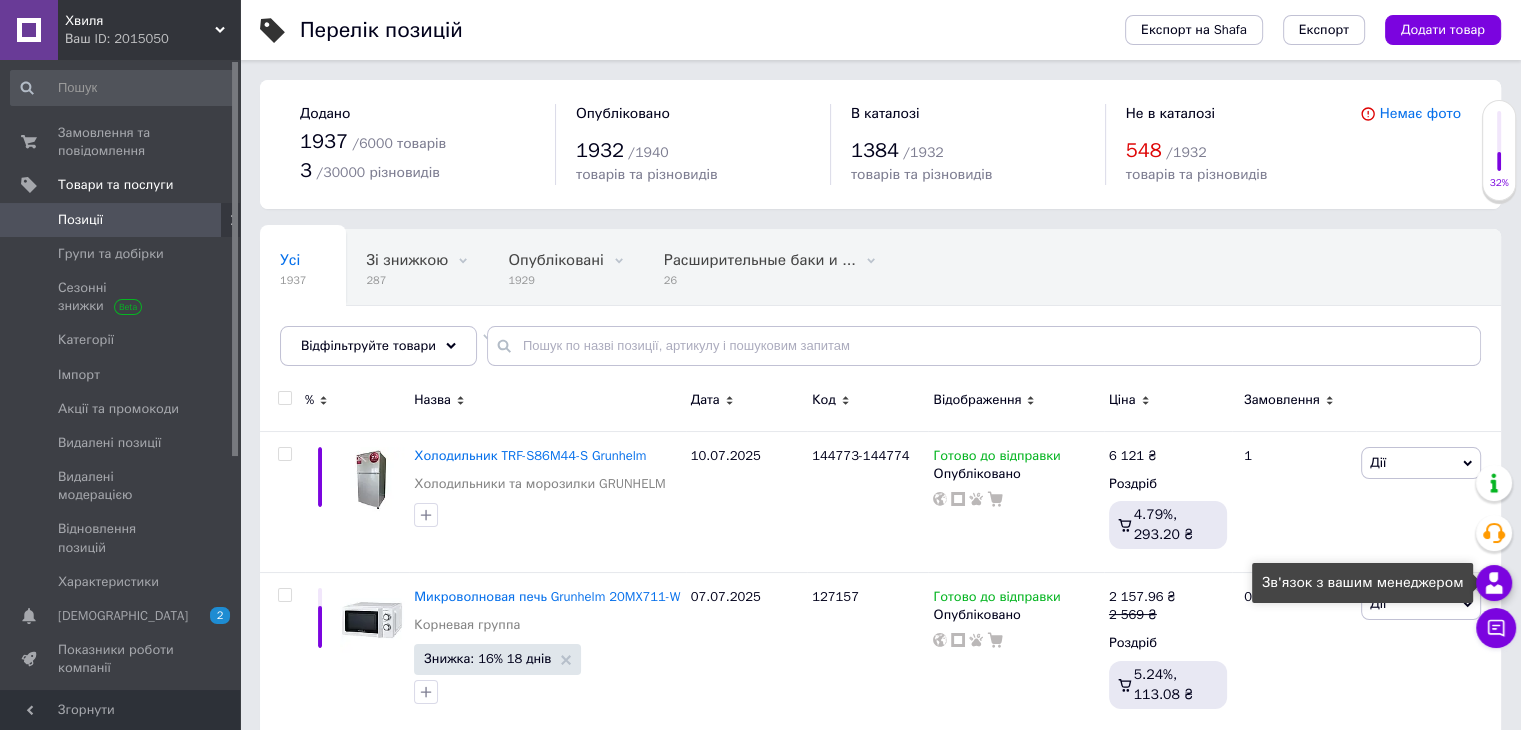 click 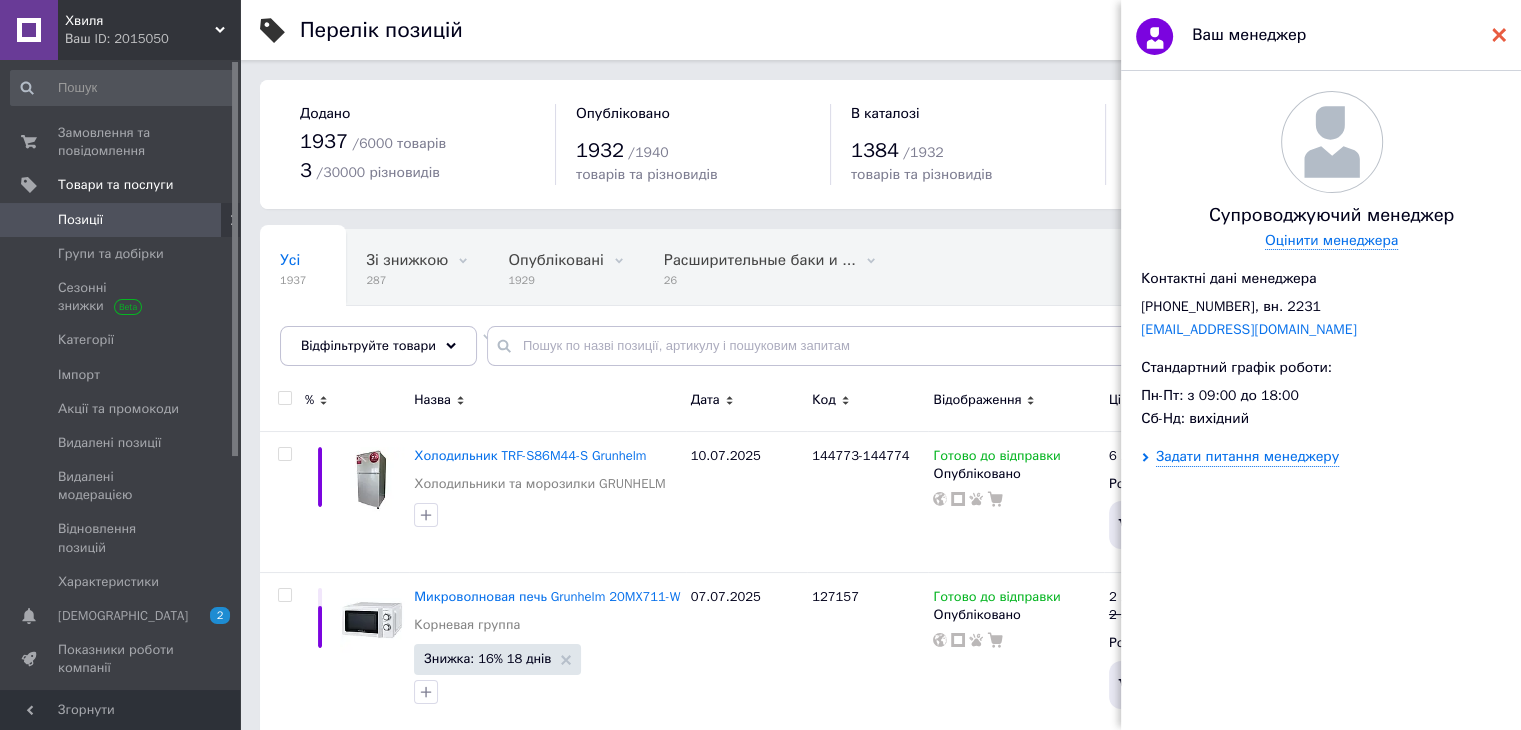 click 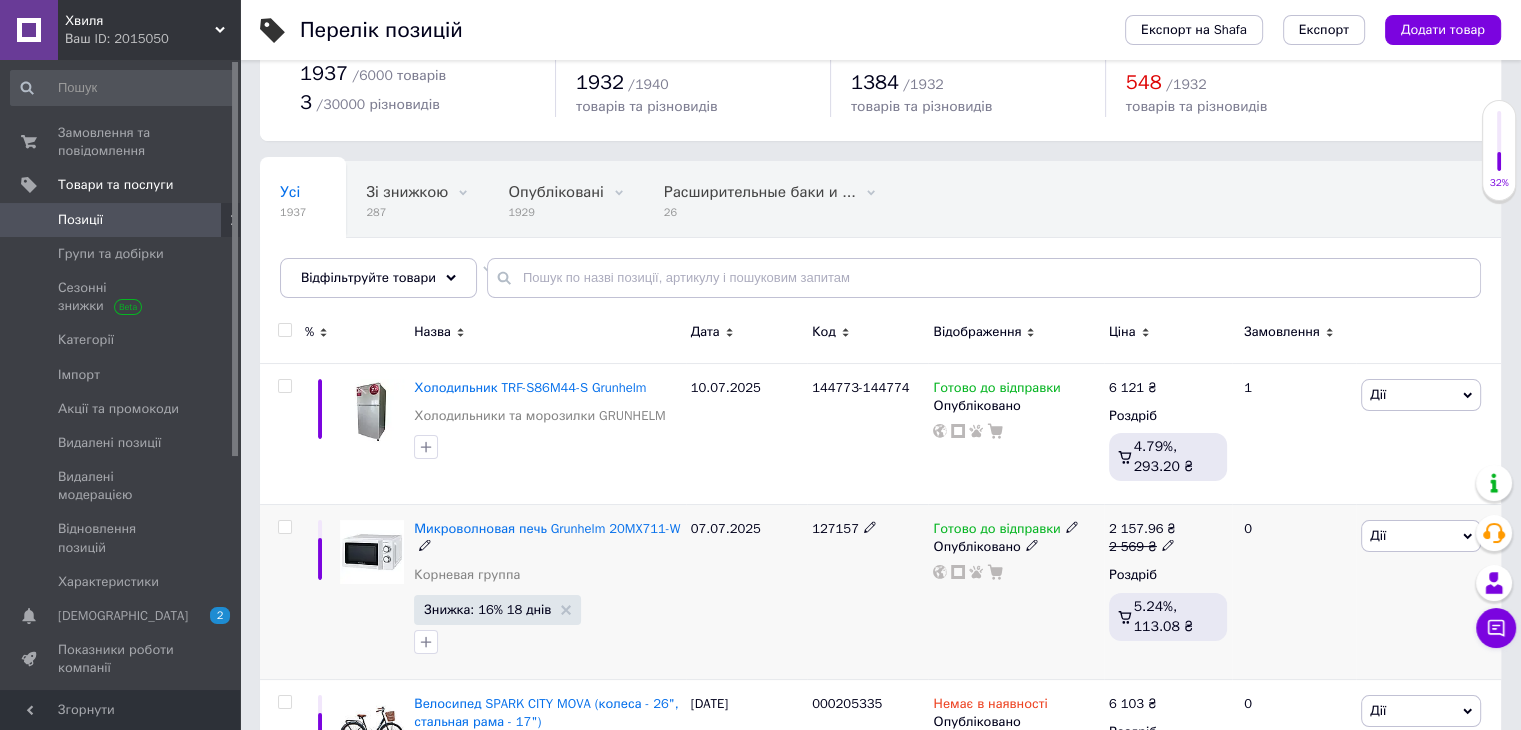 scroll, scrollTop: 200, scrollLeft: 0, axis: vertical 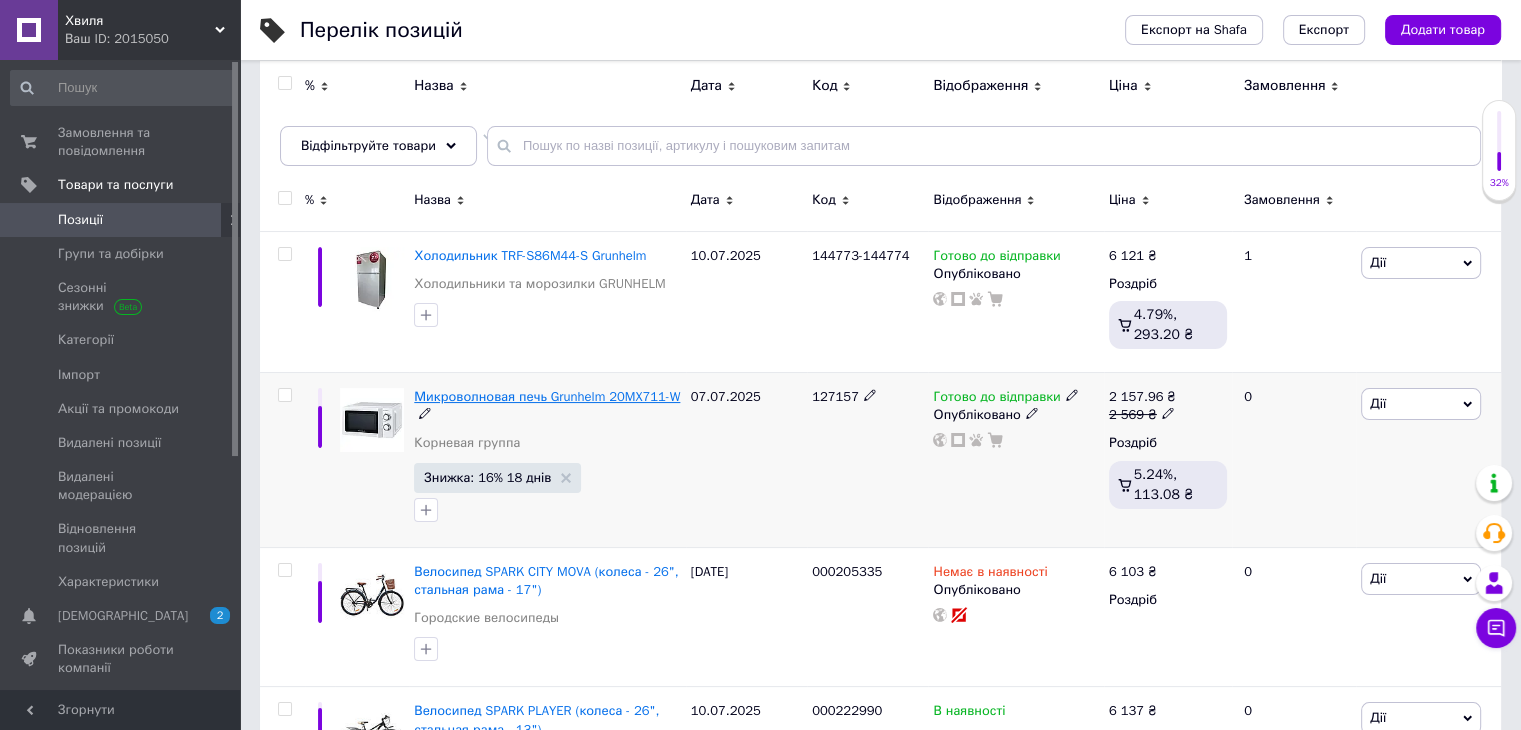 click on "Микроволновая печь Grunhelm 20MX711-W" at bounding box center [547, 396] 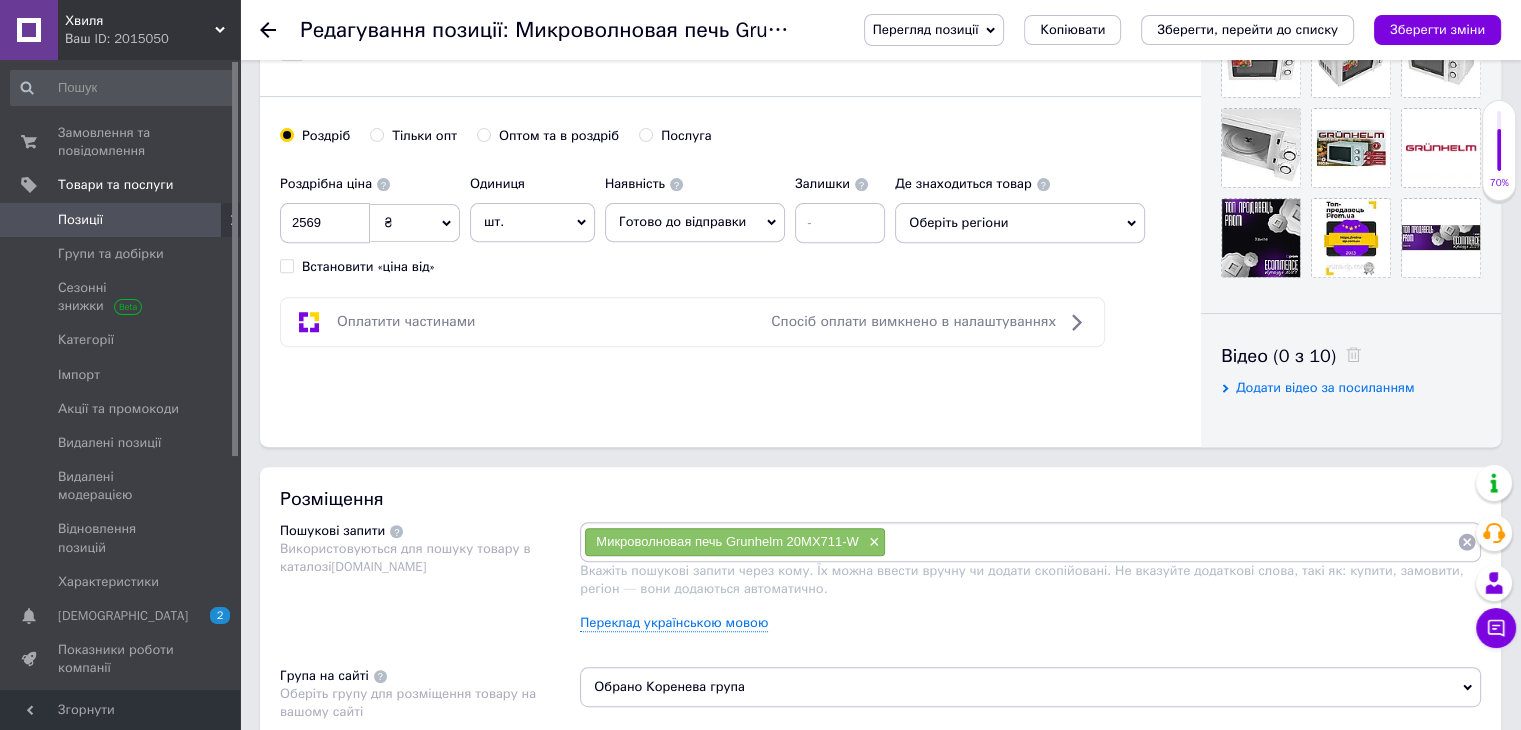 scroll, scrollTop: 900, scrollLeft: 0, axis: vertical 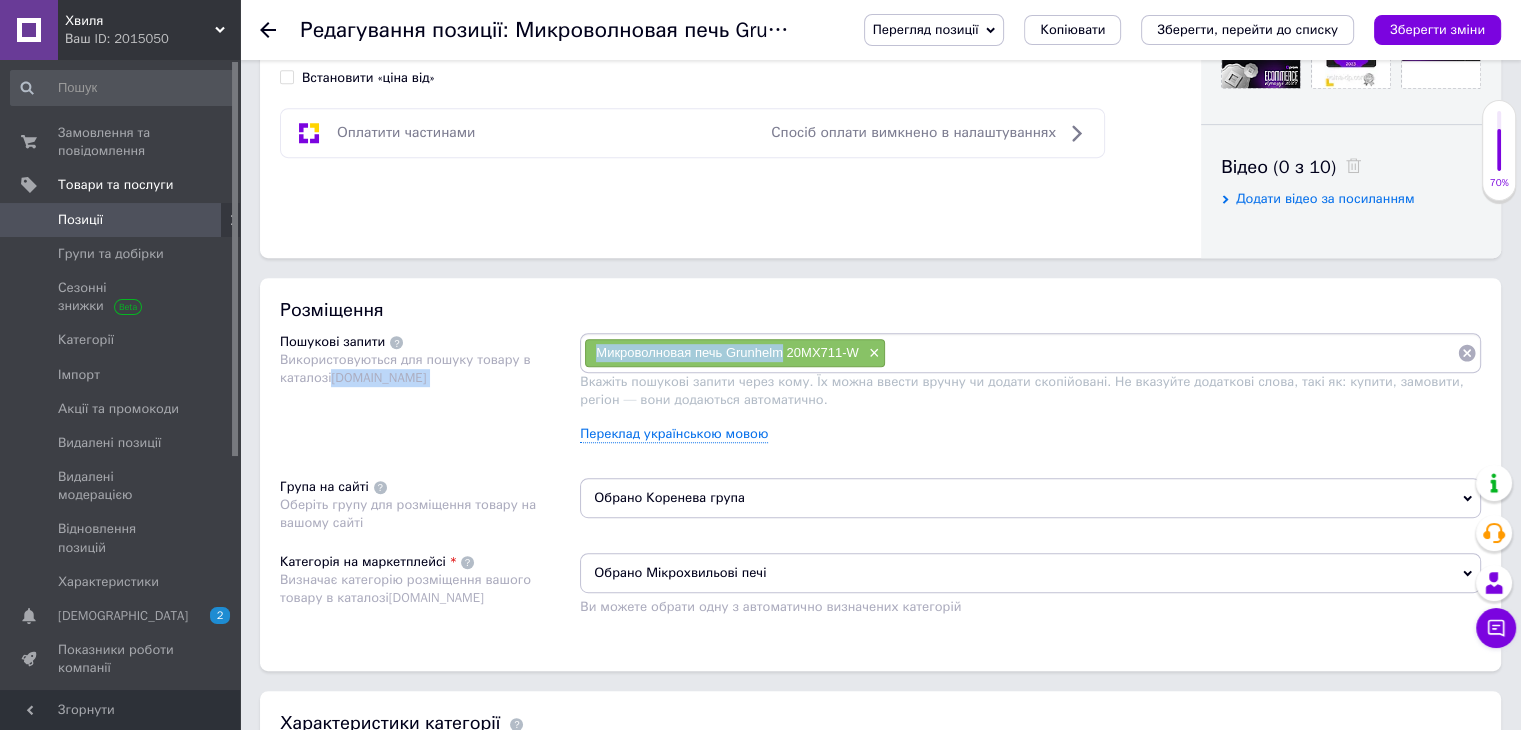 drag, startPoint x: 782, startPoint y: 348, endPoint x: 587, endPoint y: 351, distance: 195.02307 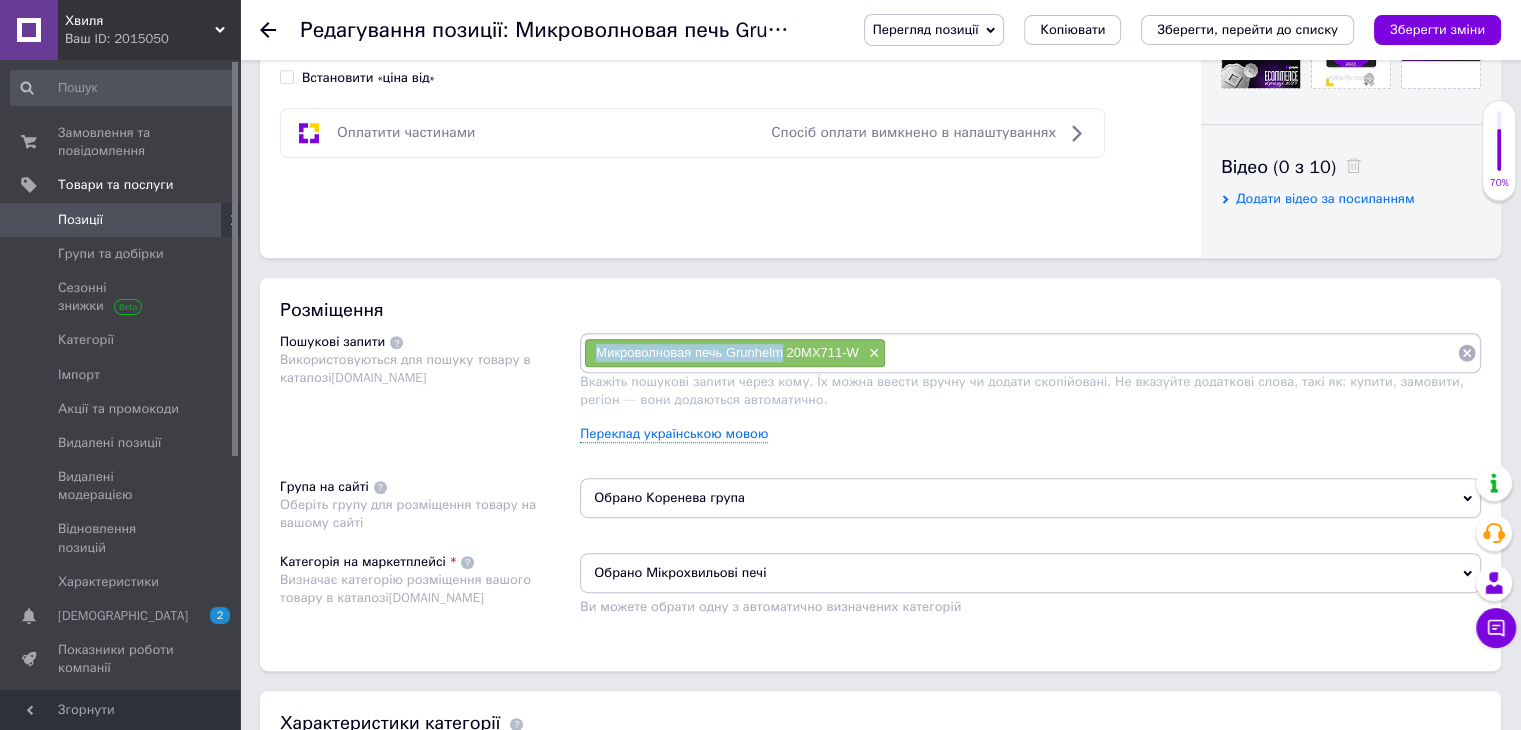 copy on "Микроволновая печь Grunhelm" 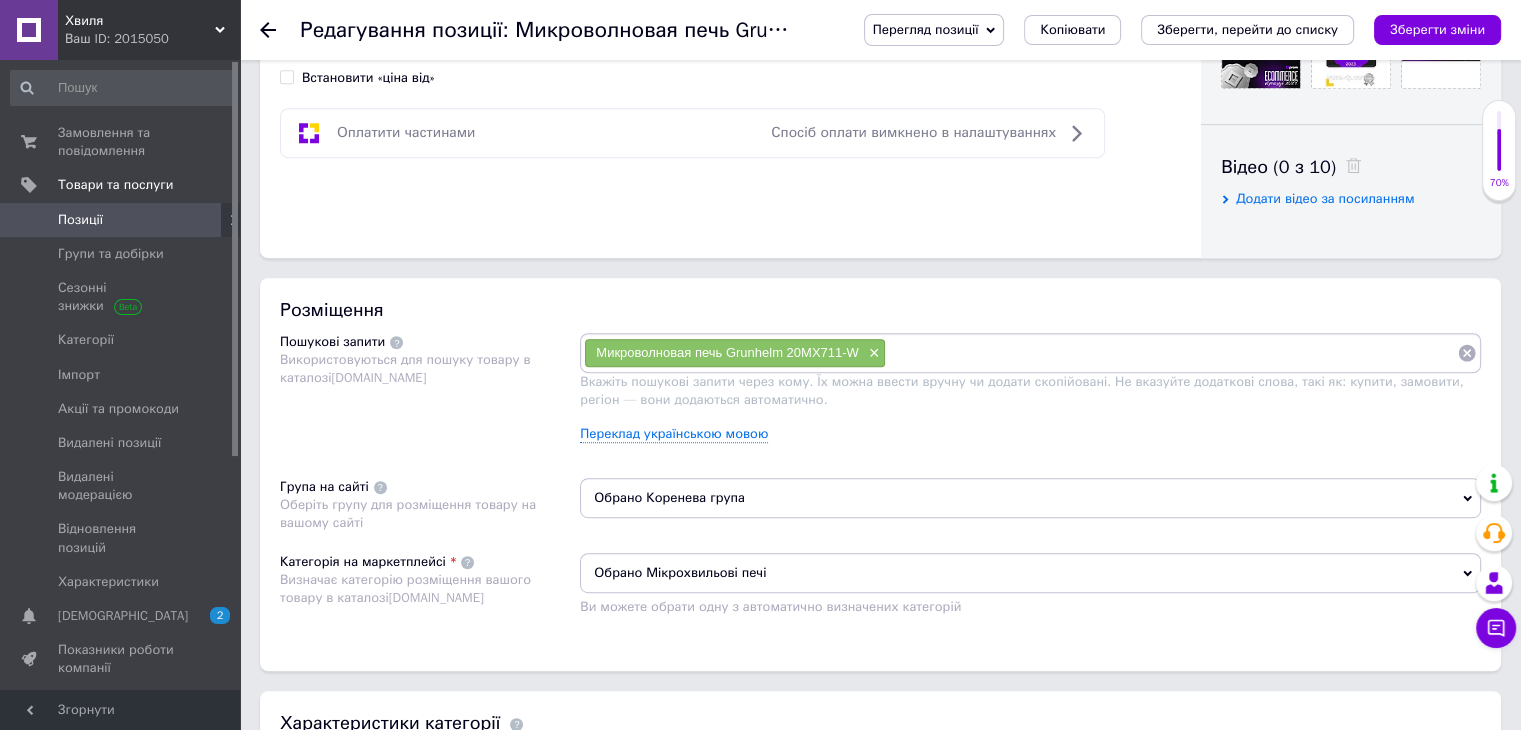 paste on "Микроволновая печь Grunhelm" 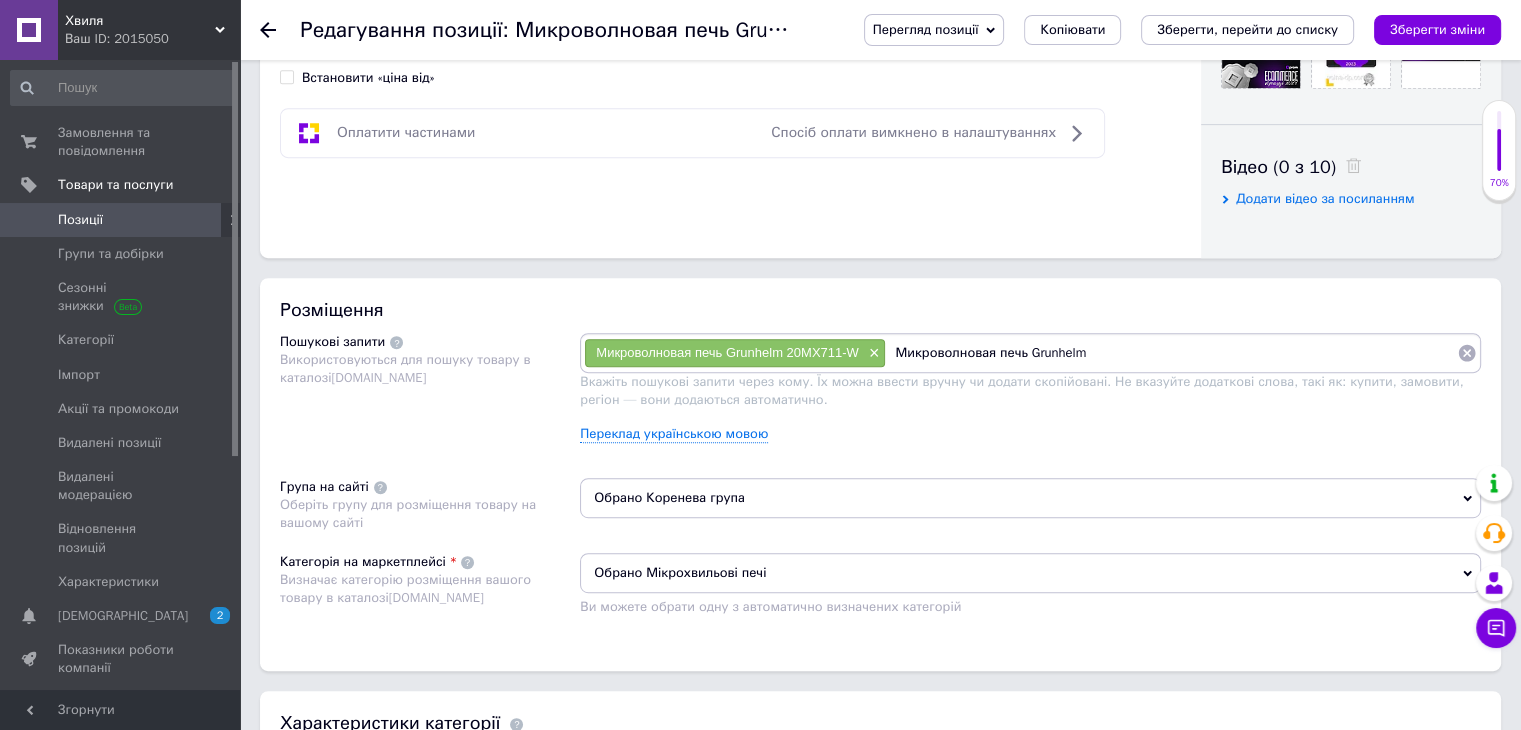 click on "Микроволновая печь Grunhelm" at bounding box center [1171, 353] 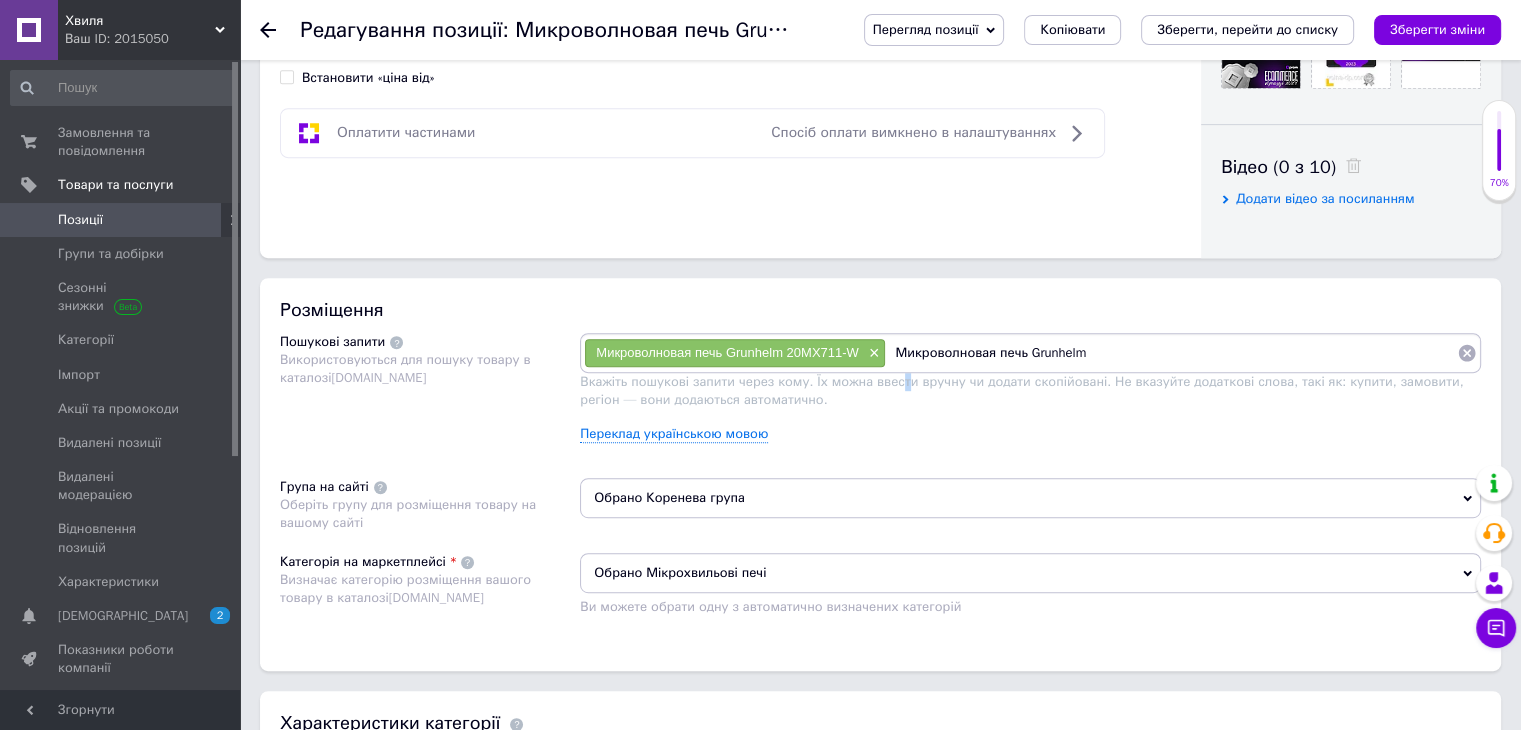 drag, startPoint x: 889, startPoint y: 374, endPoint x: 898, endPoint y: 379, distance: 10.29563 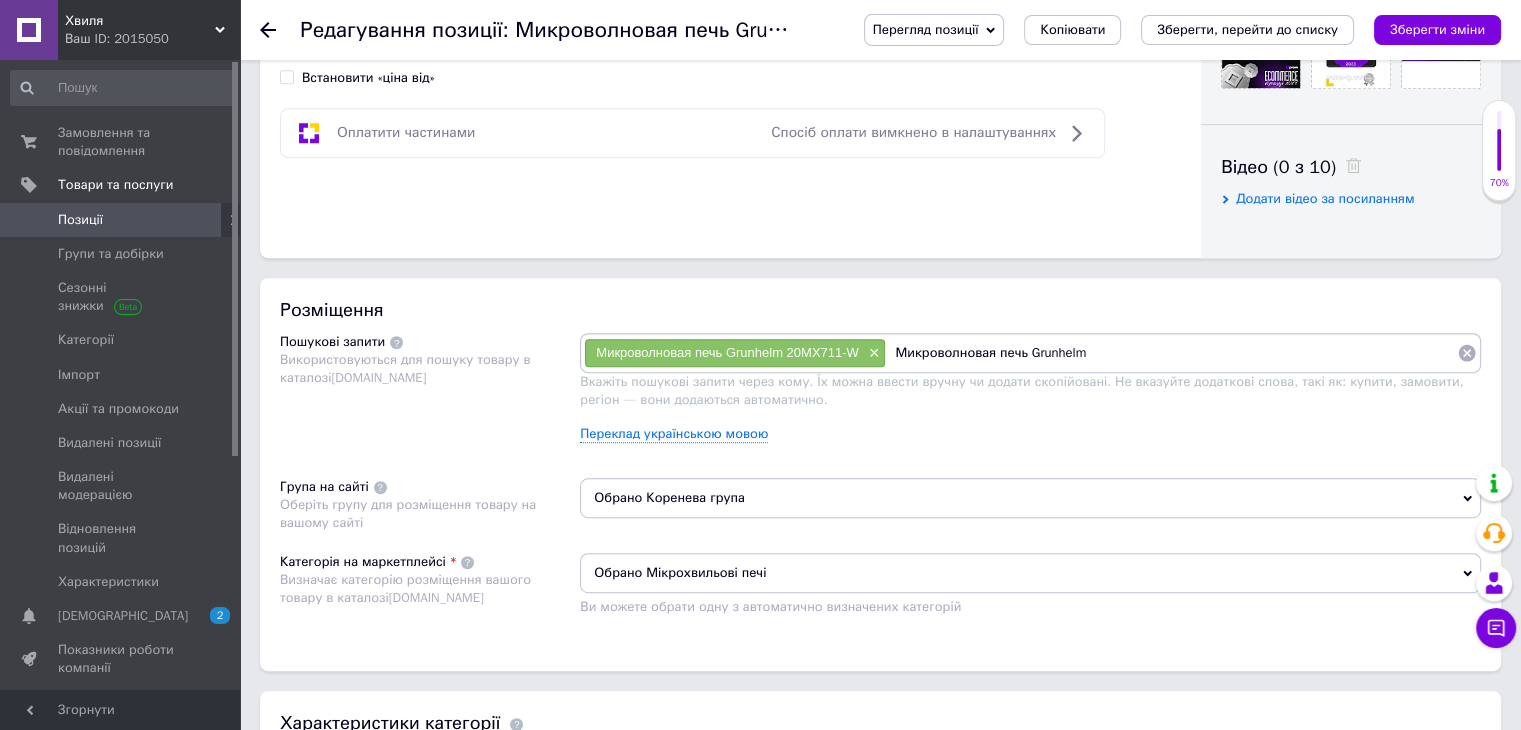 click on "Микроволновая печь Grunhelm" at bounding box center [1171, 353] 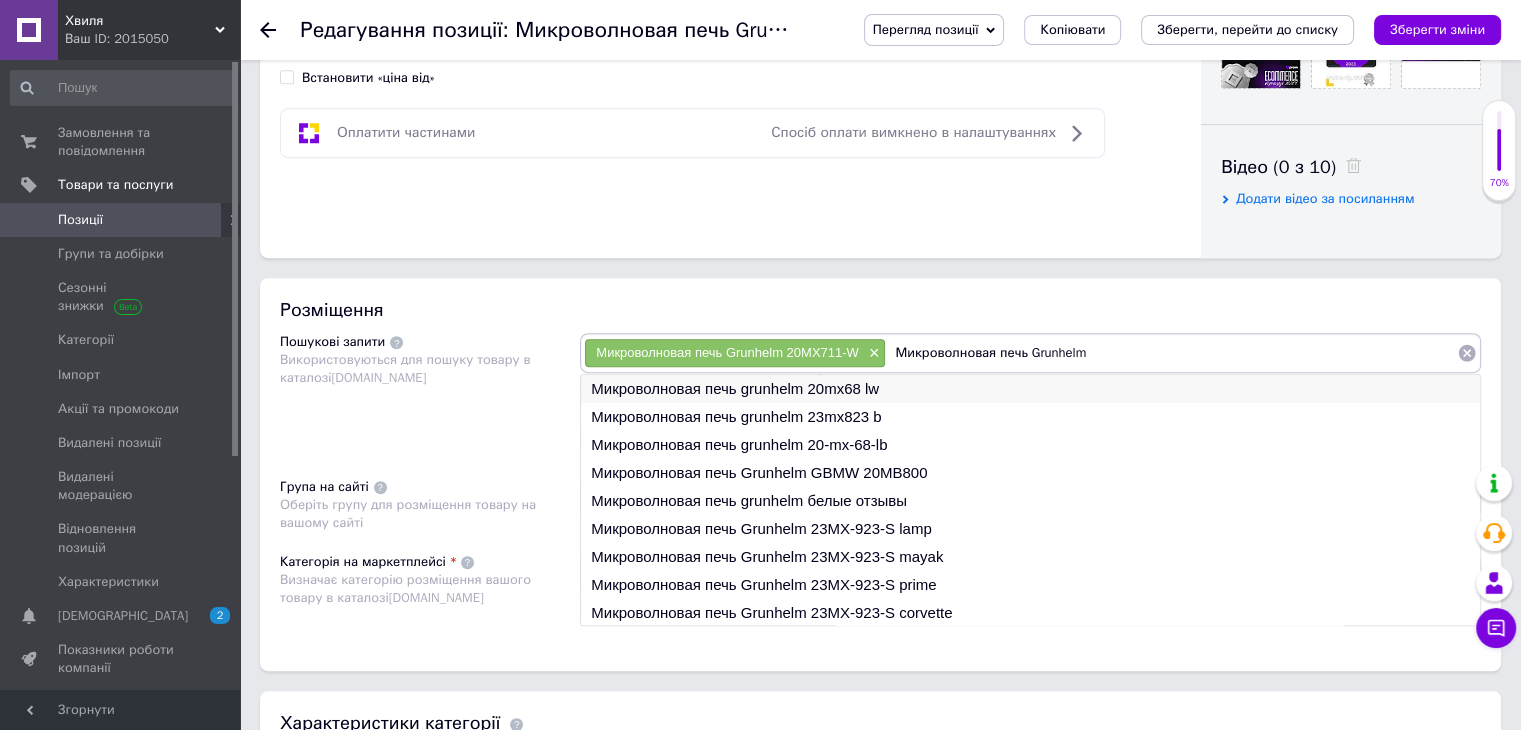 click on "Микроволновая печь grunhelm 20mx68 lw" at bounding box center [1030, 389] 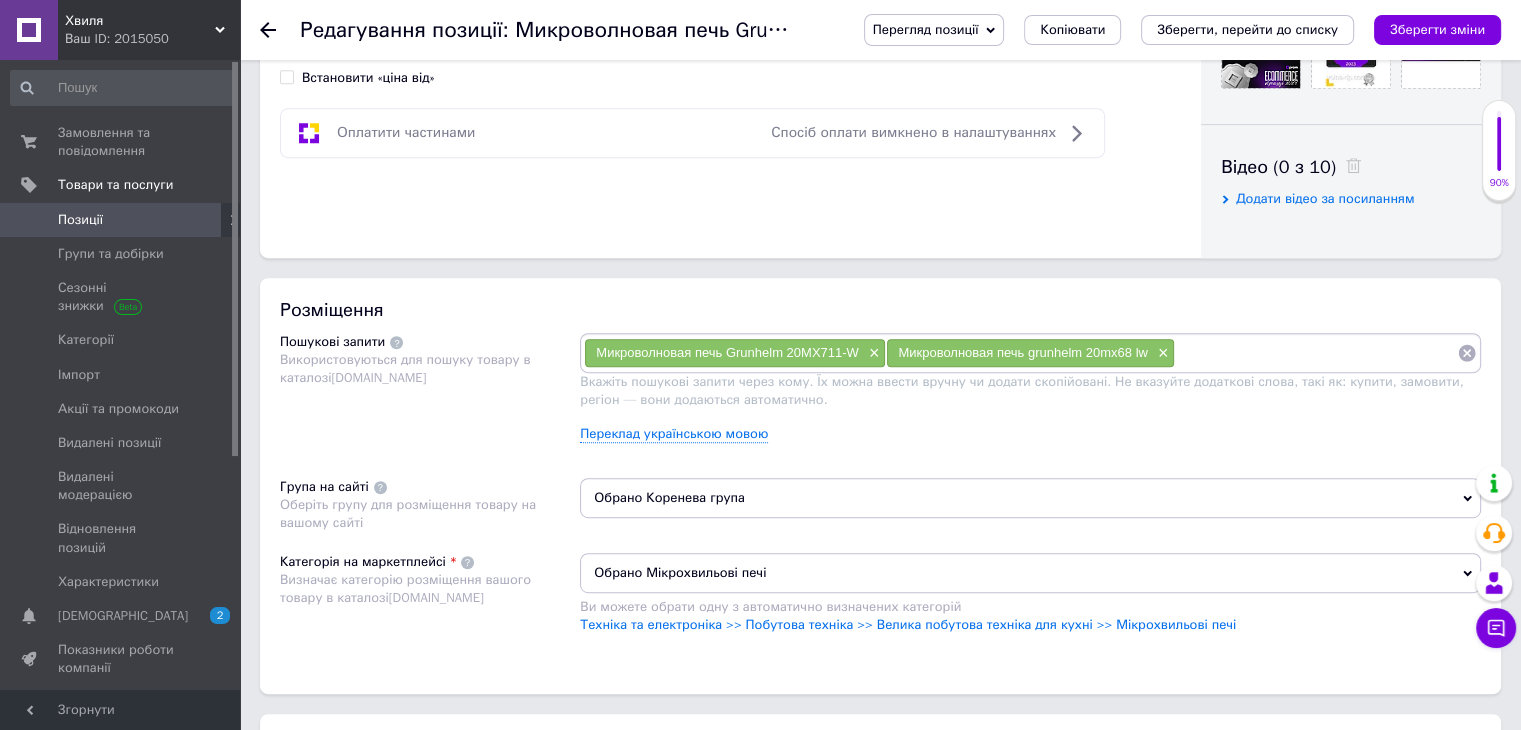 paste on "Микроволновая печь Grunhelm" 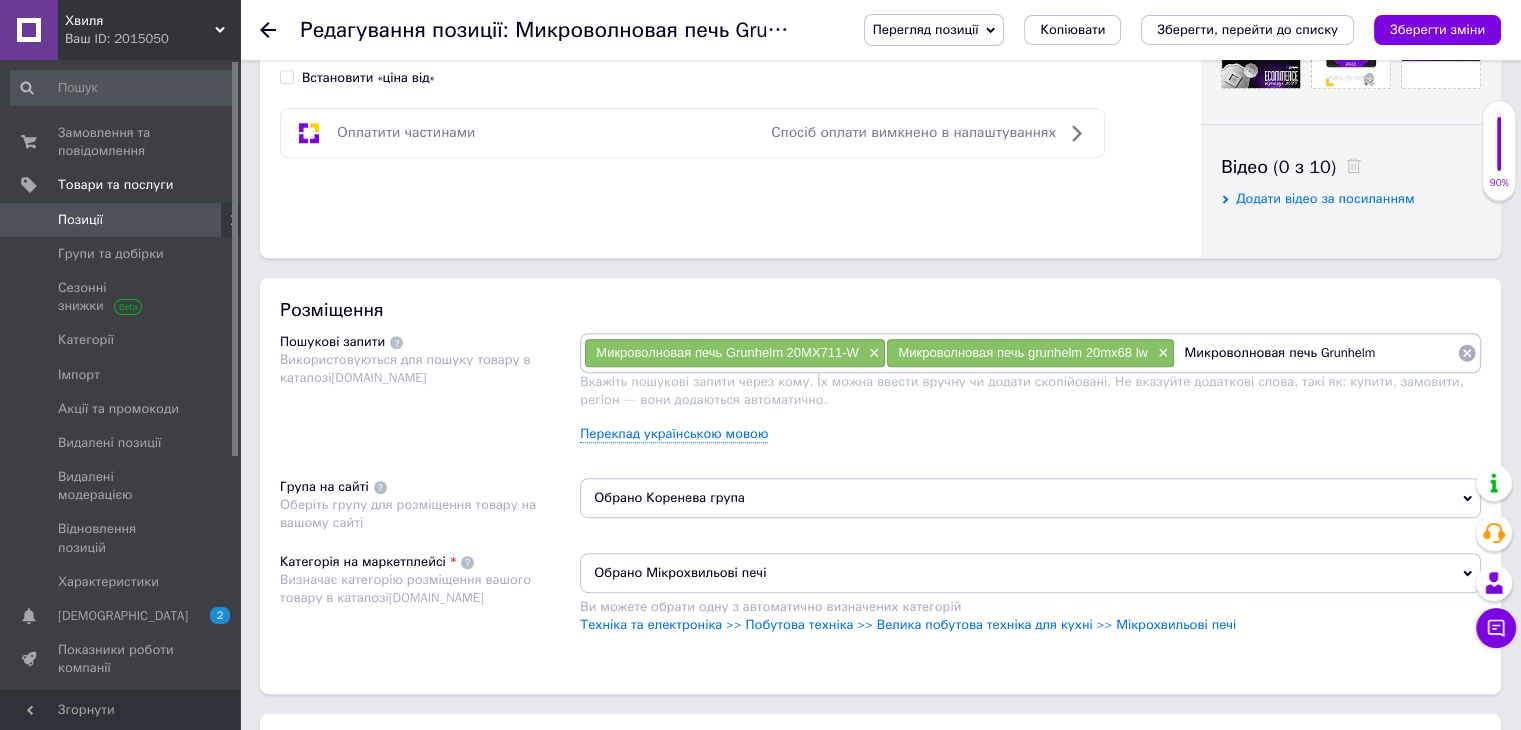 click on "Микроволновая печь Grunhelm" at bounding box center [1316, 353] 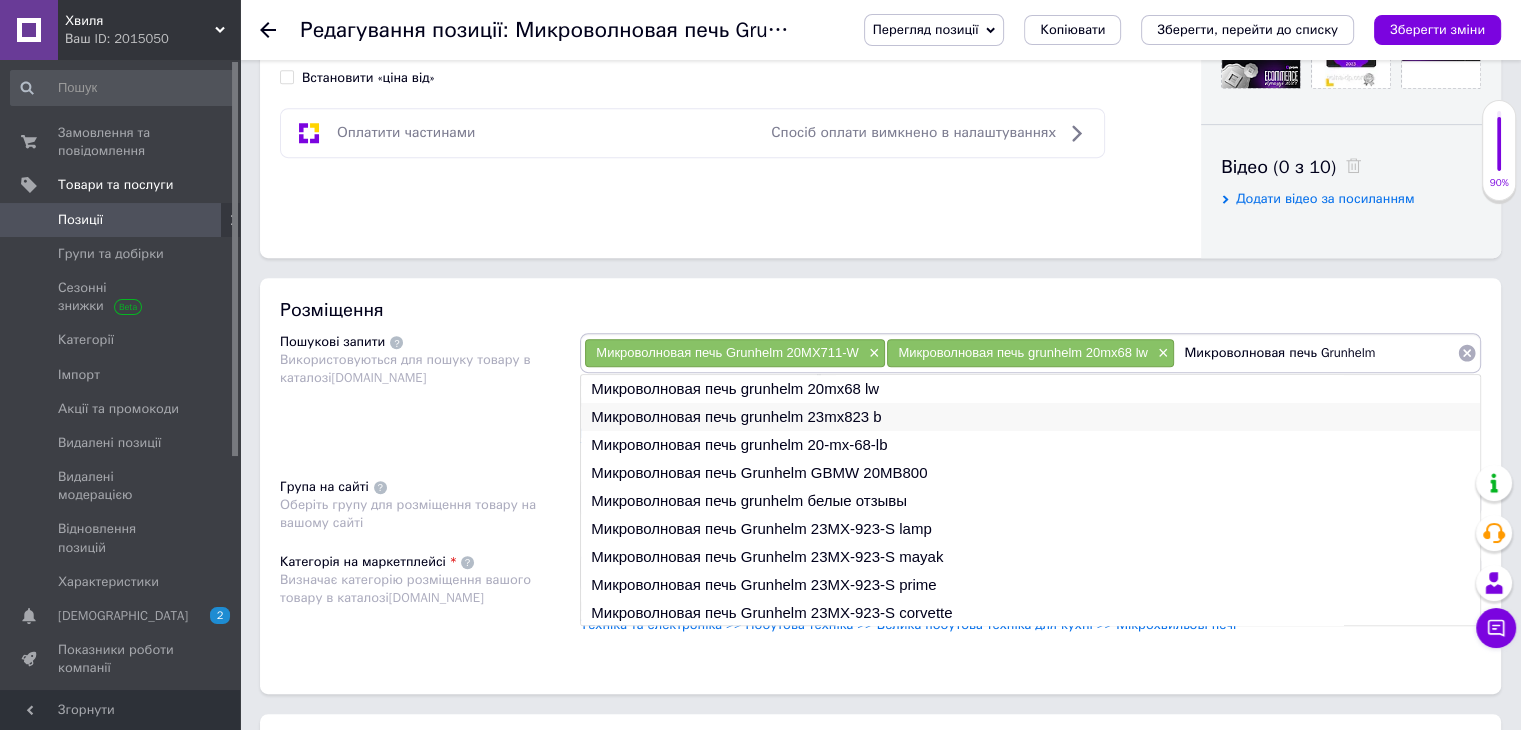 click on "Микроволновая печь grunhelm 23mx823 b" at bounding box center [1030, 417] 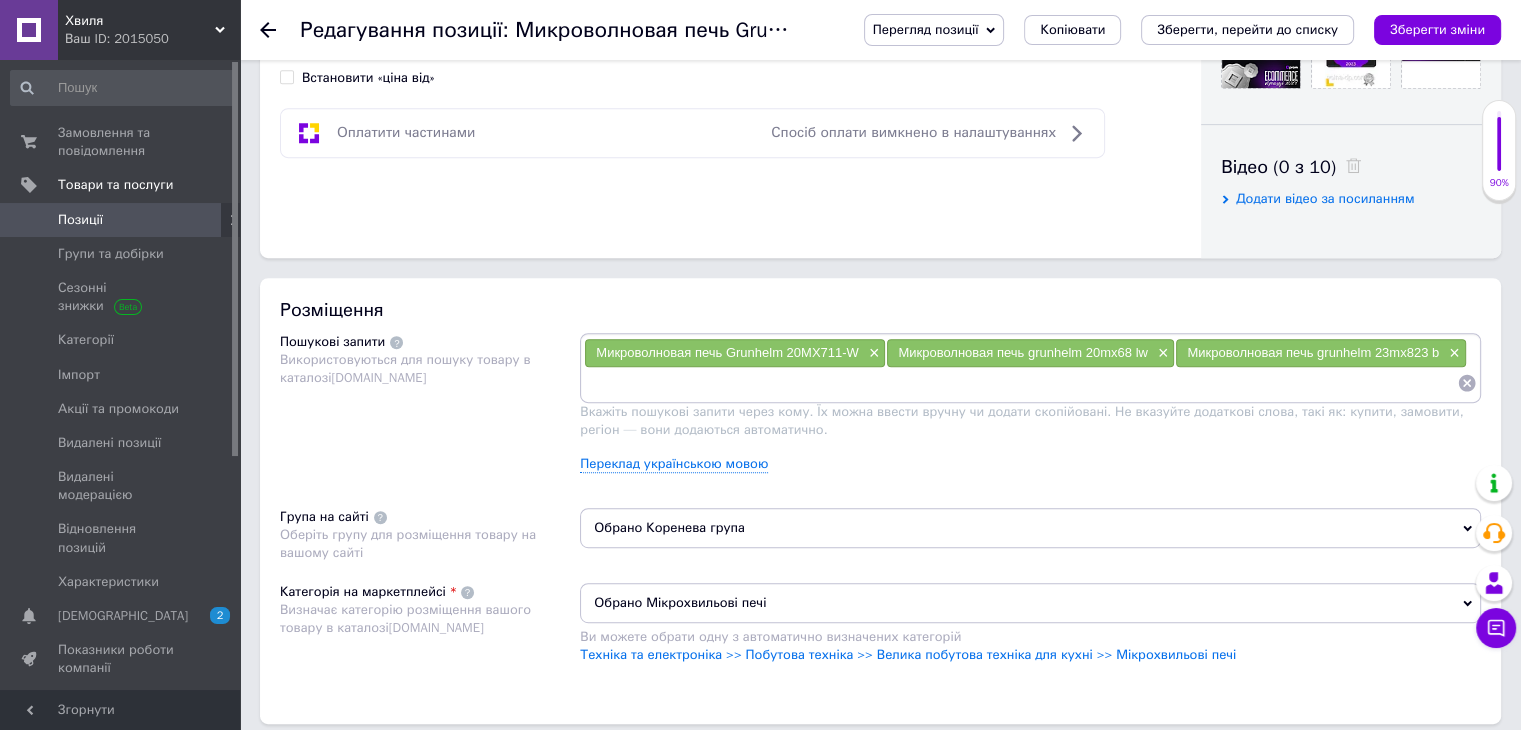 paste on "Микроволновая печь Grunhelm" 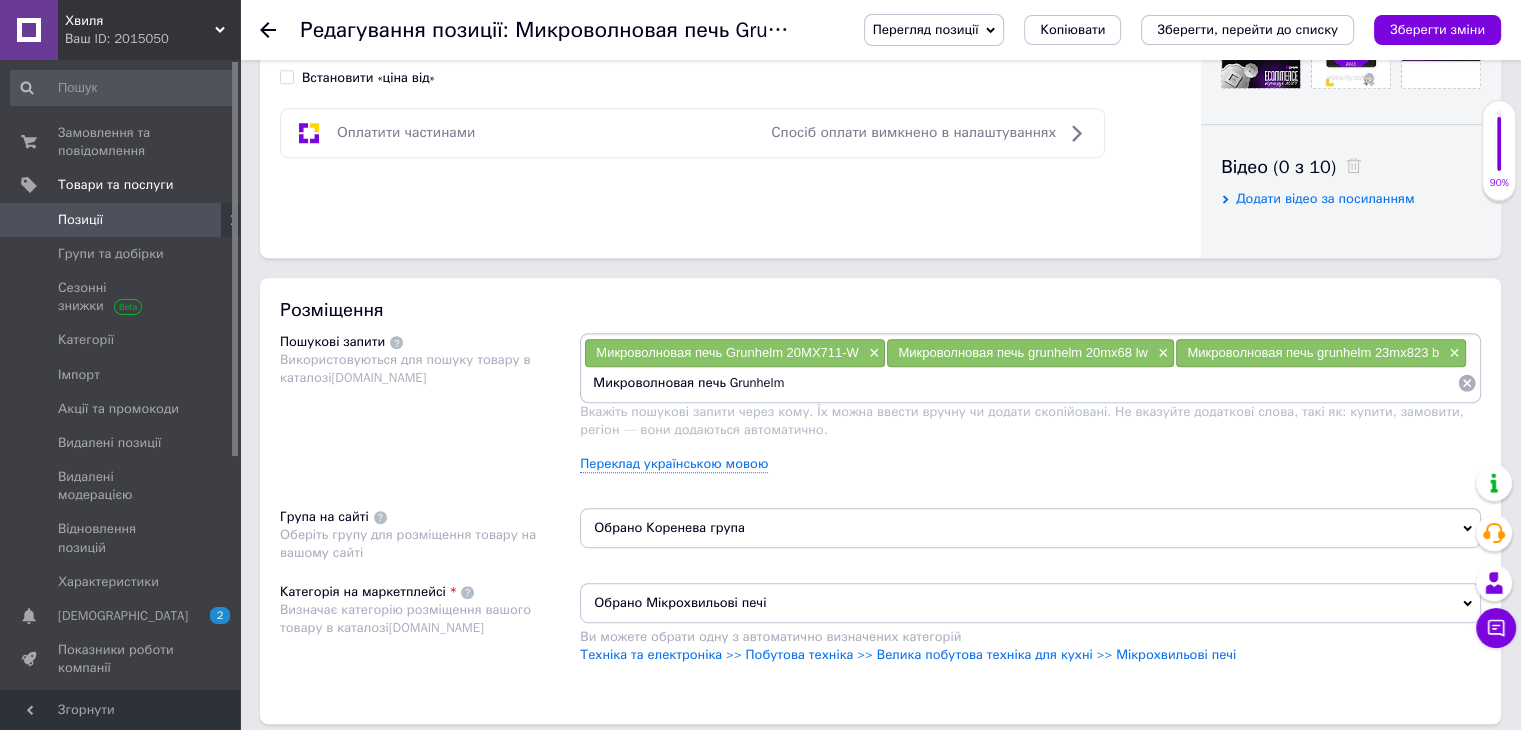 click on "Микроволновая печь Grunhelm" at bounding box center [1020, 383] 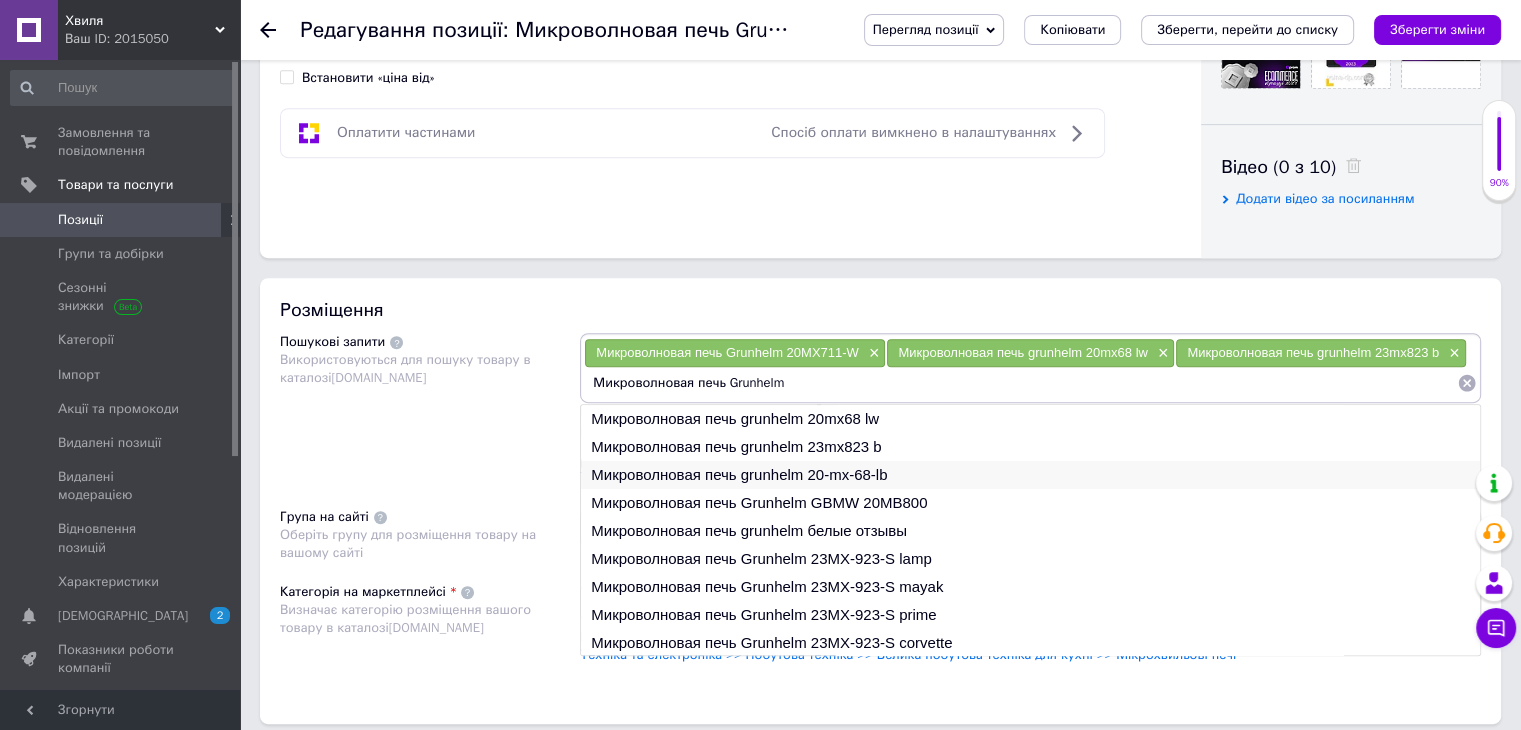 type on "Микроволновая печь Grunhelm" 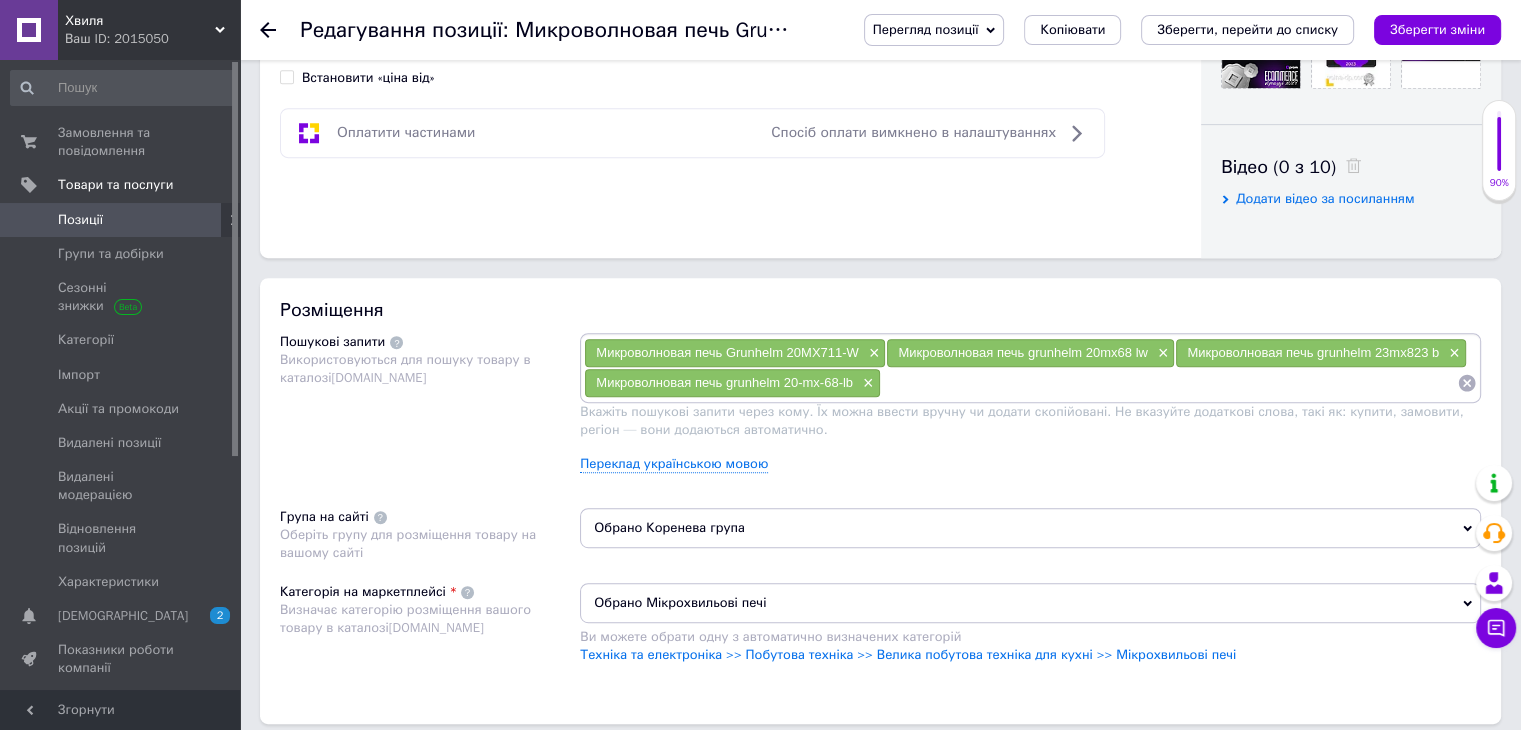paste on "Микроволновая печь Grunhelm" 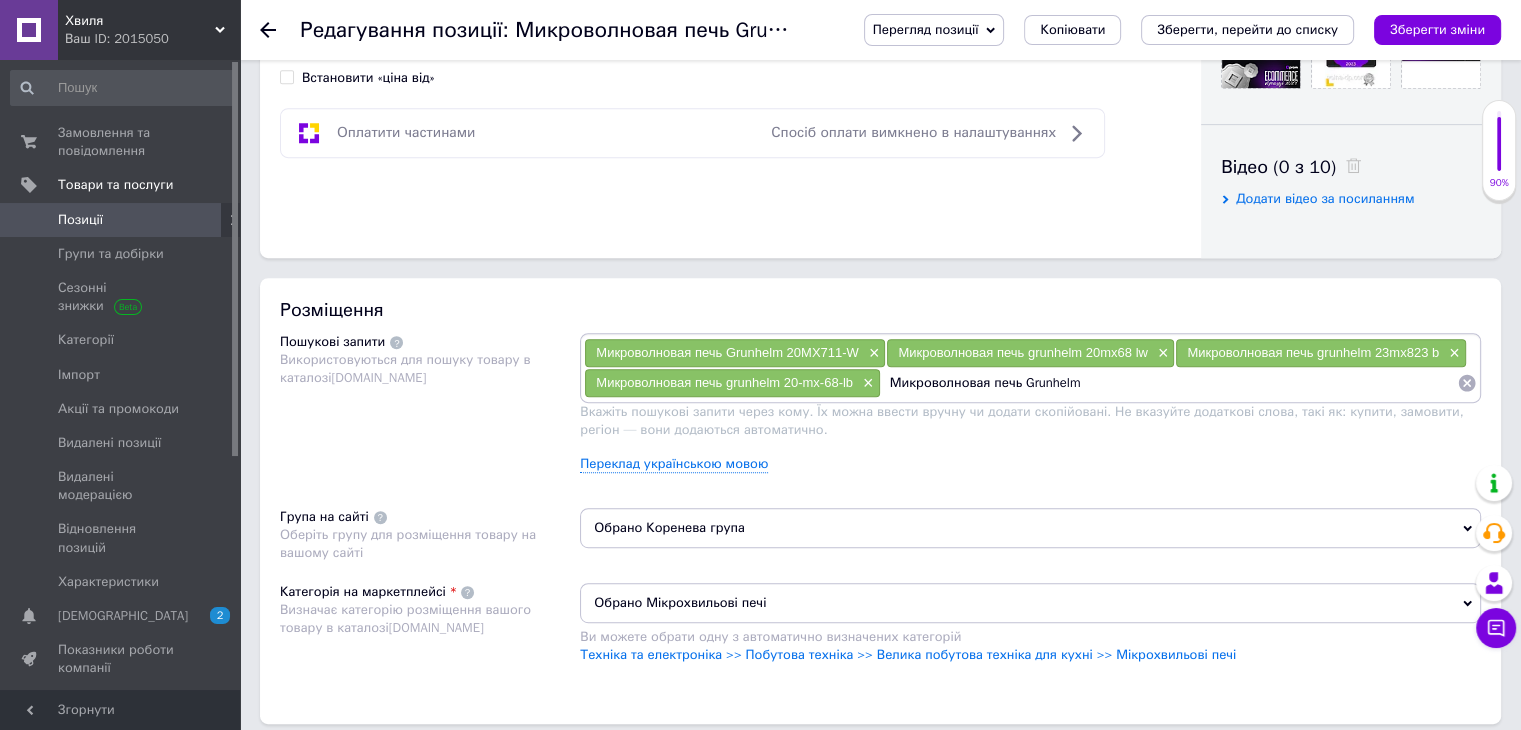 click on "Микроволновая печь Grunhelm" at bounding box center [1169, 383] 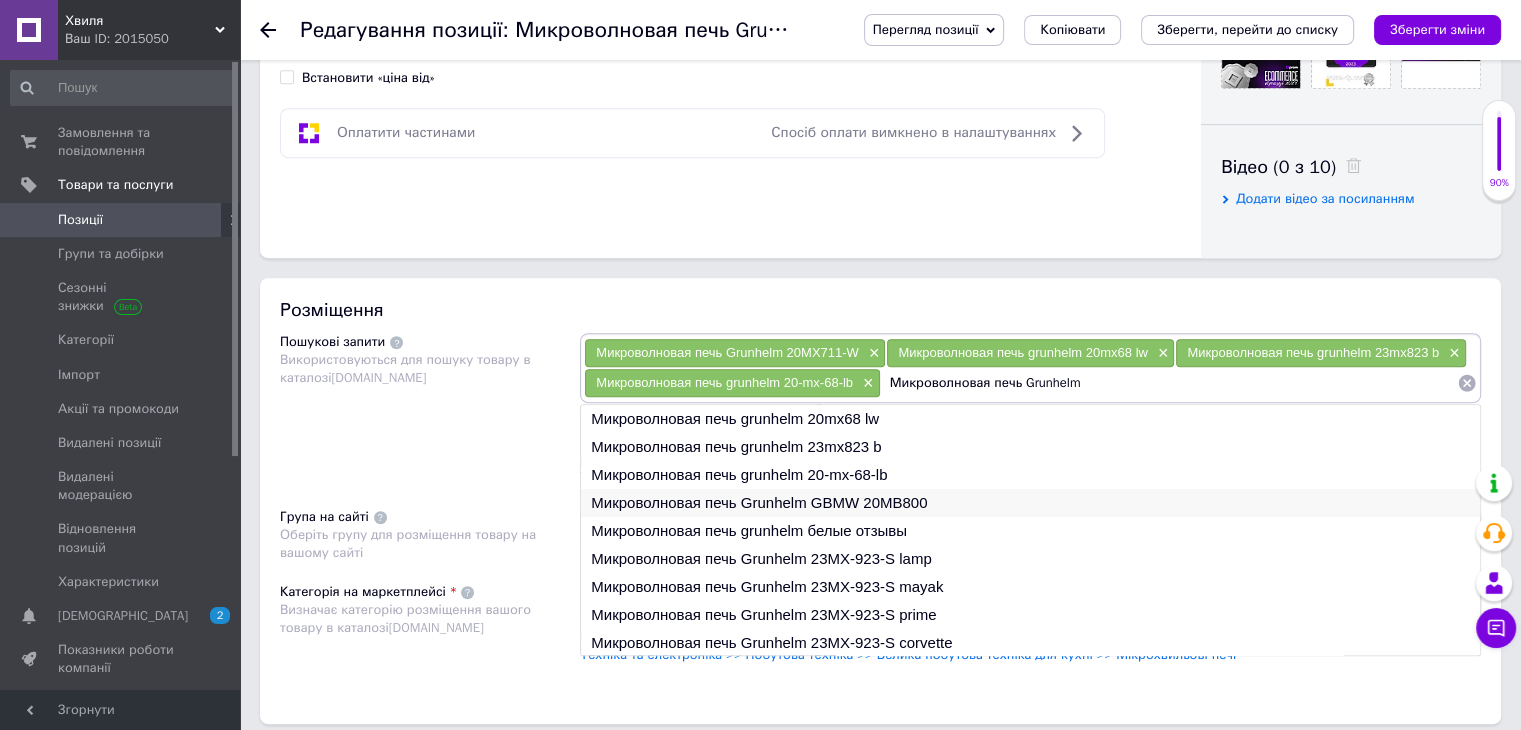 type on "Микроволновая печь Grunhelm" 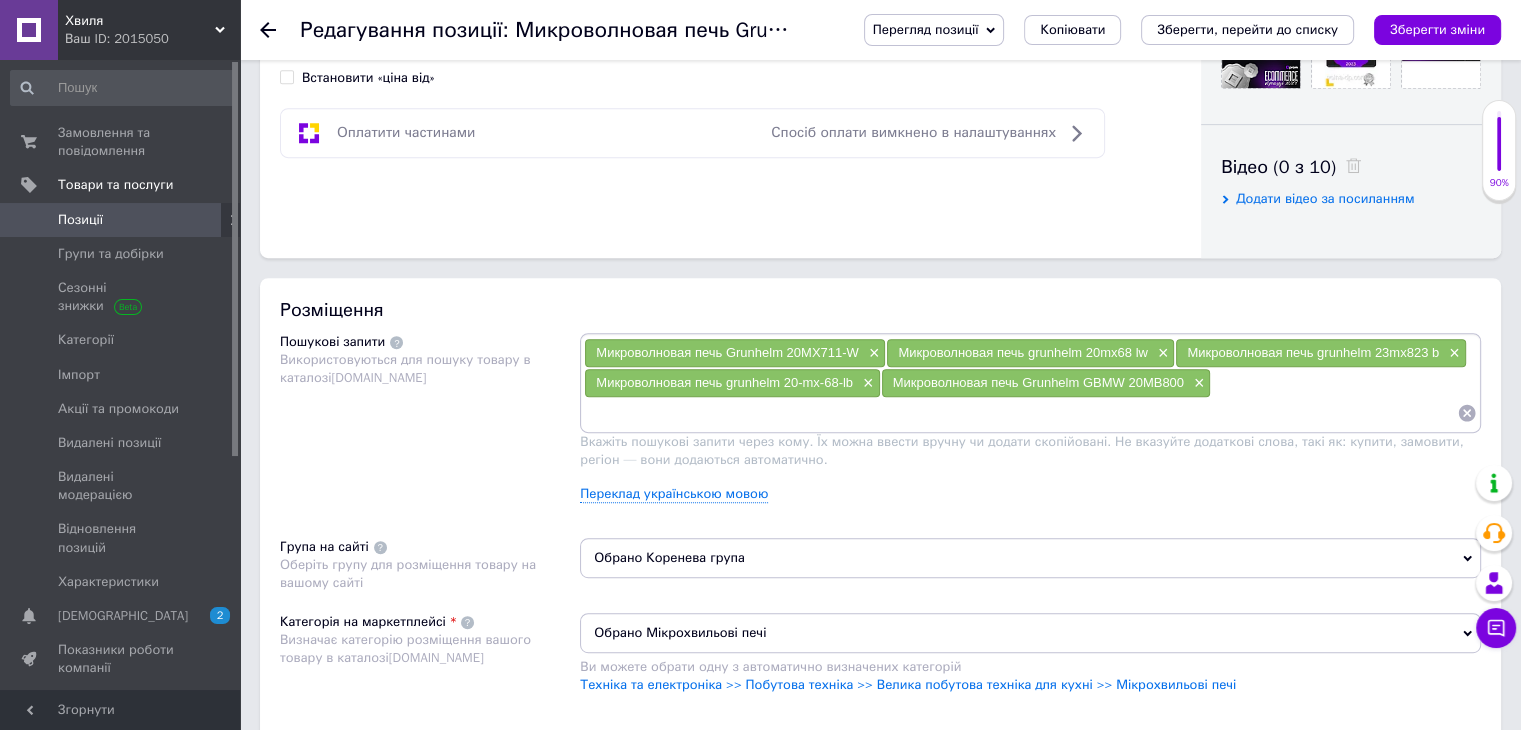 paste on "Микроволновая печь Grunhelm" 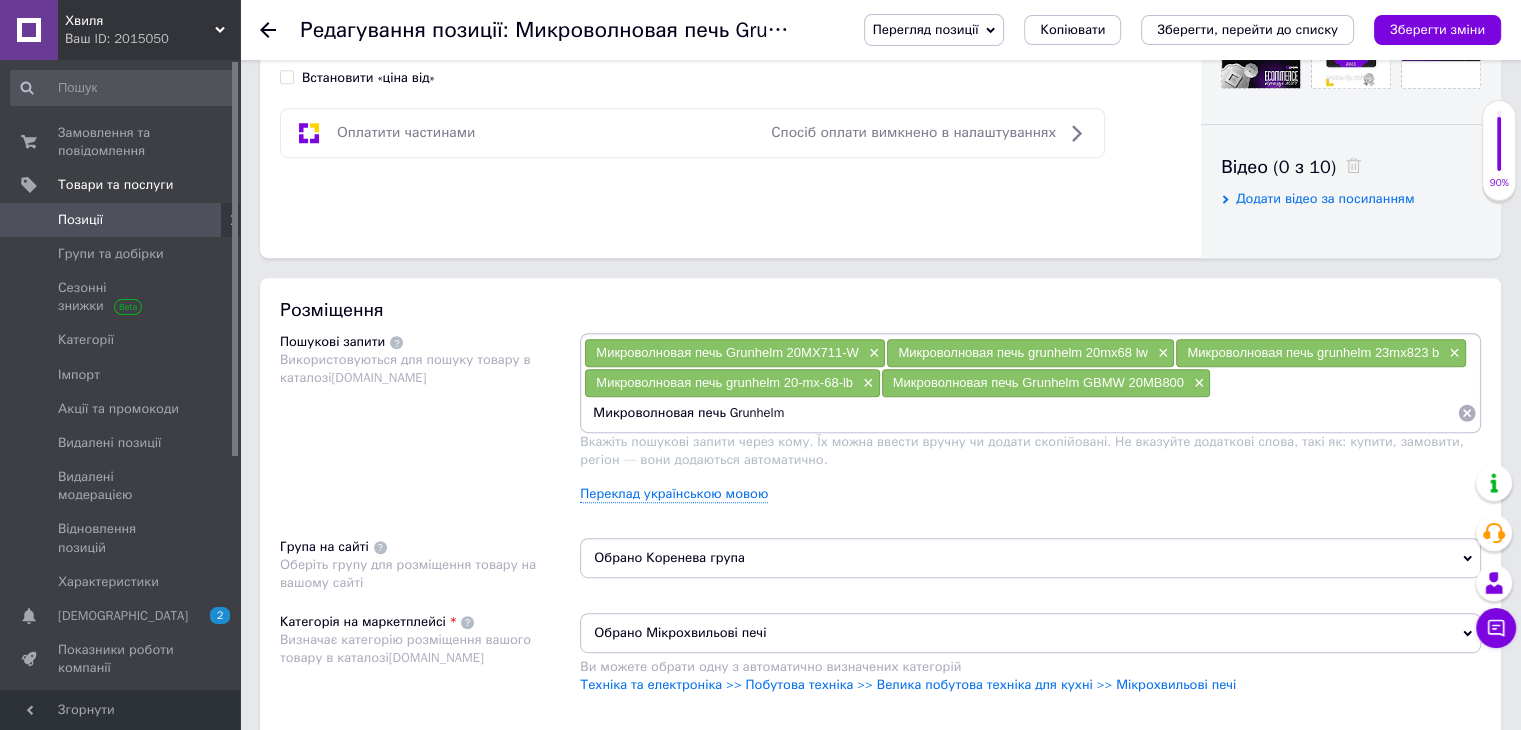 click on "Микроволновая печь Grunhelm" at bounding box center (1020, 413) 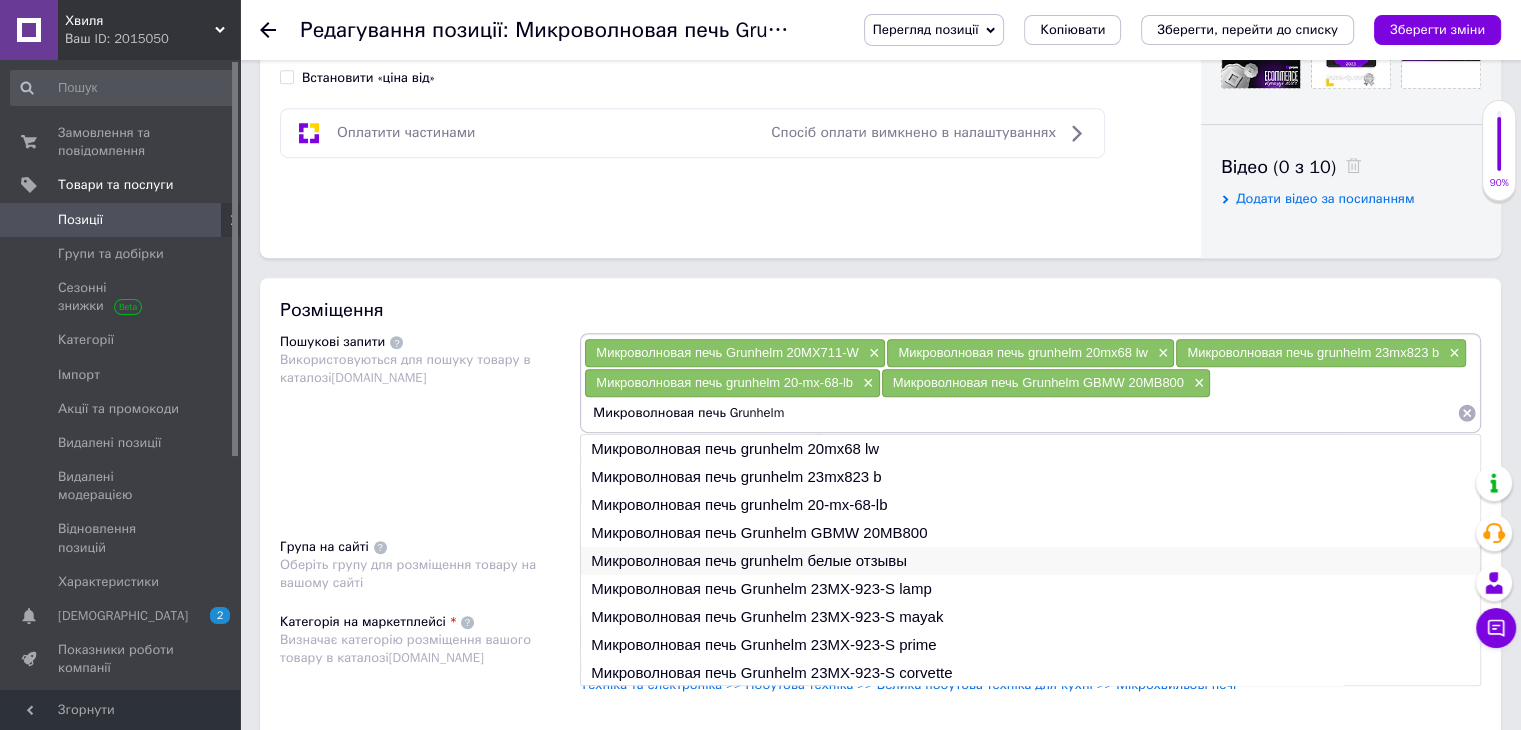 type on "Микроволновая печь Grunhelm" 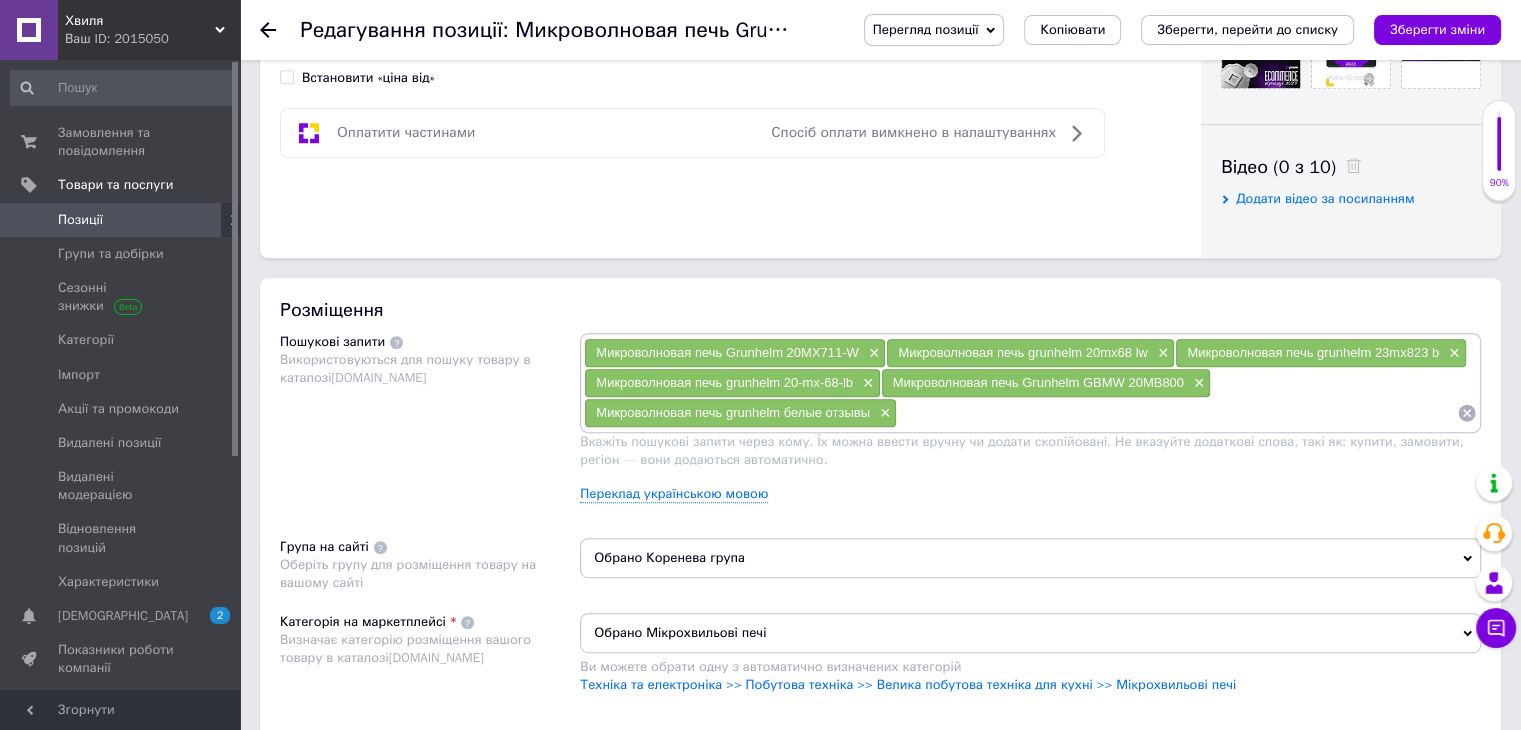 paste on "Микроволновая печь Grunhelm" 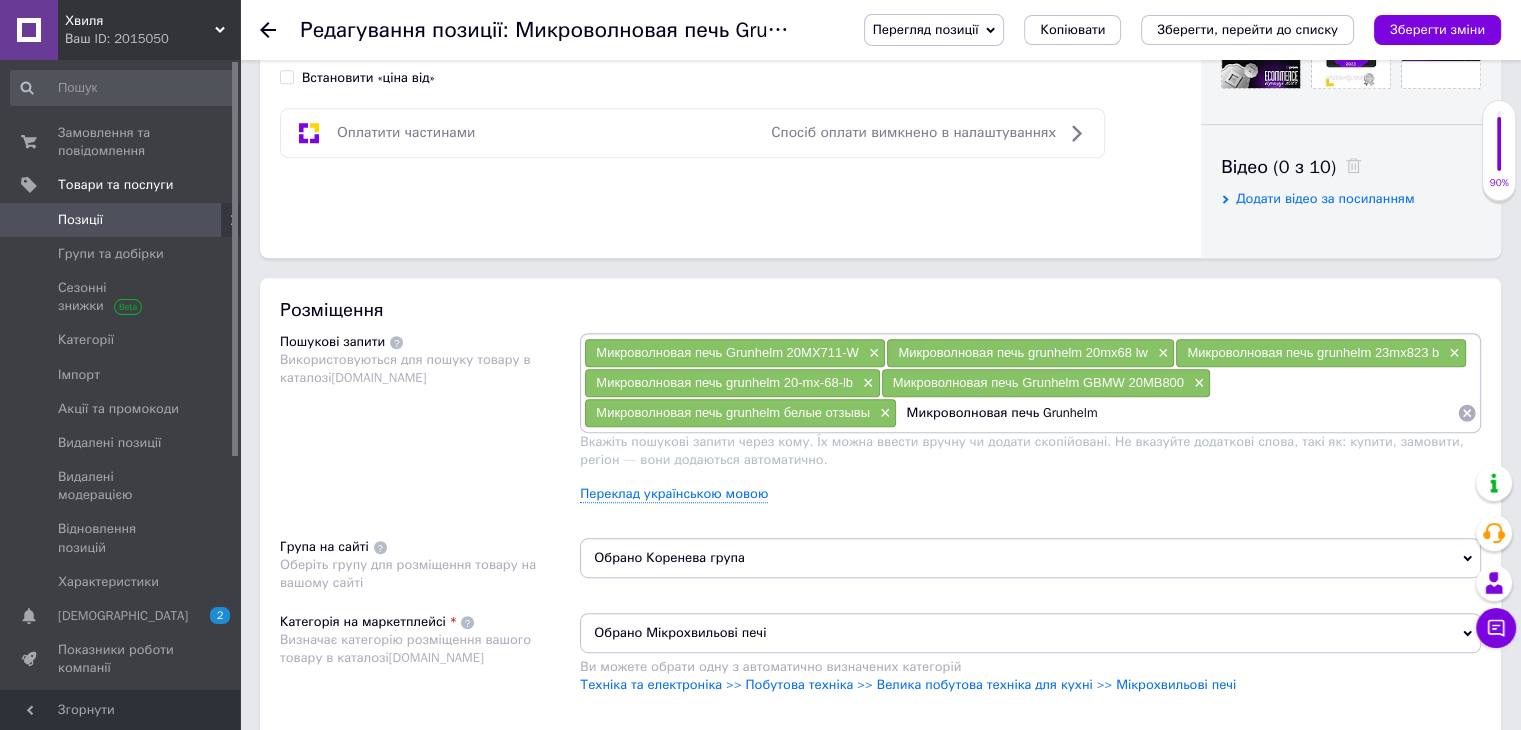 click on "Микроволновая печь Grunhelm" at bounding box center (1177, 413) 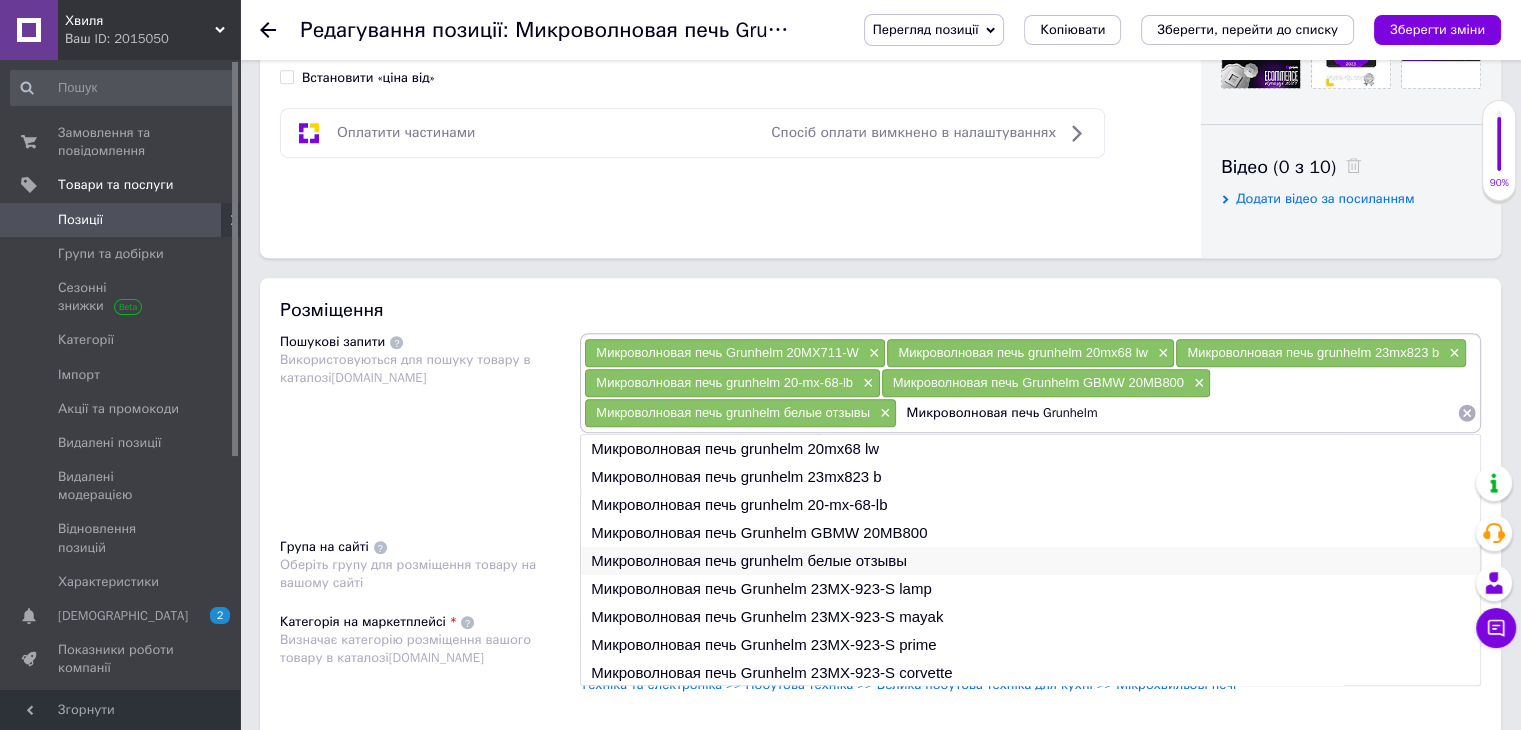 click on "Микроволновая печь grunhelm белые отзывы" at bounding box center (1030, 561) 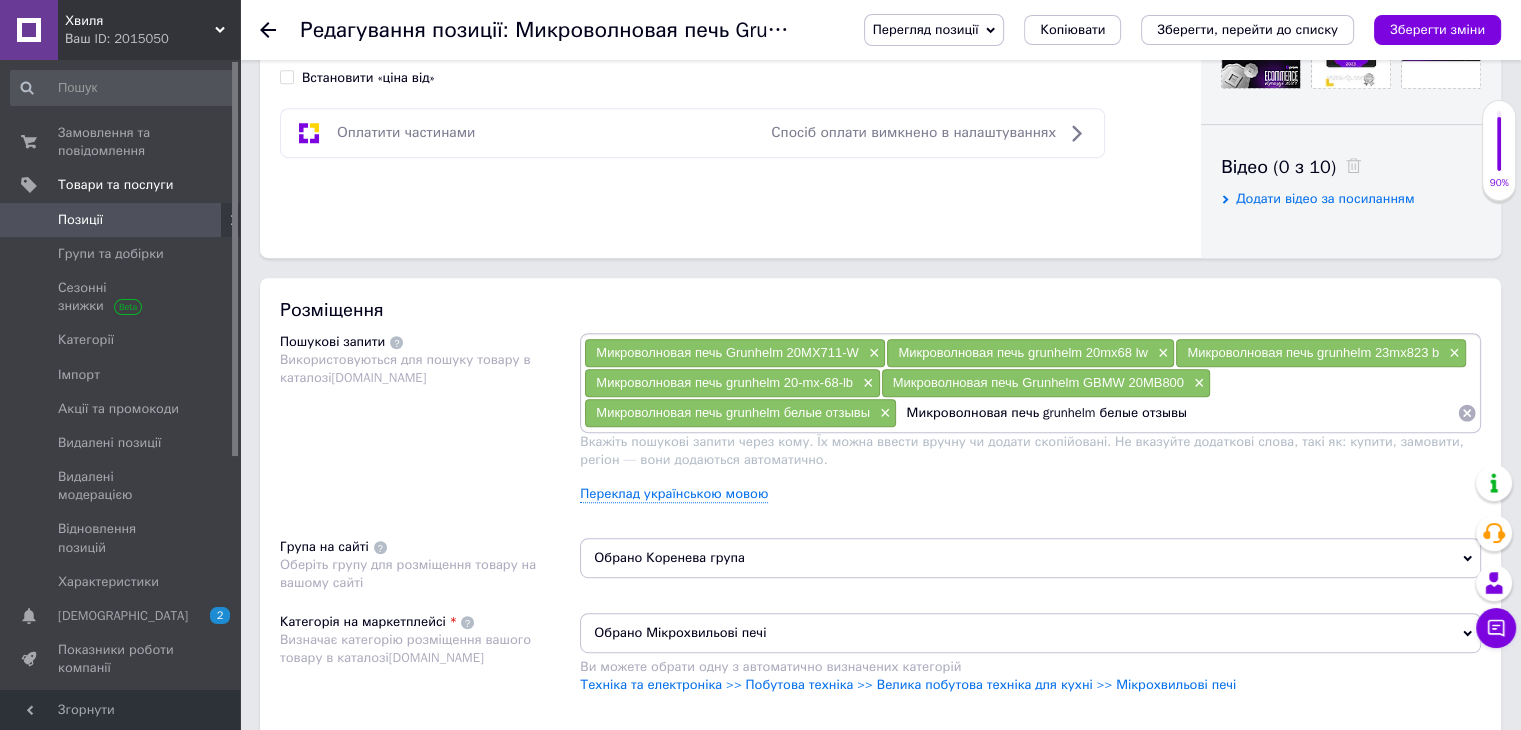 click on "Микроволновая печь grunhelm белые отзывы" at bounding box center (1177, 413) 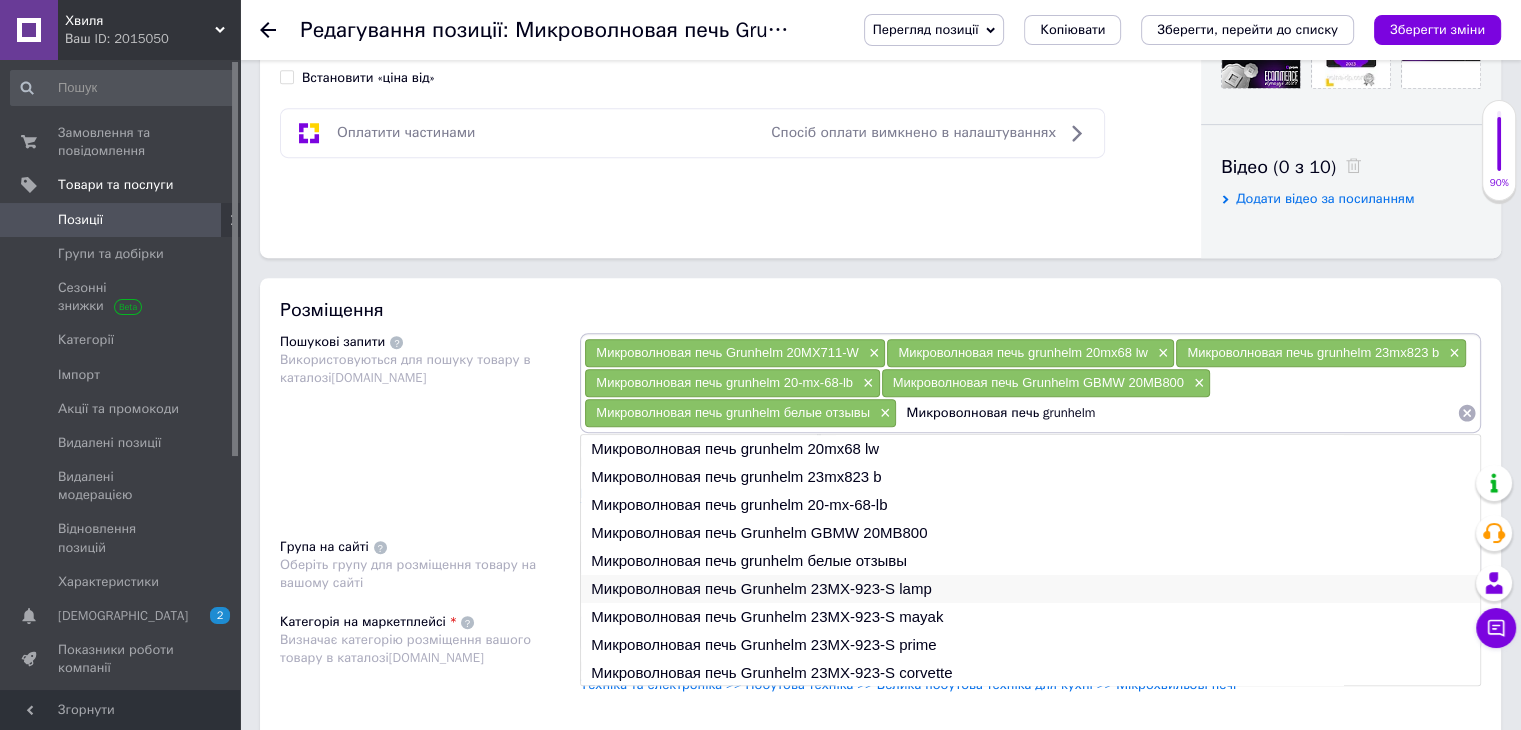 scroll, scrollTop: 29, scrollLeft: 0, axis: vertical 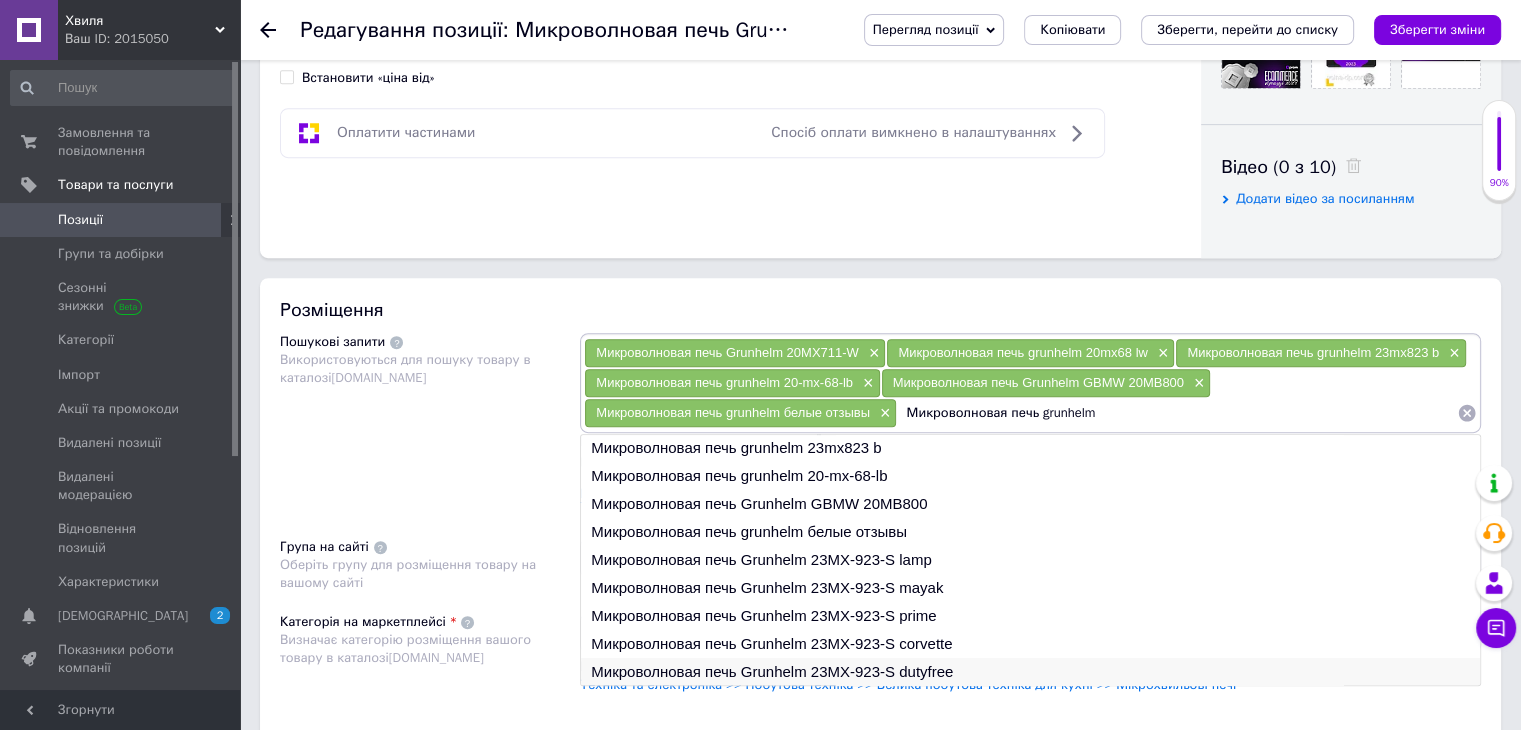 type on "Микроволновая печь grunhelm" 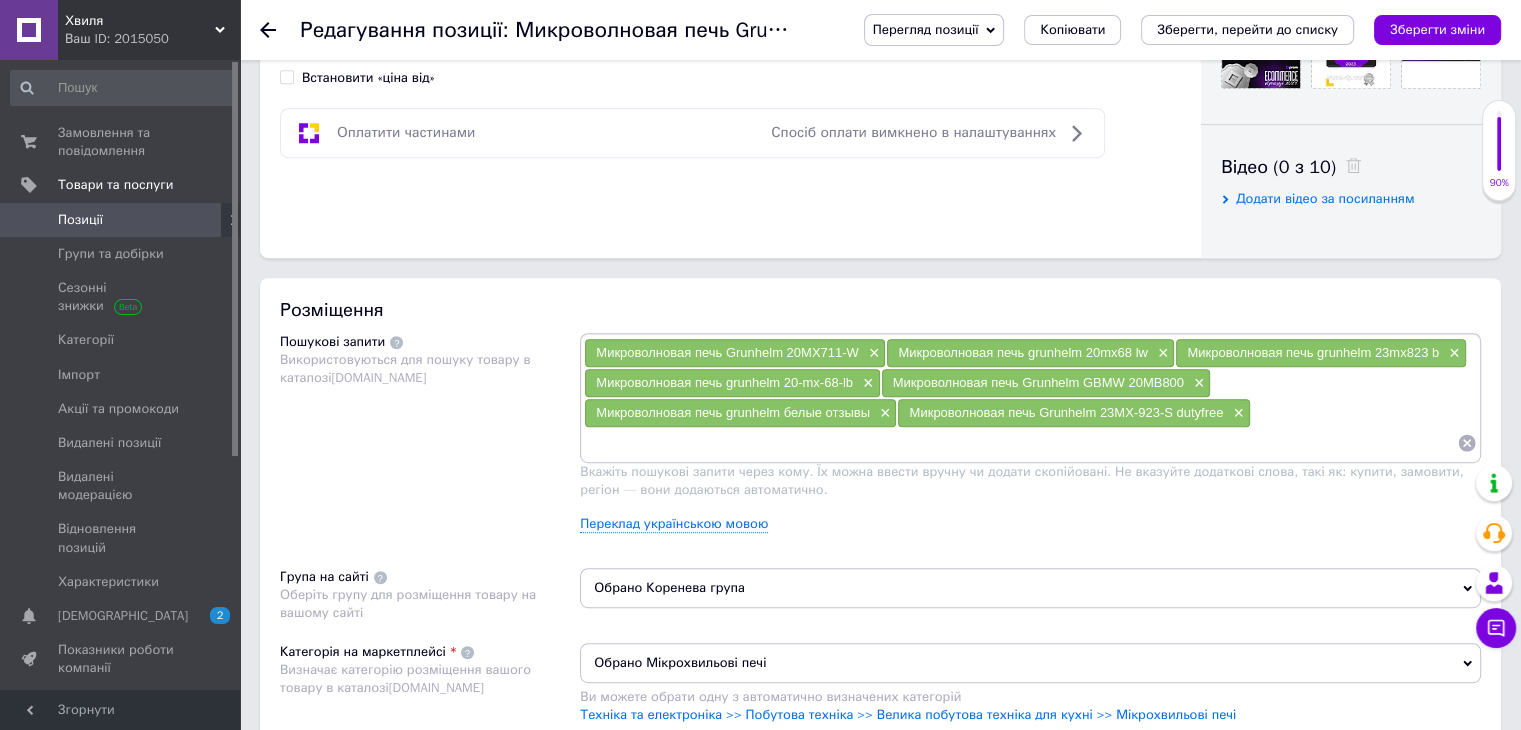 paste on "Микроволновая печь Grunhelm" 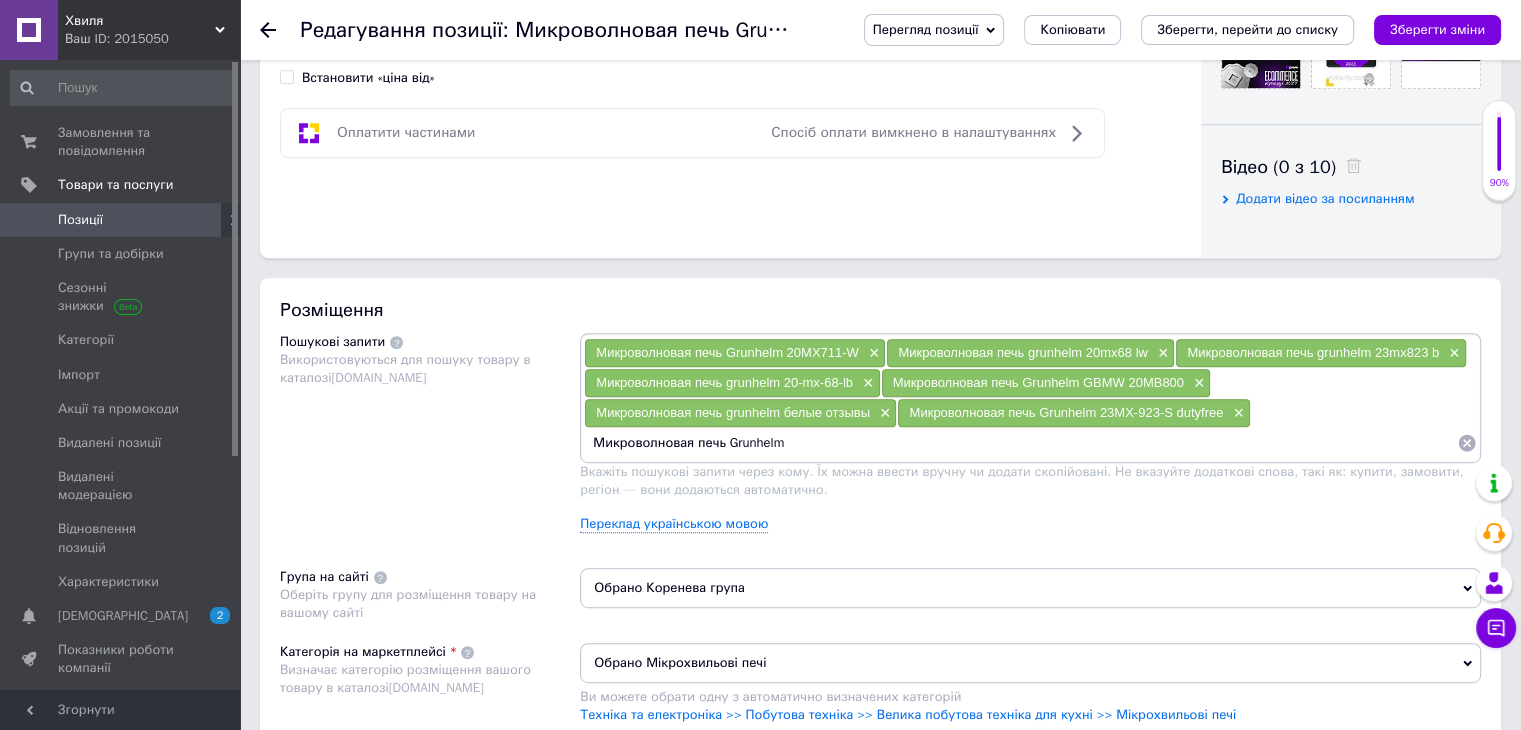 click on "Микроволновая печь Grunhelm" at bounding box center [1020, 443] 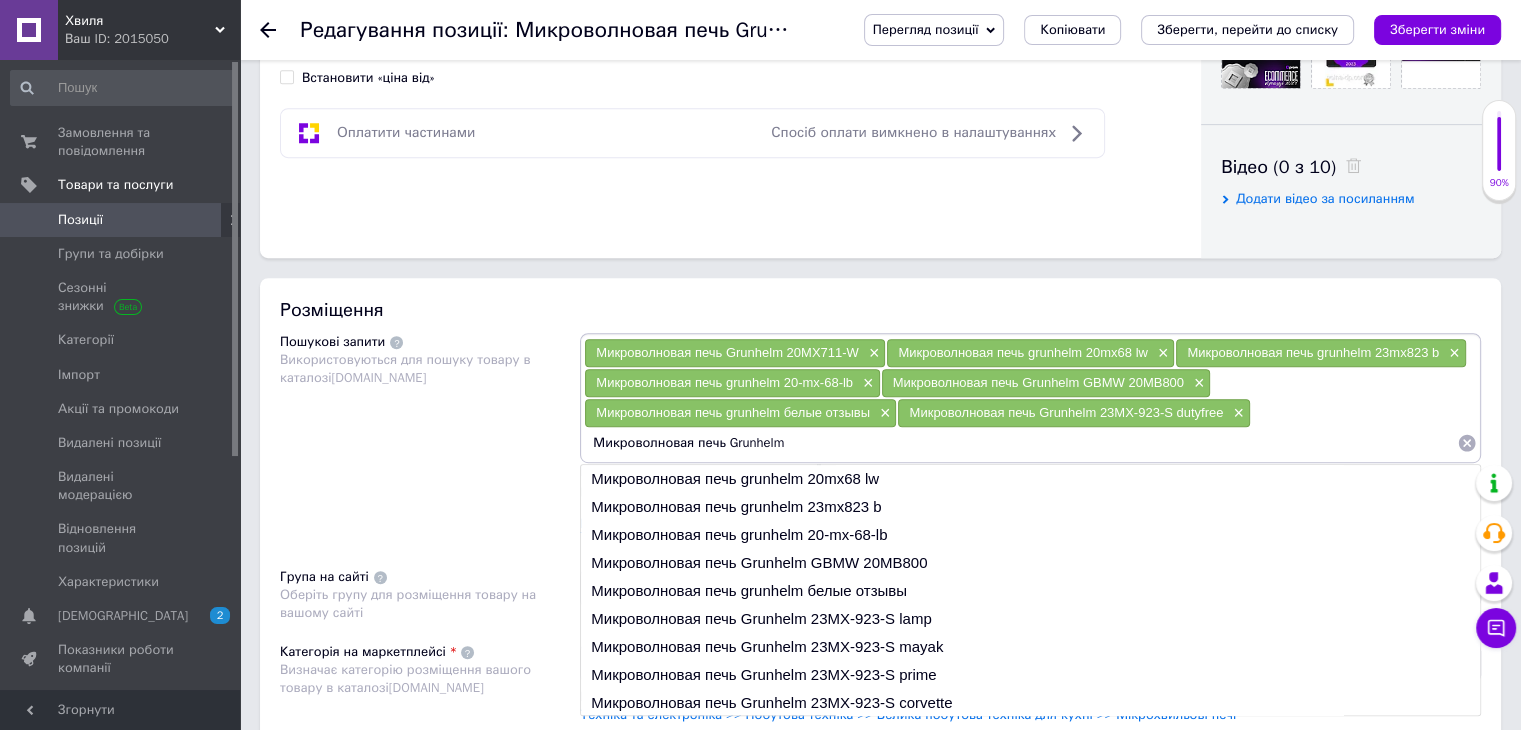 scroll, scrollTop: 0, scrollLeft: 0, axis: both 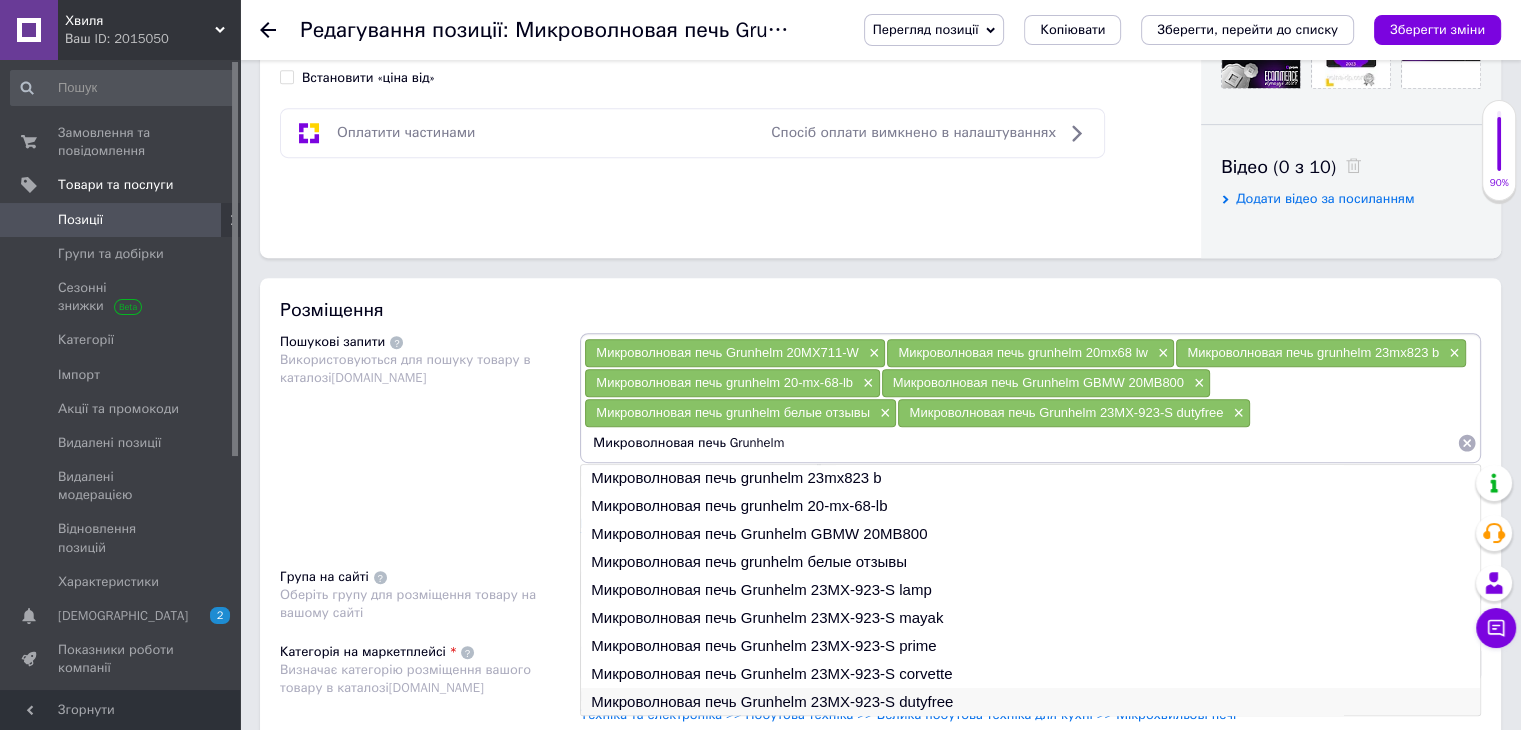 click on "Микроволновая печь Grunhelm 23MX-923-S dutyfree" at bounding box center (1030, 702) 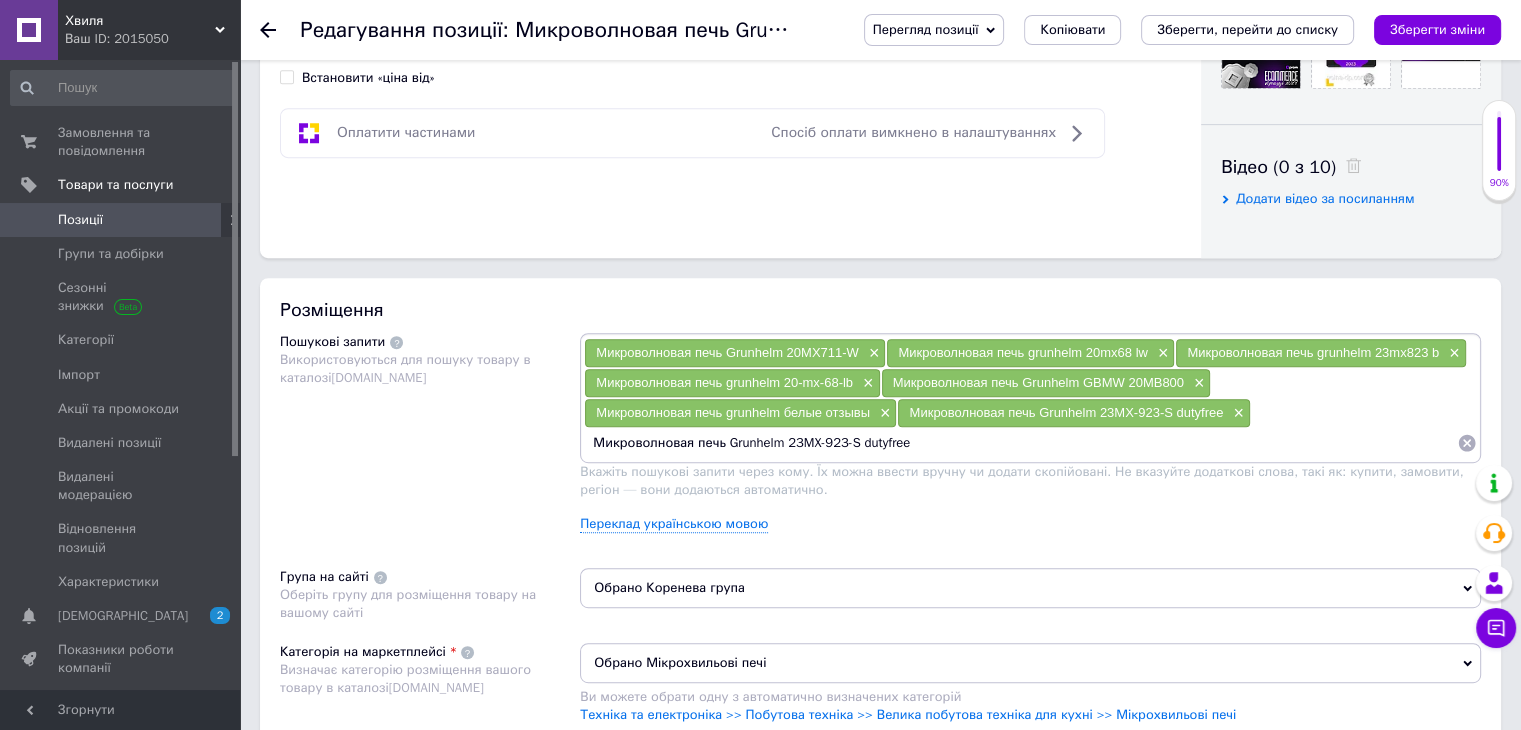 click on "Микроволновая печь Grunhelm 23MX-923-S dutyfree" at bounding box center (1020, 443) 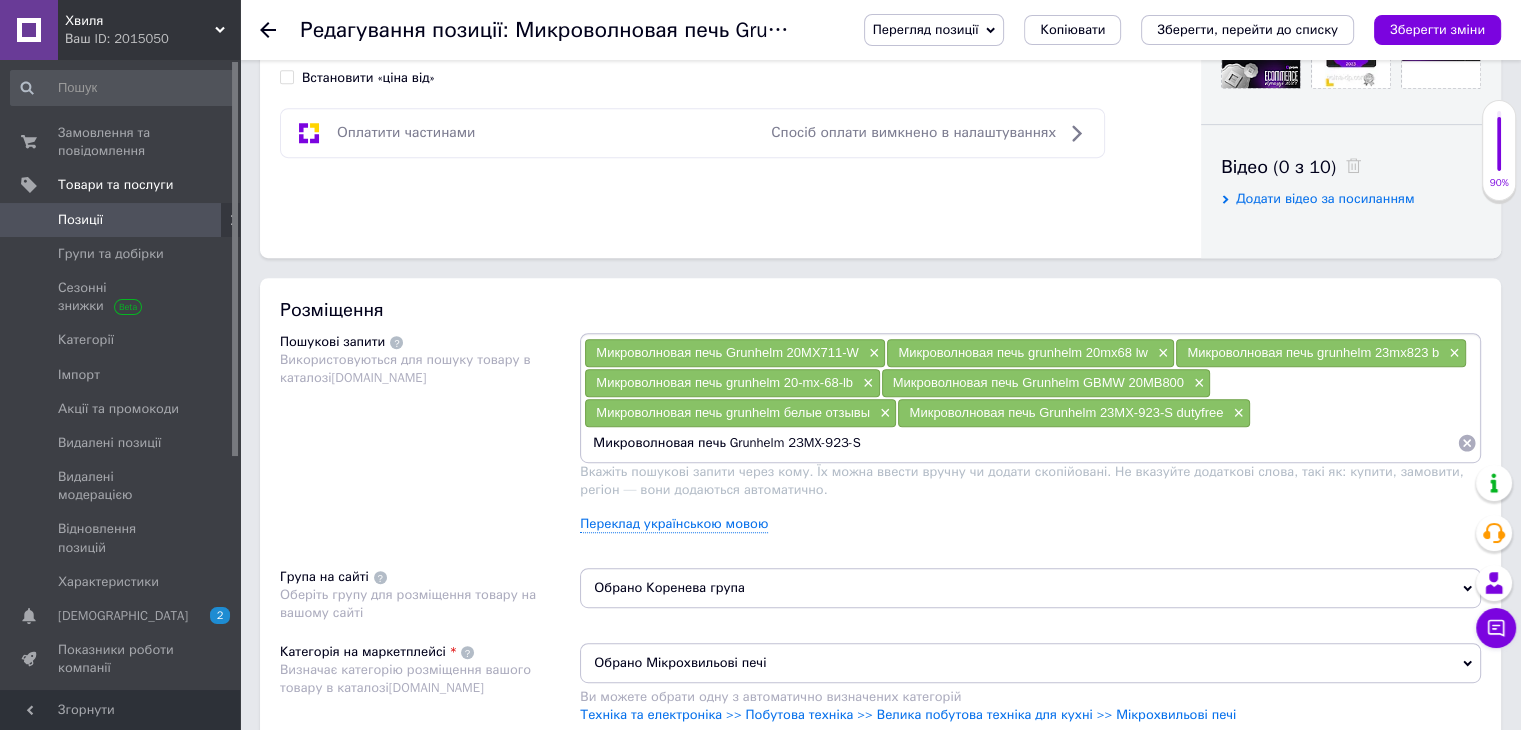 type on "Микроволновая печь Grunhelm 23MX-923-S \" 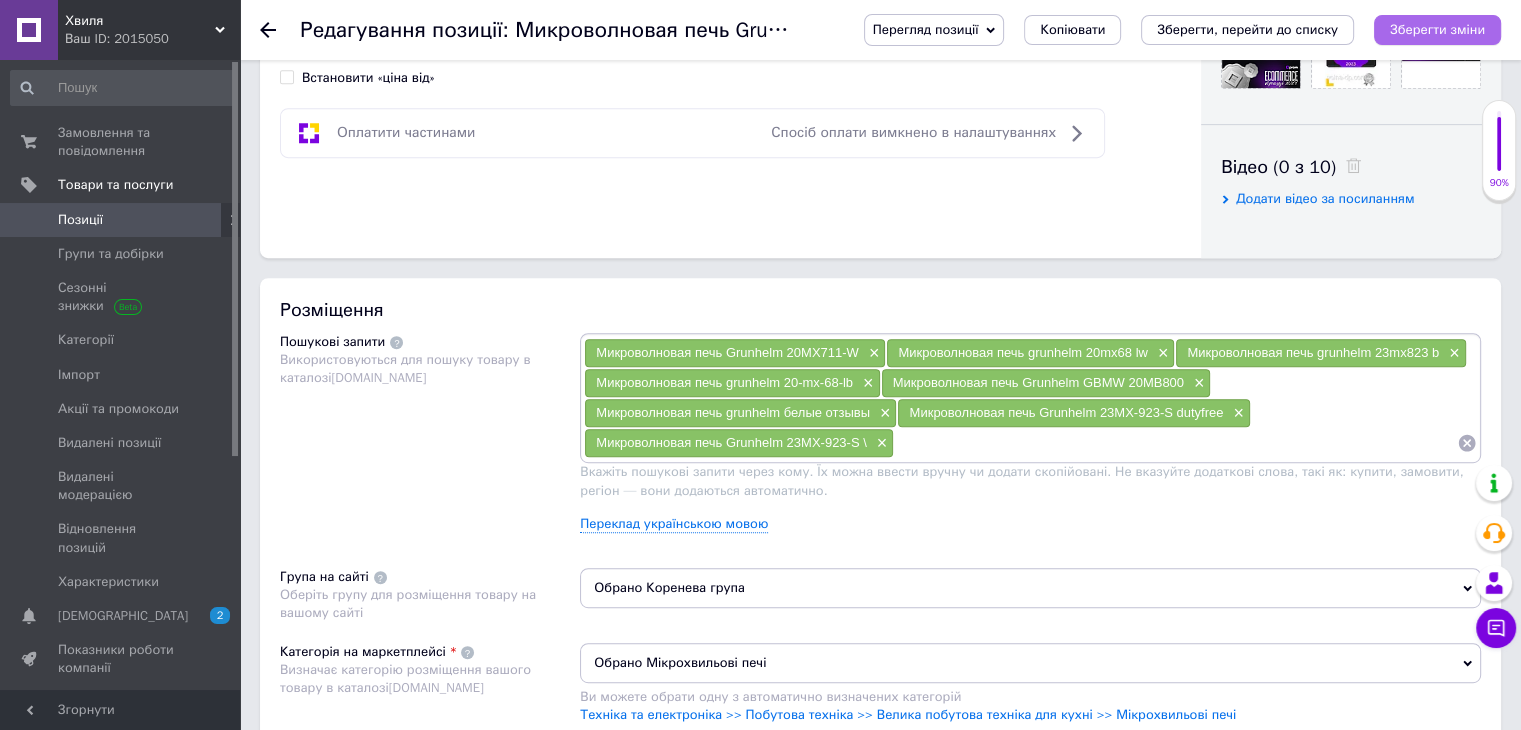 click on "Зберегти зміни" at bounding box center [1437, 29] 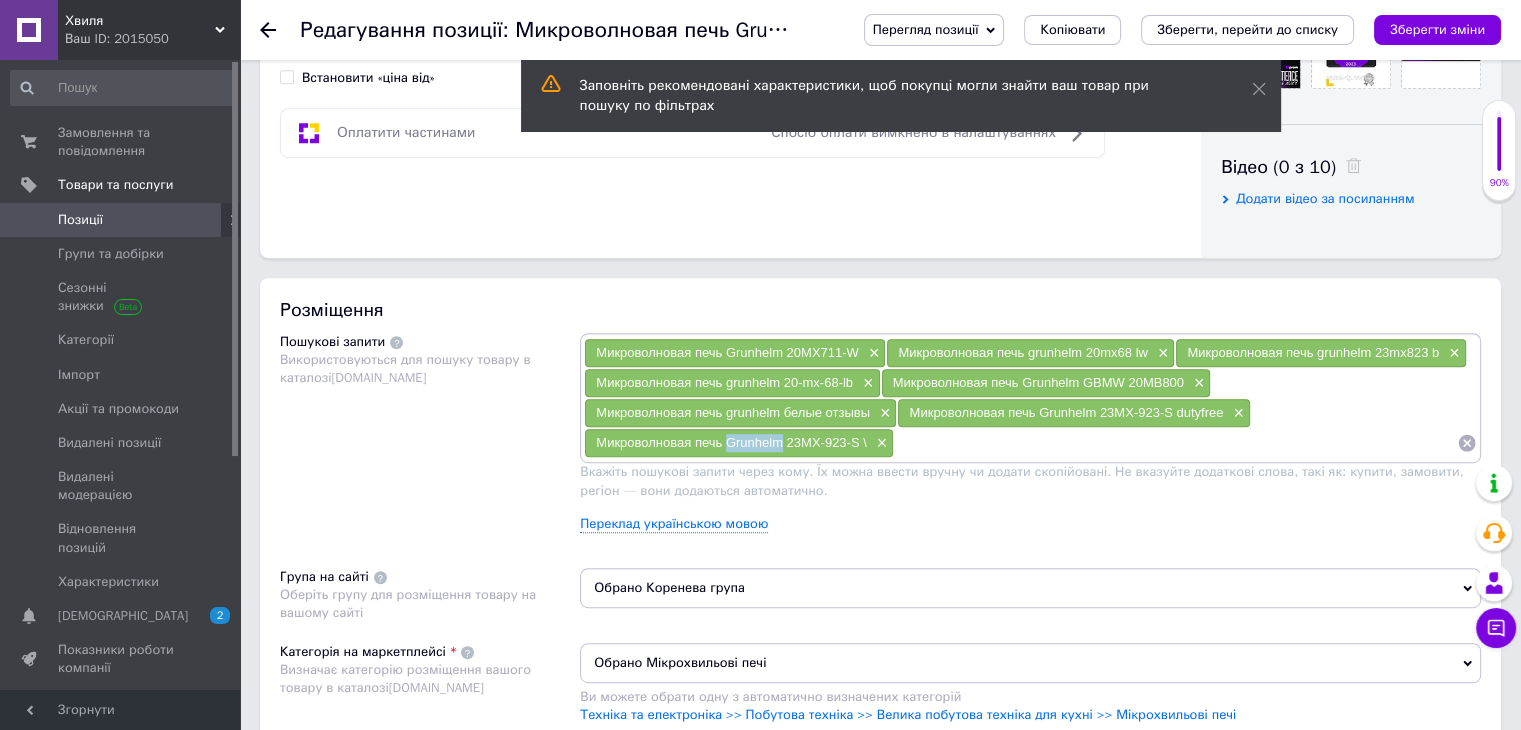 drag, startPoint x: 781, startPoint y: 442, endPoint x: 730, endPoint y: 440, distance: 51.0392 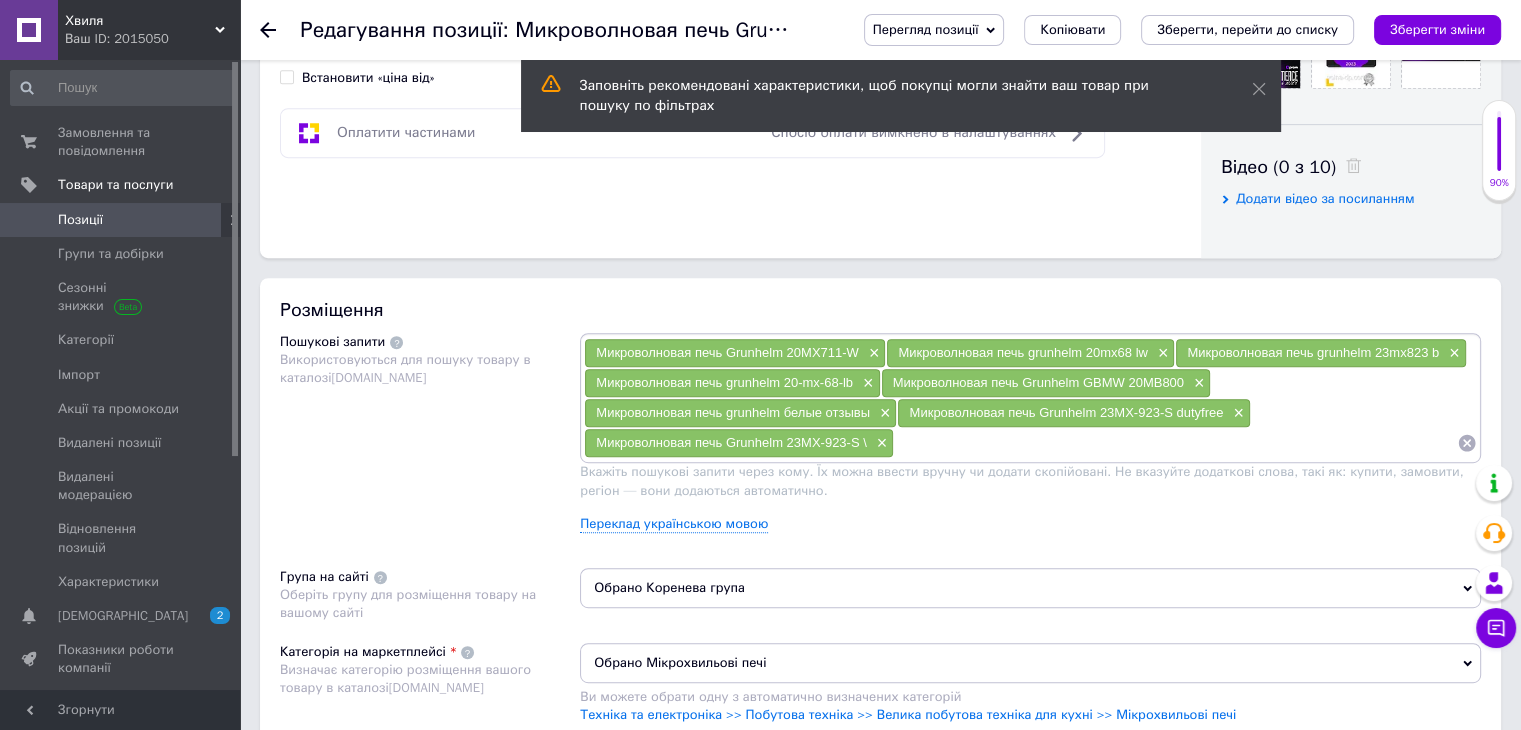 paste on "Grunhelm" 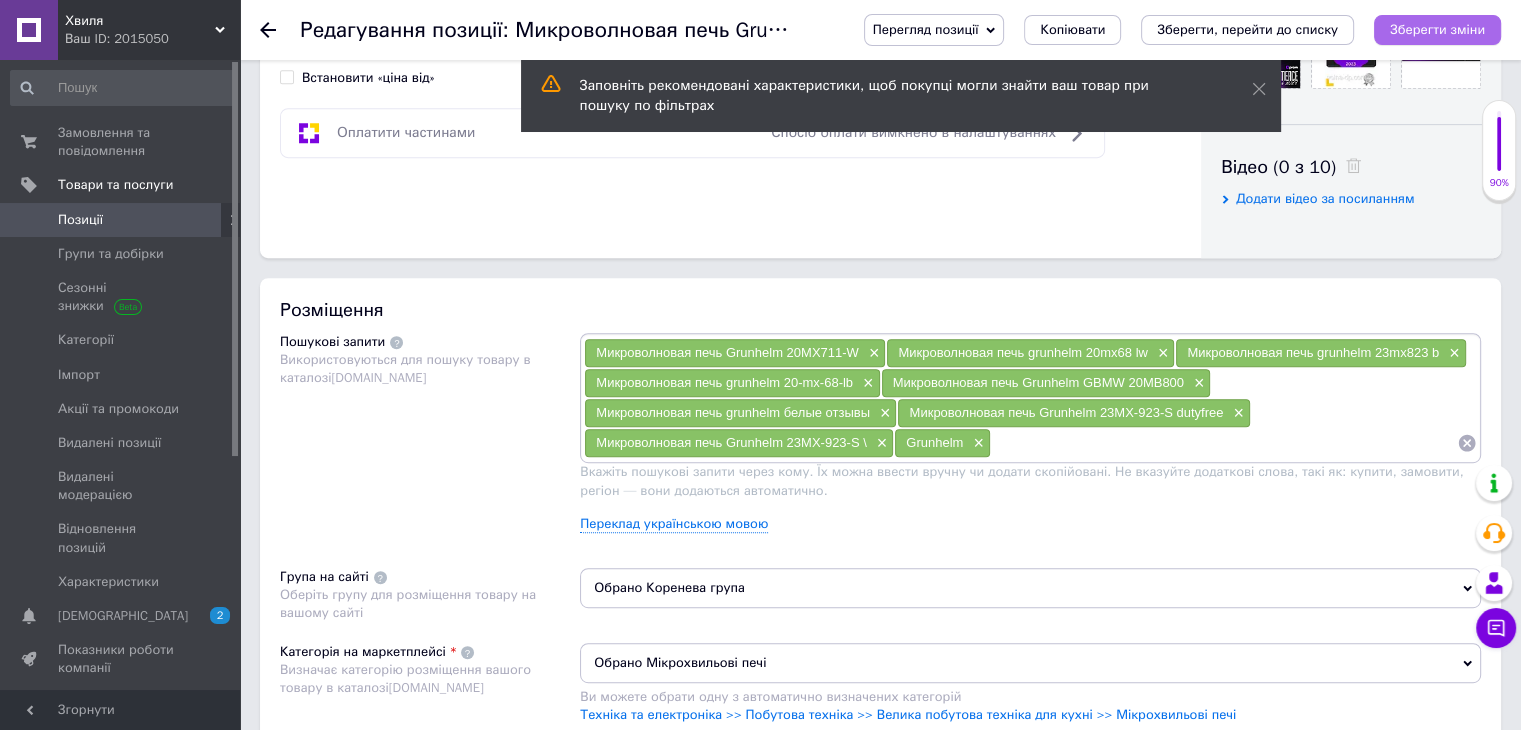 click on "Зберегти зміни" at bounding box center [1437, 29] 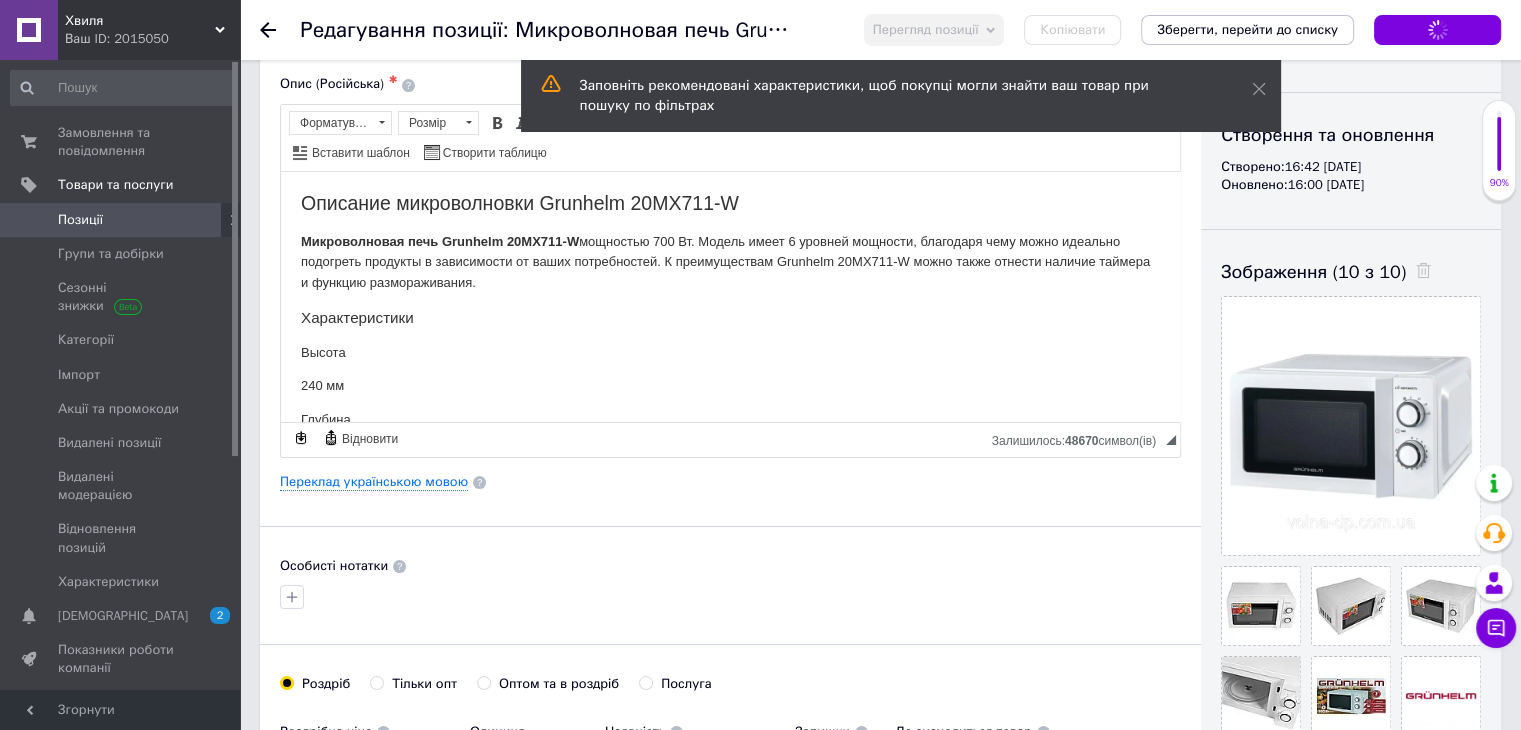 scroll, scrollTop: 0, scrollLeft: 0, axis: both 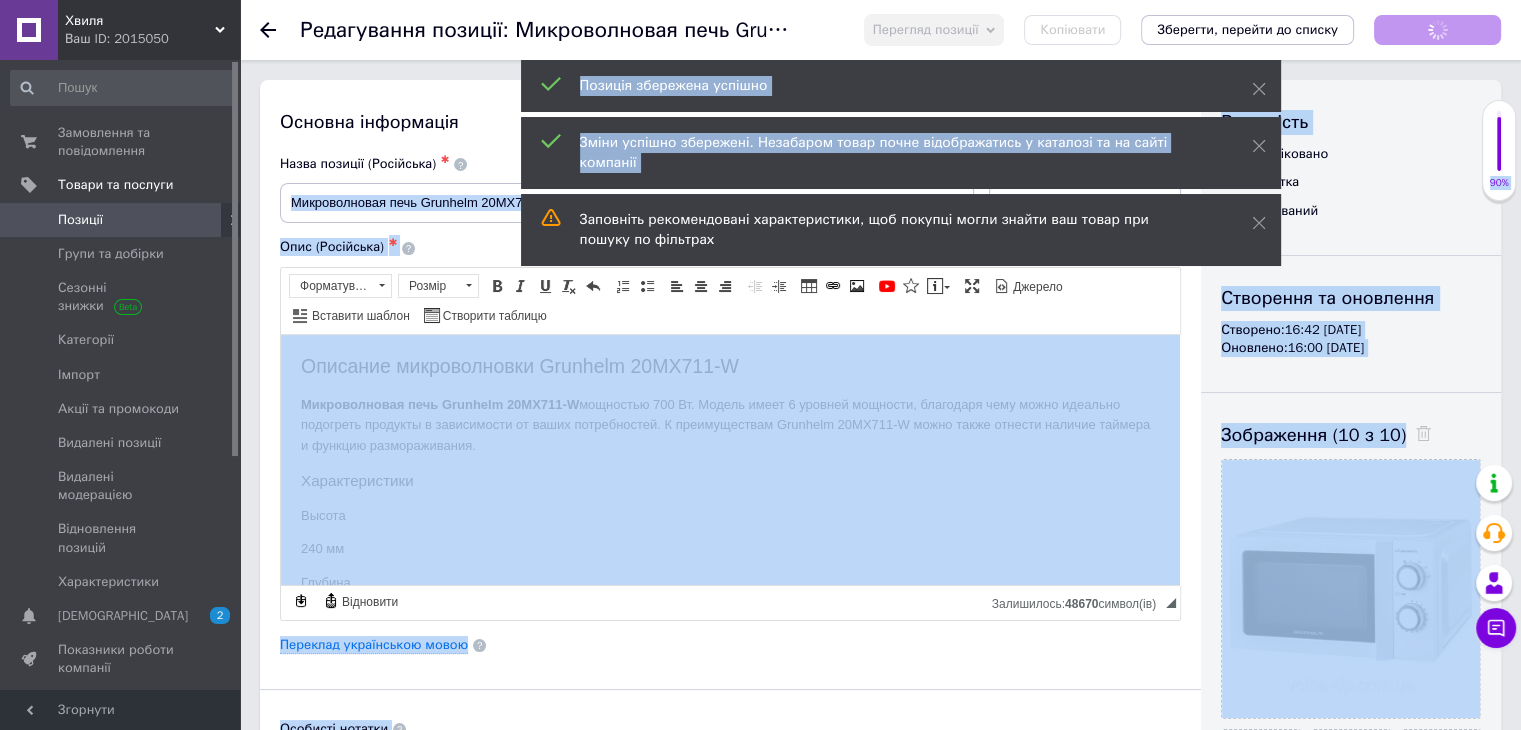 drag, startPoint x: 560, startPoint y: 197, endPoint x: 468, endPoint y: 200, distance: 92.0489 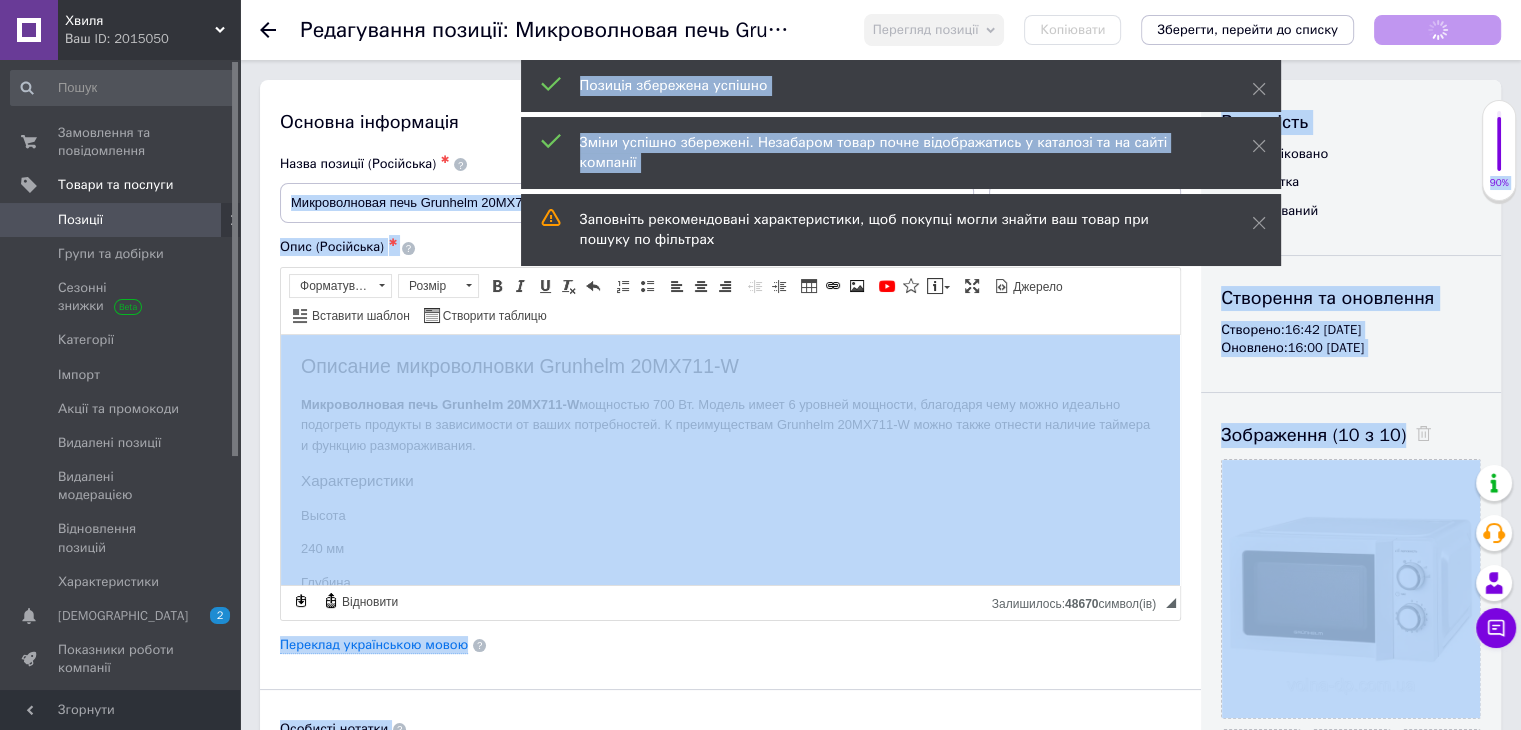 click on "Хвиля Ваш ID: 2015050 Сайт Хвиля Кабінет покупця Перевірити стан системи Сторінка на порталі Довідка Вийти Замовлення та повідомлення 0 0 Товари та послуги Позиції Групи та добірки Сезонні знижки Категорії Імпорт Акції та промокоди Видалені позиції Видалені модерацією Відновлення позицій Характеристики Сповіщення 2 Показники роботи компанії Панель управління Відгуки Покупці Каталог ProSale Аналітика Інструменти веб-майстра та SEO Управління сайтом Гаманець компанії Маркет Налаштування Тарифи та рахунки Bigl.ua" at bounding box center (760, 1742) 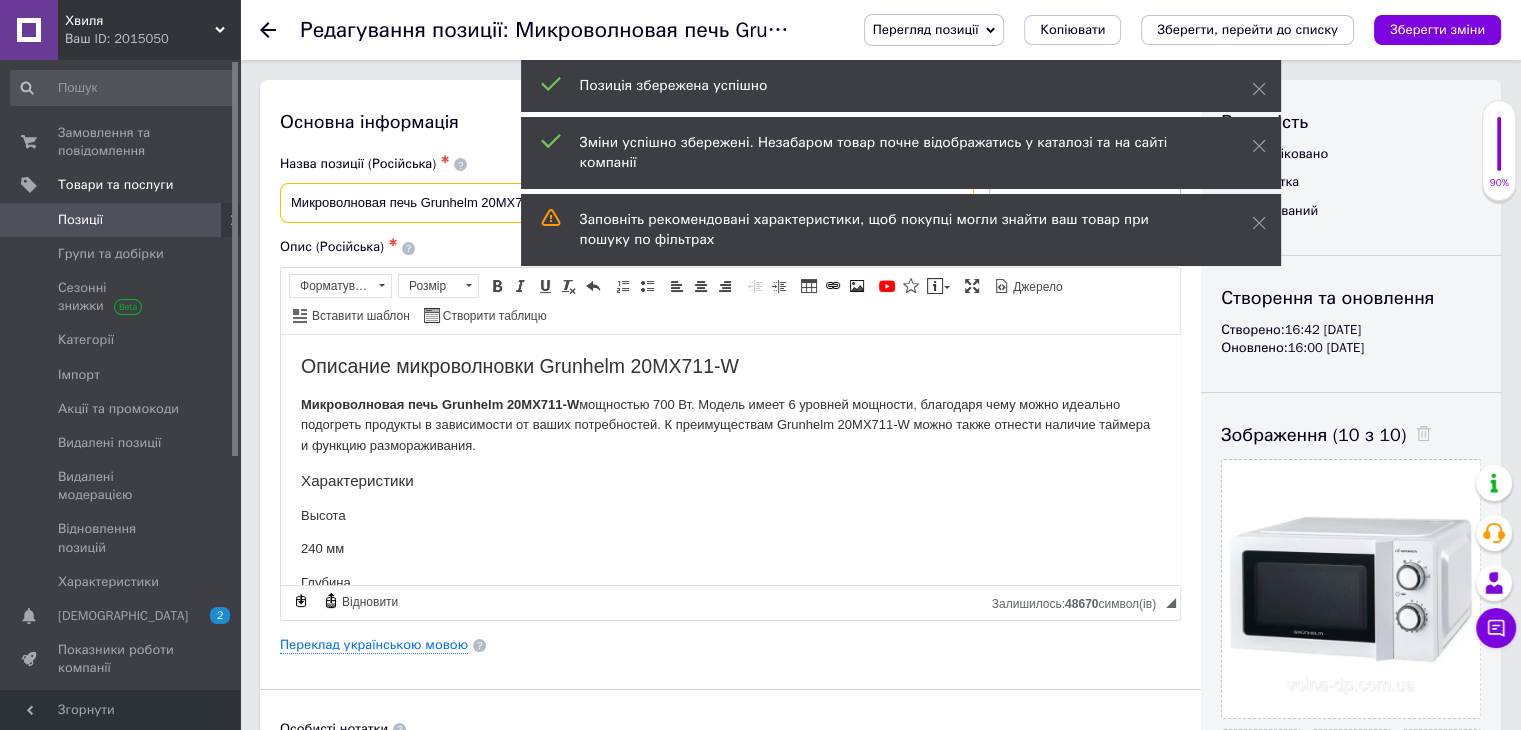 click on "Микроволновая печь Grunhelm 20MX711-W" at bounding box center [627, 203] 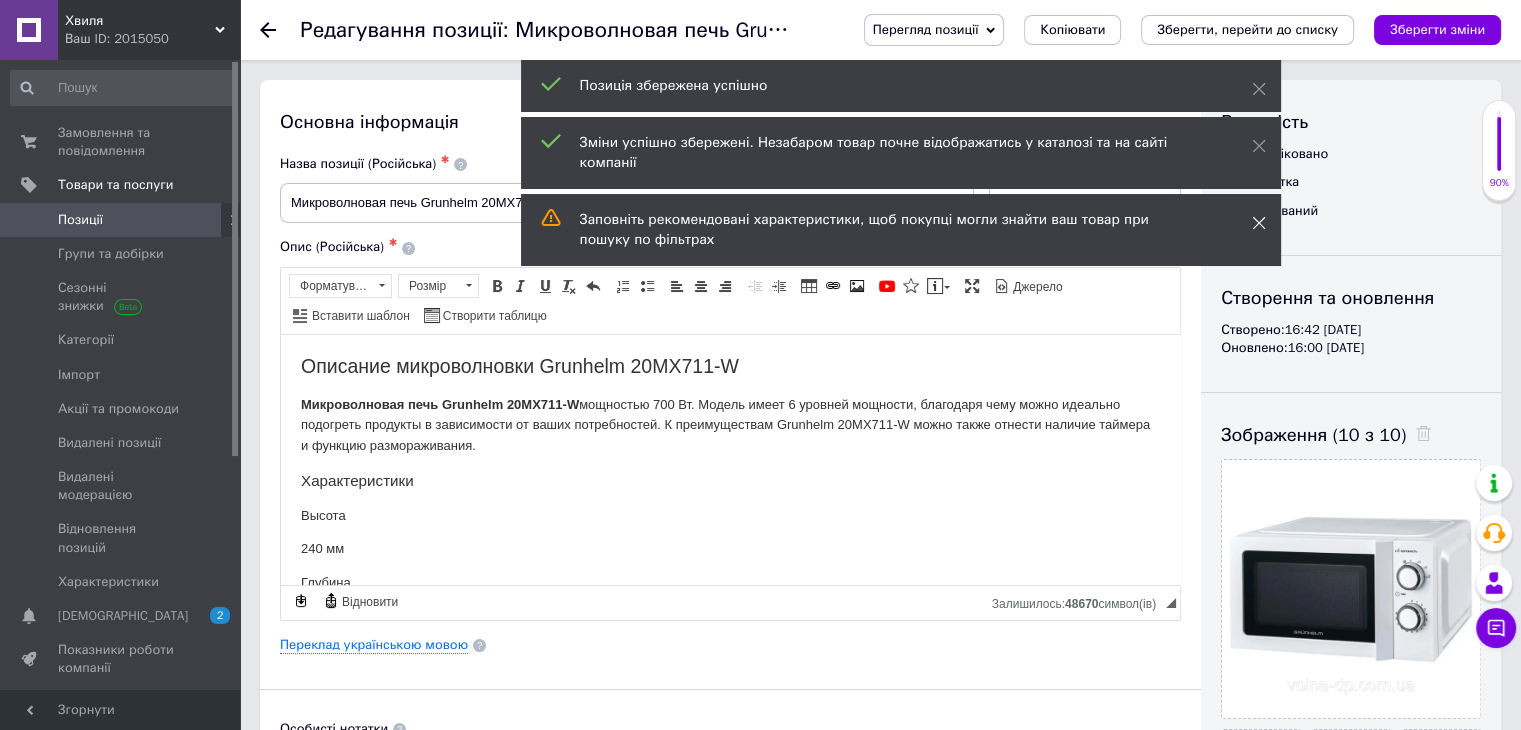 click 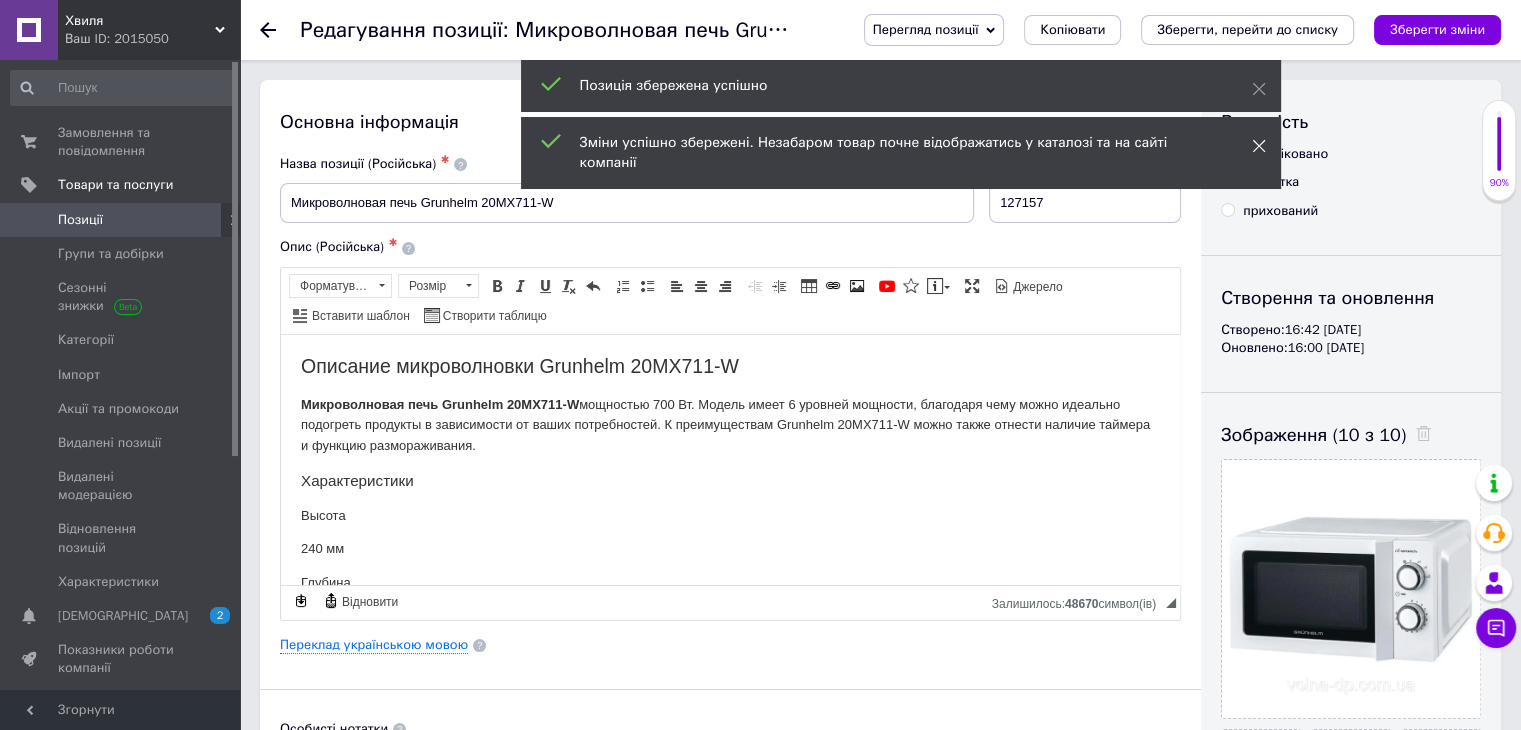click on "Зміни успішно збережені. Незабаром товар почне відображатись у каталозі та на сайті компанії" at bounding box center (901, 153) 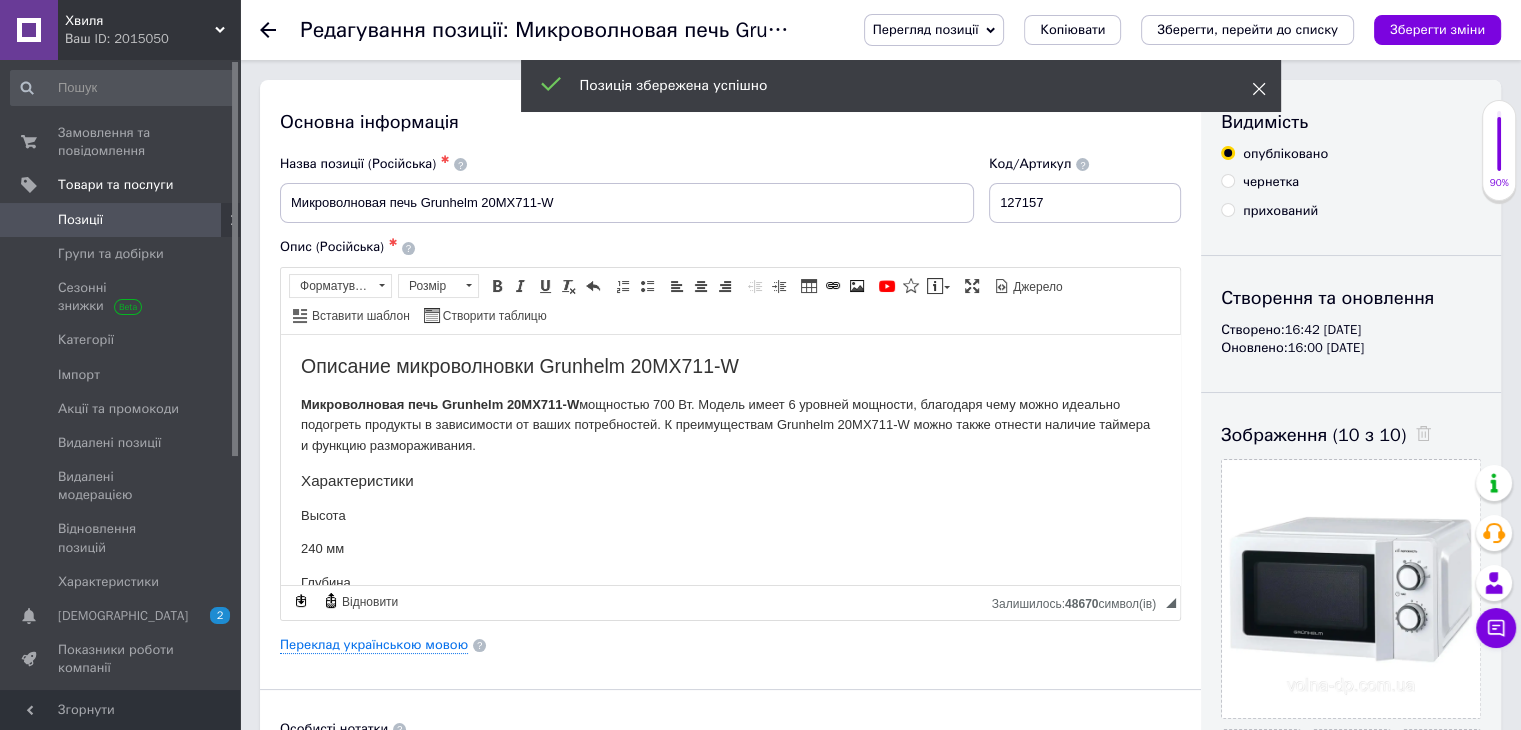 click 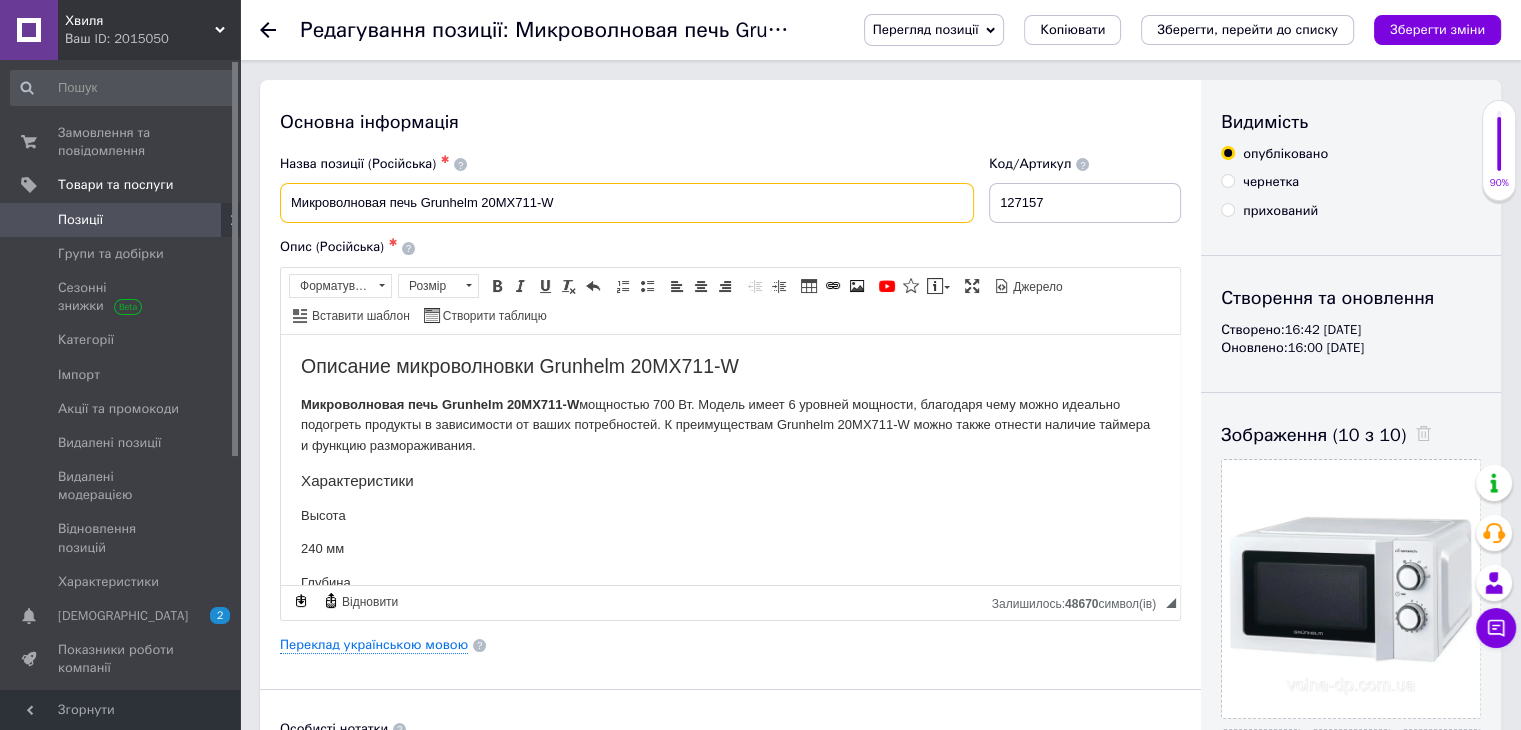 drag, startPoint x: 572, startPoint y: 201, endPoint x: 422, endPoint y: 208, distance: 150.16324 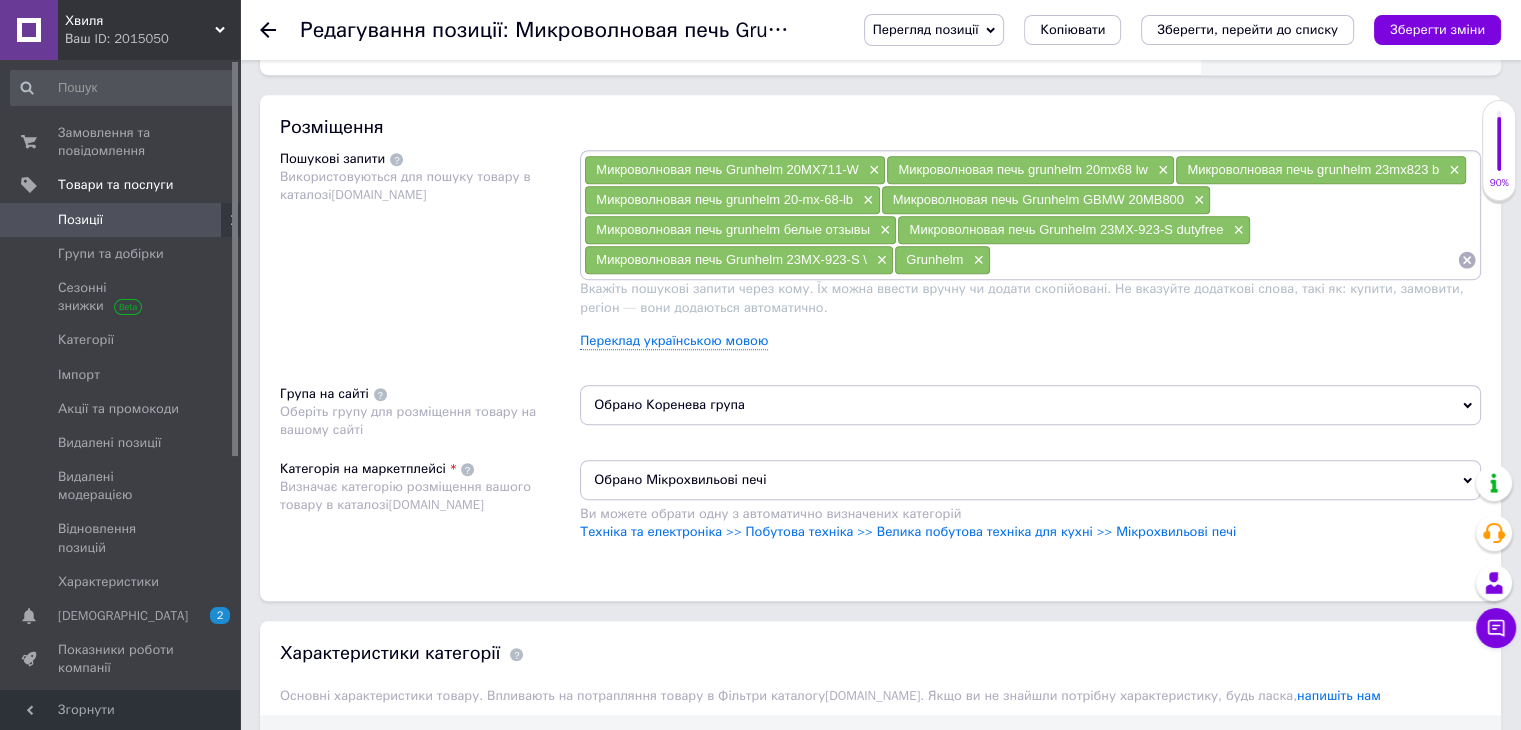 scroll, scrollTop: 1200, scrollLeft: 0, axis: vertical 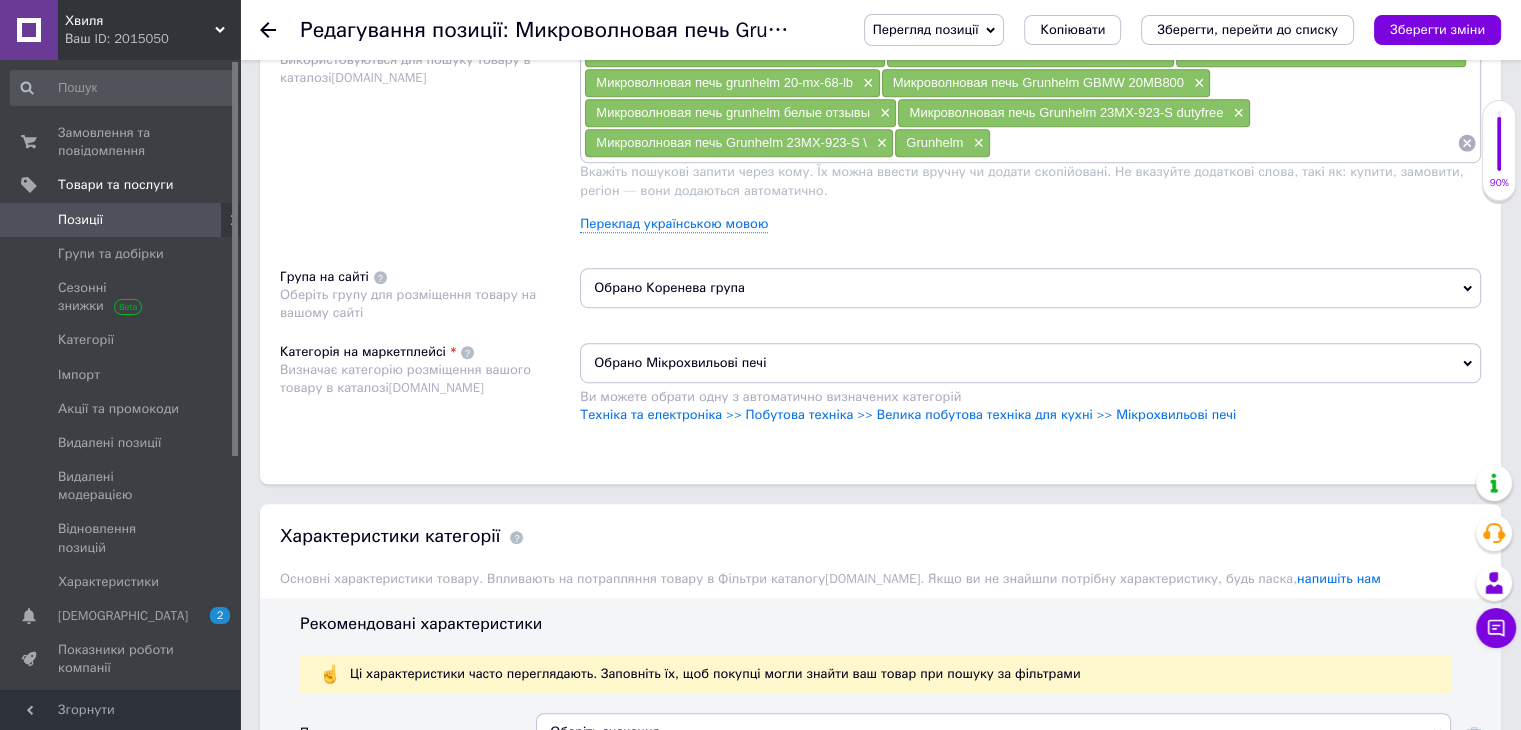 paste on "Grunhelm 20MX711-W" 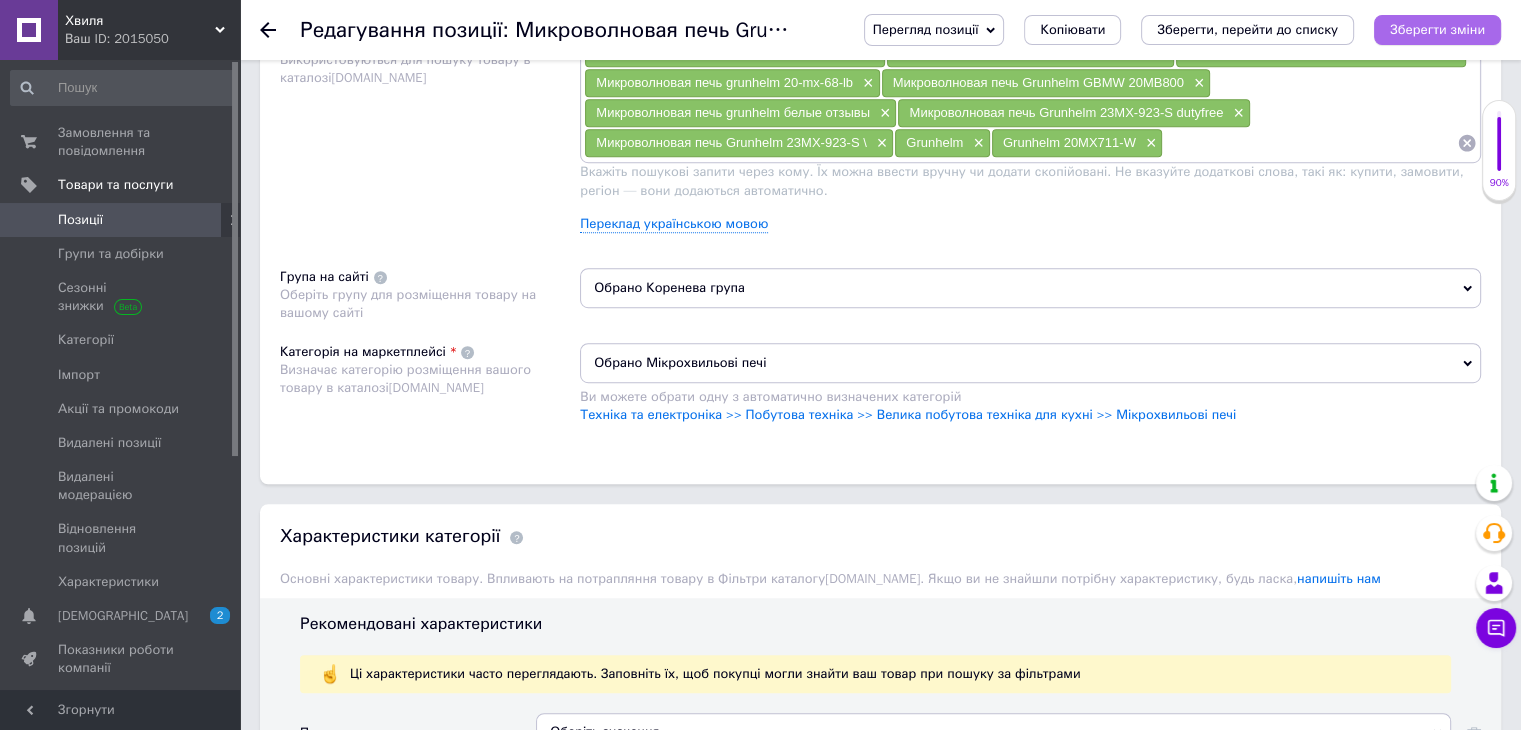 click on "Зберегти зміни" at bounding box center (1437, 30) 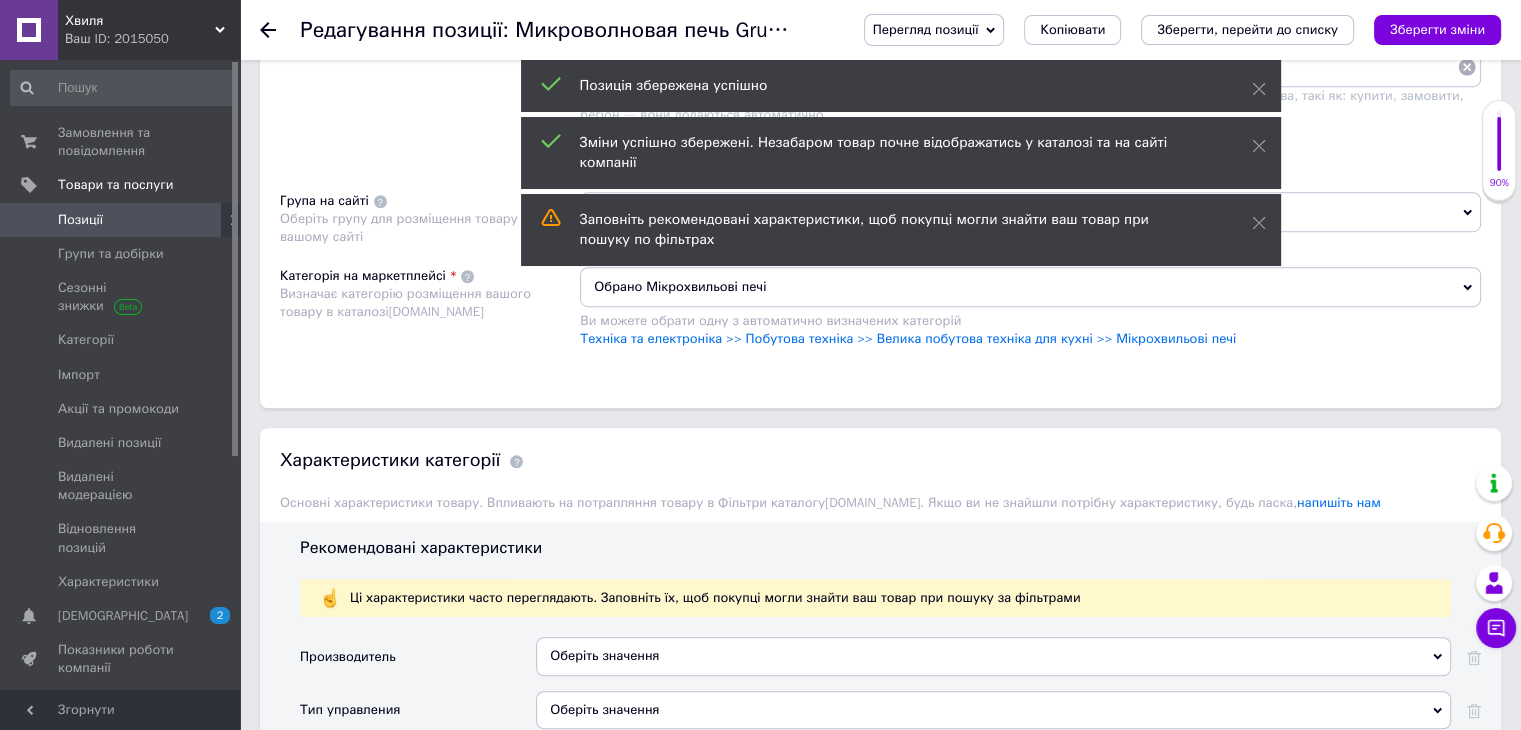 scroll, scrollTop: 1000, scrollLeft: 0, axis: vertical 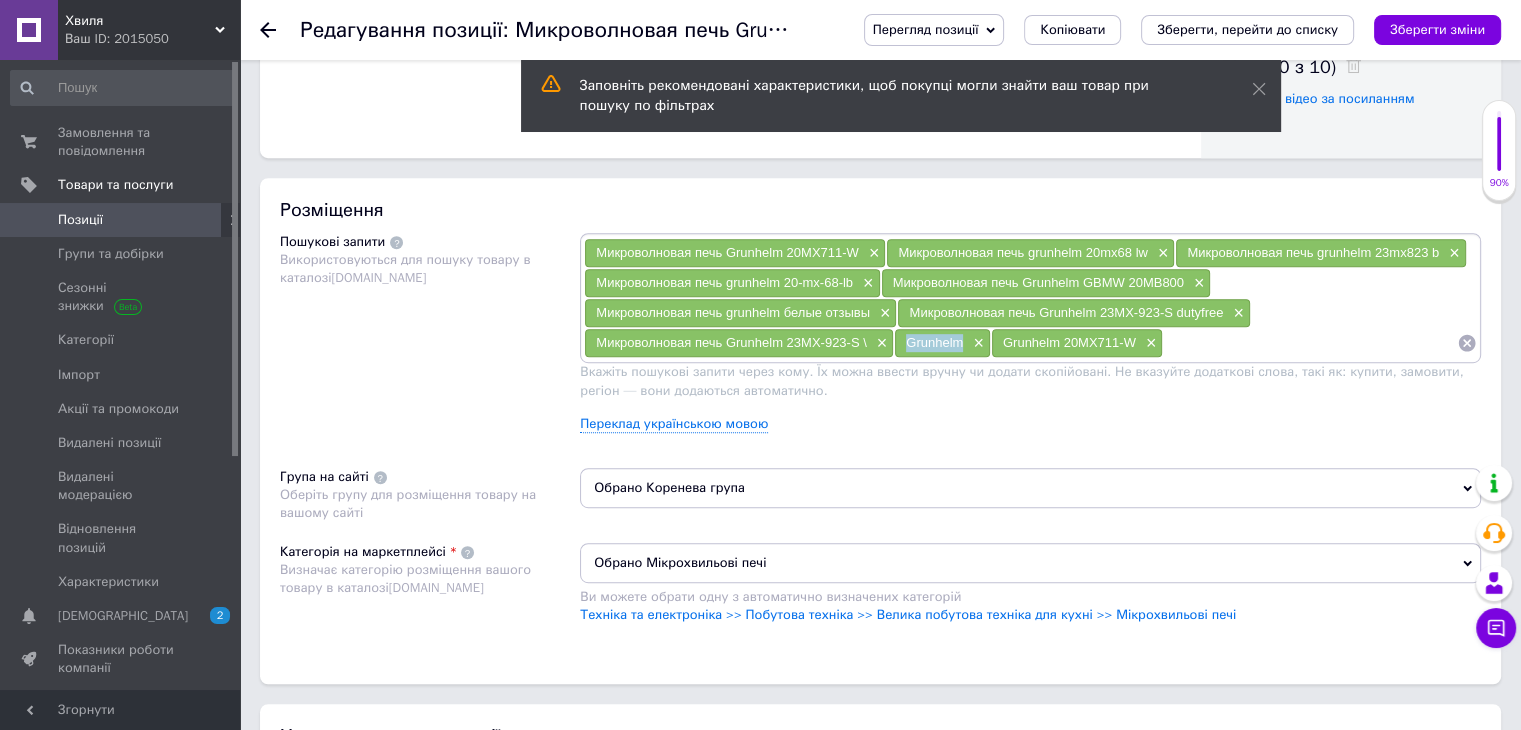 drag, startPoint x: 961, startPoint y: 337, endPoint x: 907, endPoint y: 340, distance: 54.08327 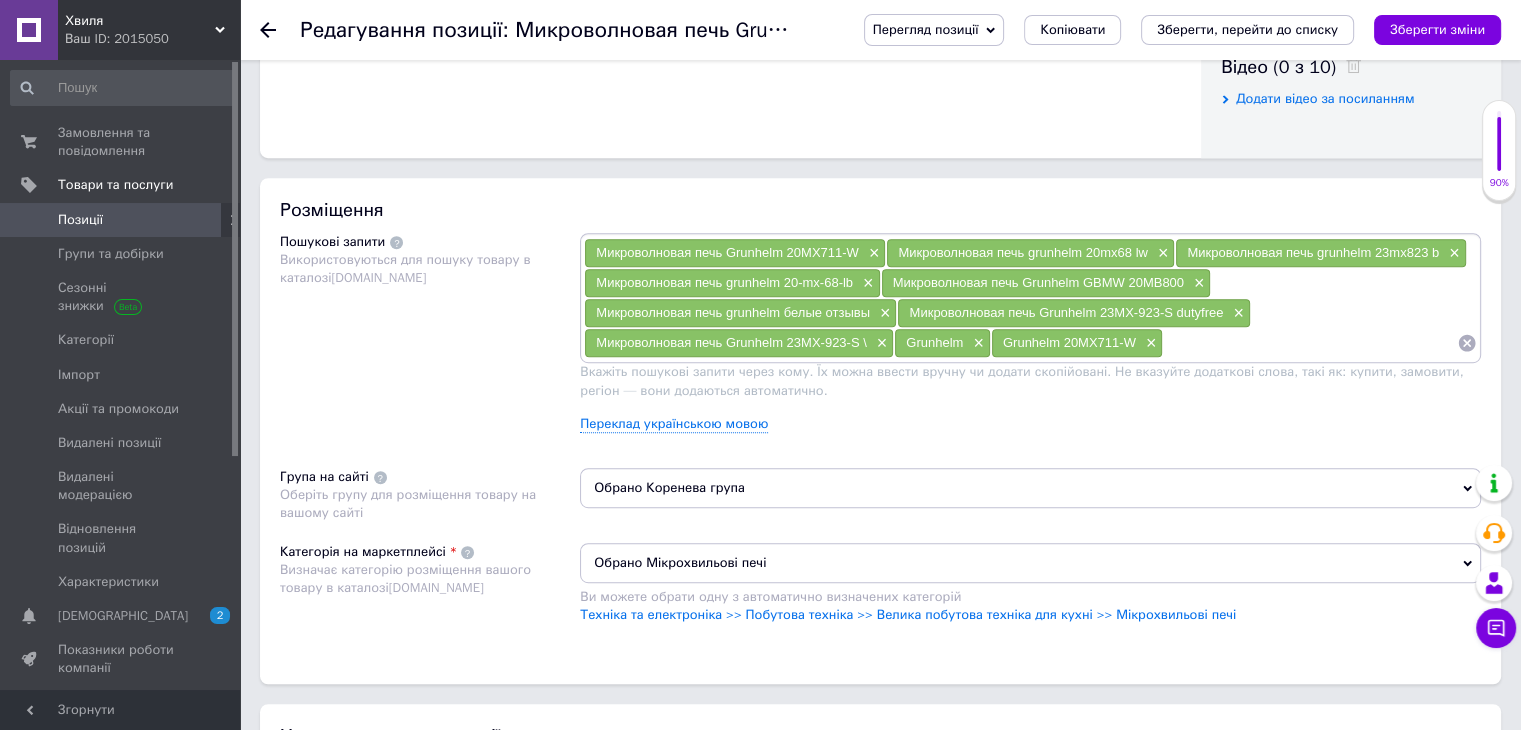 paste on "Grunhelm" 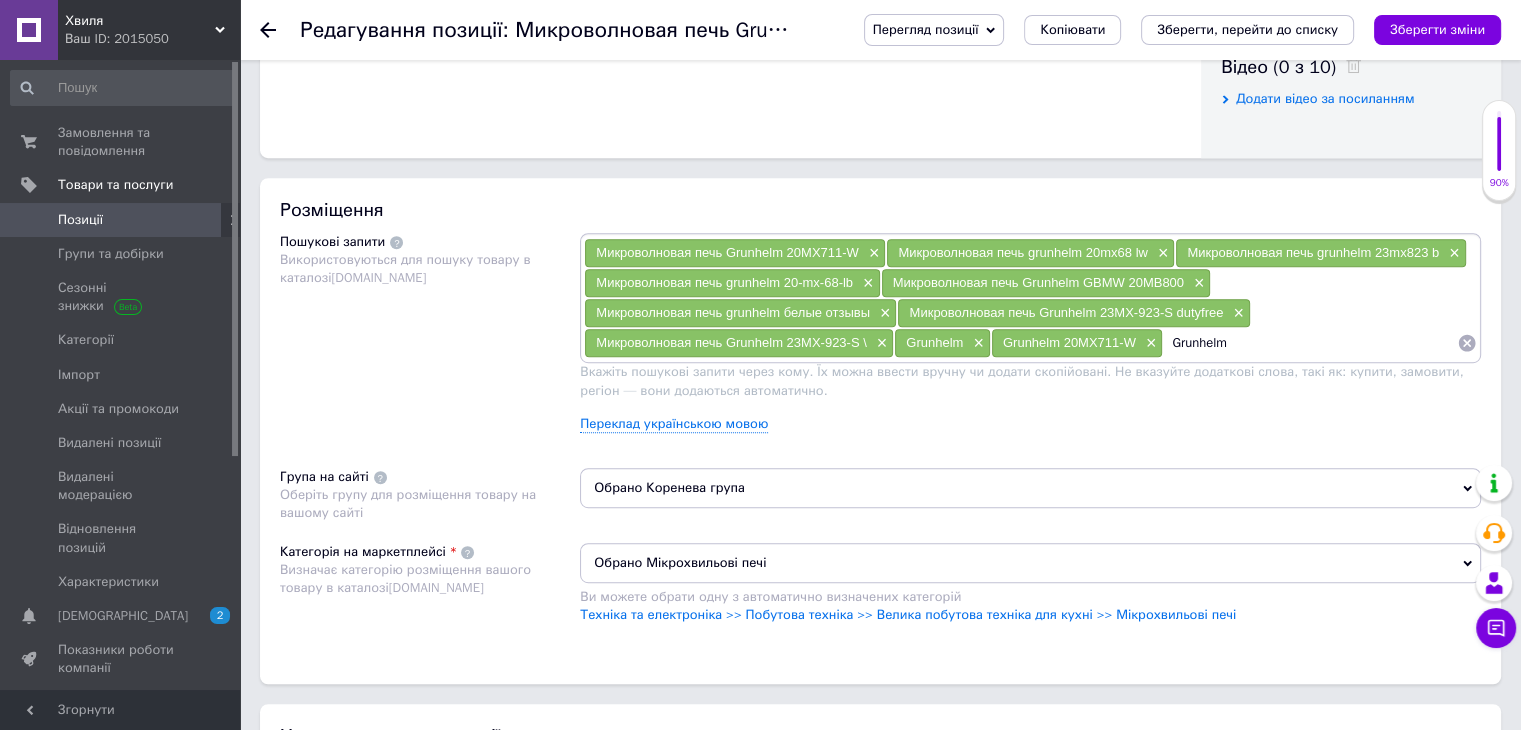 click on "Grunhelm" at bounding box center (1310, 343) 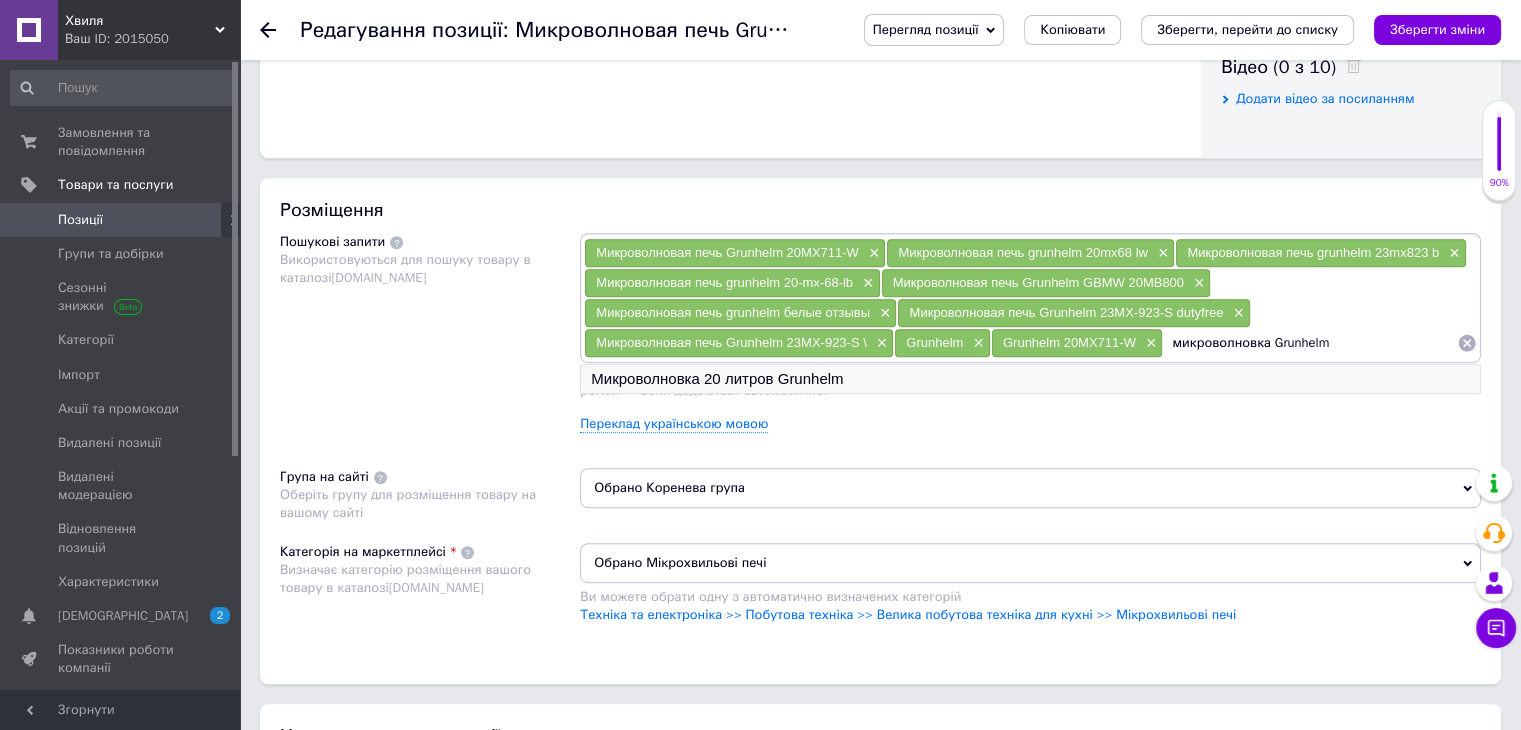 type on "микроволновка Grunhelm" 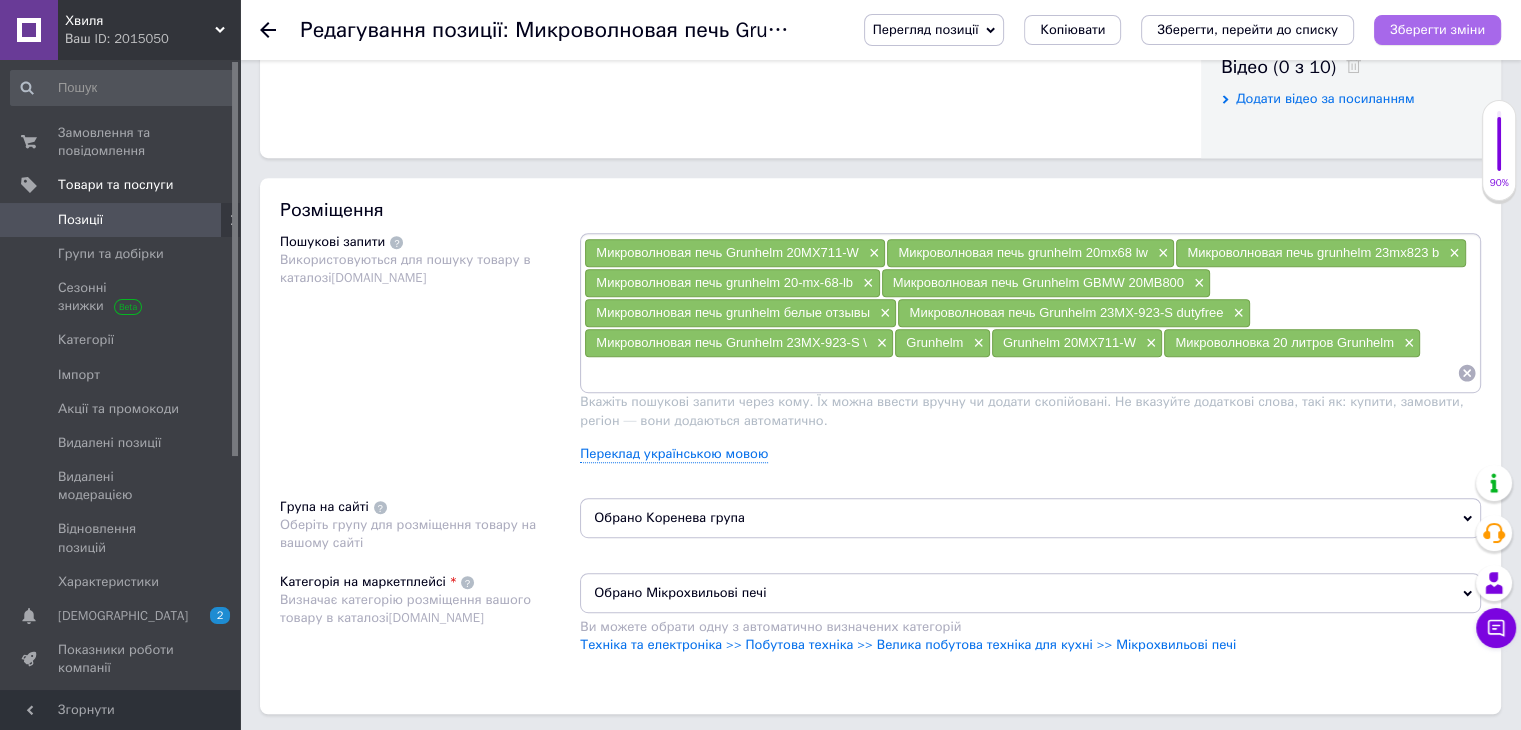 click on "Зберегти зміни" at bounding box center (1437, 29) 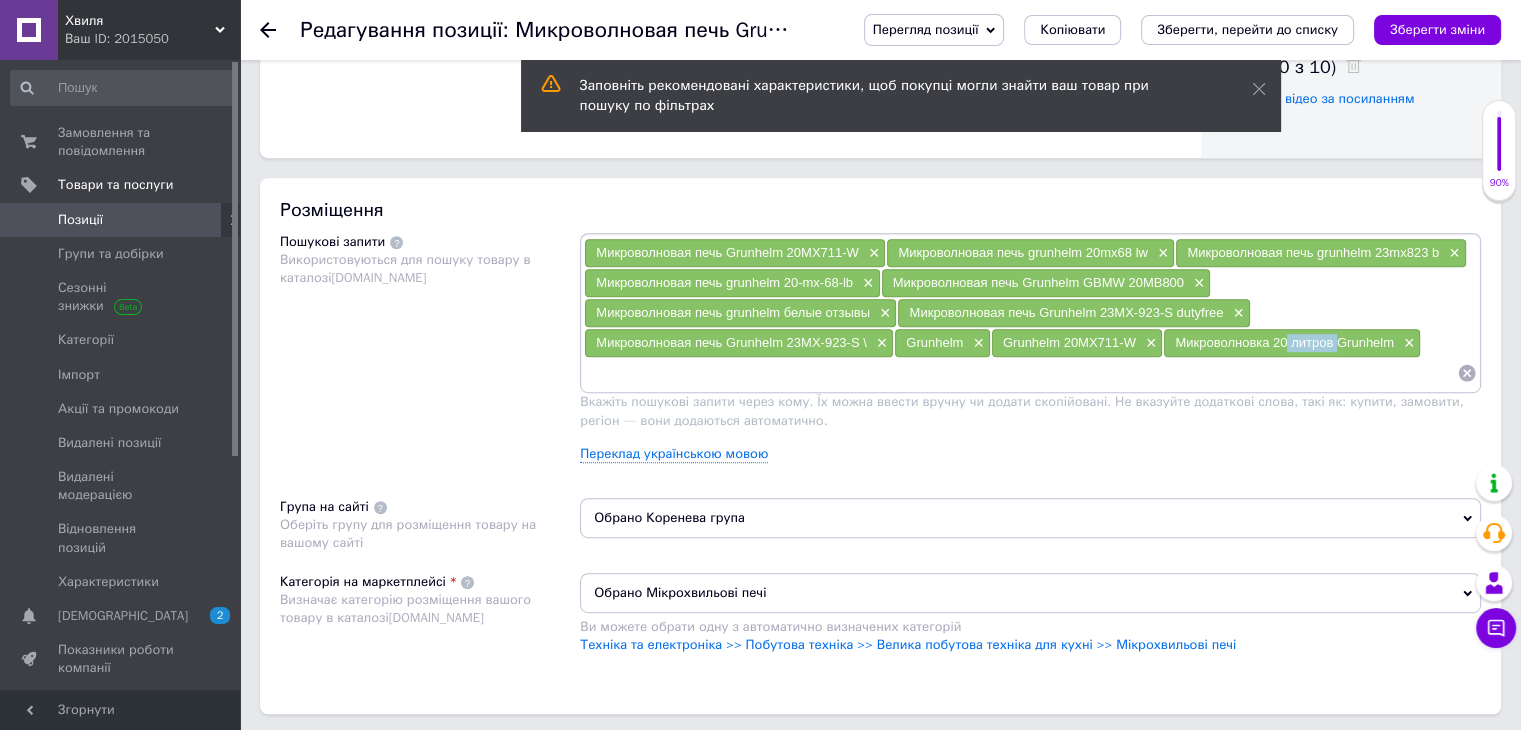 drag, startPoint x: 1336, startPoint y: 341, endPoint x: 1284, endPoint y: 342, distance: 52.009613 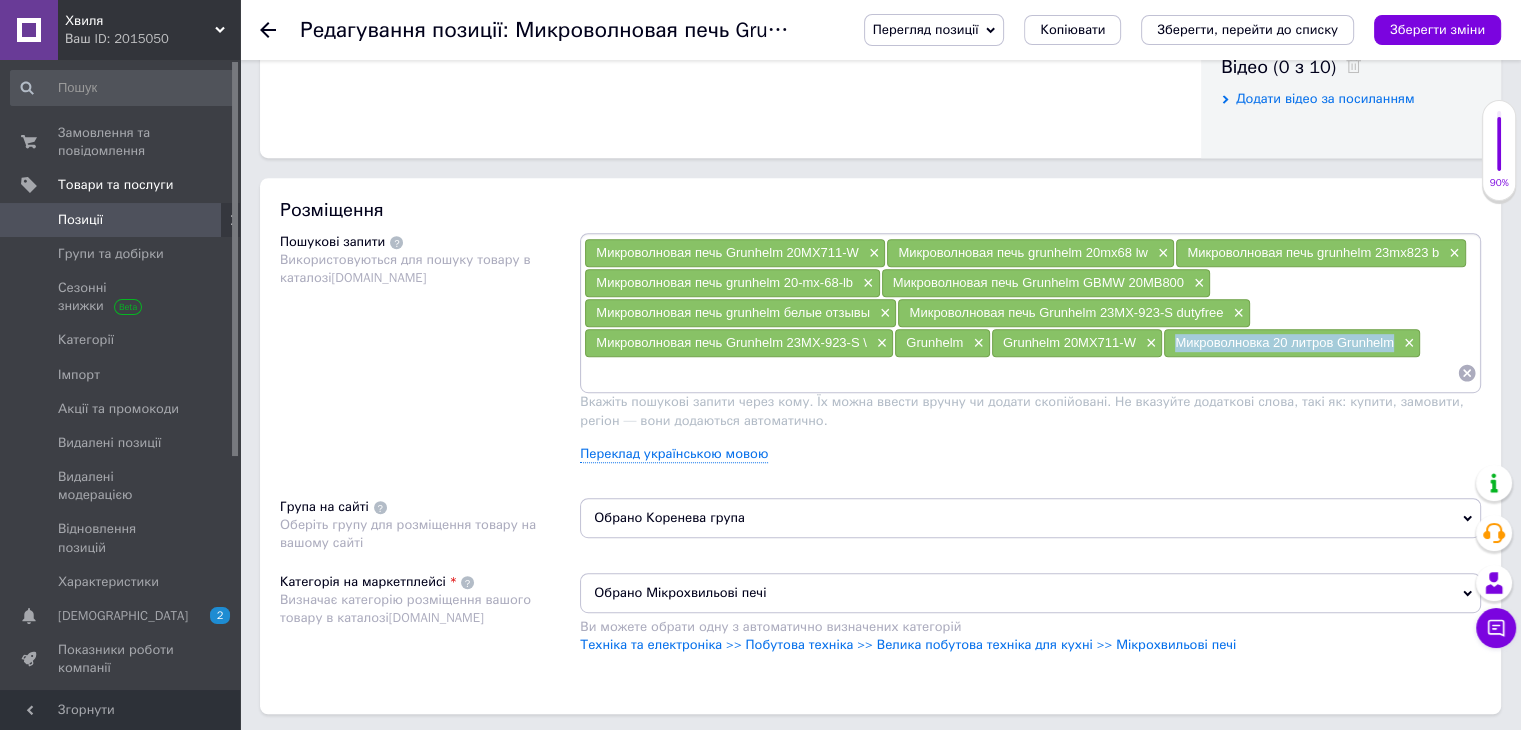 drag, startPoint x: 1394, startPoint y: 343, endPoint x: 1173, endPoint y: 339, distance: 221.0362 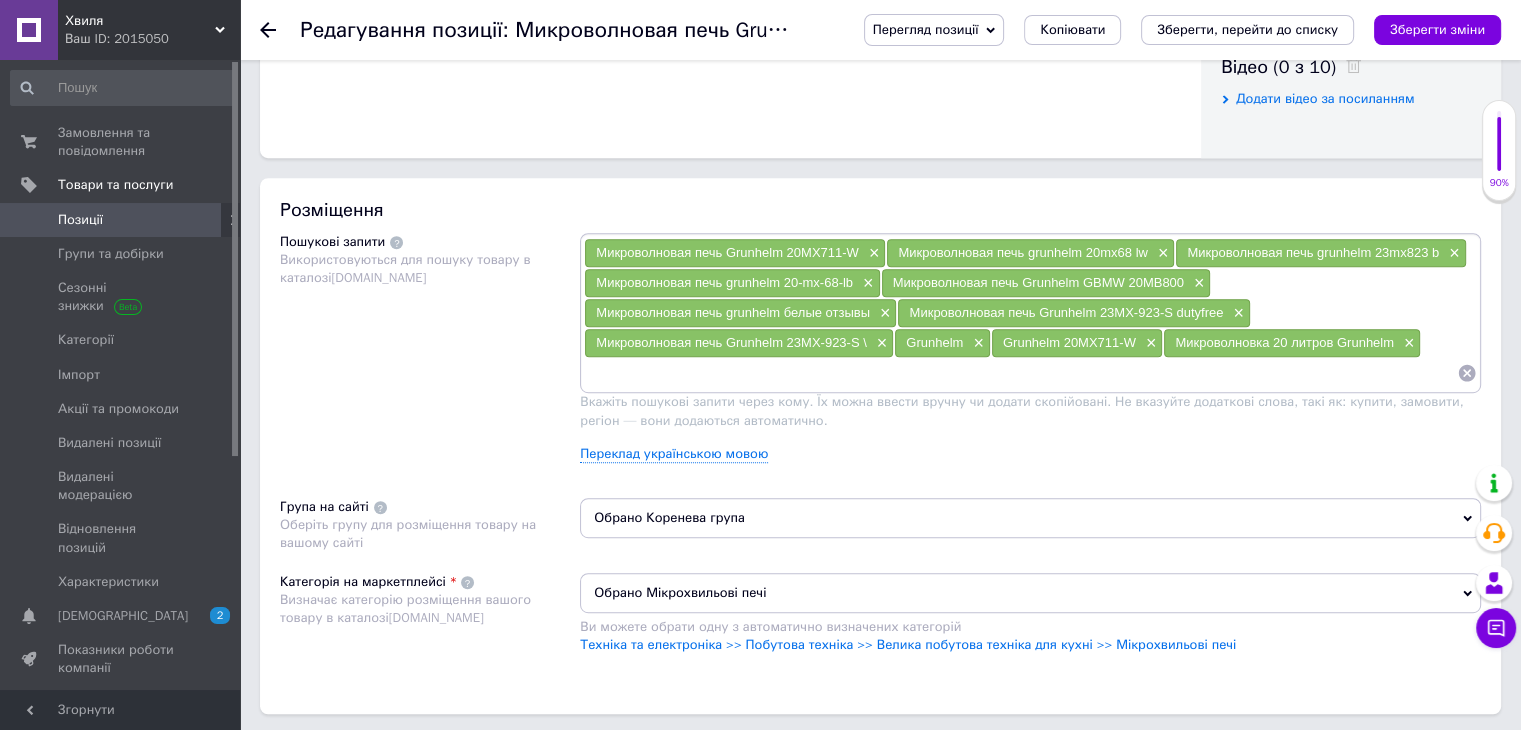 paste on "Микроволновка 20 литров Grunhelm" 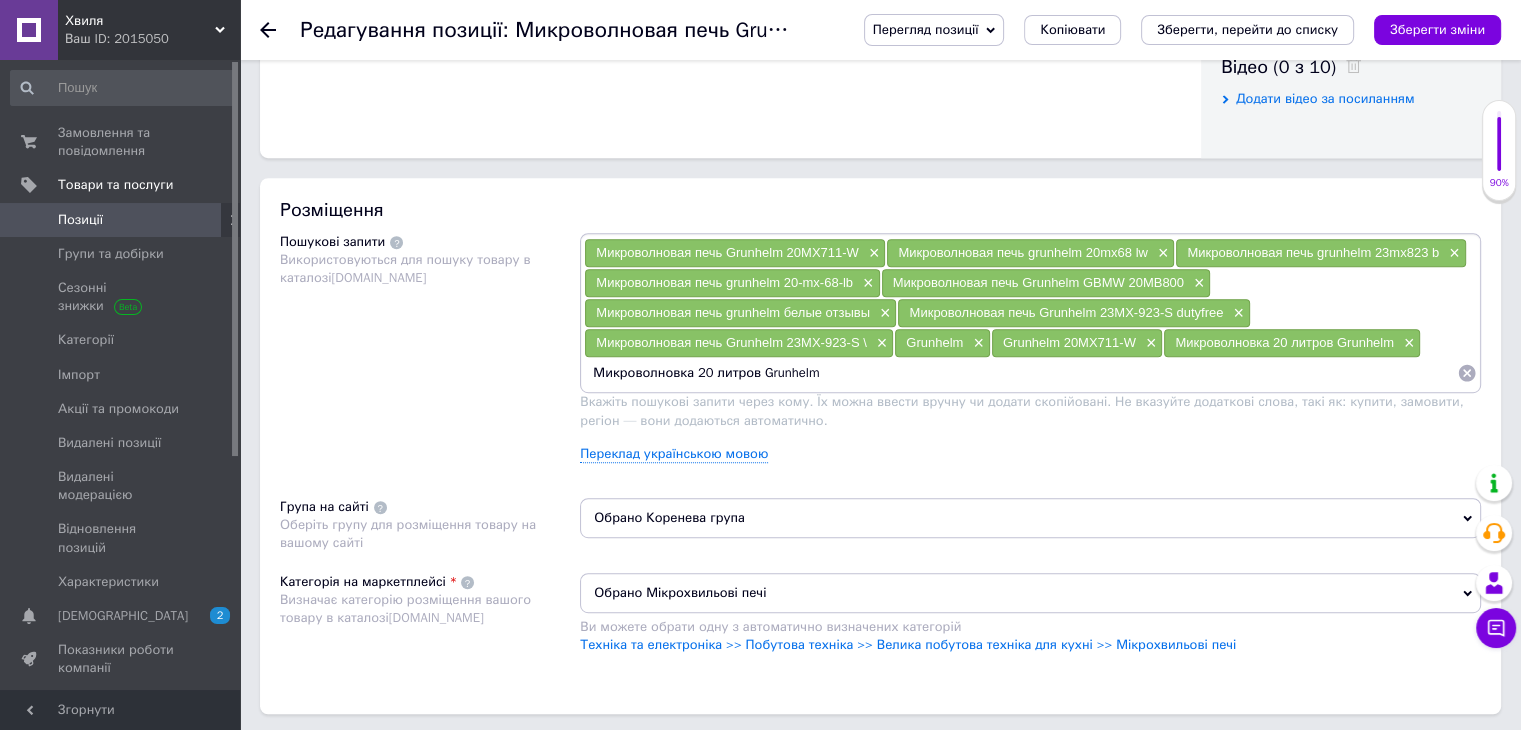 scroll, scrollTop: 0, scrollLeft: 0, axis: both 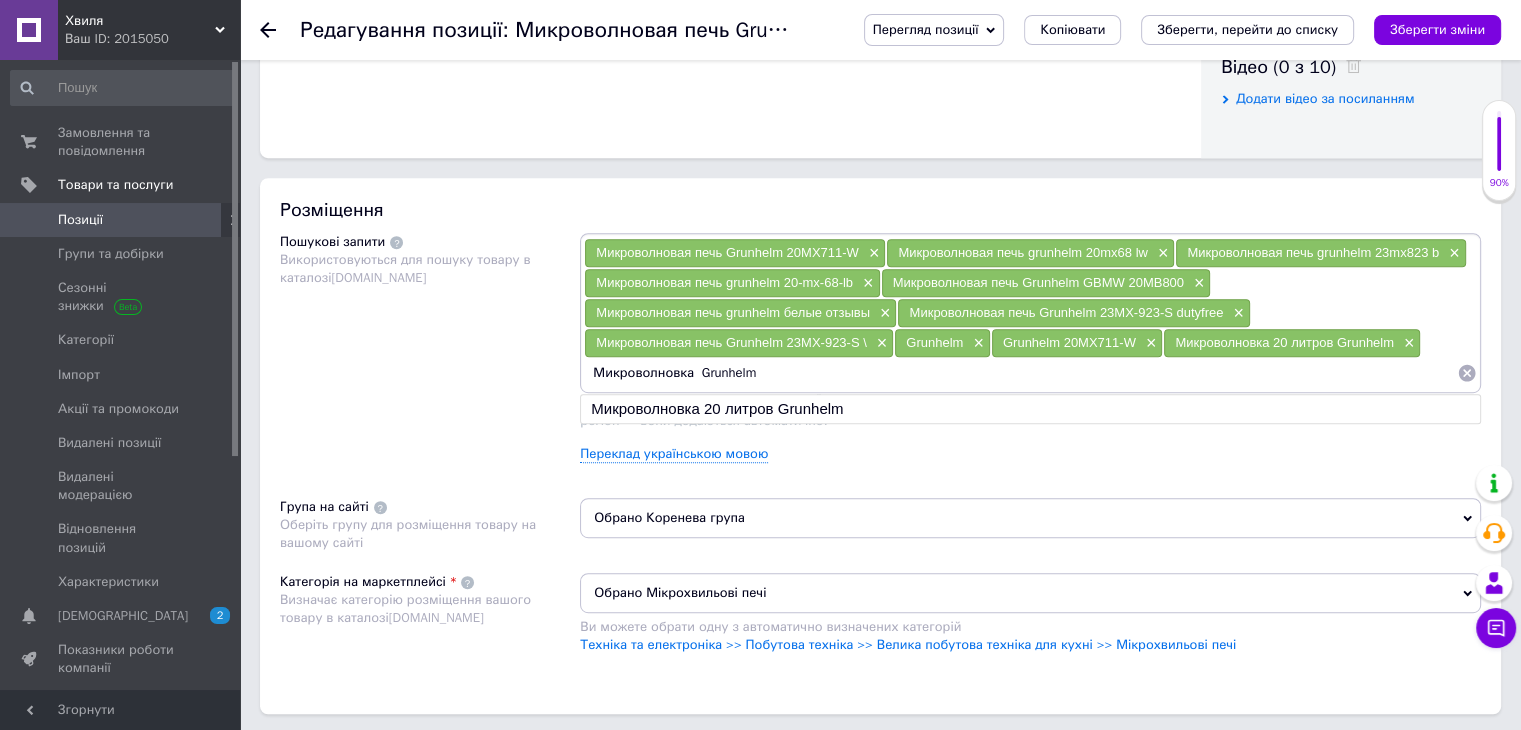 click on "Микроволновка  Grunhelm" at bounding box center (1020, 373) 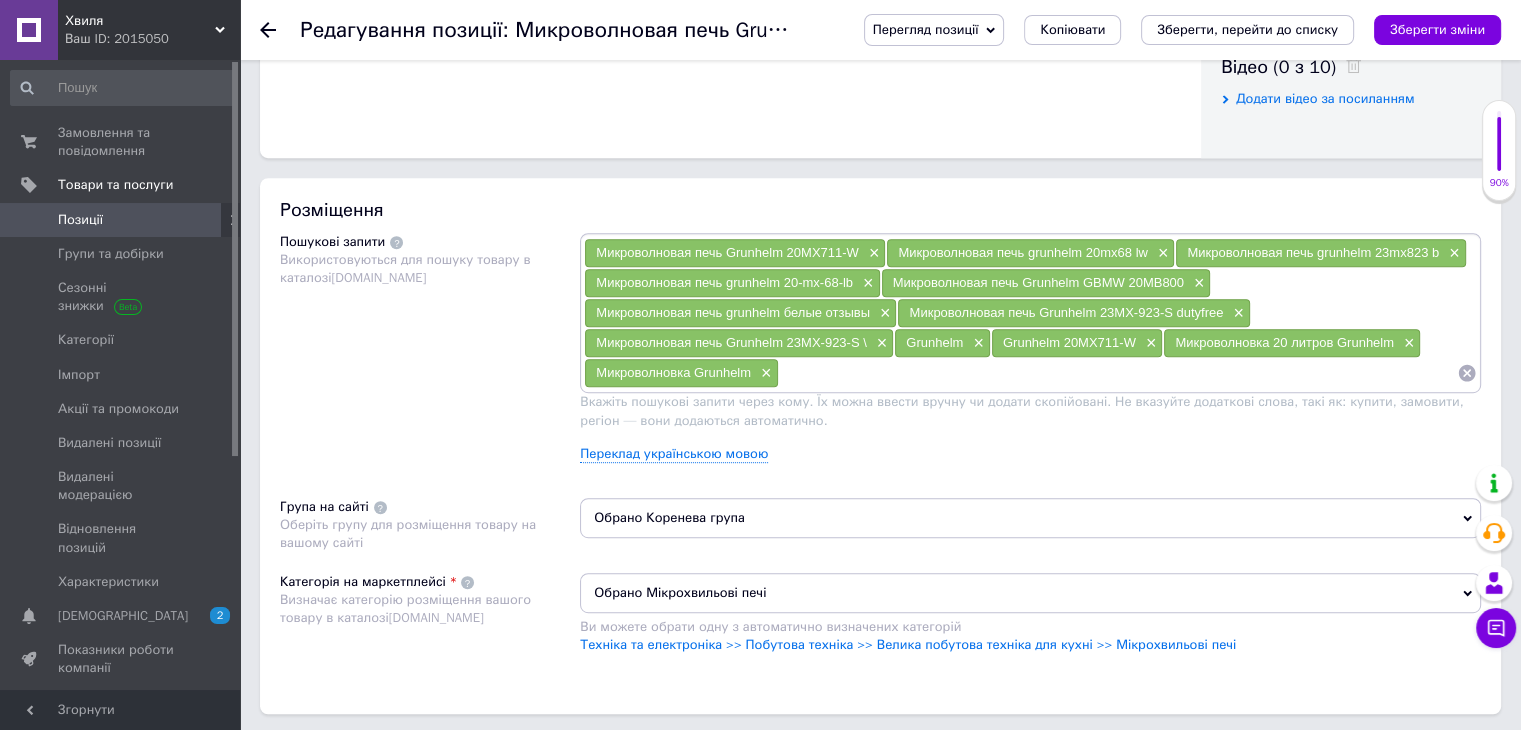 scroll, scrollTop: 0, scrollLeft: 0, axis: both 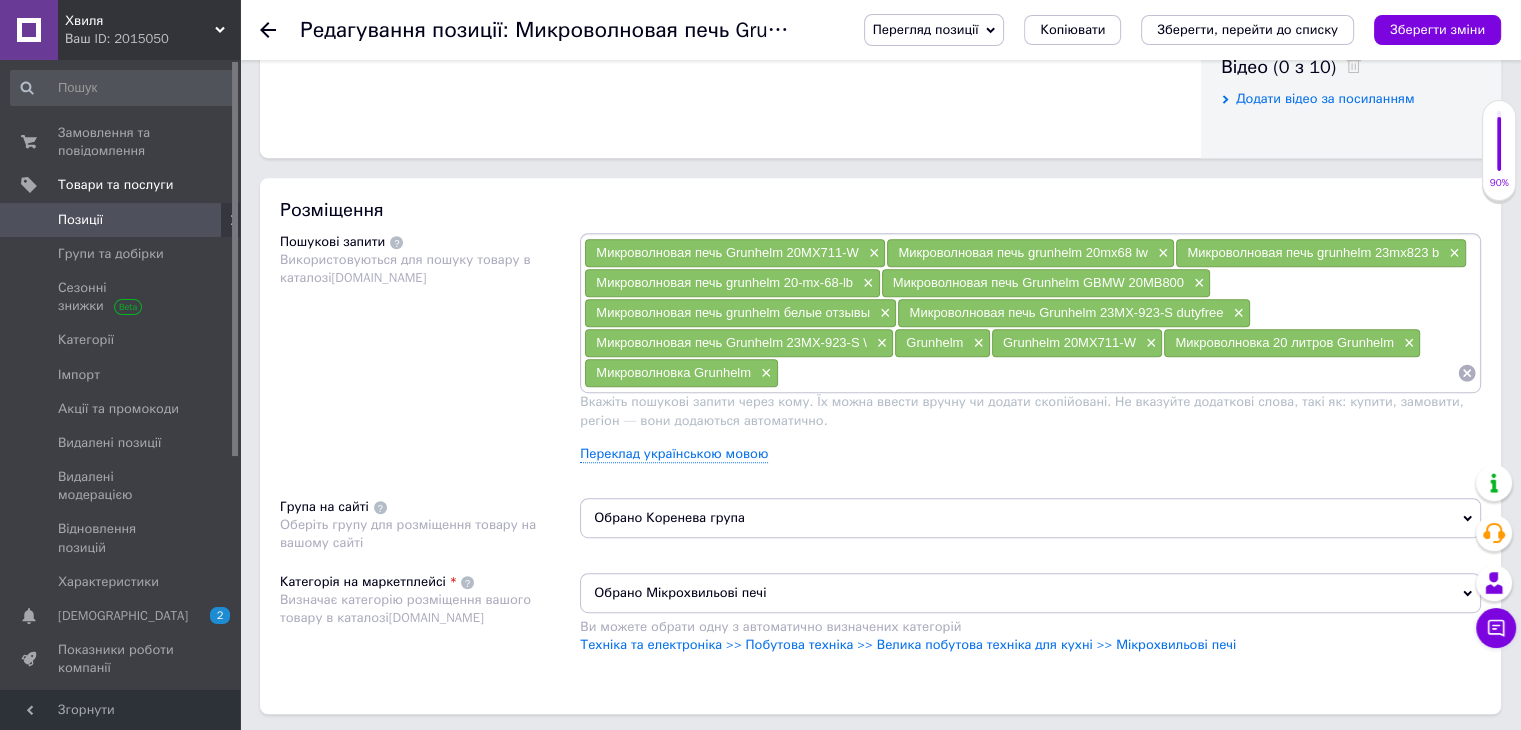 click on "Зберегти зміни" at bounding box center (1437, 29) 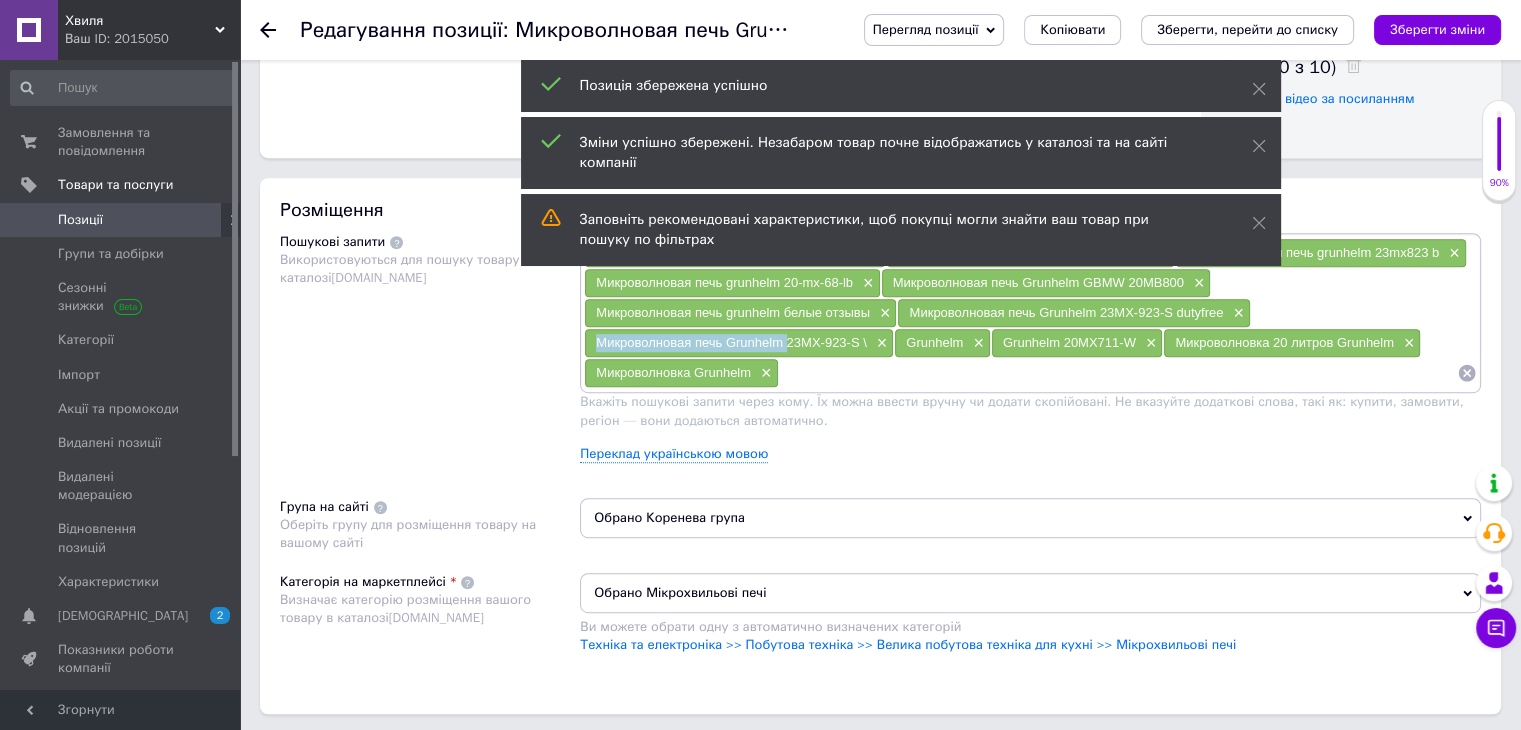 drag, startPoint x: 787, startPoint y: 340, endPoint x: 592, endPoint y: 337, distance: 195.02307 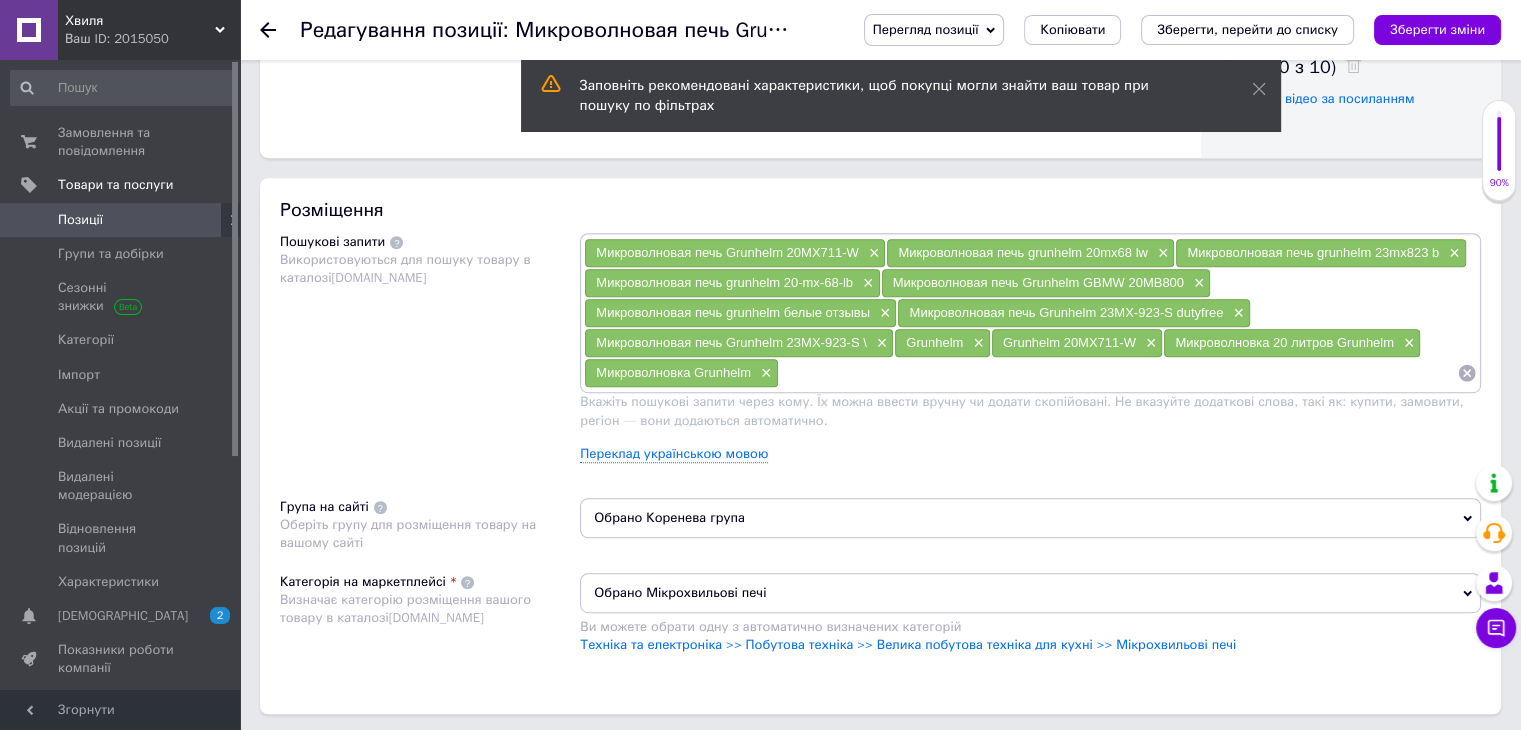 paste on "Микроволновая печь Grunhelm" 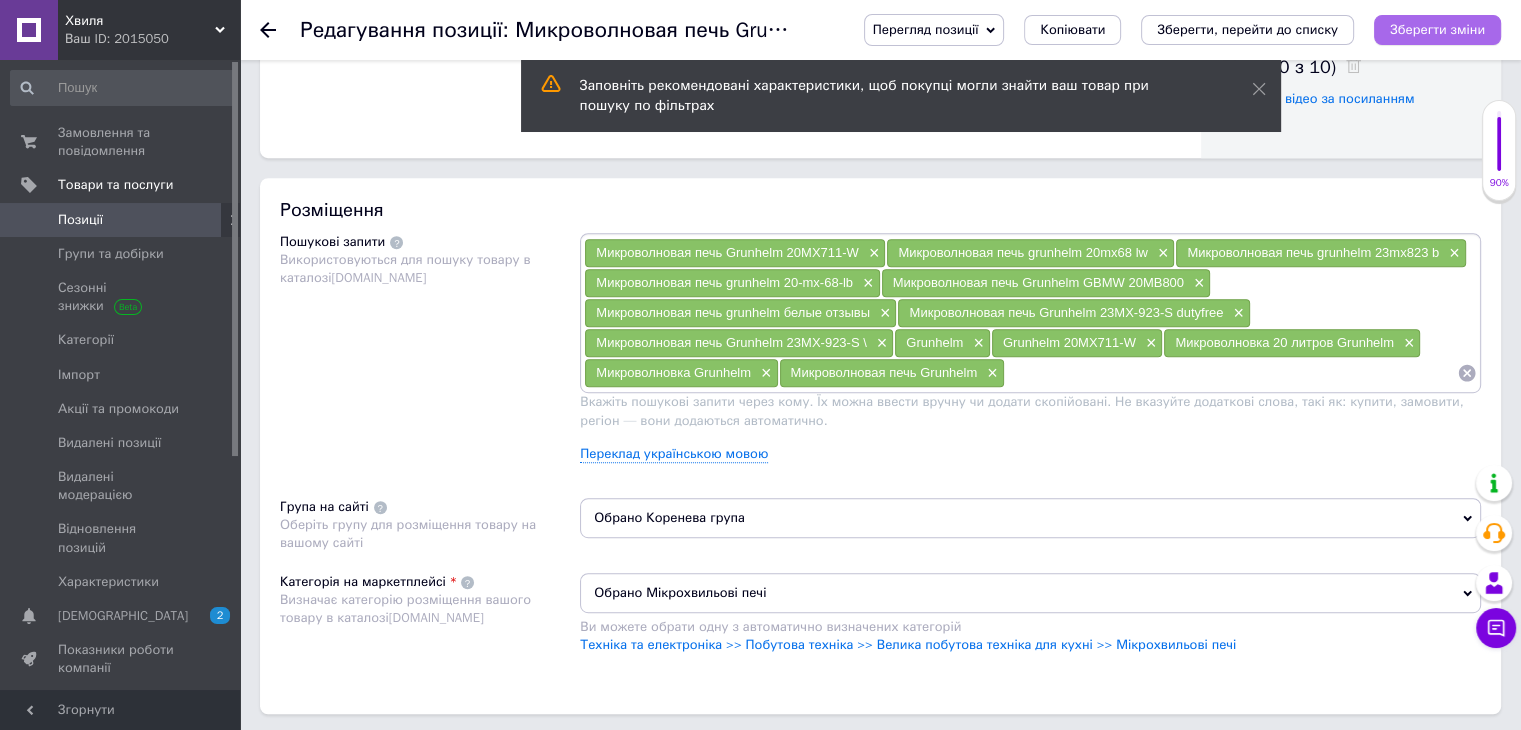 click on "Зберегти зміни" at bounding box center [1437, 29] 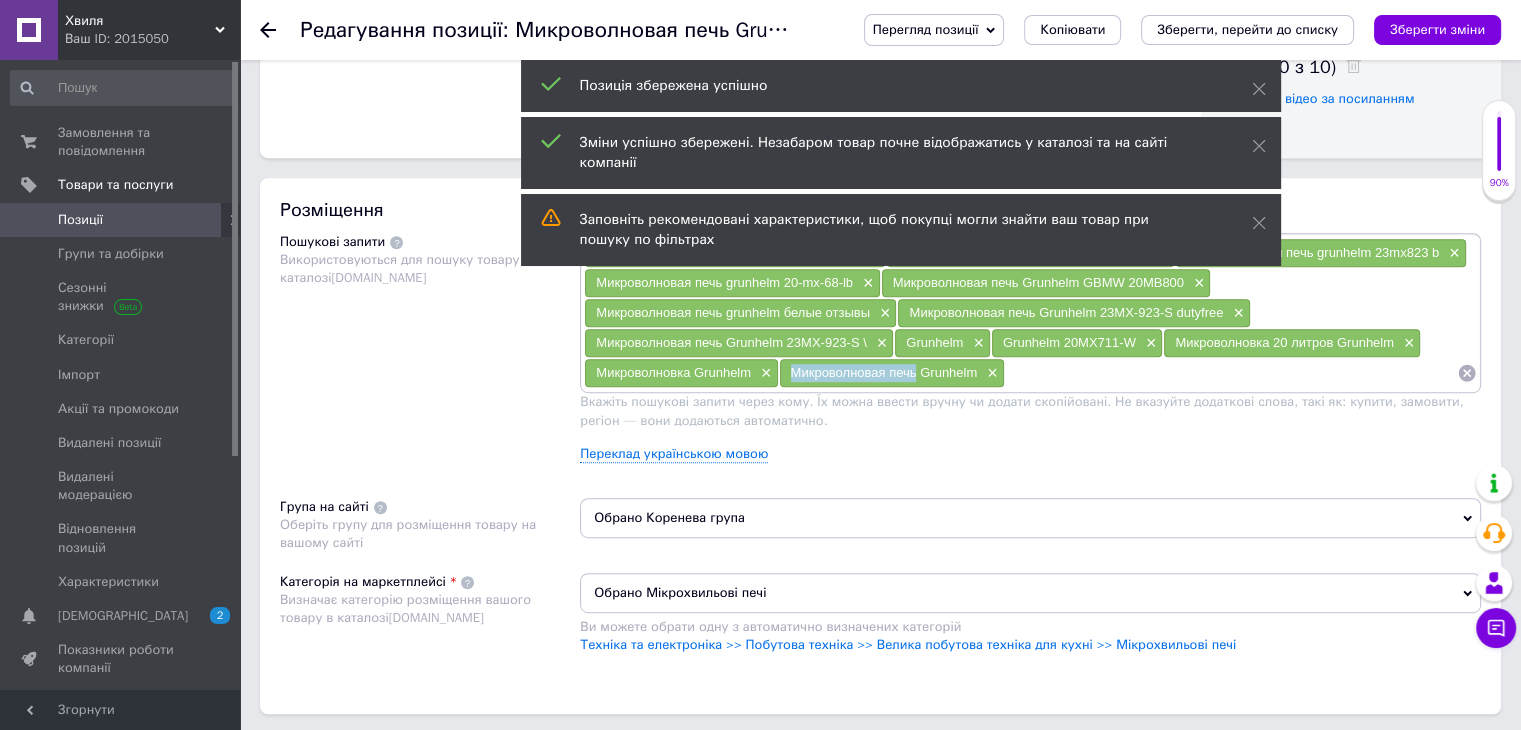 drag, startPoint x: 916, startPoint y: 368, endPoint x: 793, endPoint y: 369, distance: 123.00407 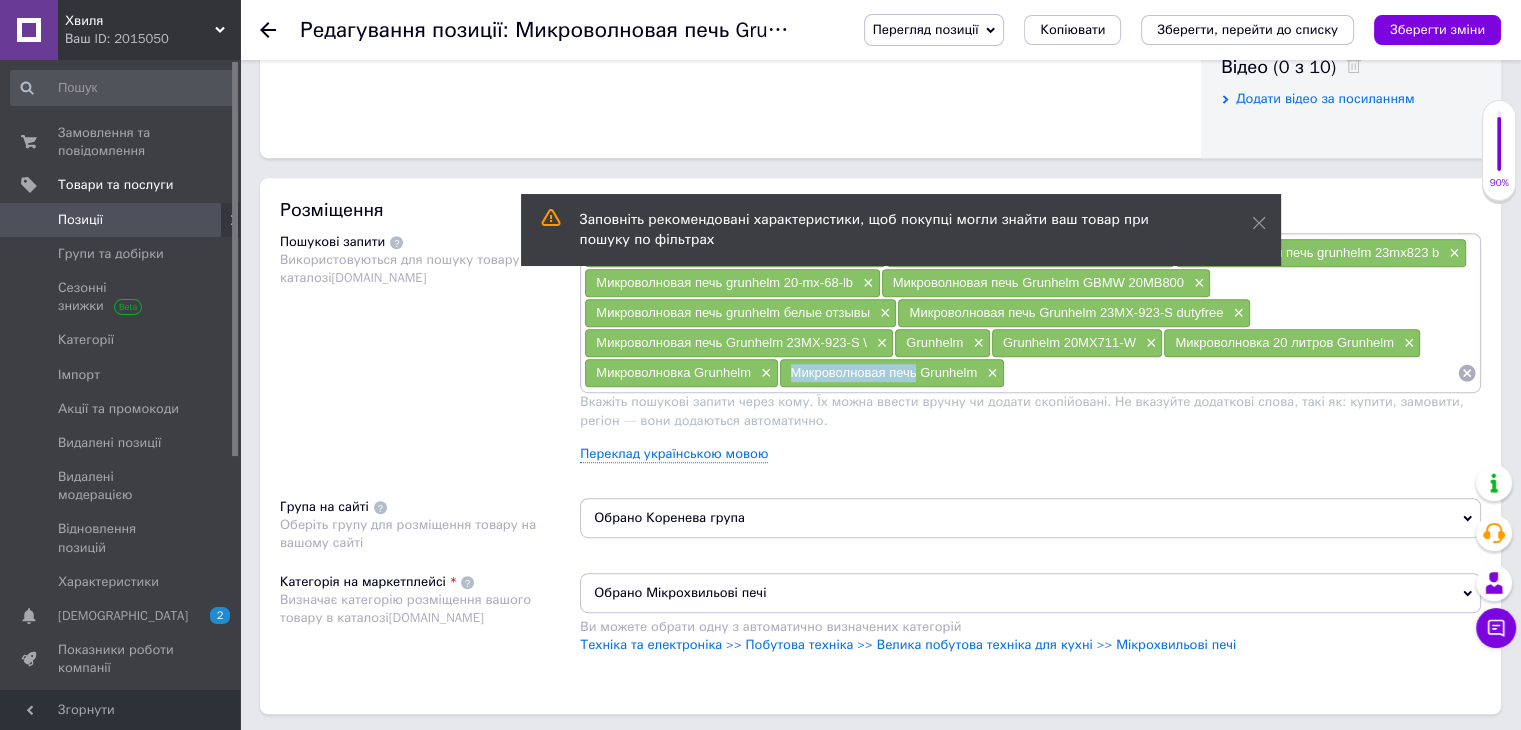 copy on "Микроволновая печь" 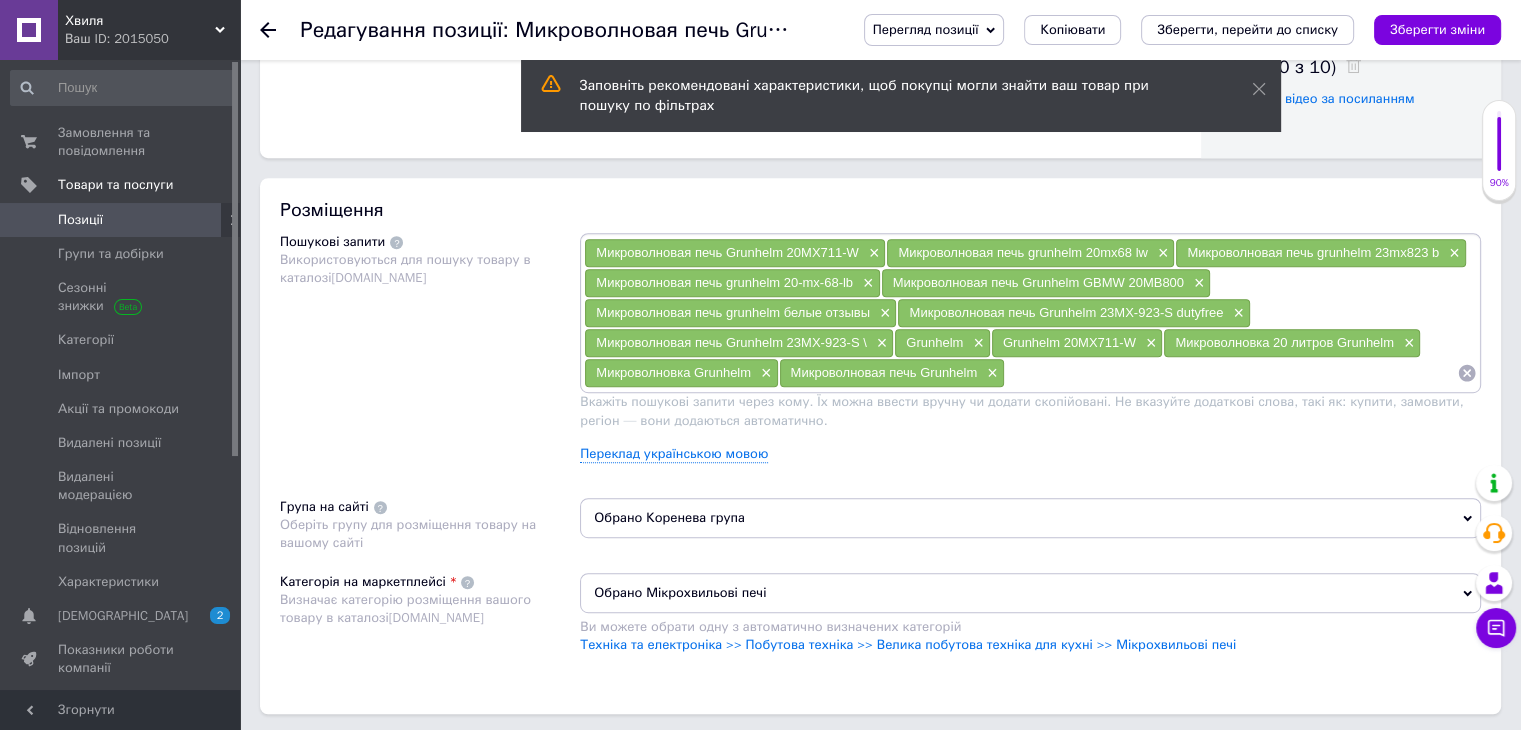 paste on "Микроволновая печь" 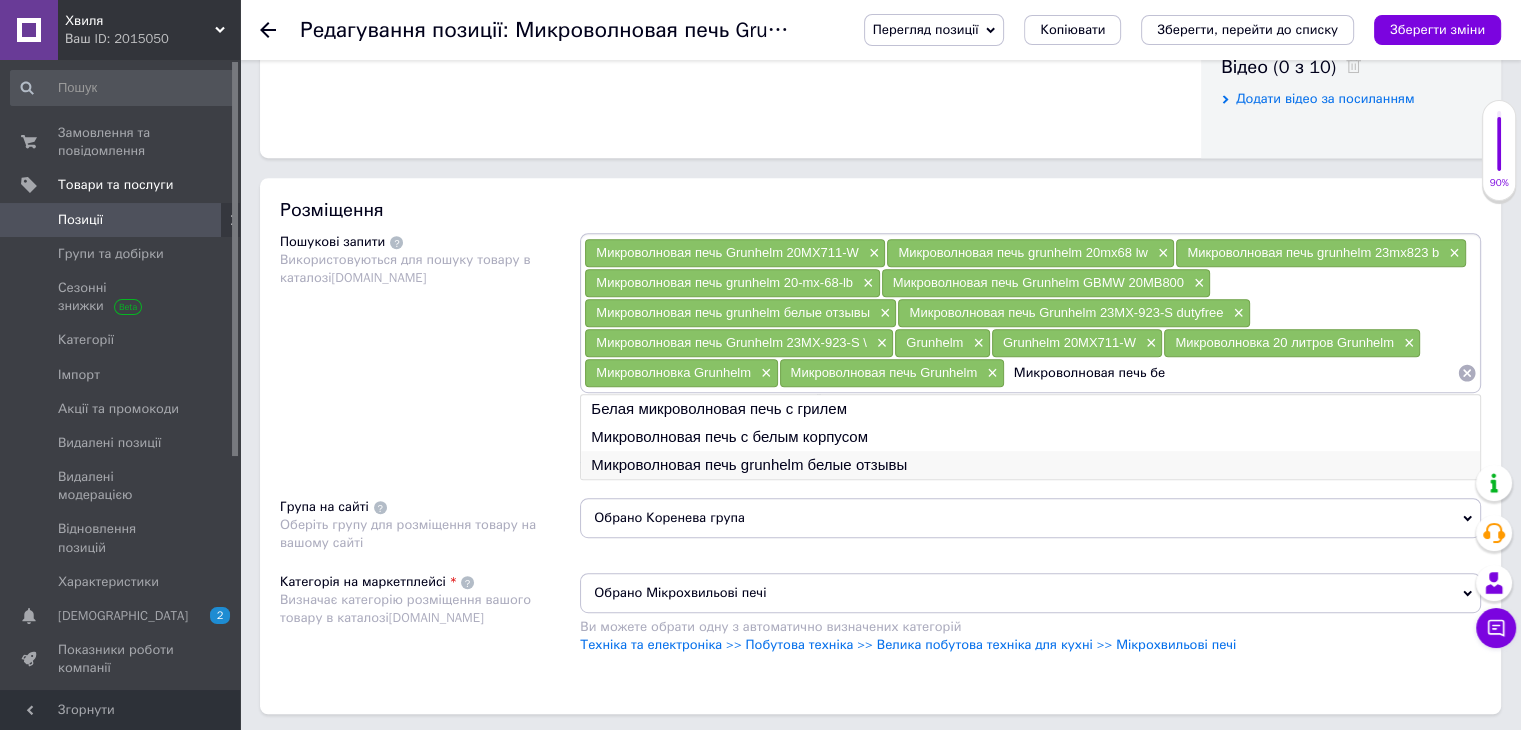 click on "Микроволновая печь grunhelm белые отзывы" at bounding box center [1030, 465] 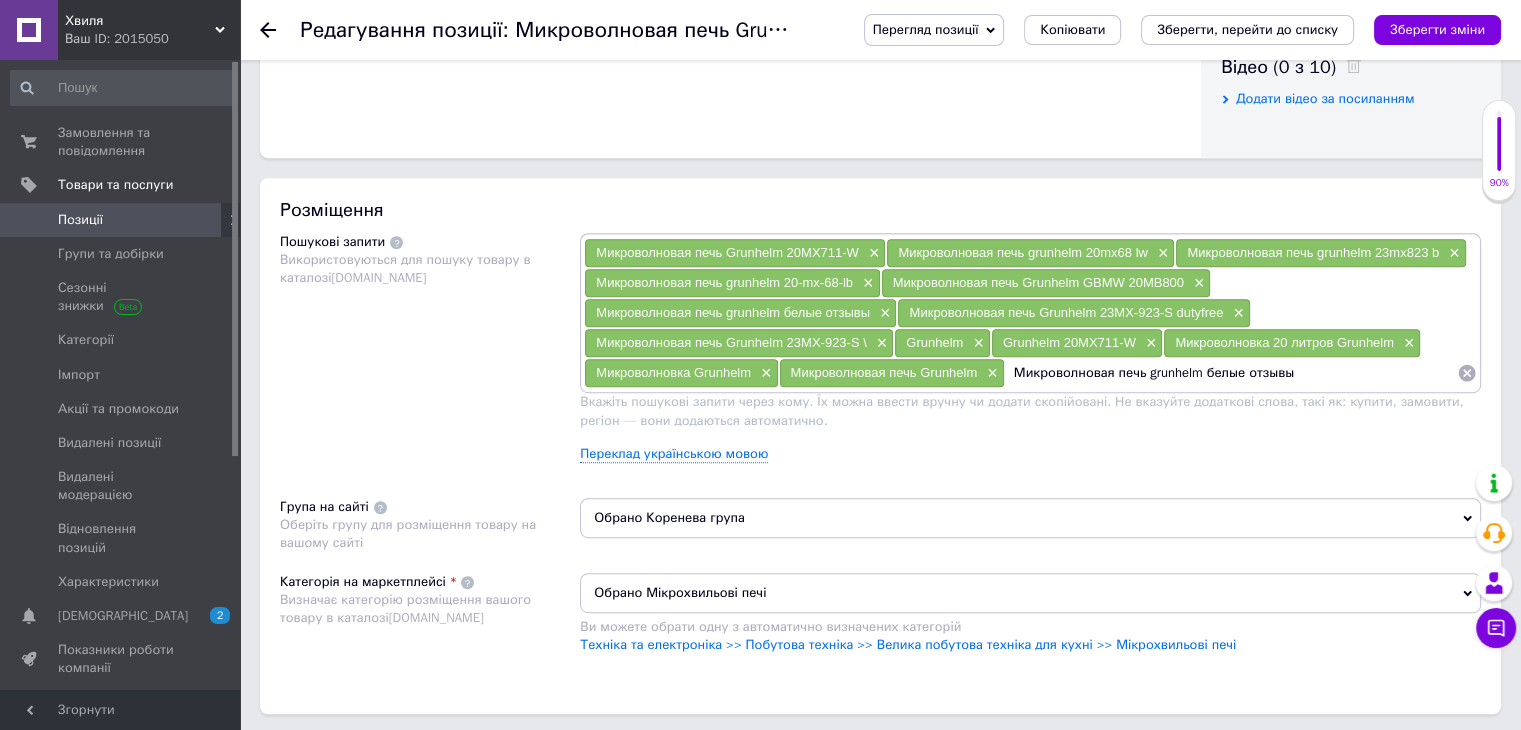 click on "Микроволновая печь grunhelm белые отзывы" at bounding box center [1231, 373] 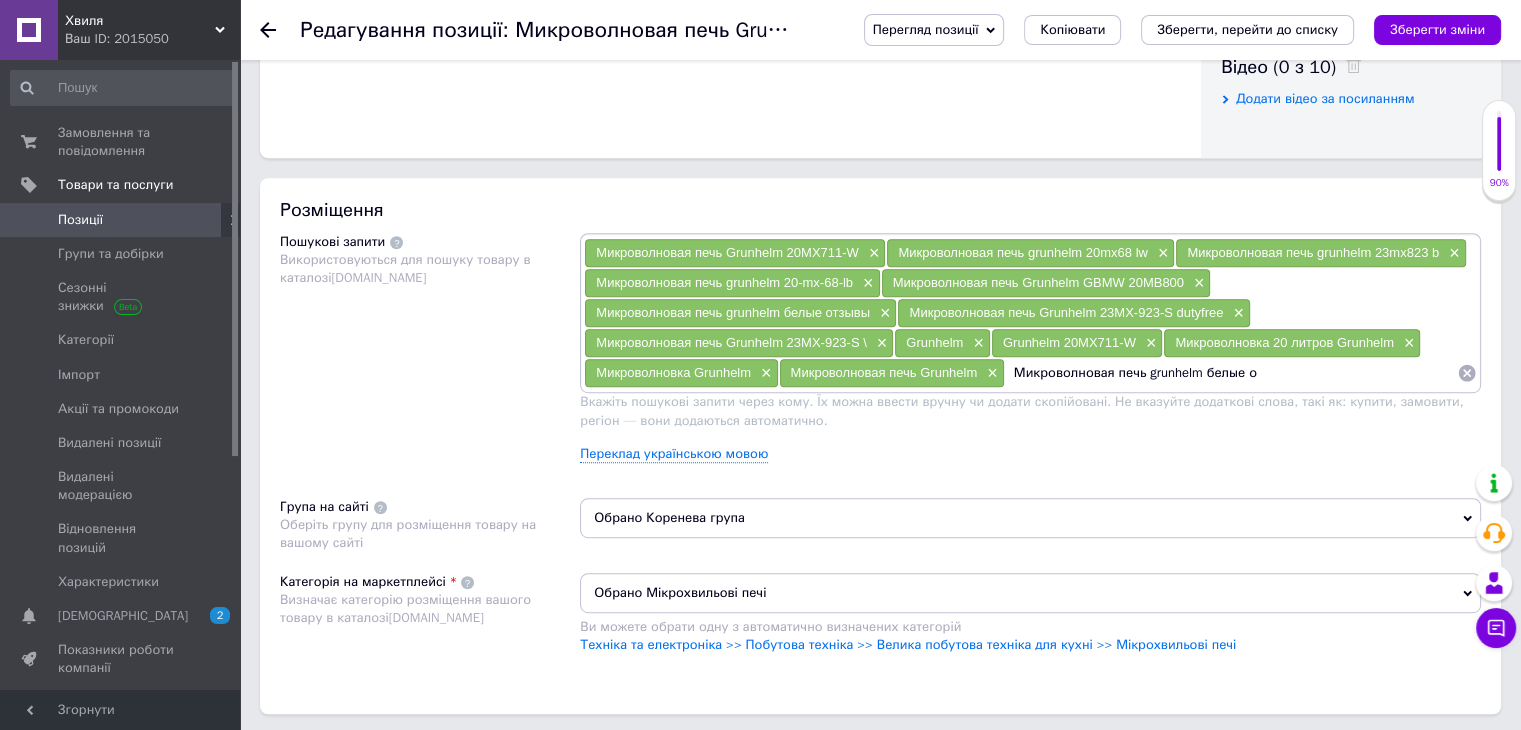 type on "Микроволновая печь grunhelm белые" 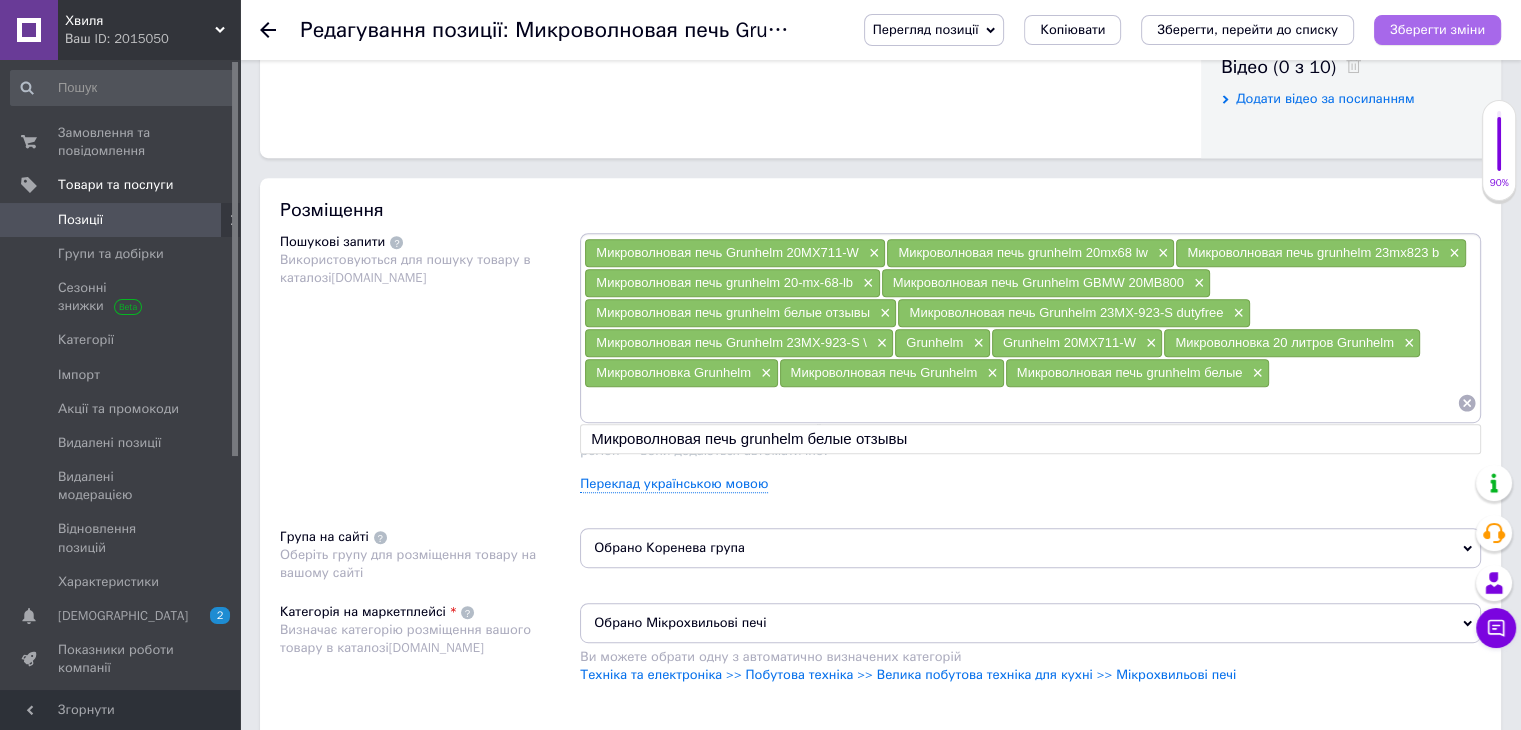 click on "Зберегти зміни" at bounding box center [1437, 30] 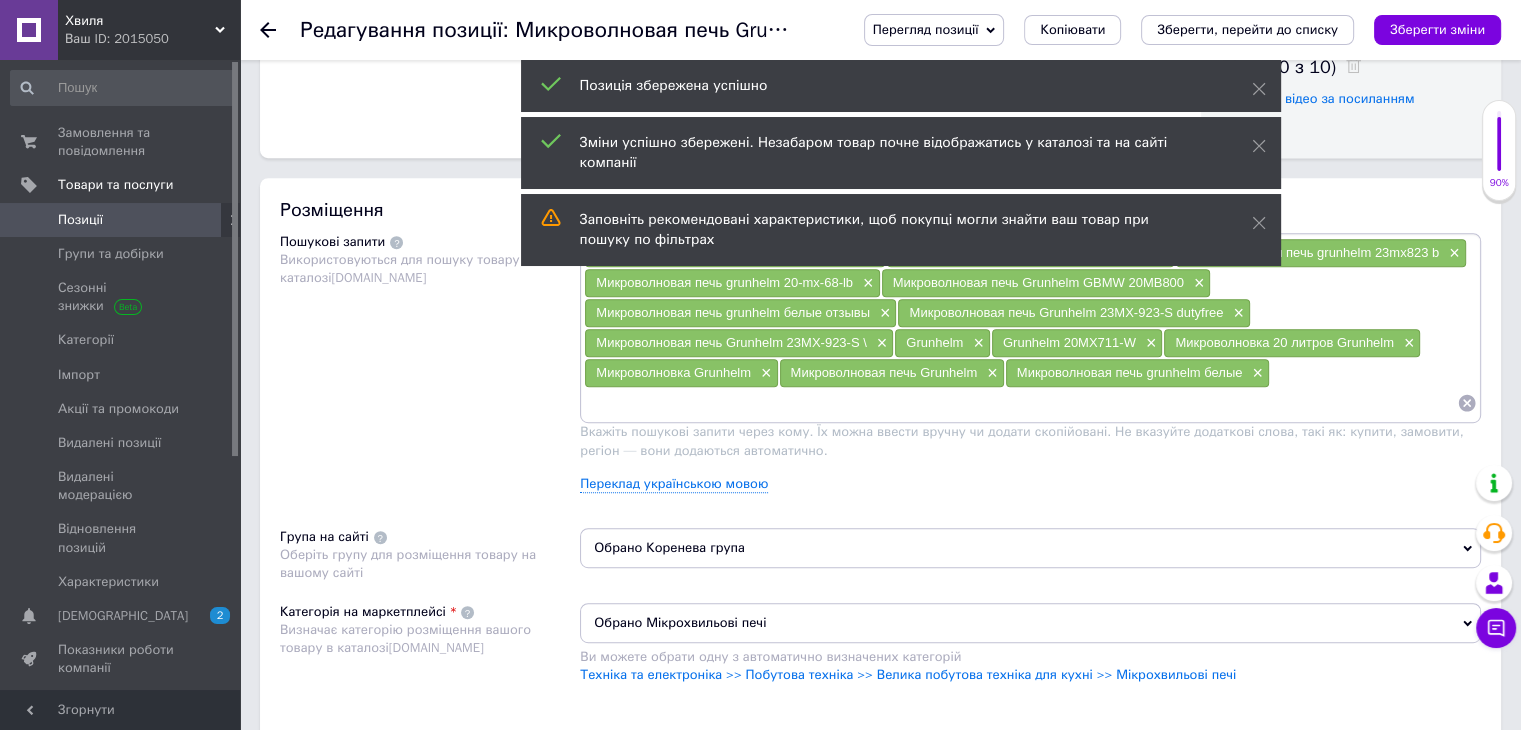 paste on "Микроволновая печь" 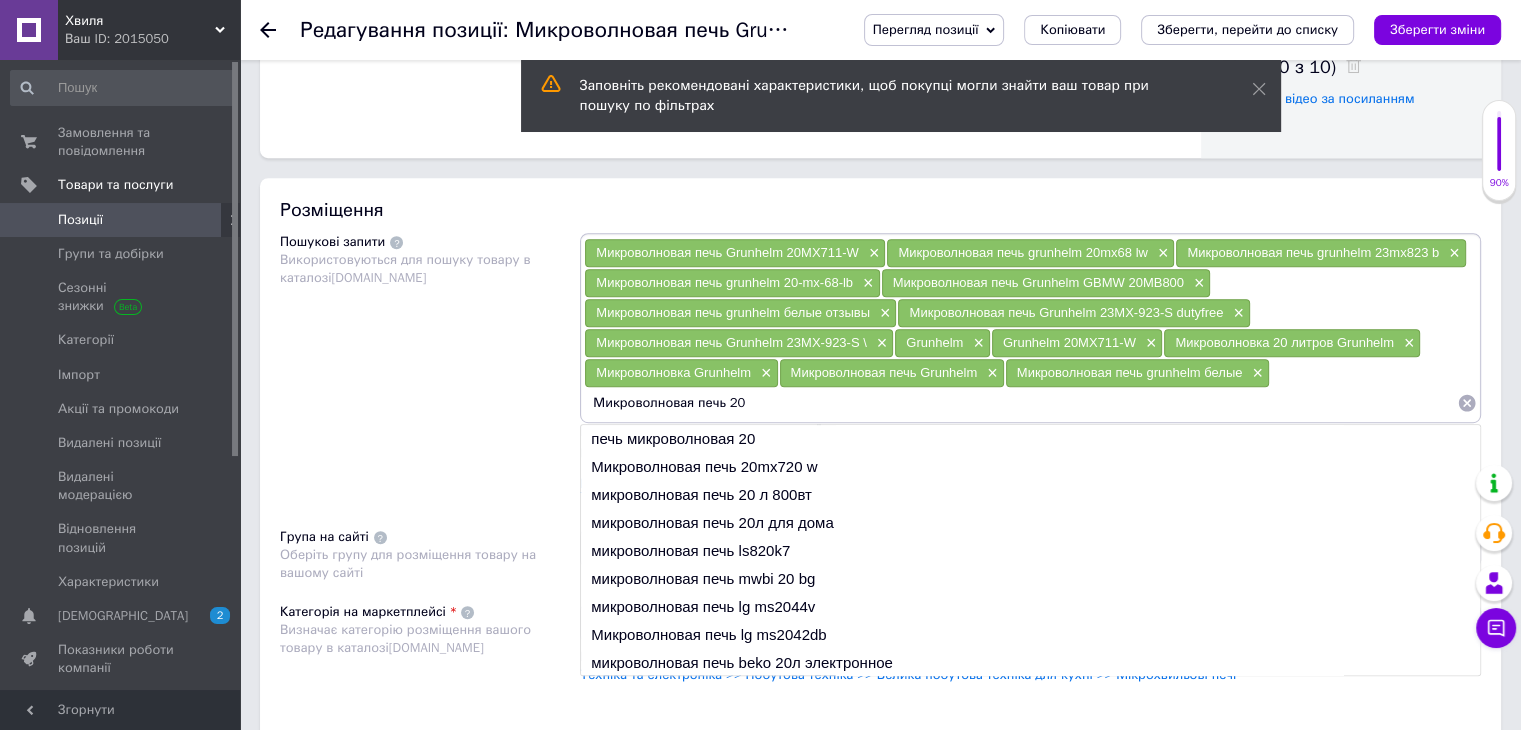 scroll, scrollTop: 0, scrollLeft: 0, axis: both 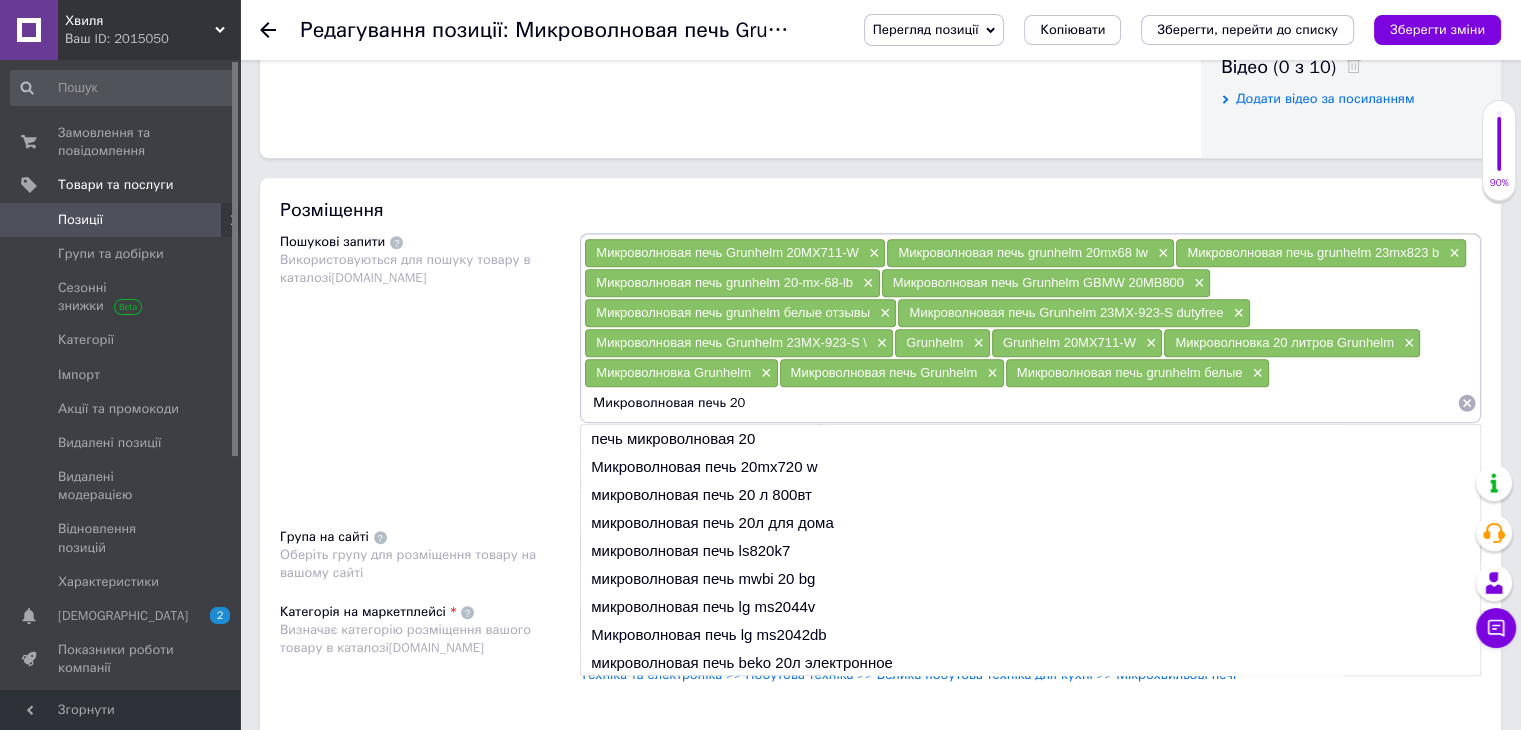 drag, startPoint x: 775, startPoint y: 402, endPoint x: 569, endPoint y: 434, distance: 208.47063 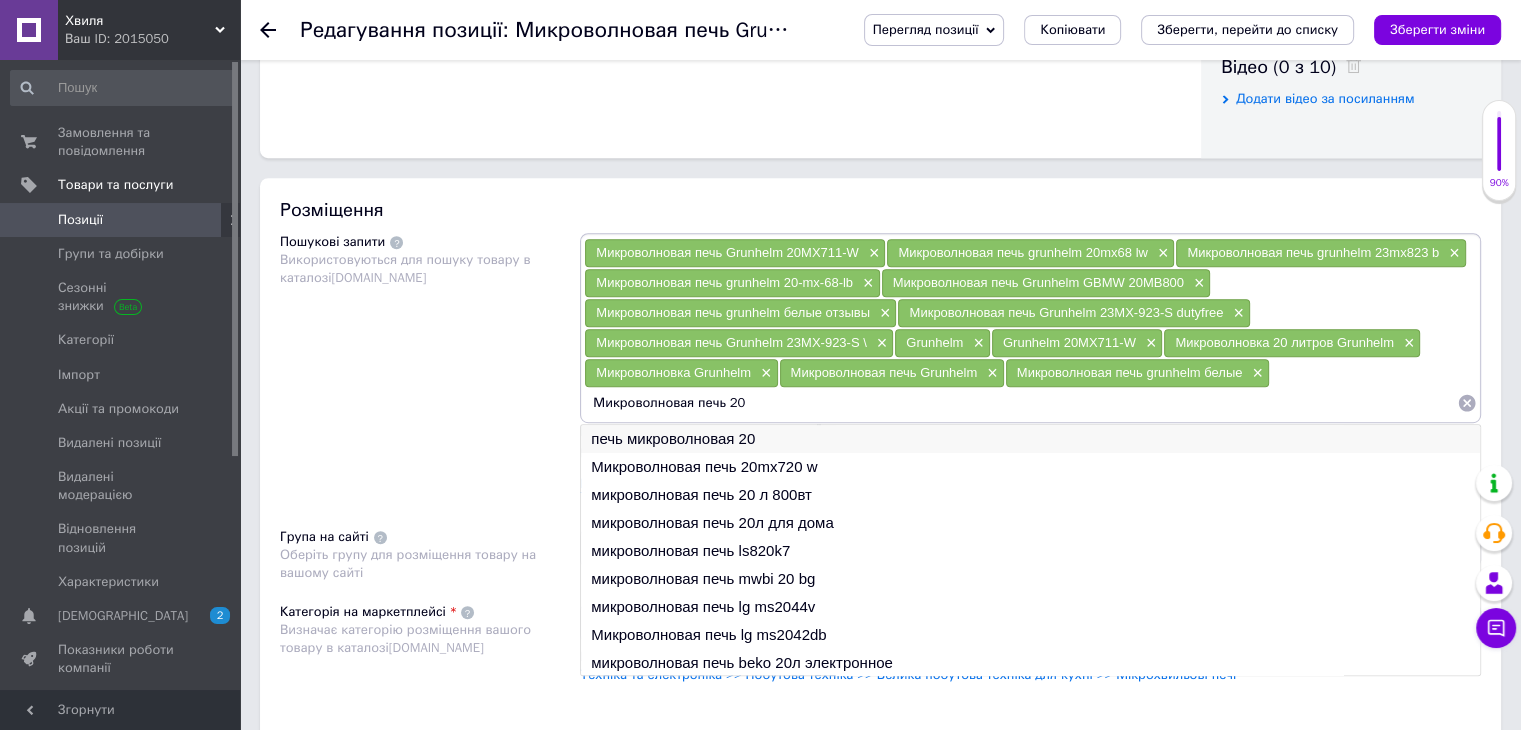 type on "Микроволновая печь 20" 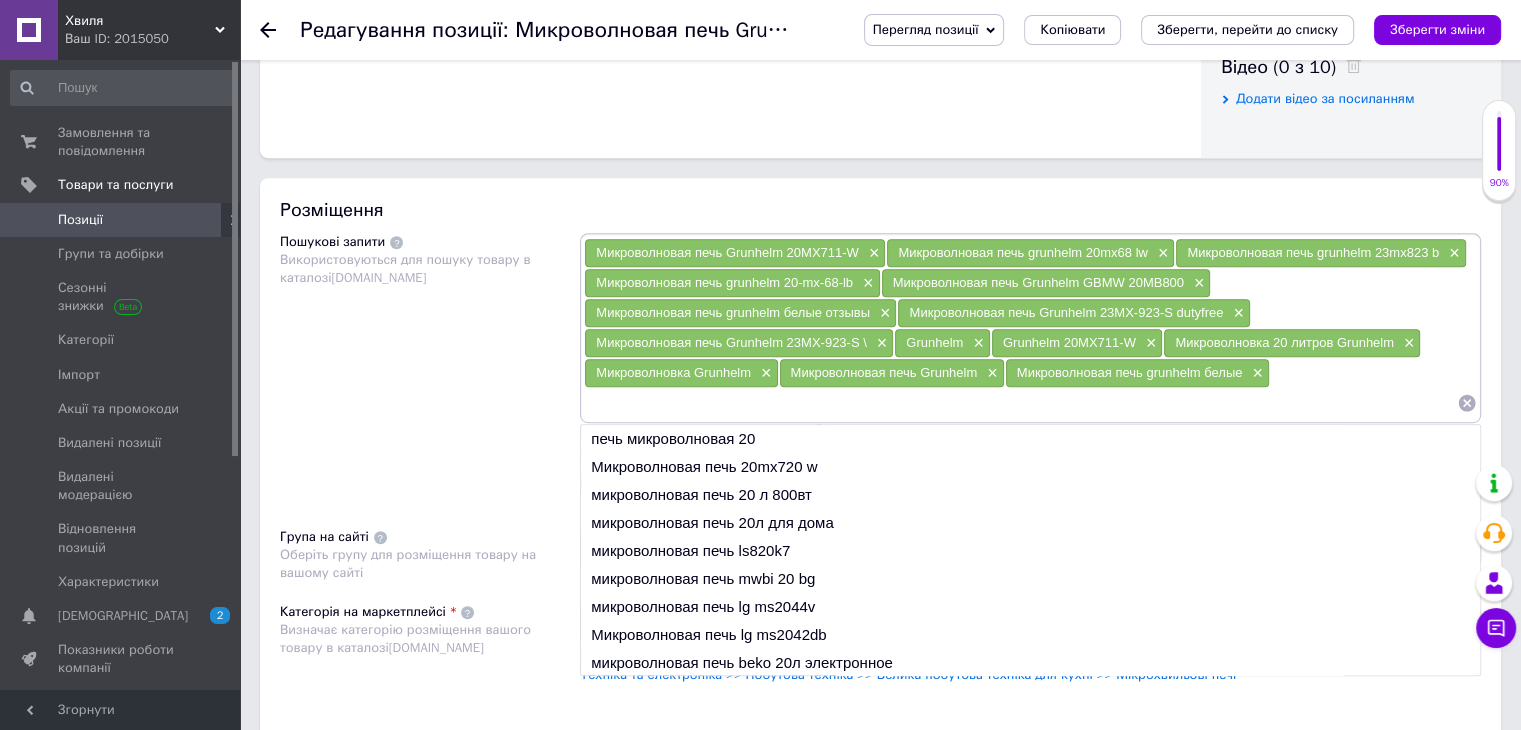 scroll, scrollTop: 0, scrollLeft: 0, axis: both 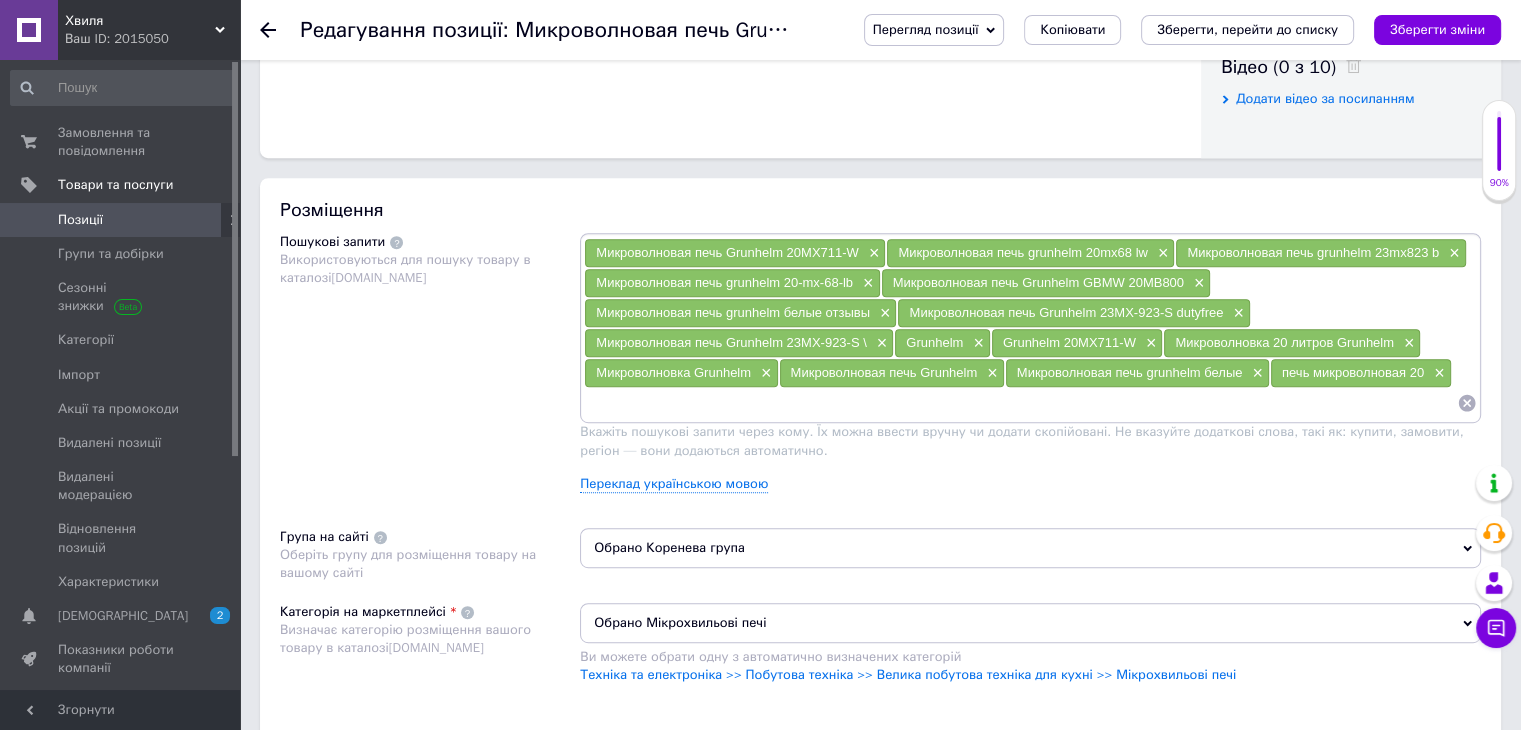 paste on "Микроволновая печь 20" 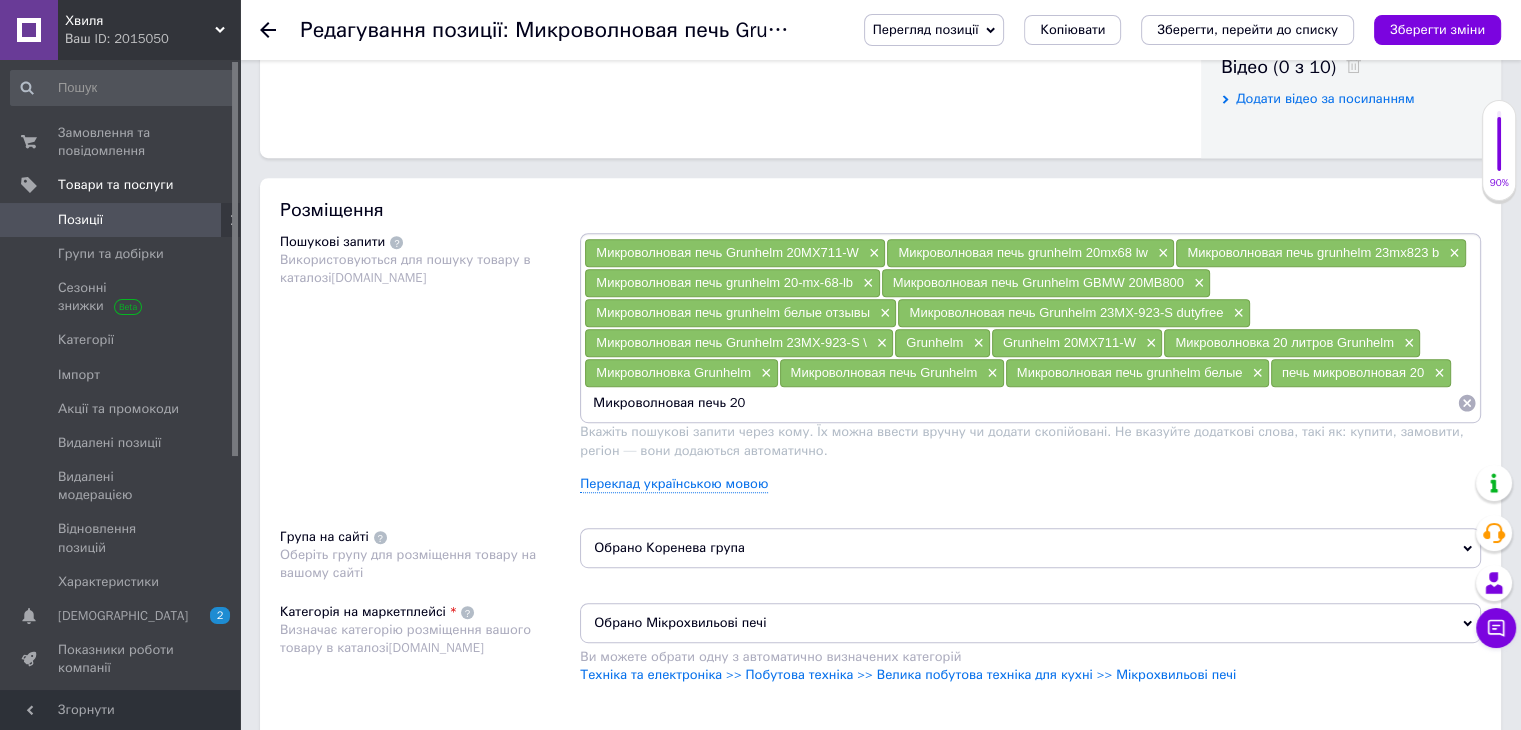 click on "Микроволновая печь 20" at bounding box center [1020, 403] 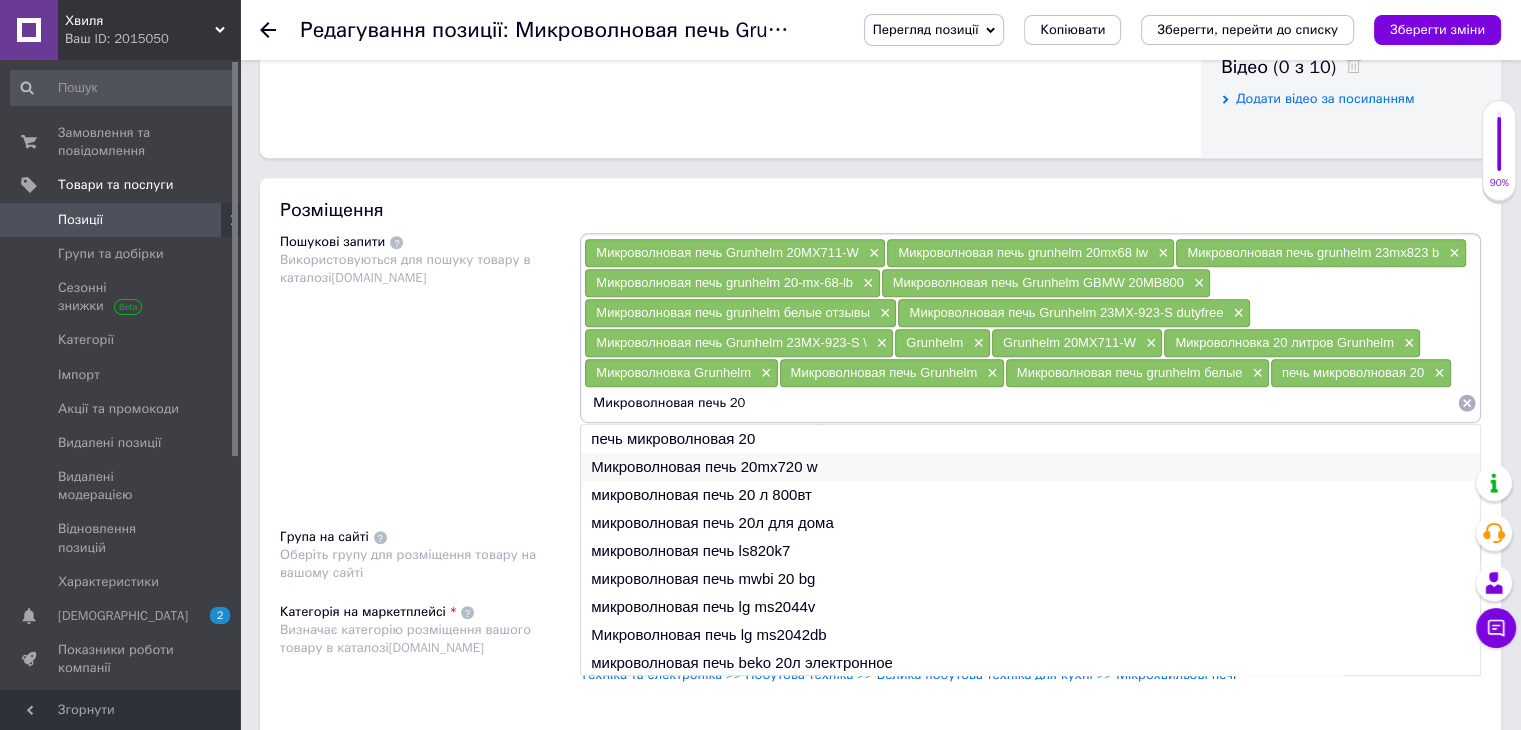 type on "Микроволновая печь 20" 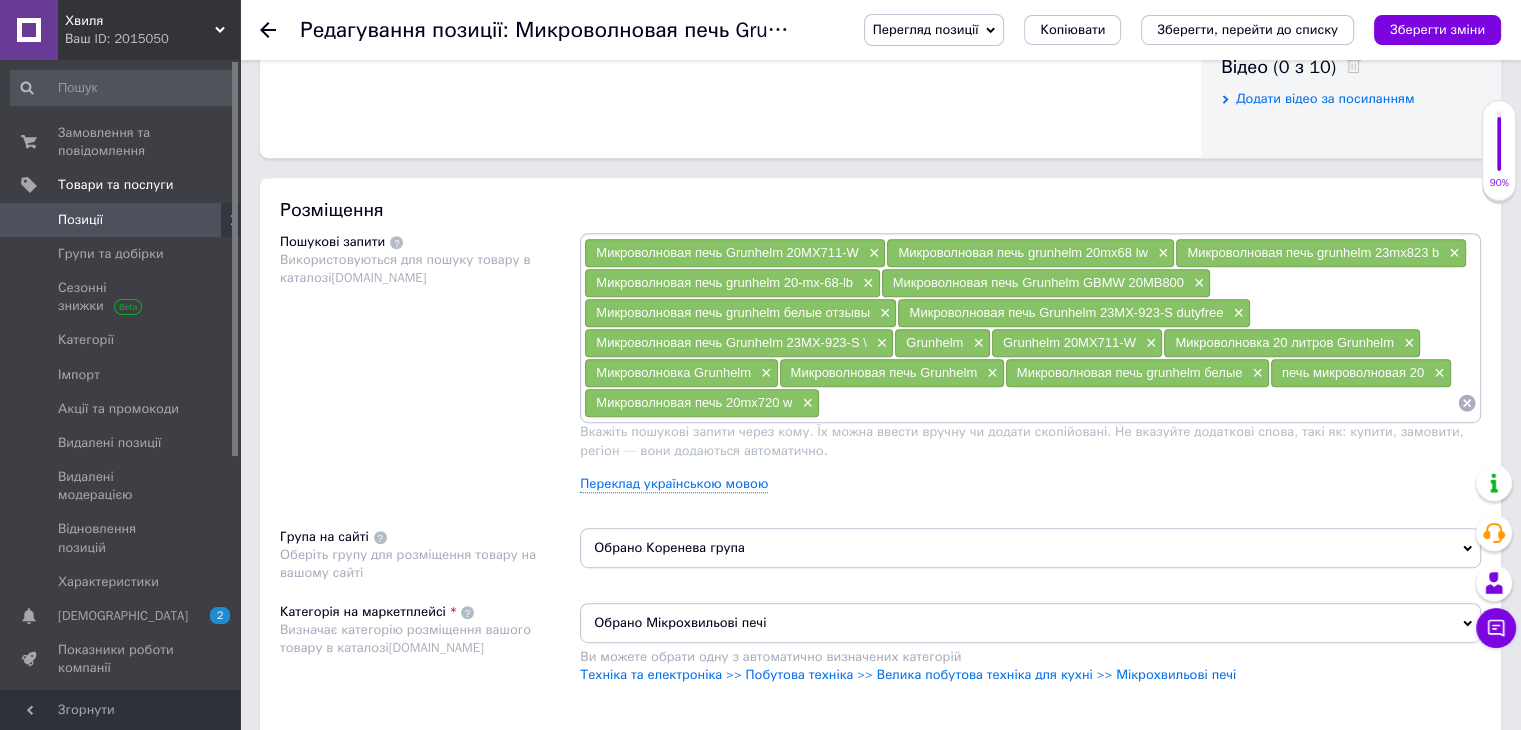 paste on "Микроволновая печь 20" 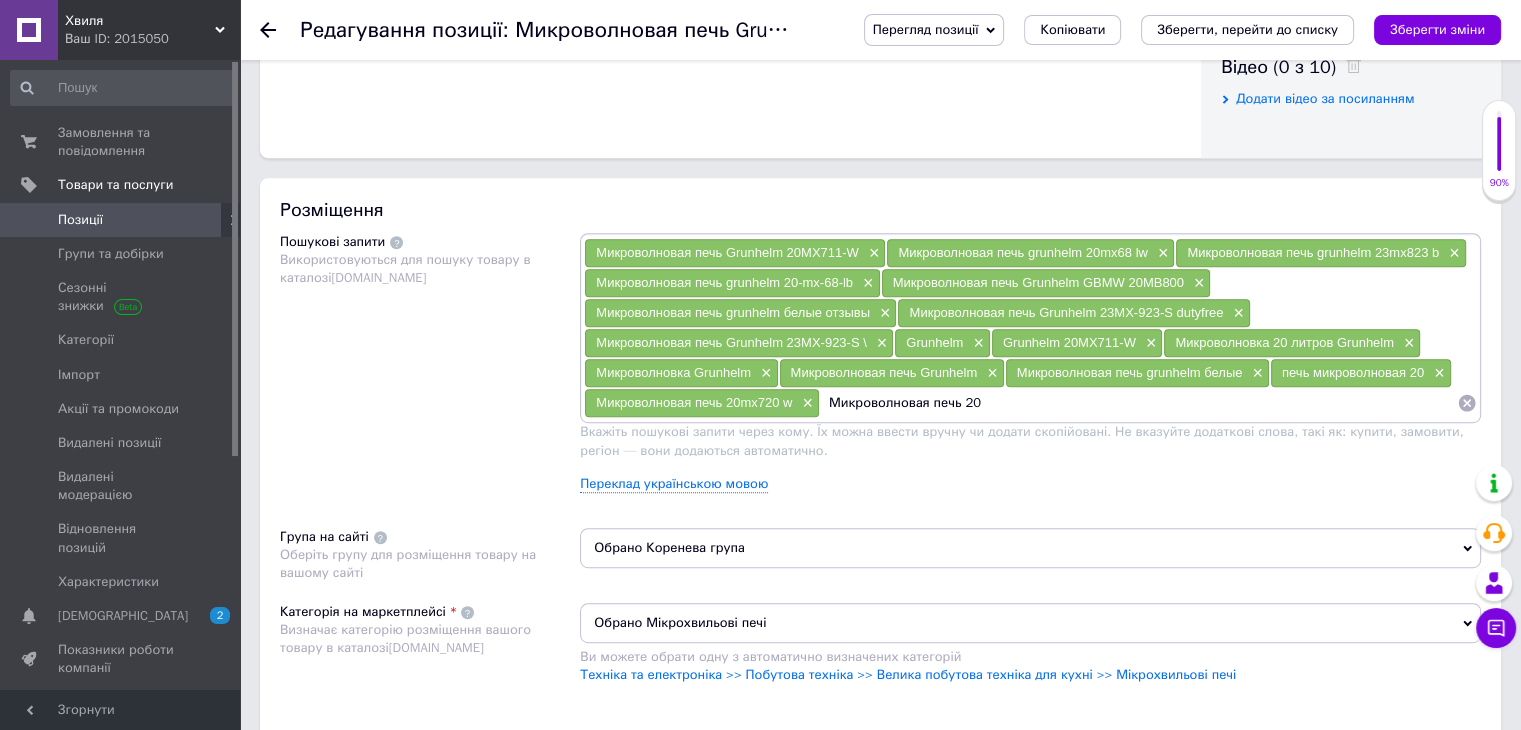 click on "Микроволновая печь 20" at bounding box center (1138, 403) 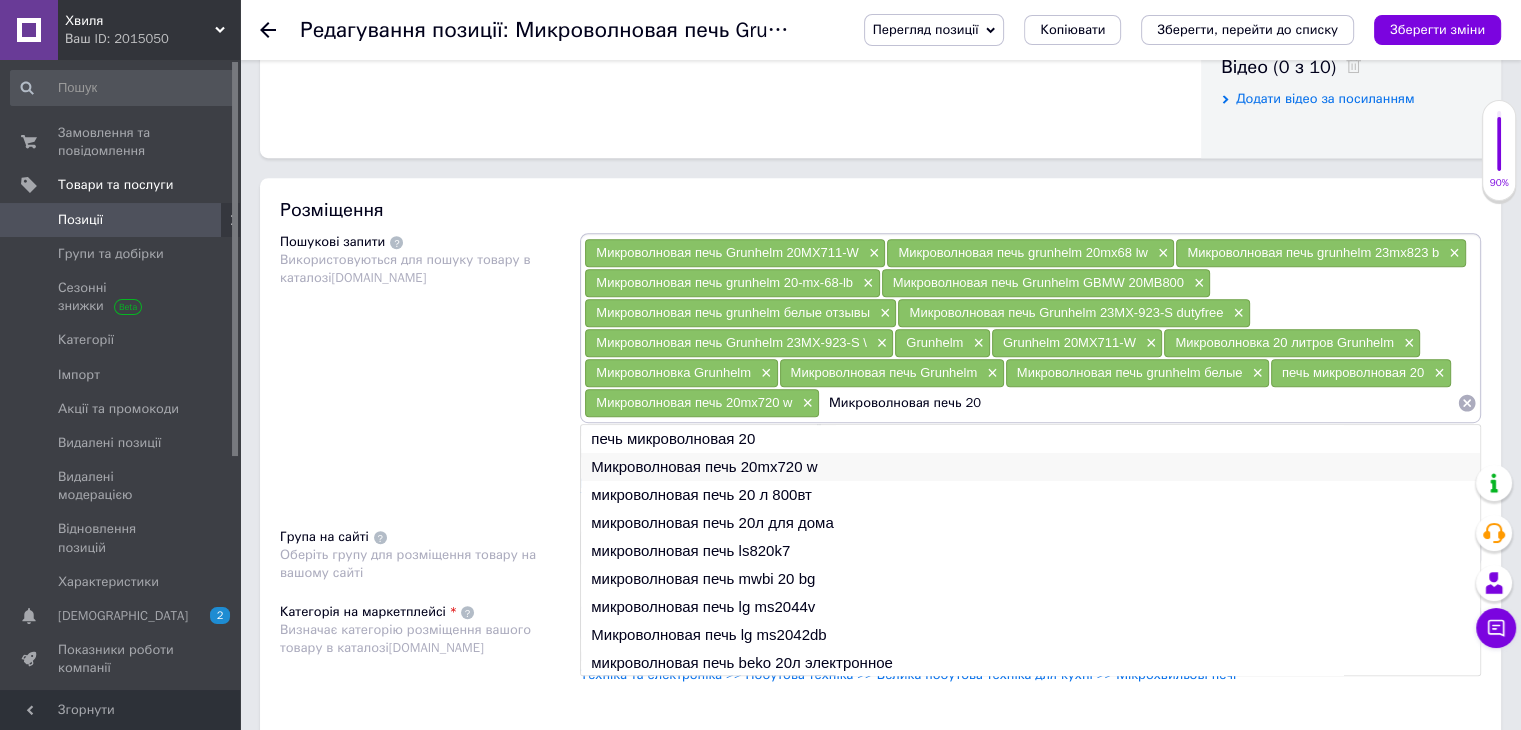scroll, scrollTop: 29, scrollLeft: 0, axis: vertical 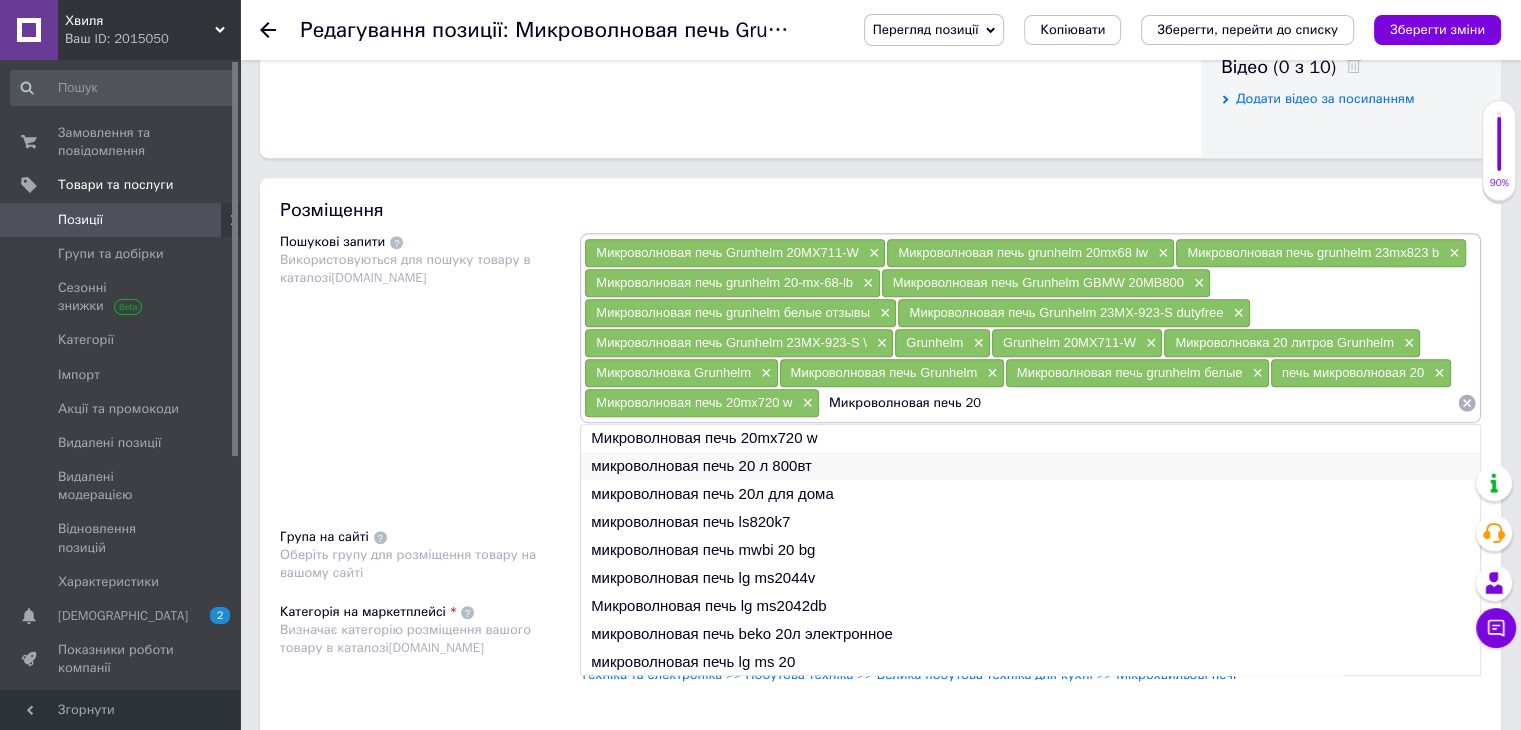 type on "Микроволновая печь 20" 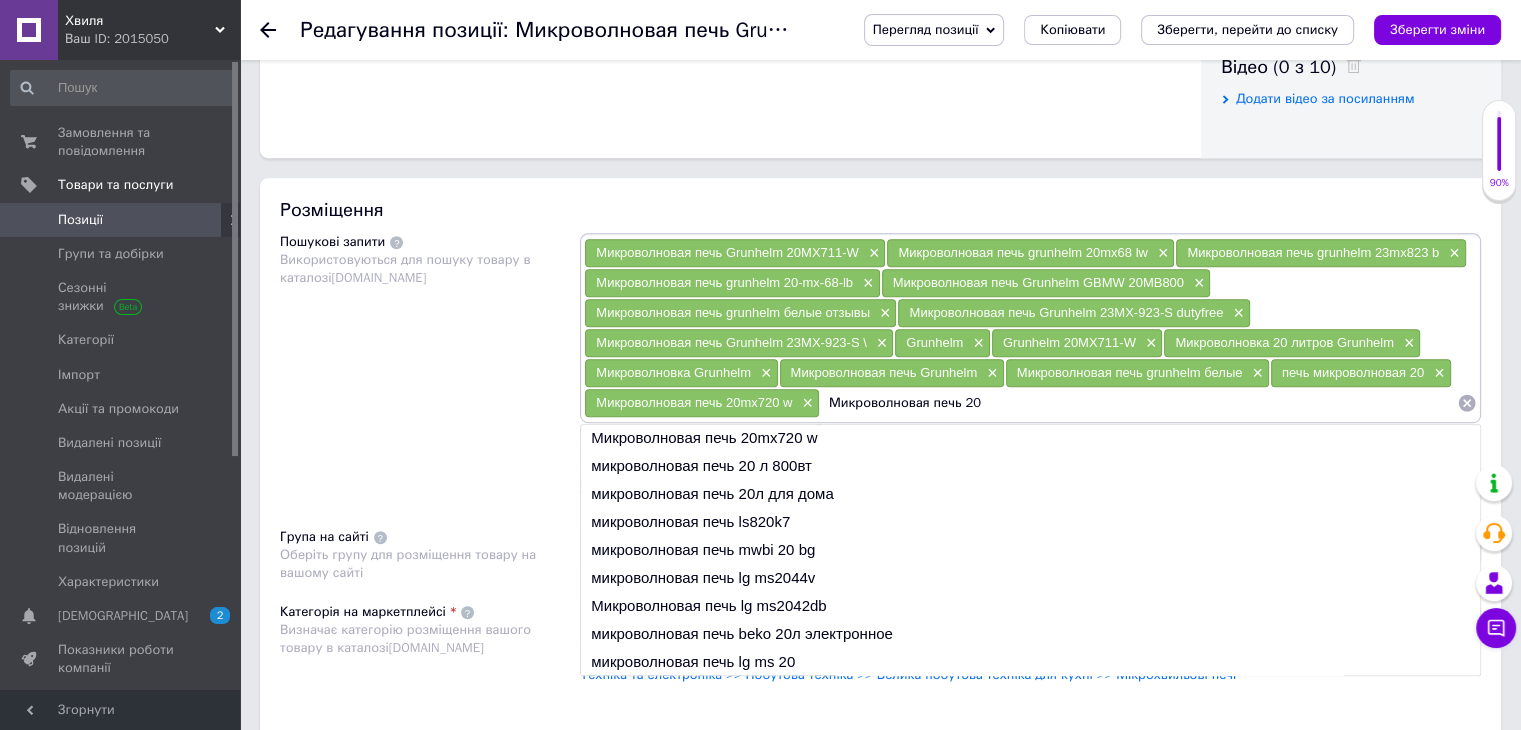 click on "микроволновая печь 20 л 800вт" at bounding box center (1030, 466) 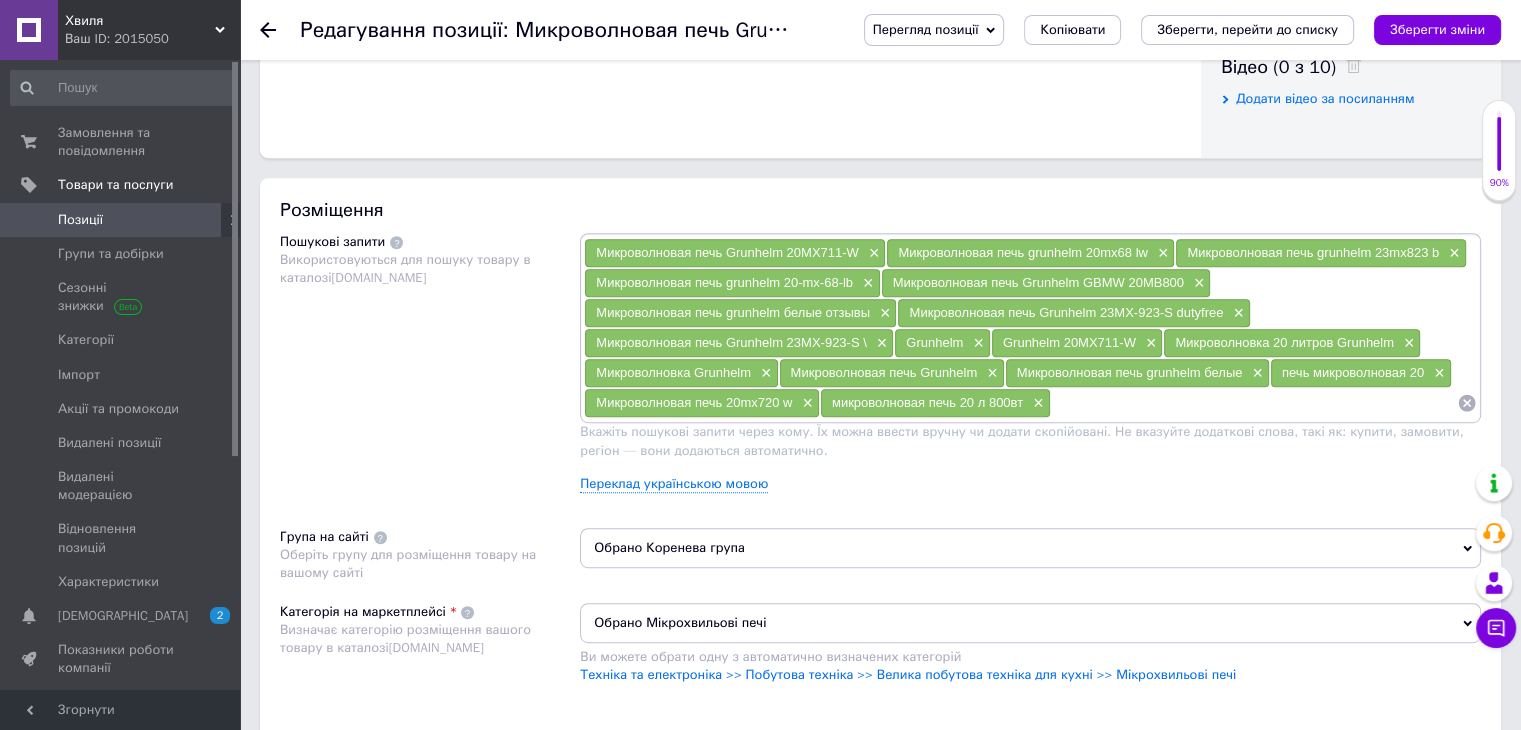 paste on "Микроволновая печь 20" 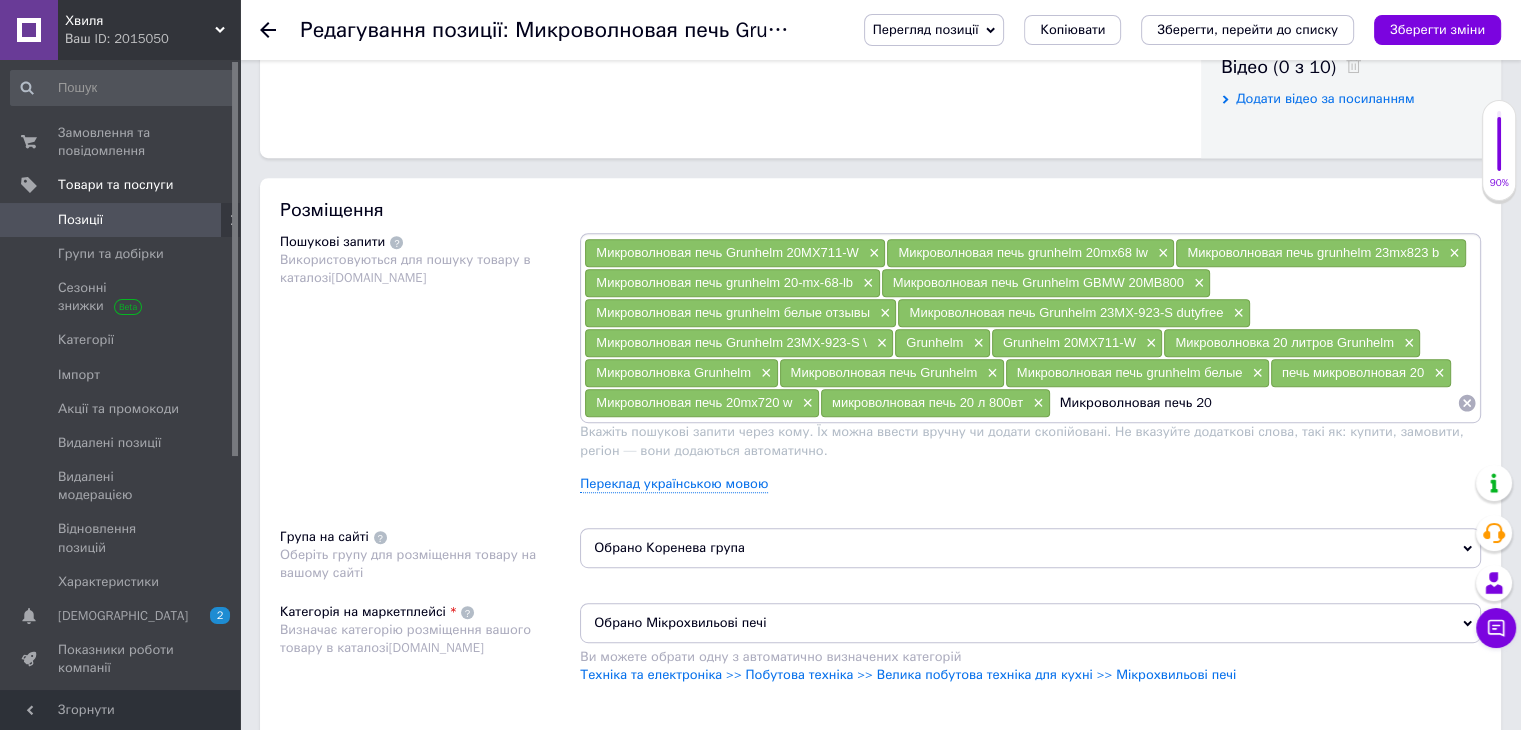 click on "Микроволновая печь 20" at bounding box center (1254, 403) 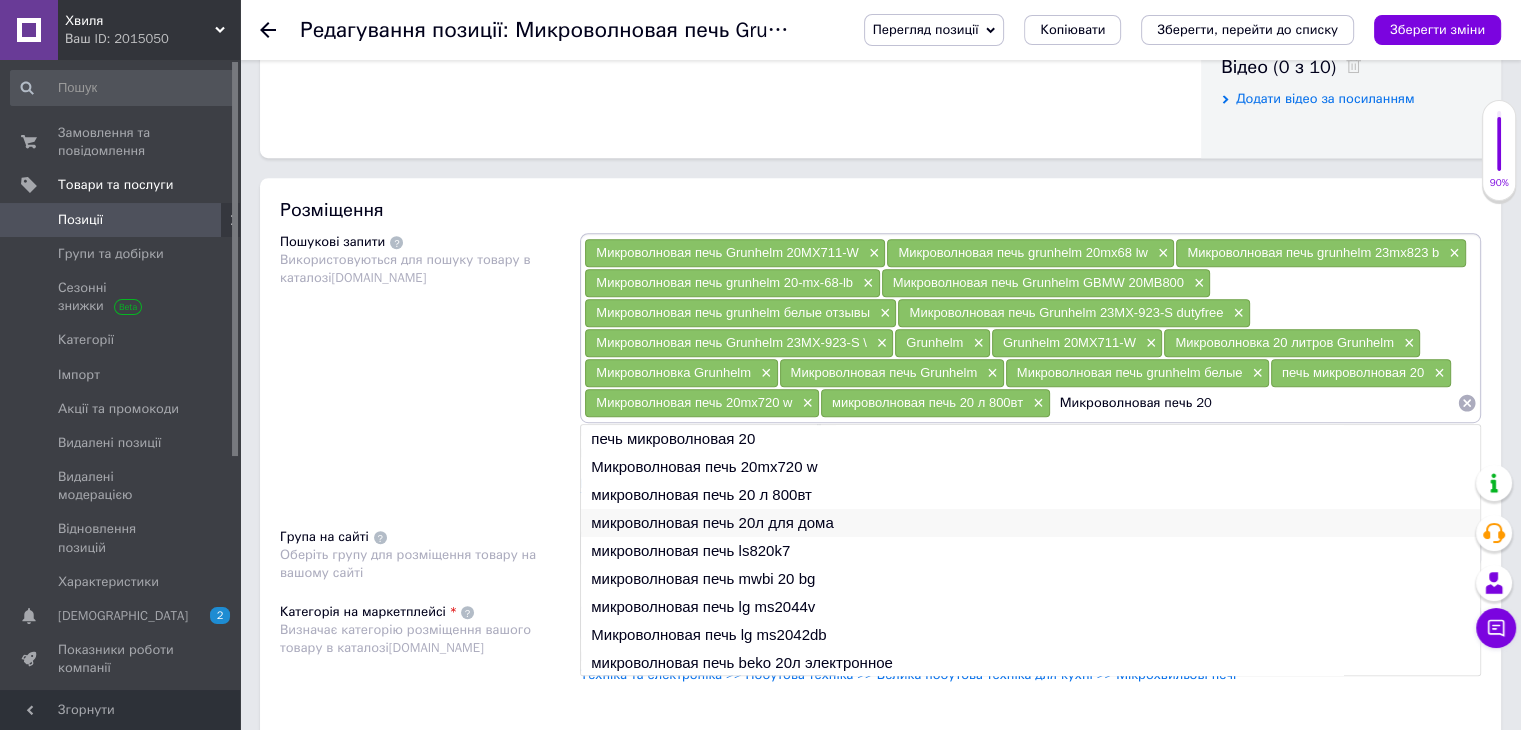 type on "Микроволновая печь 20" 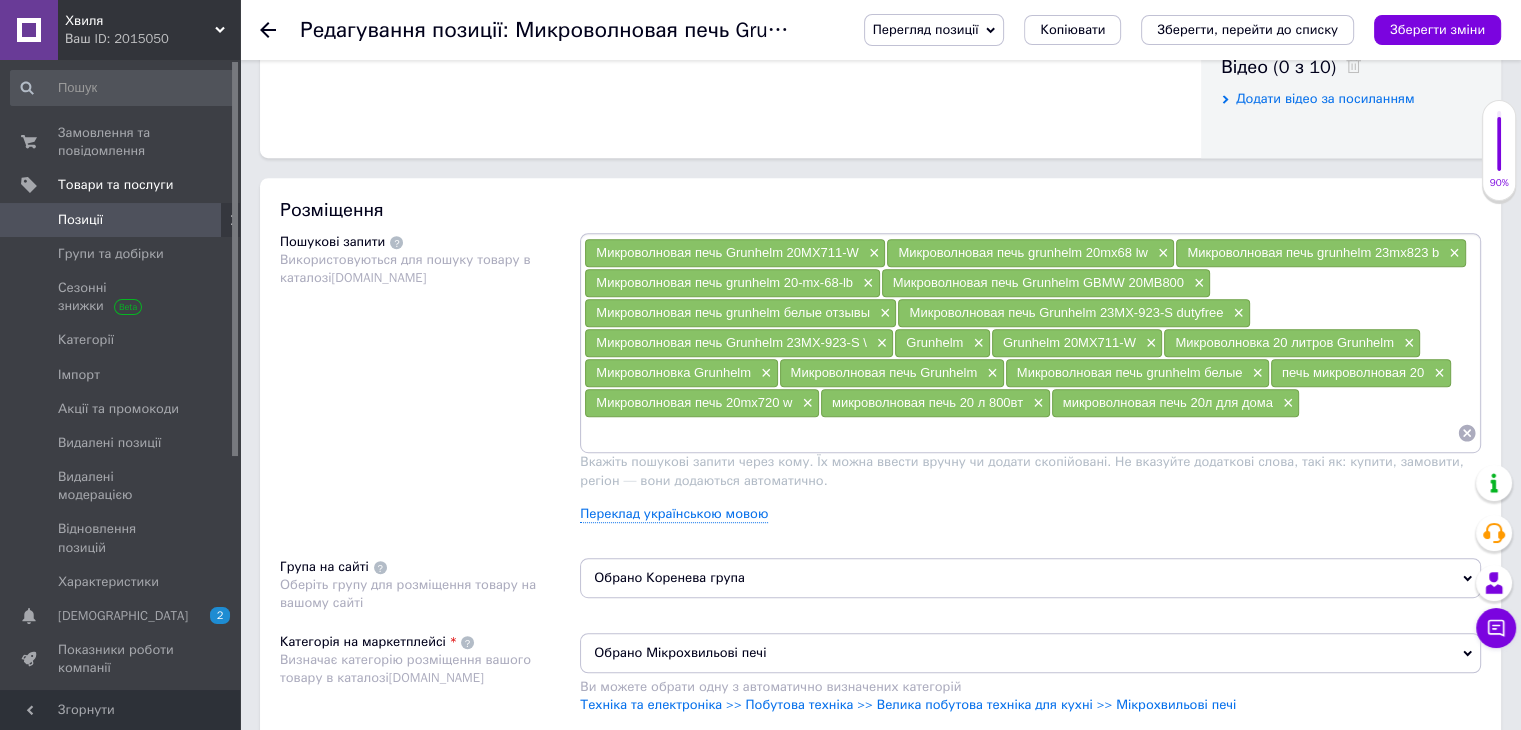 paste on "Микроволновая печь 20" 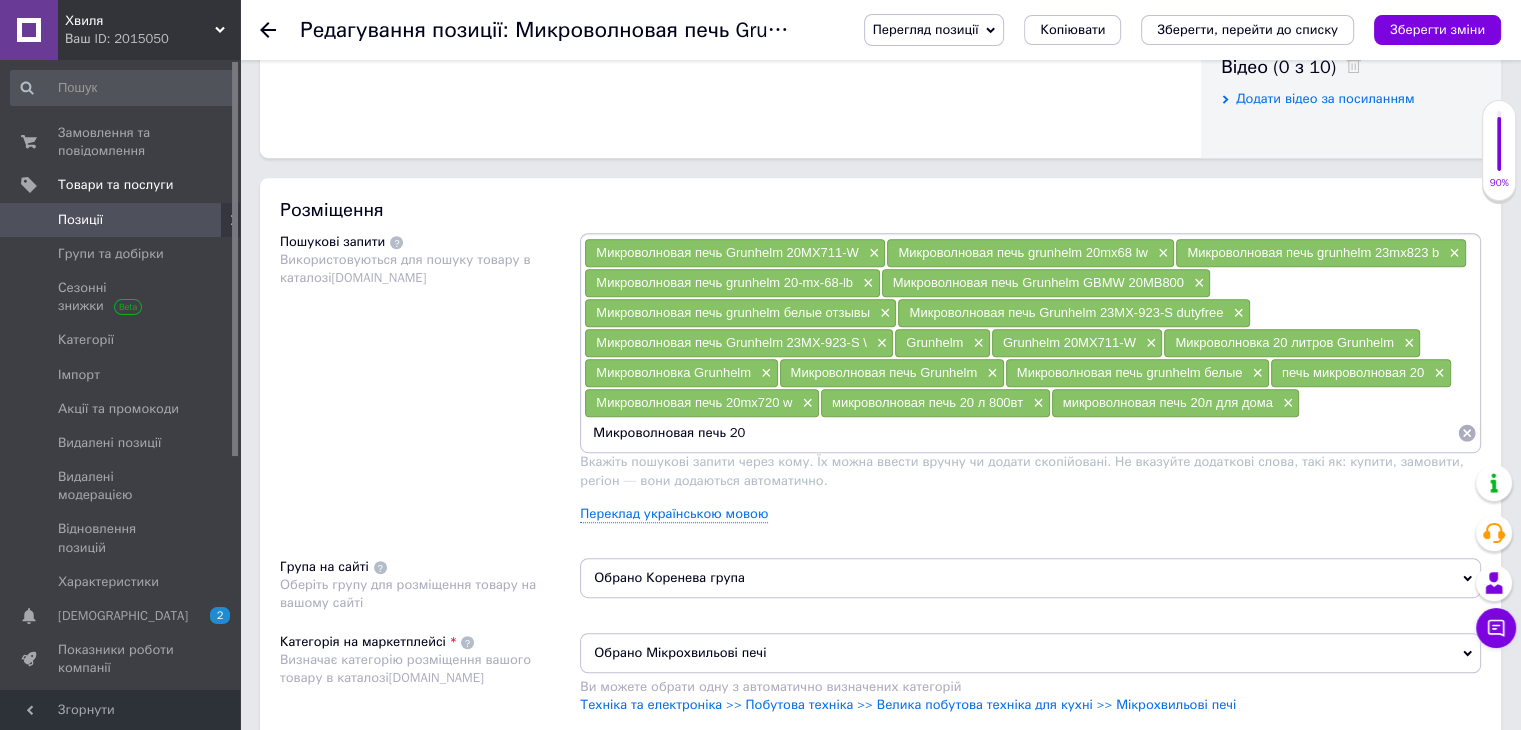 click on "Микроволновая печь 20" at bounding box center (1020, 433) 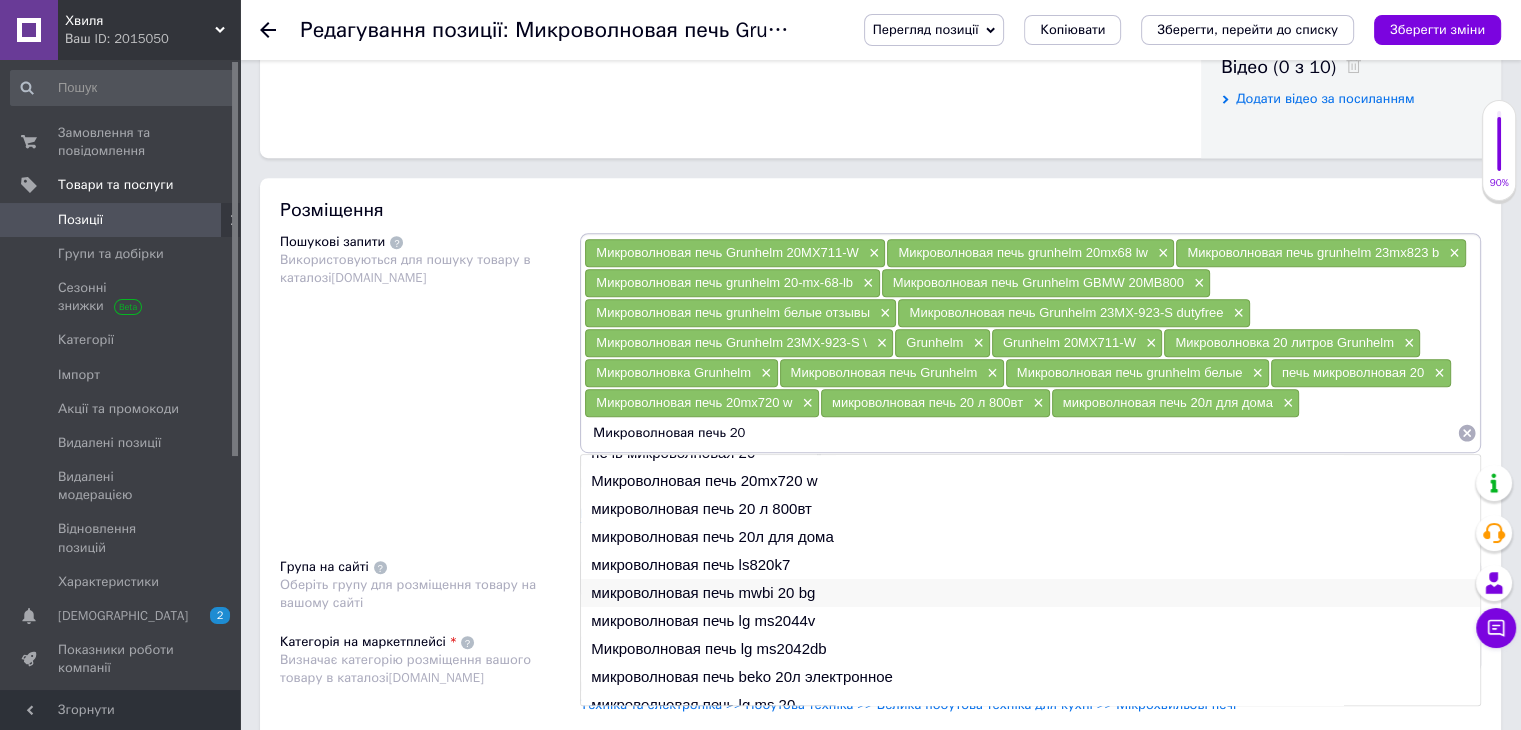 scroll, scrollTop: 29, scrollLeft: 0, axis: vertical 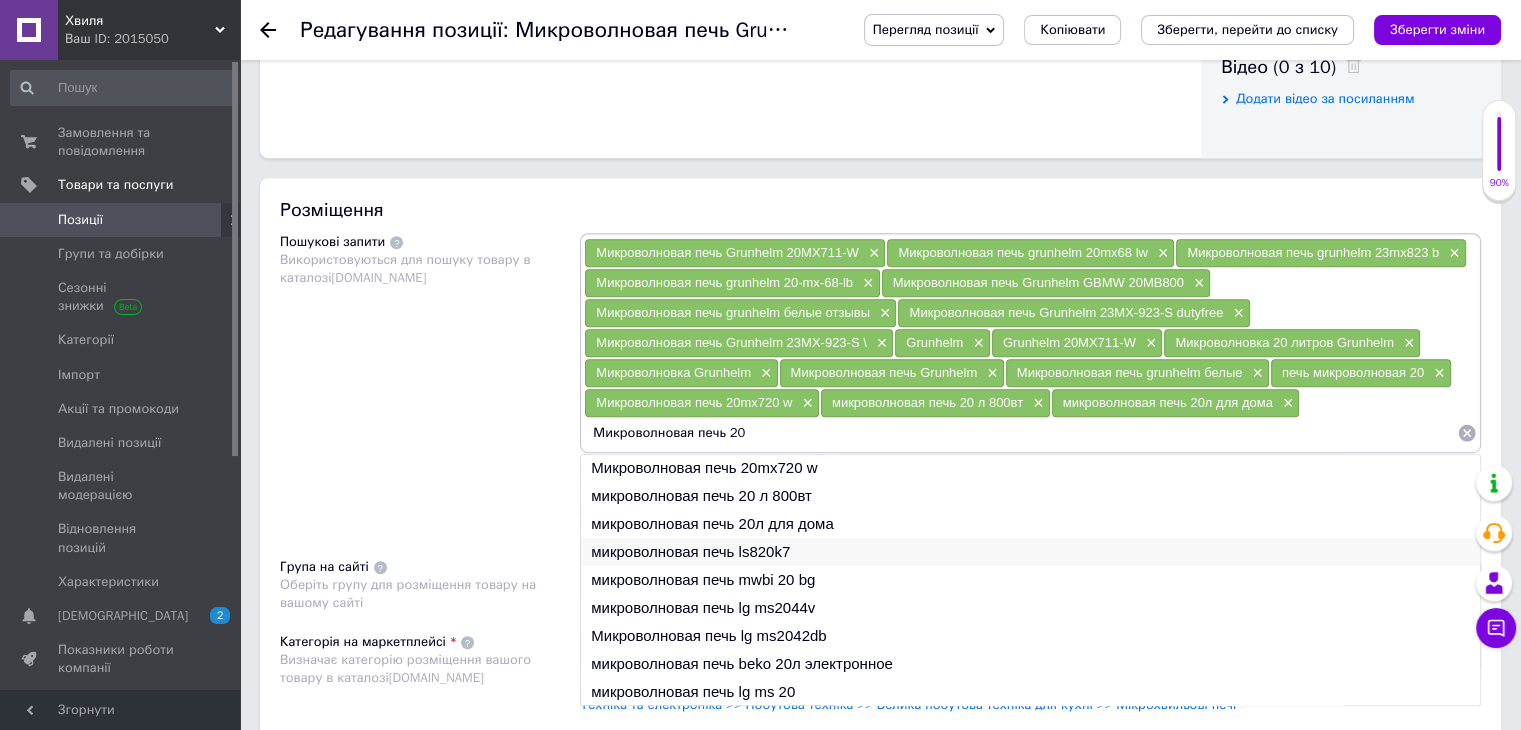 type on "Микроволновая печь 20" 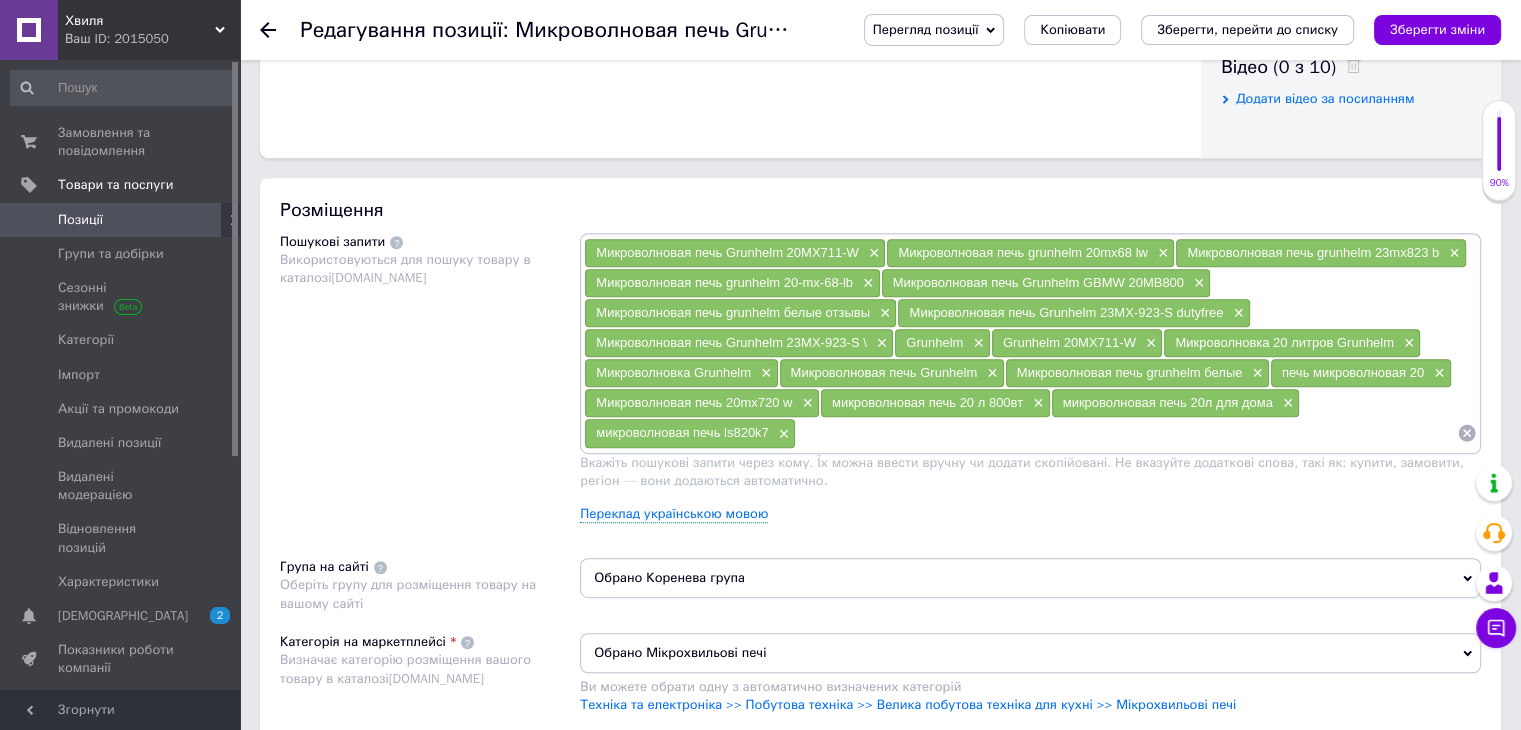 paste on "Микроволновая печь 20" 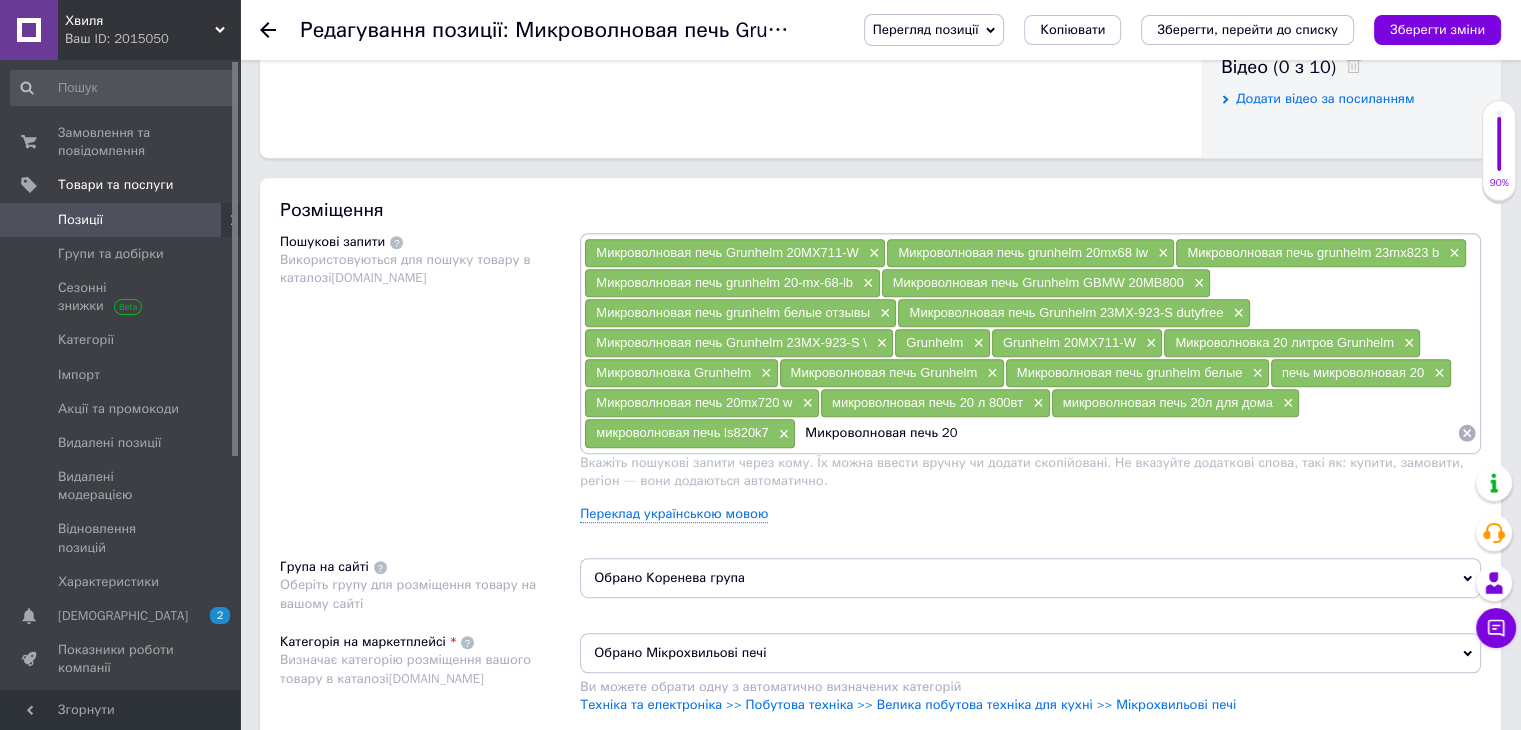 click on "Микроволновая печь 20" at bounding box center (1126, 433) 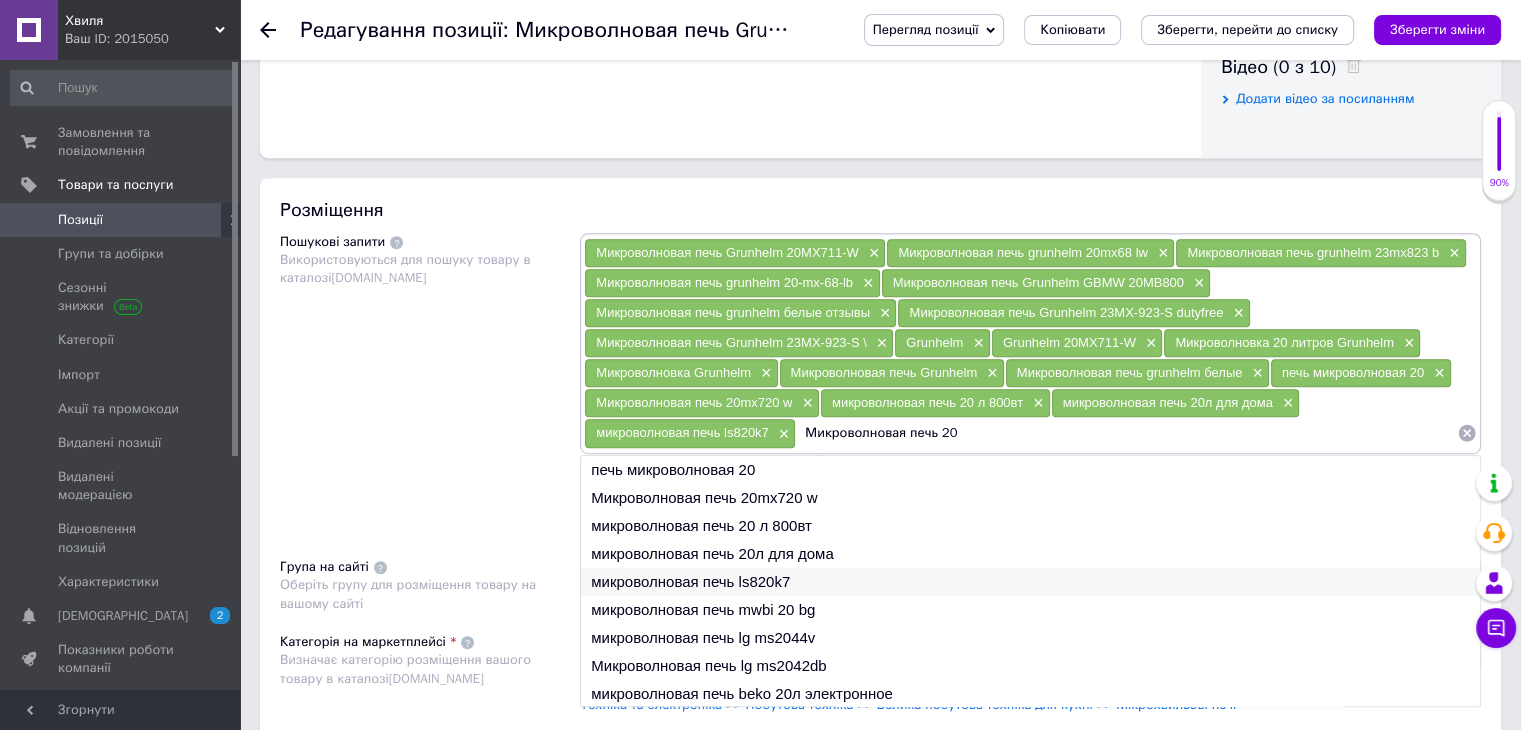 scroll, scrollTop: 29, scrollLeft: 0, axis: vertical 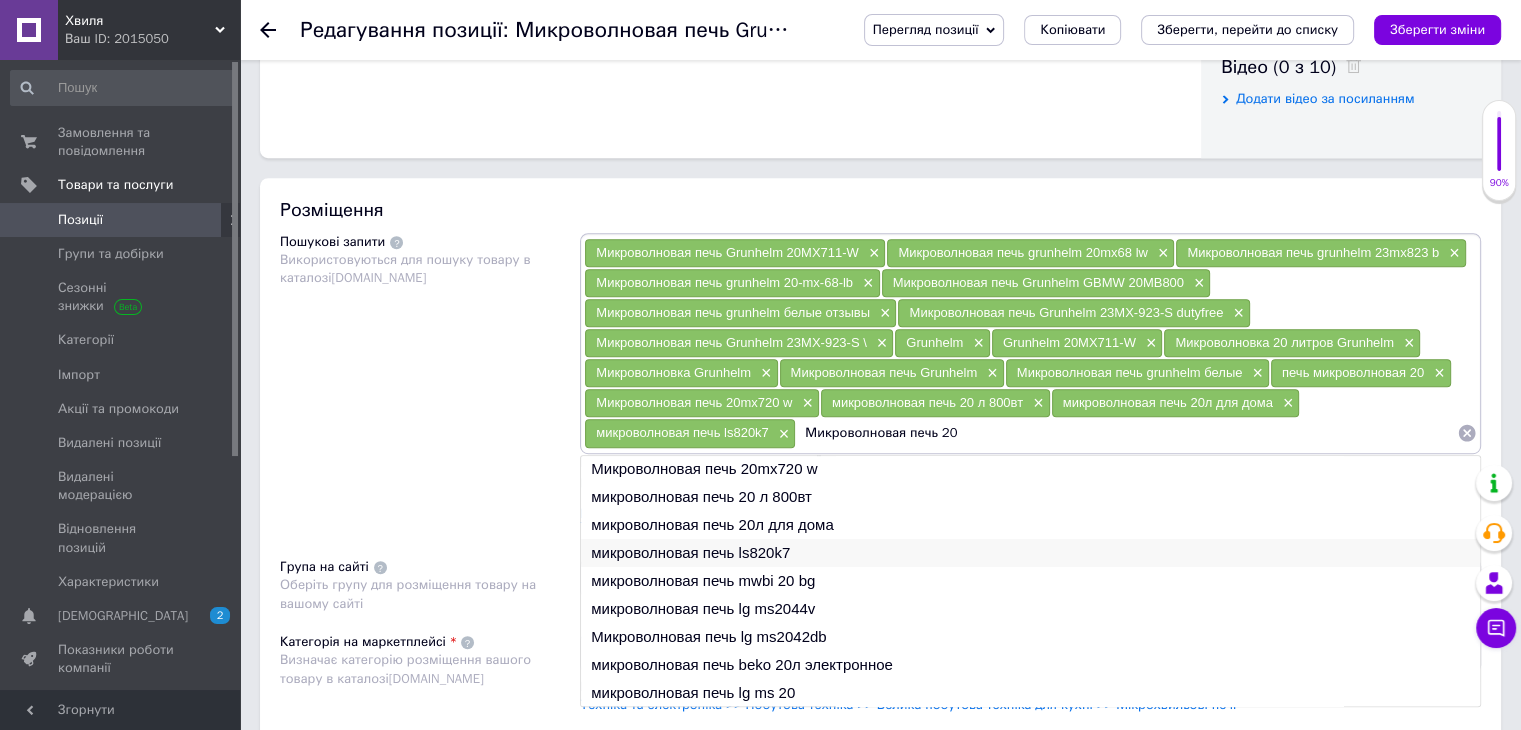 type on "Микроволновая печь 20" 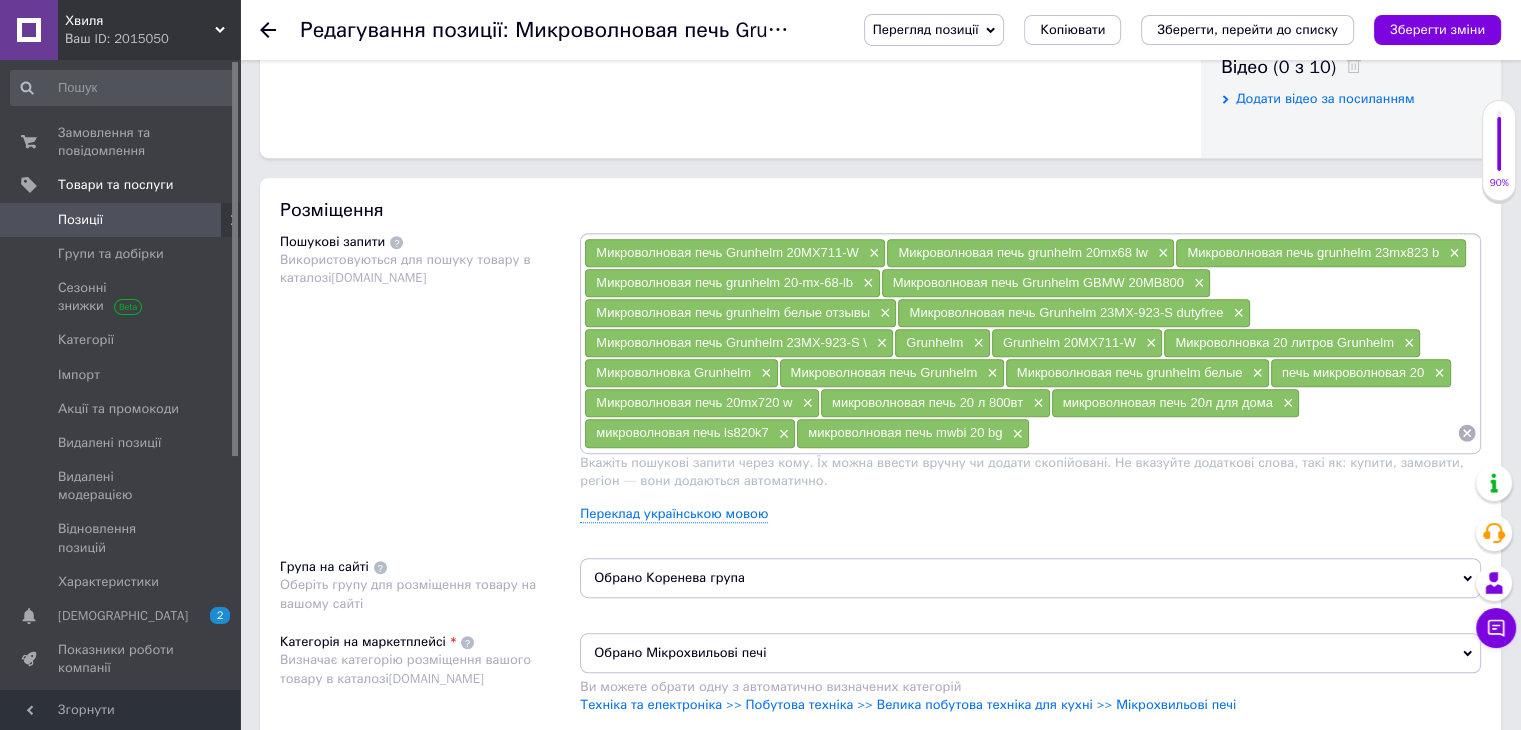 paste on "Микроволновая печь 20" 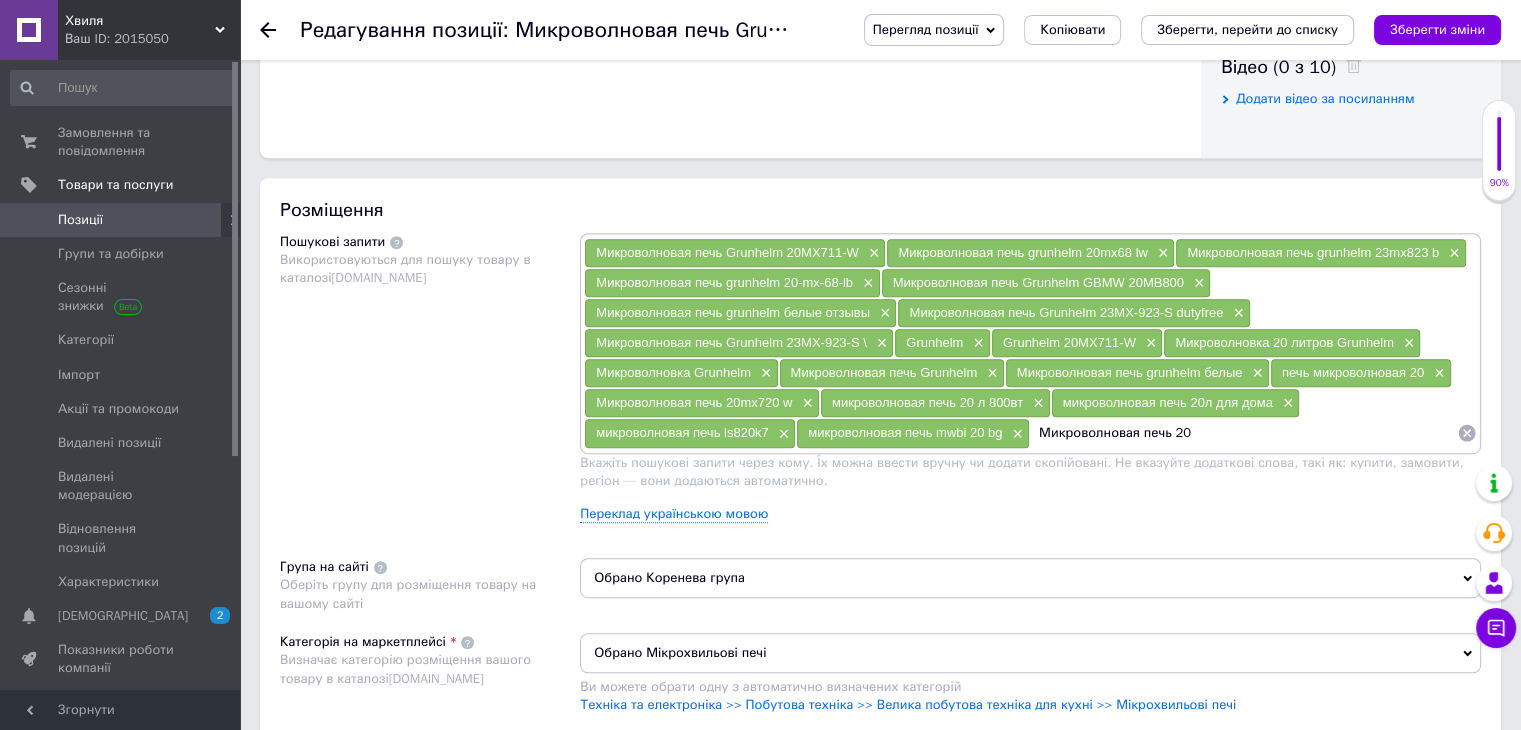click on "Микроволновая печь 20" at bounding box center [1243, 433] 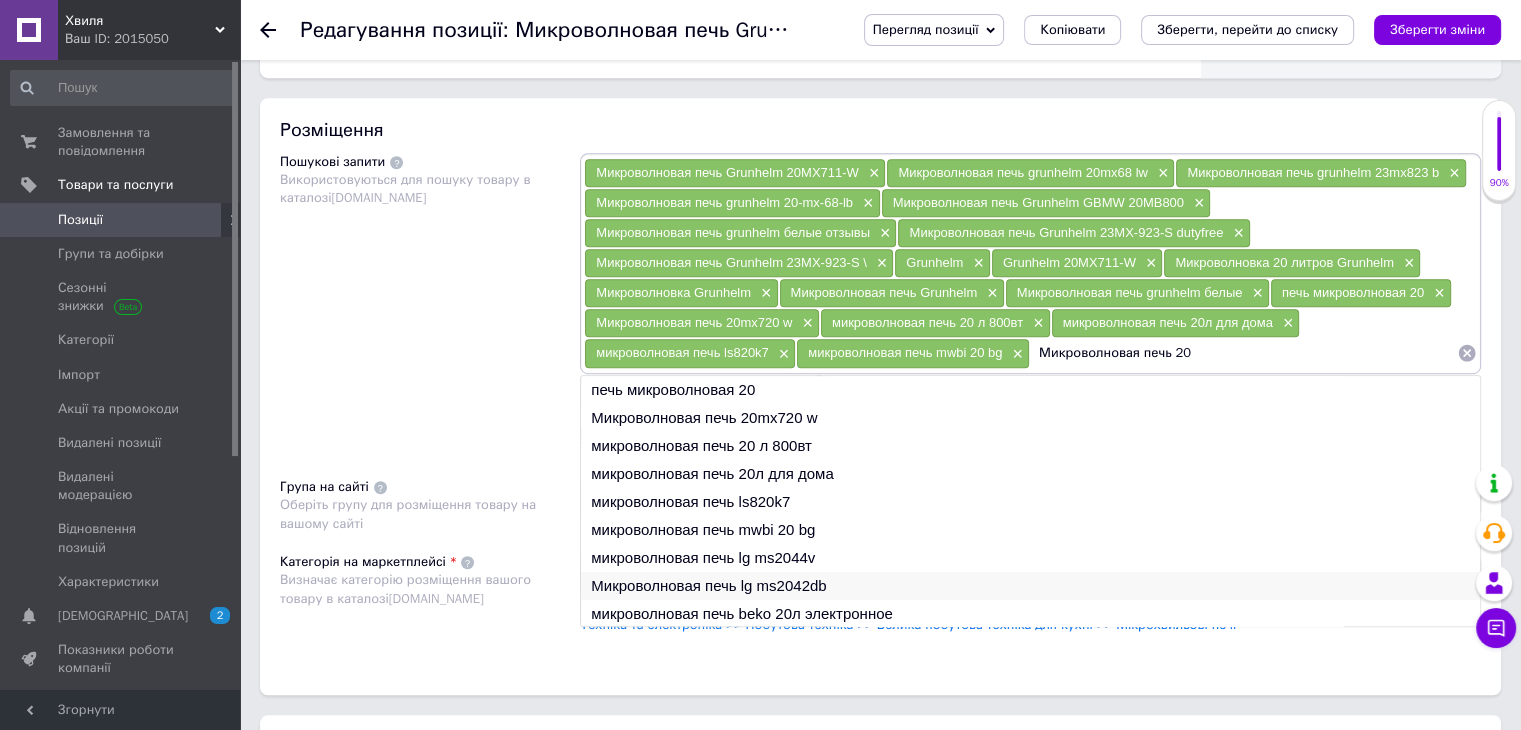 scroll, scrollTop: 1200, scrollLeft: 0, axis: vertical 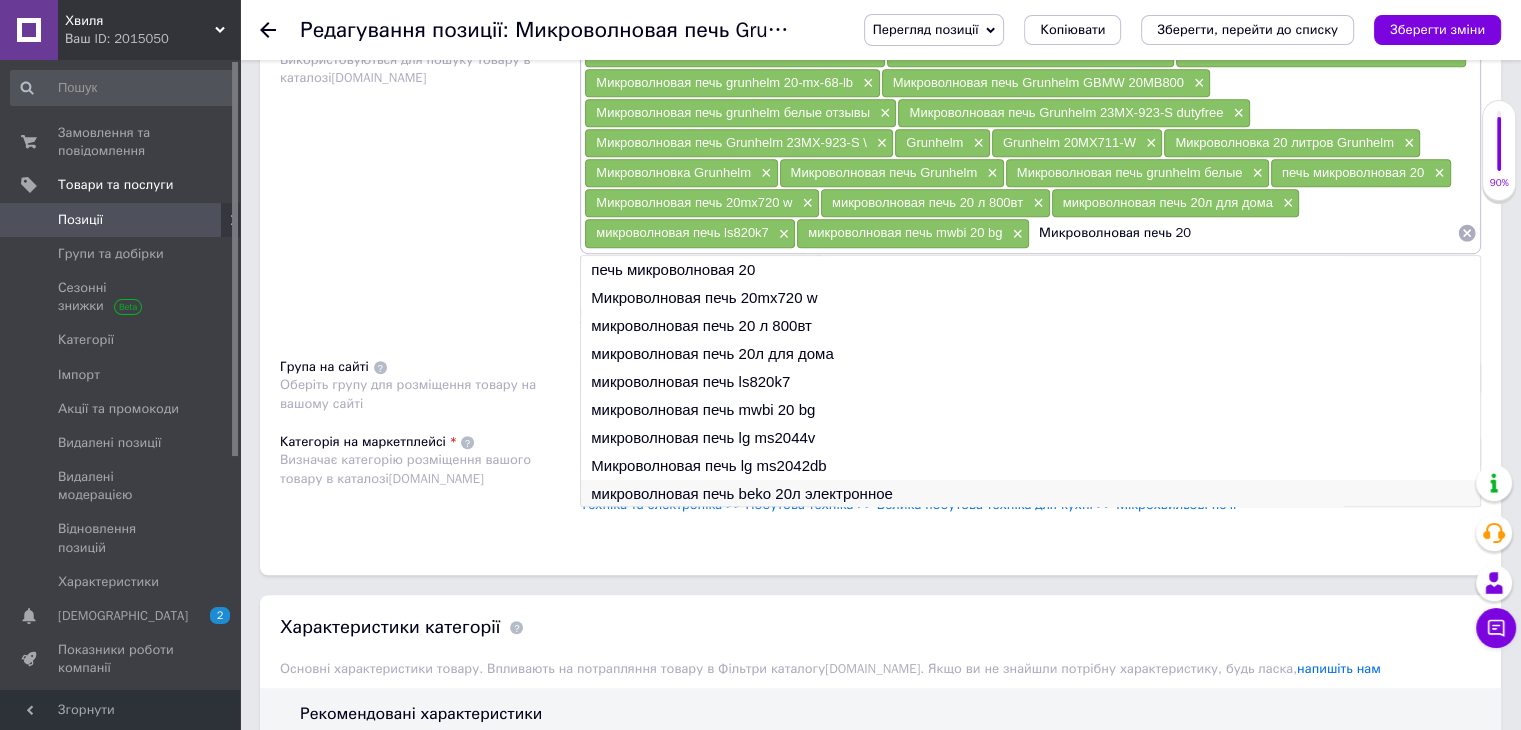 type on "Микроволновая печь 20" 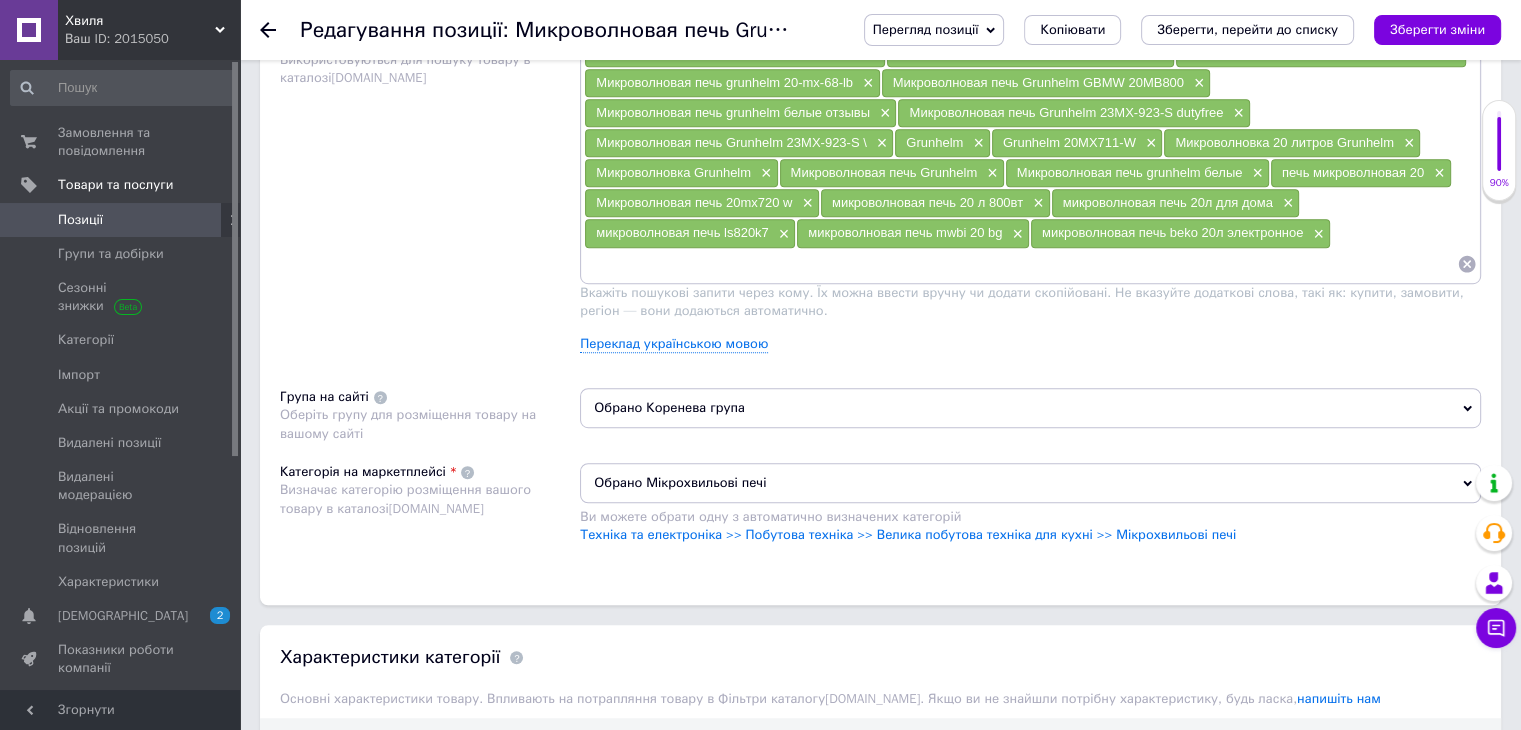 paste on "Микроволновая печь 20" 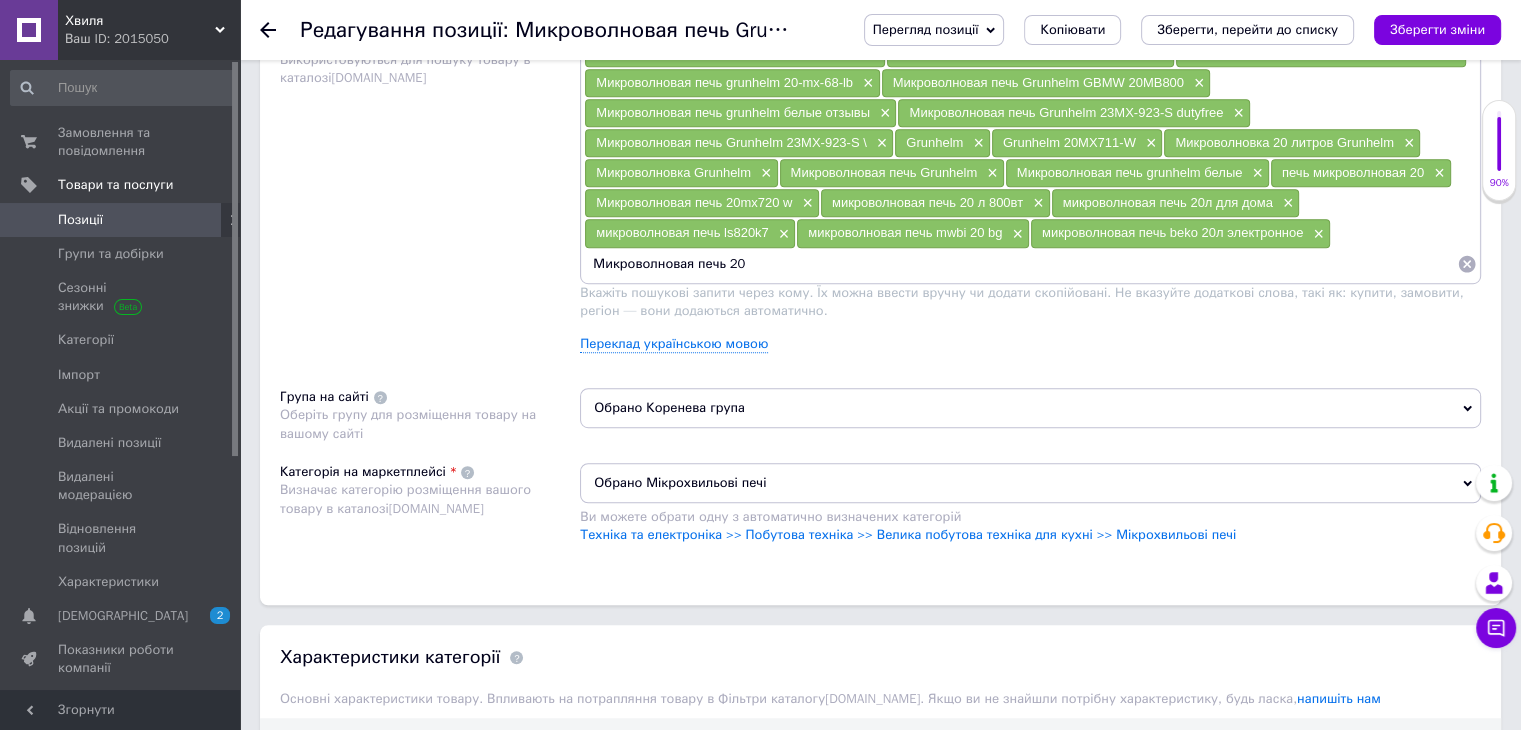 click on "Микроволновая печь 20" at bounding box center [1020, 264] 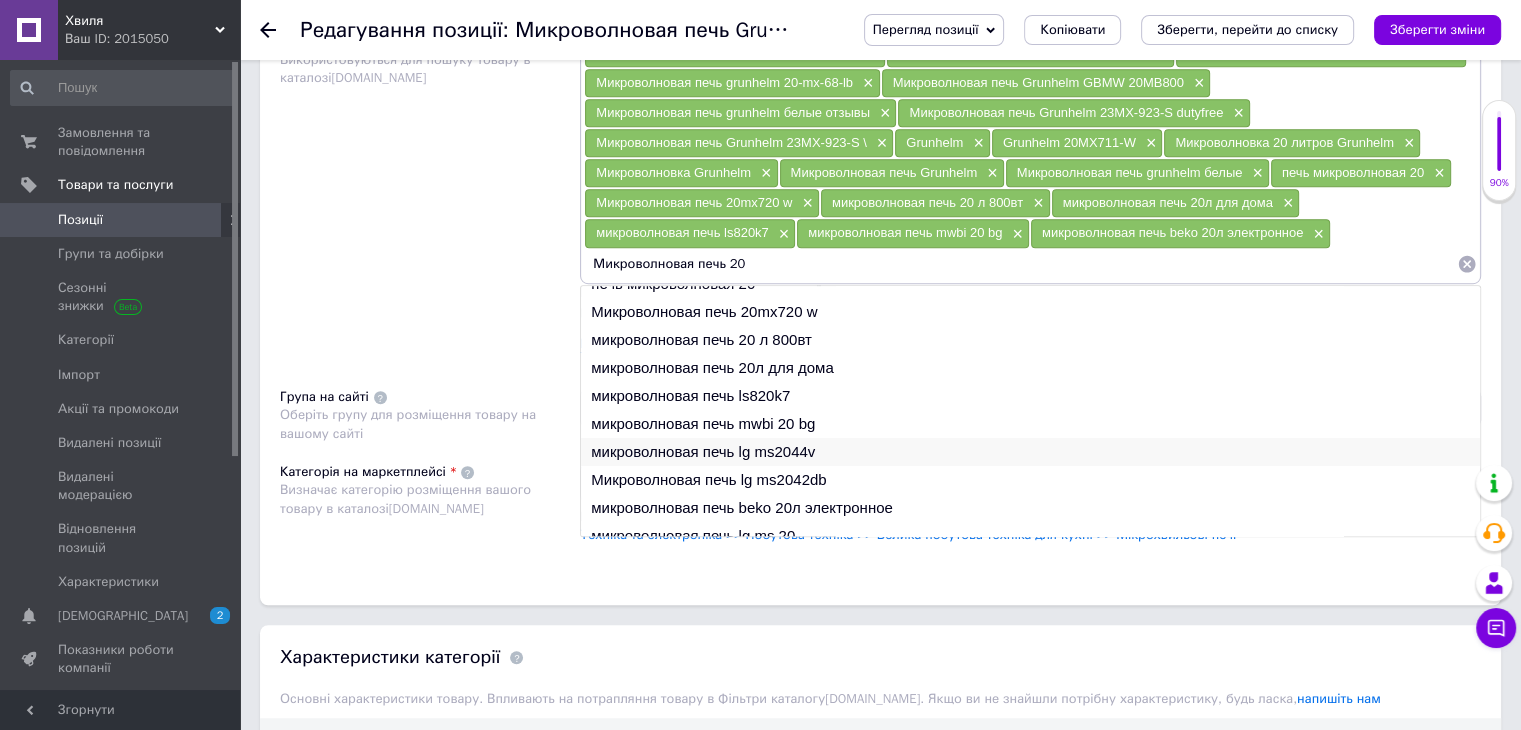 scroll, scrollTop: 29, scrollLeft: 0, axis: vertical 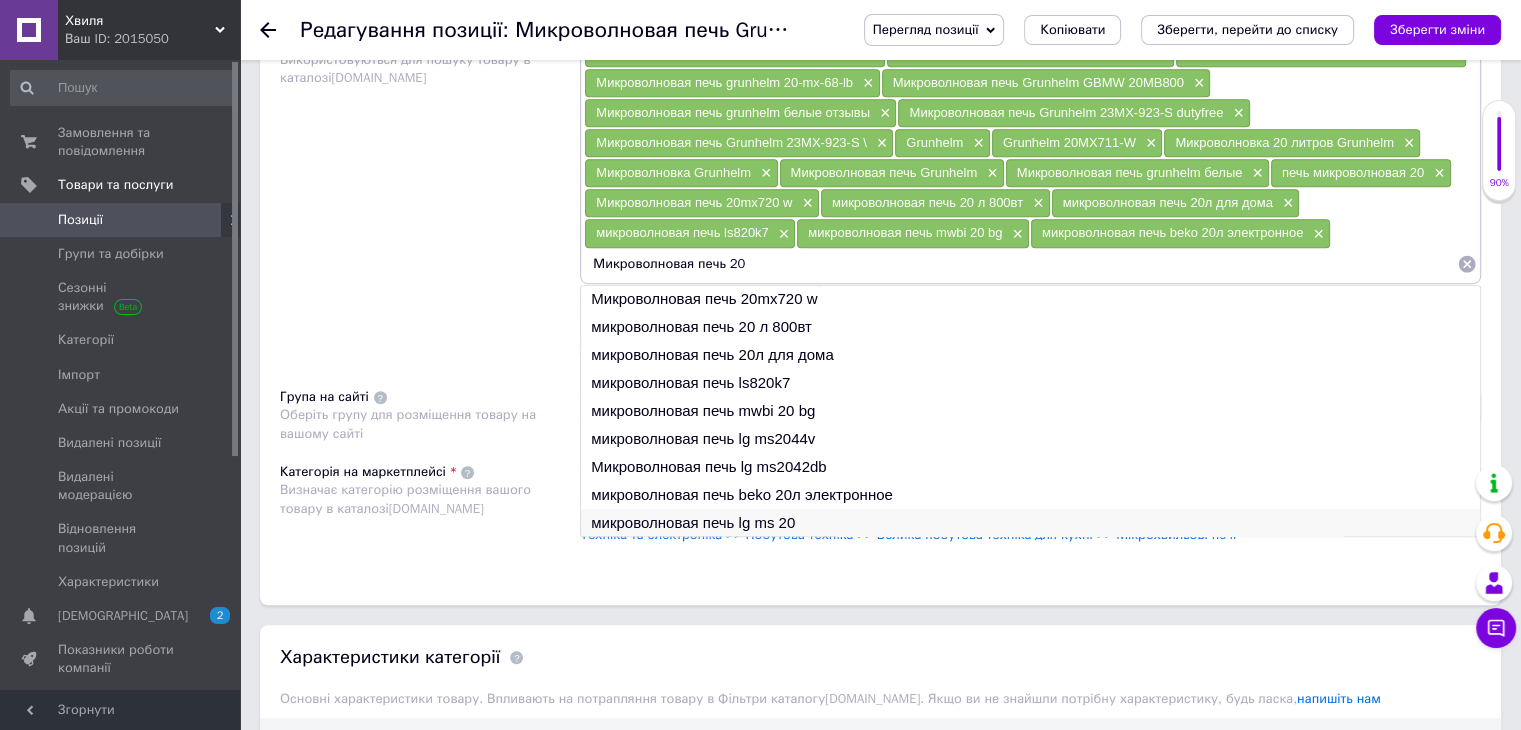 type on "Микроволновая печь 20" 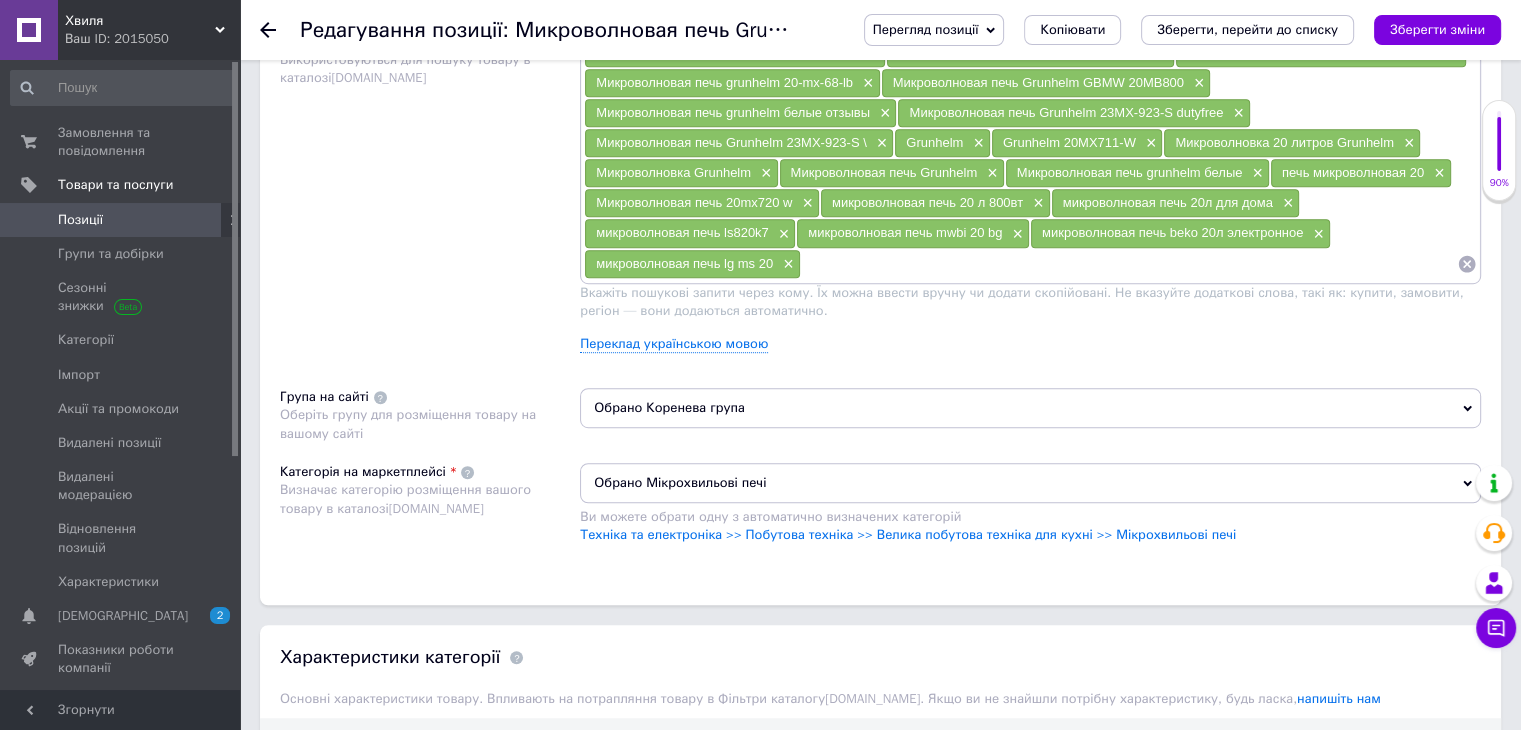paste on "Микроволновая печь 20" 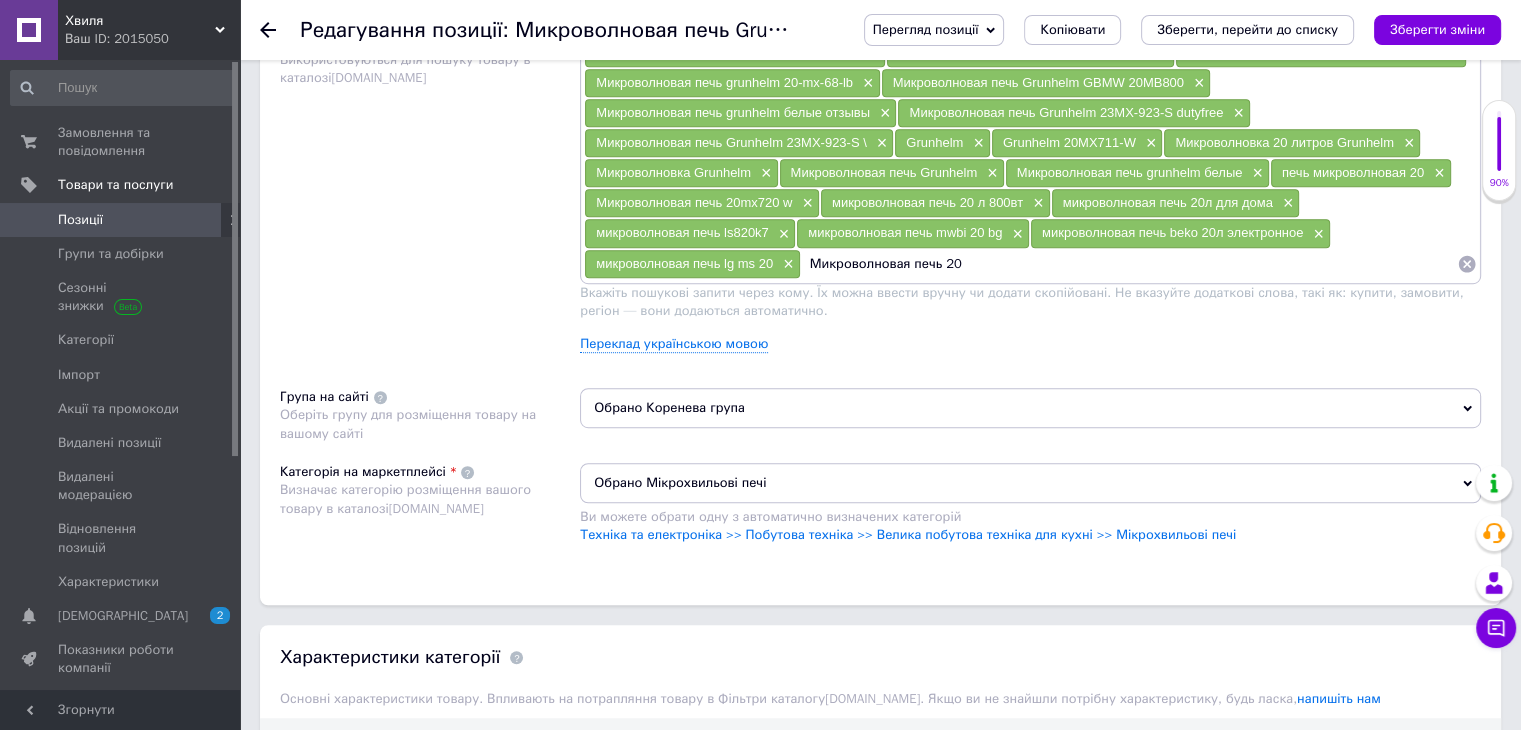 click on "Микроволновая печь 20" at bounding box center (1129, 264) 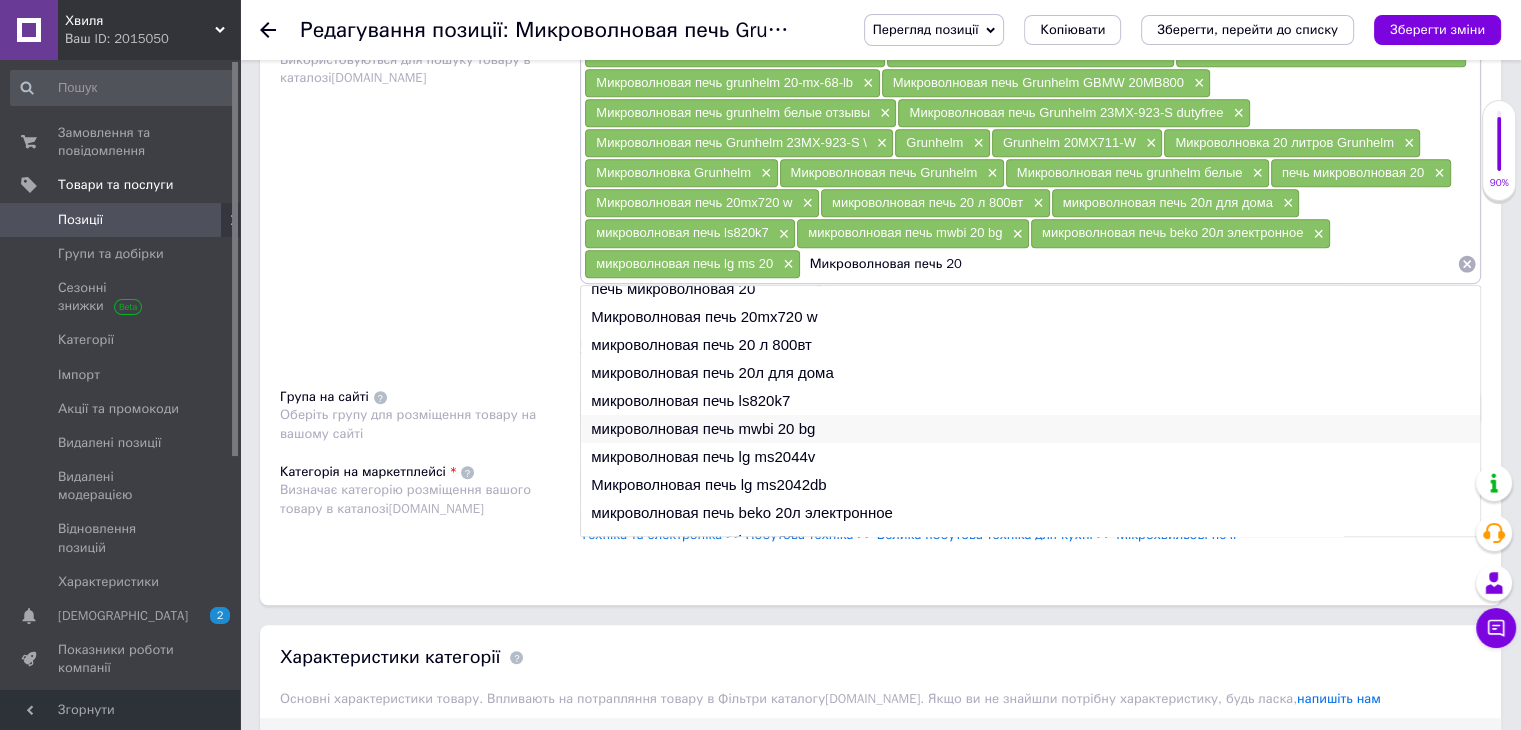 scroll, scrollTop: 29, scrollLeft: 0, axis: vertical 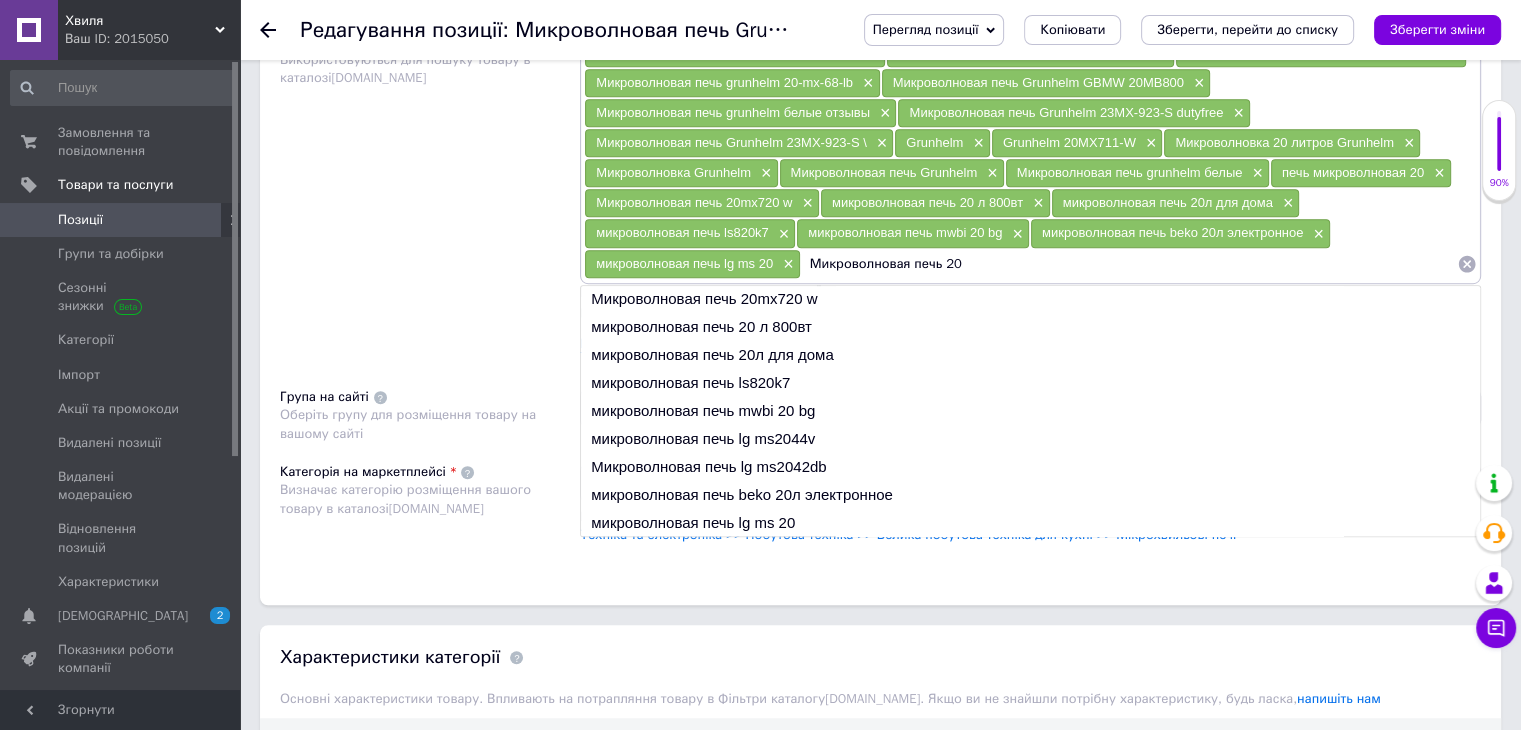 click on "микроволновая печь beko 20л электронное" at bounding box center (1030, 495) 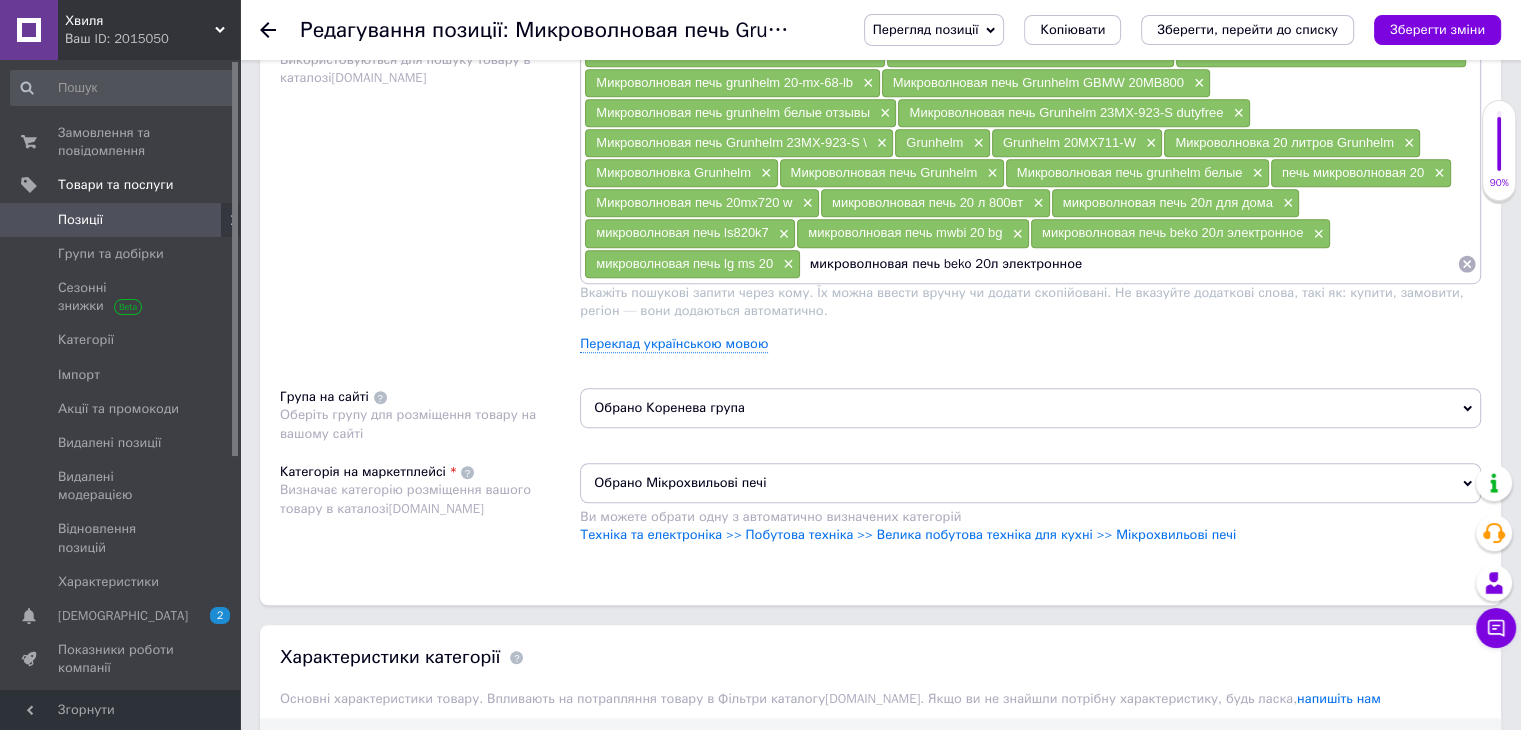click on "микроволновая печь beko 20л электронное" at bounding box center (1129, 264) 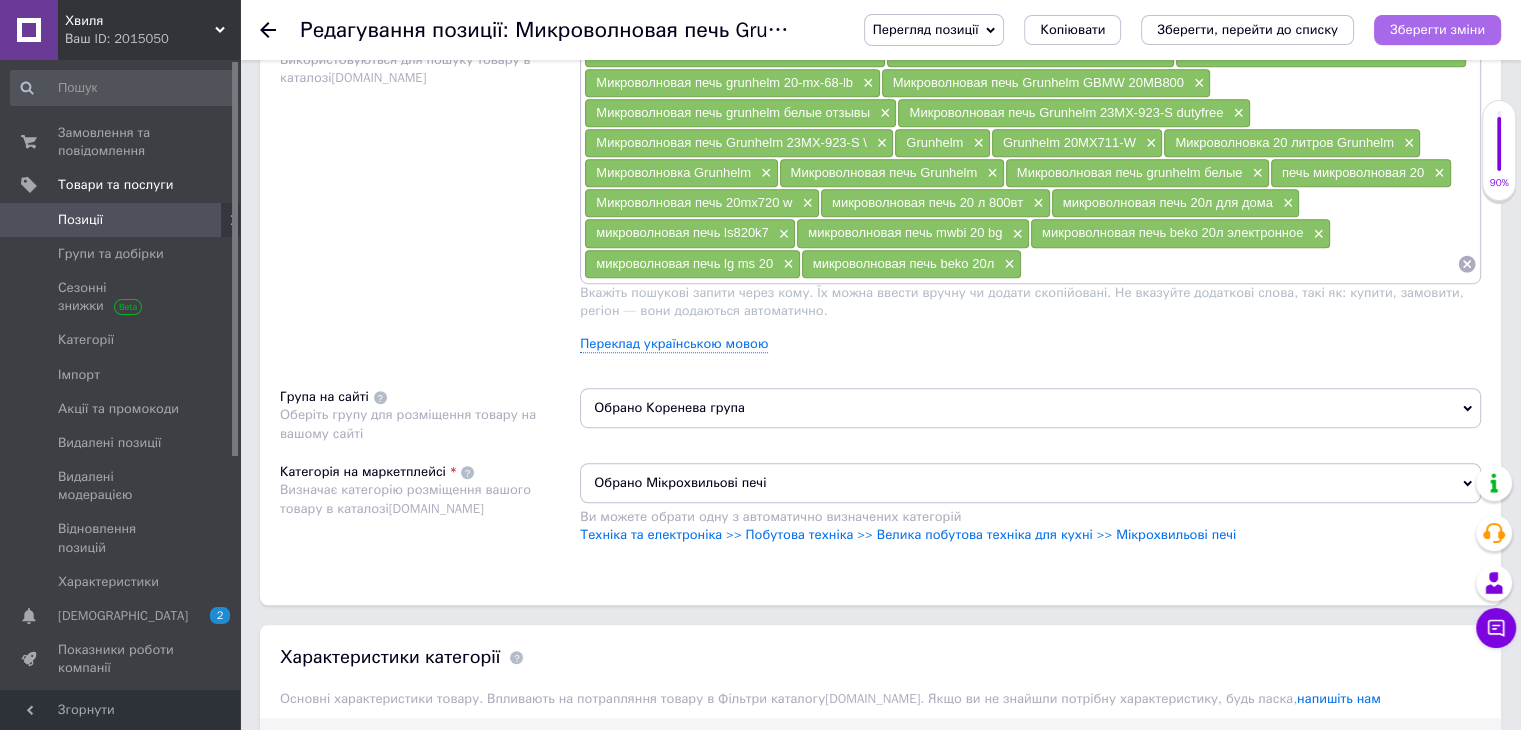 click on "Зберегти зміни" at bounding box center (1437, 29) 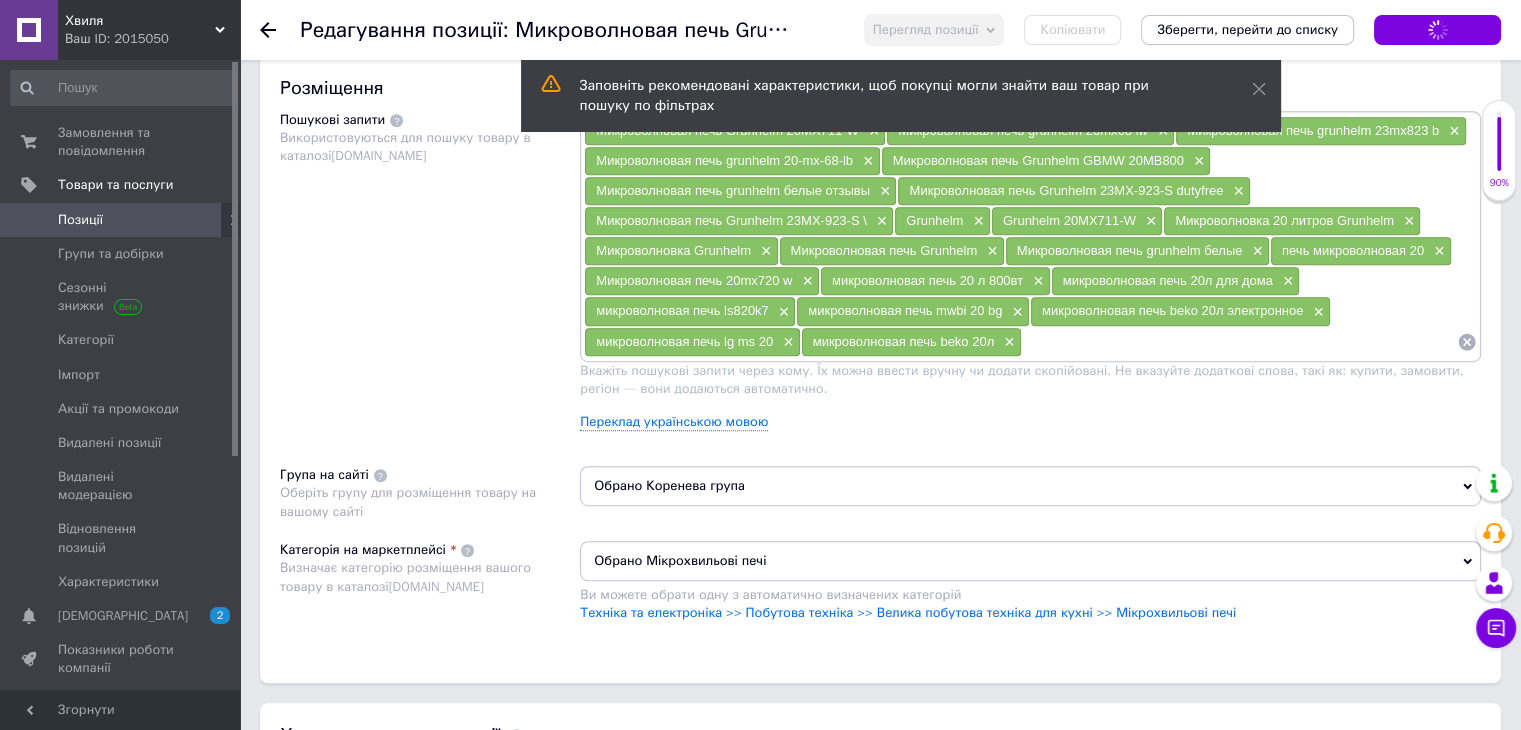 scroll, scrollTop: 1000, scrollLeft: 0, axis: vertical 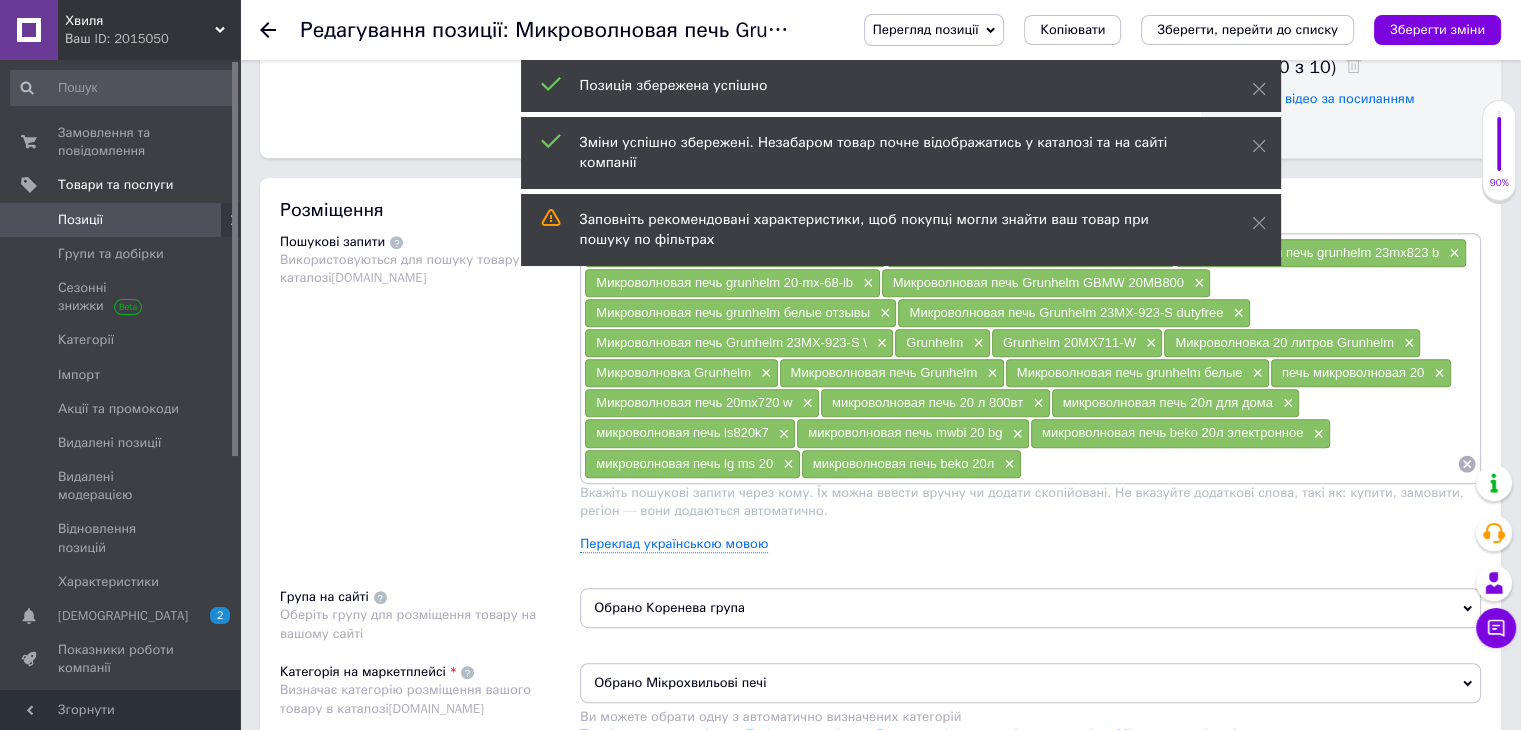 paste on "Микроволновая печь 20" 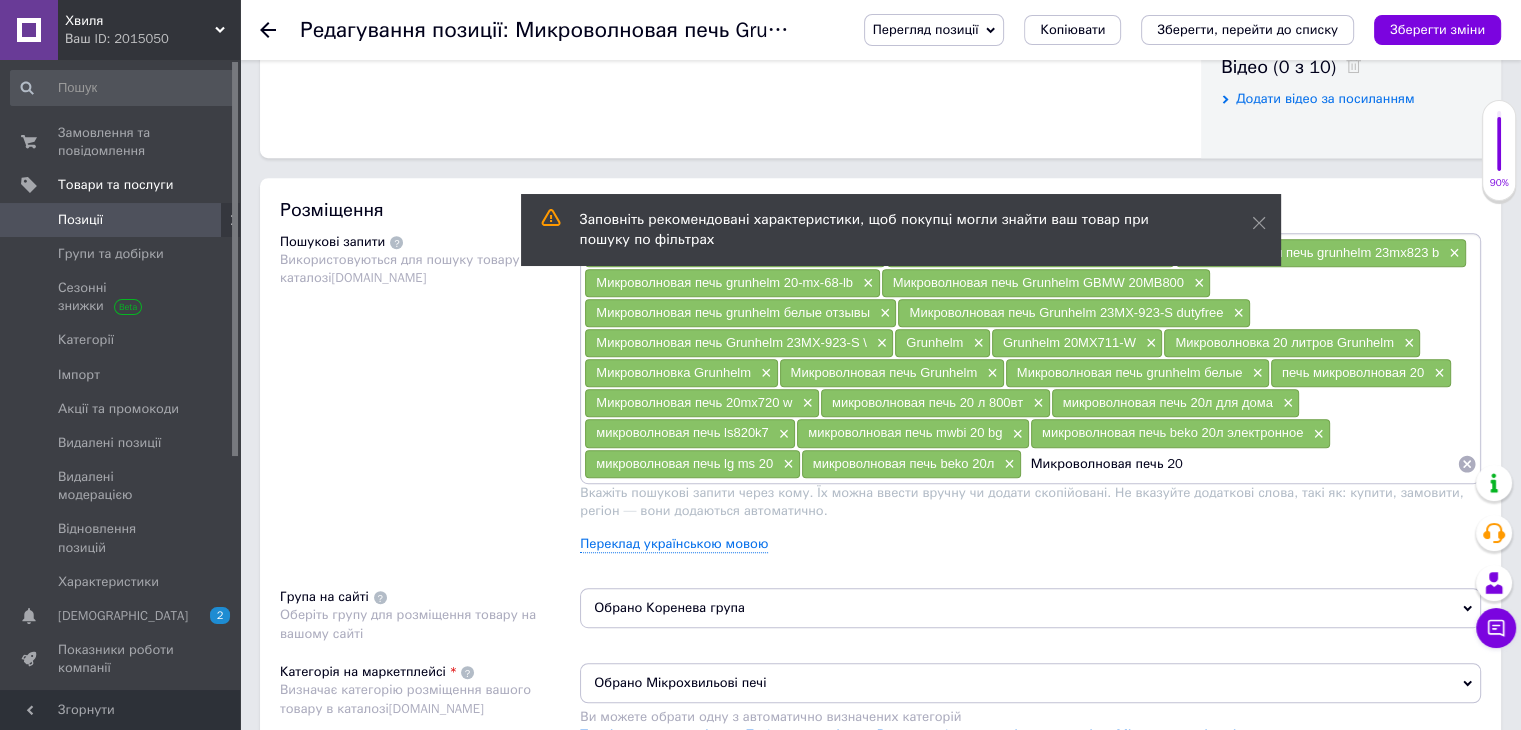 click on "Микроволновая печь 20" at bounding box center [1239, 464] 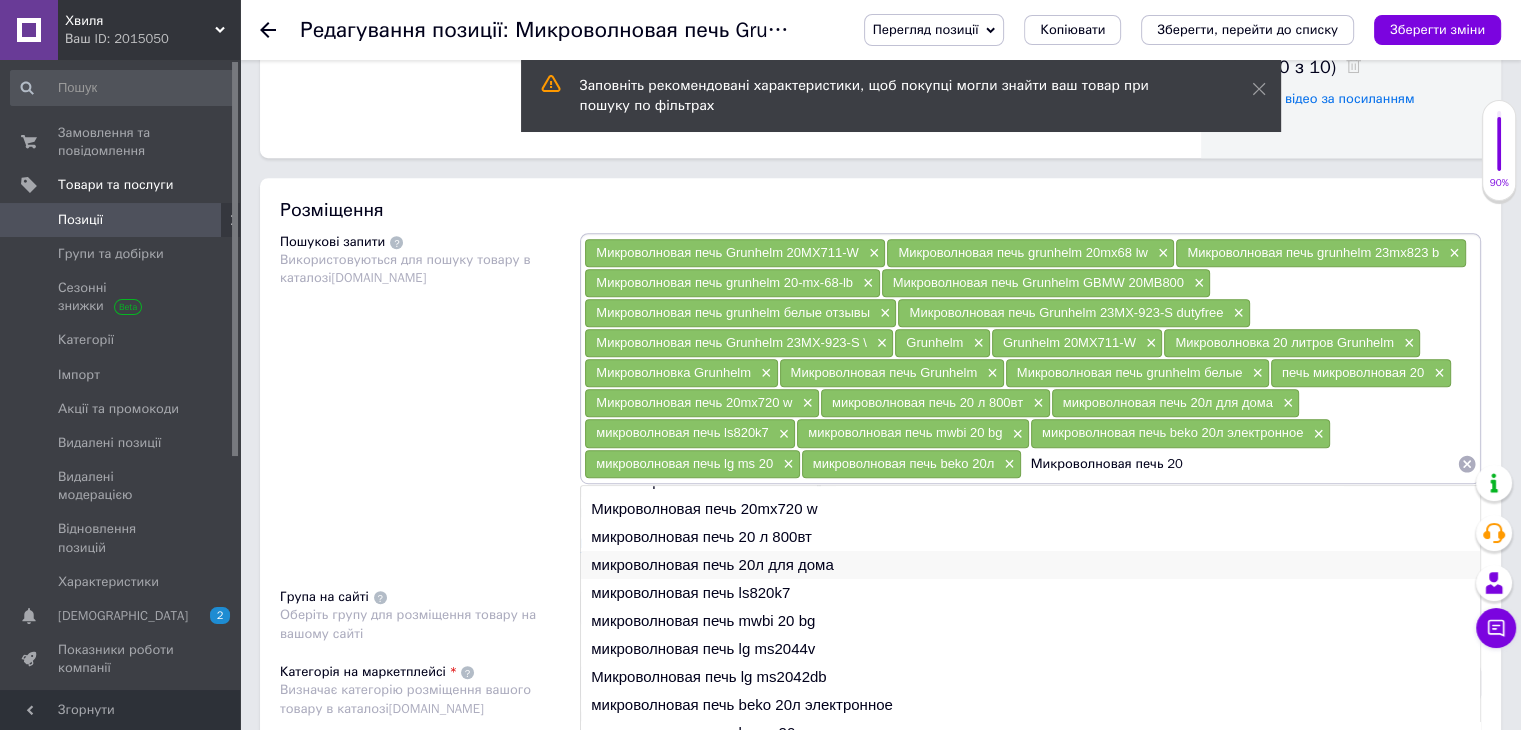 scroll, scrollTop: 29, scrollLeft: 0, axis: vertical 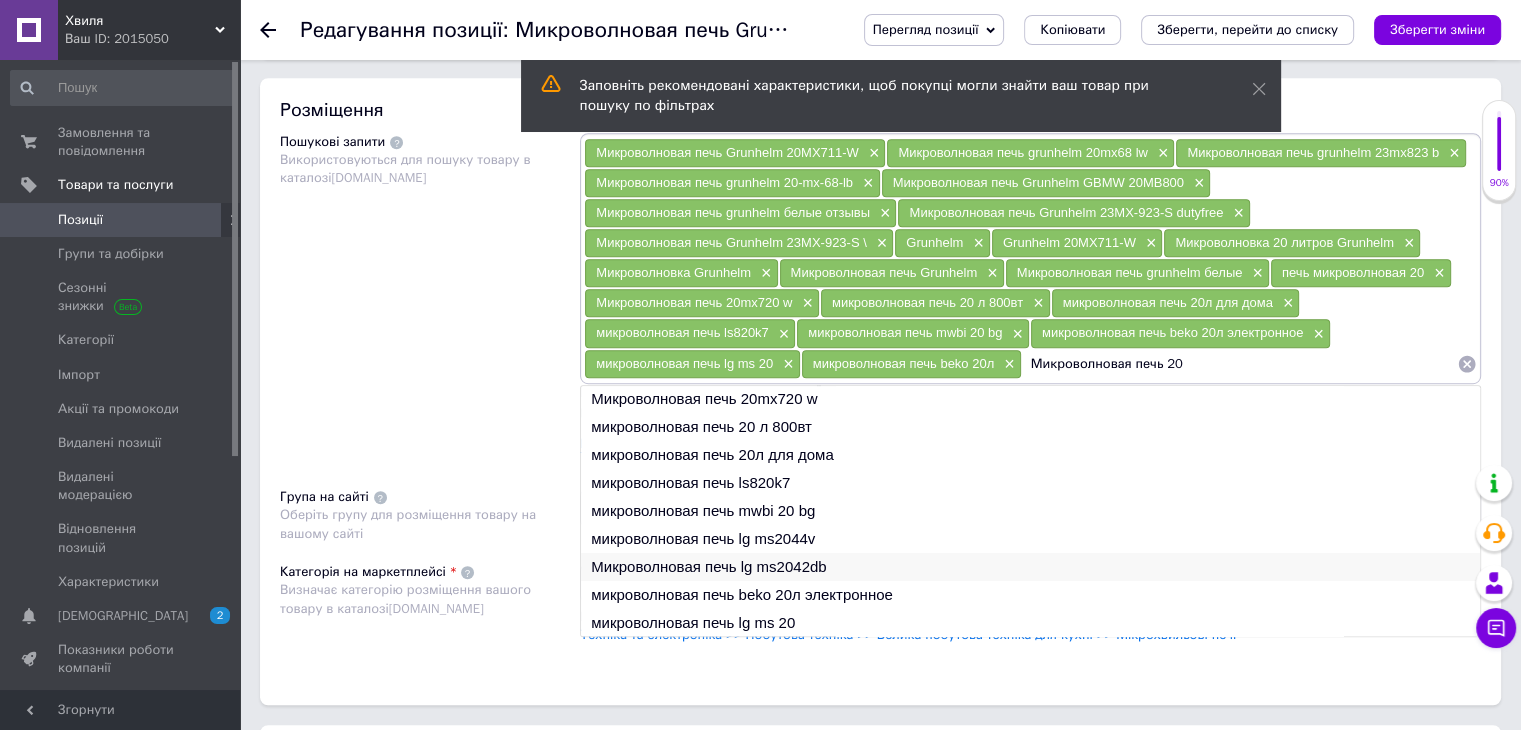 type on "Микроволновая печь 20" 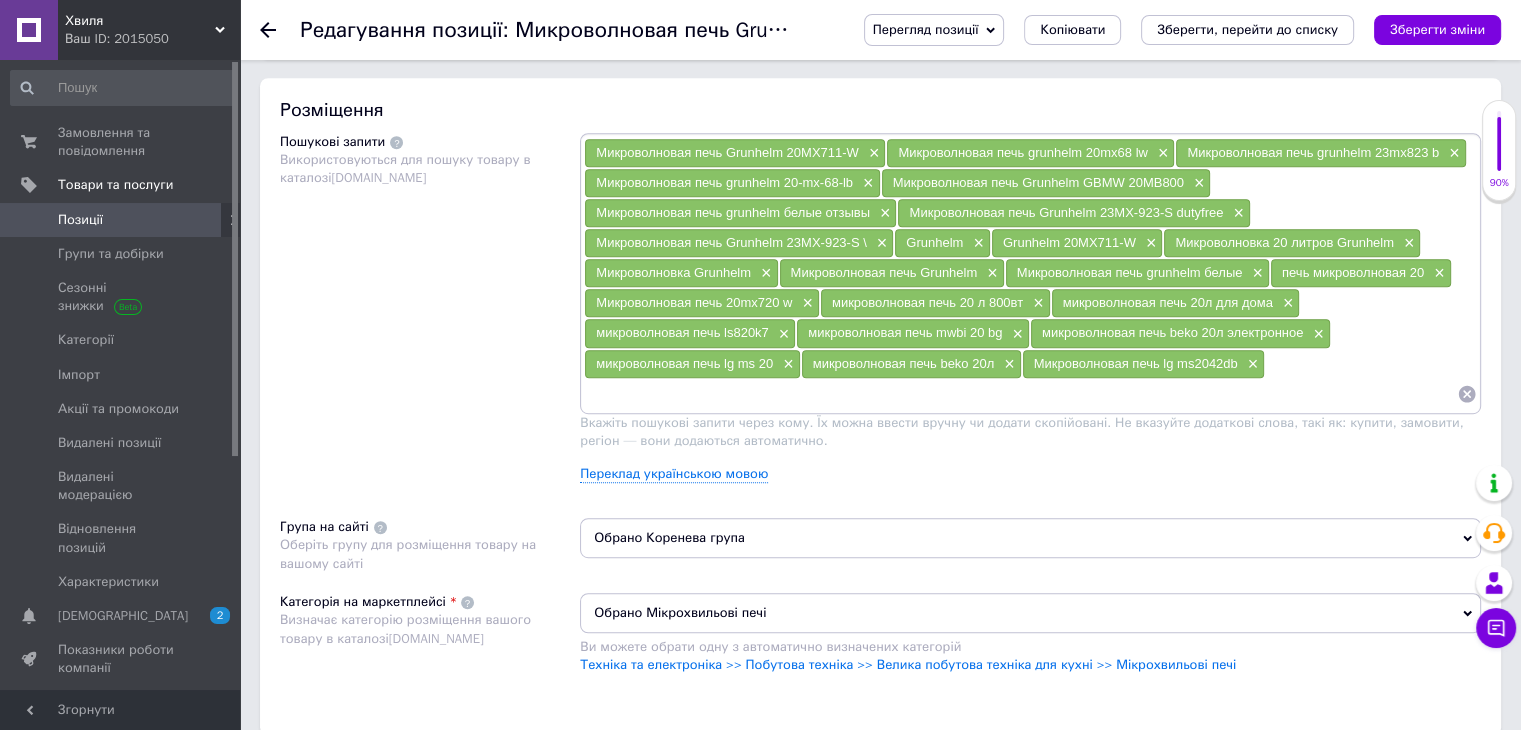 drag, startPoint x: 712, startPoint y: 370, endPoint x: 636, endPoint y: 376, distance: 76.23647 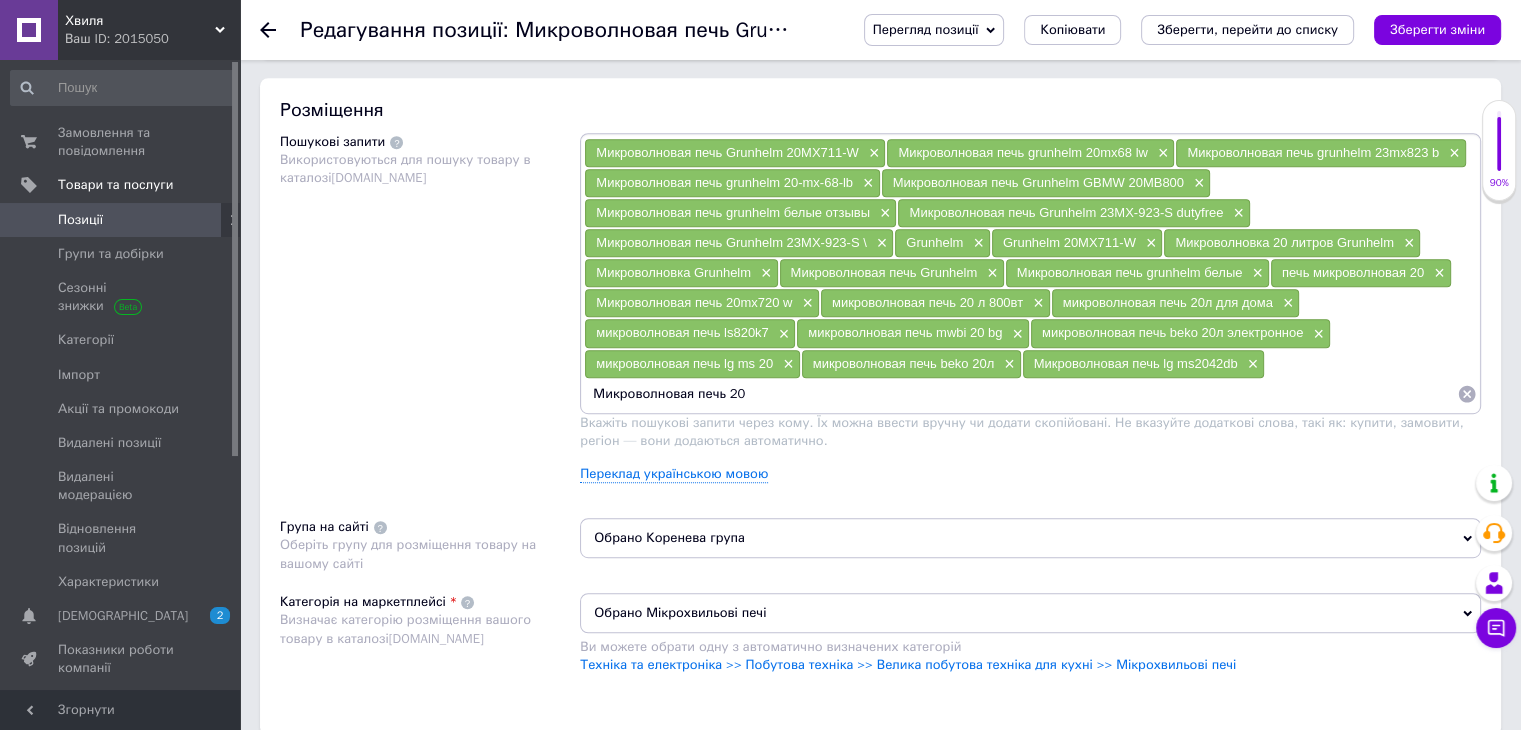 drag, startPoint x: 746, startPoint y: 386, endPoint x: 480, endPoint y: 358, distance: 267.46964 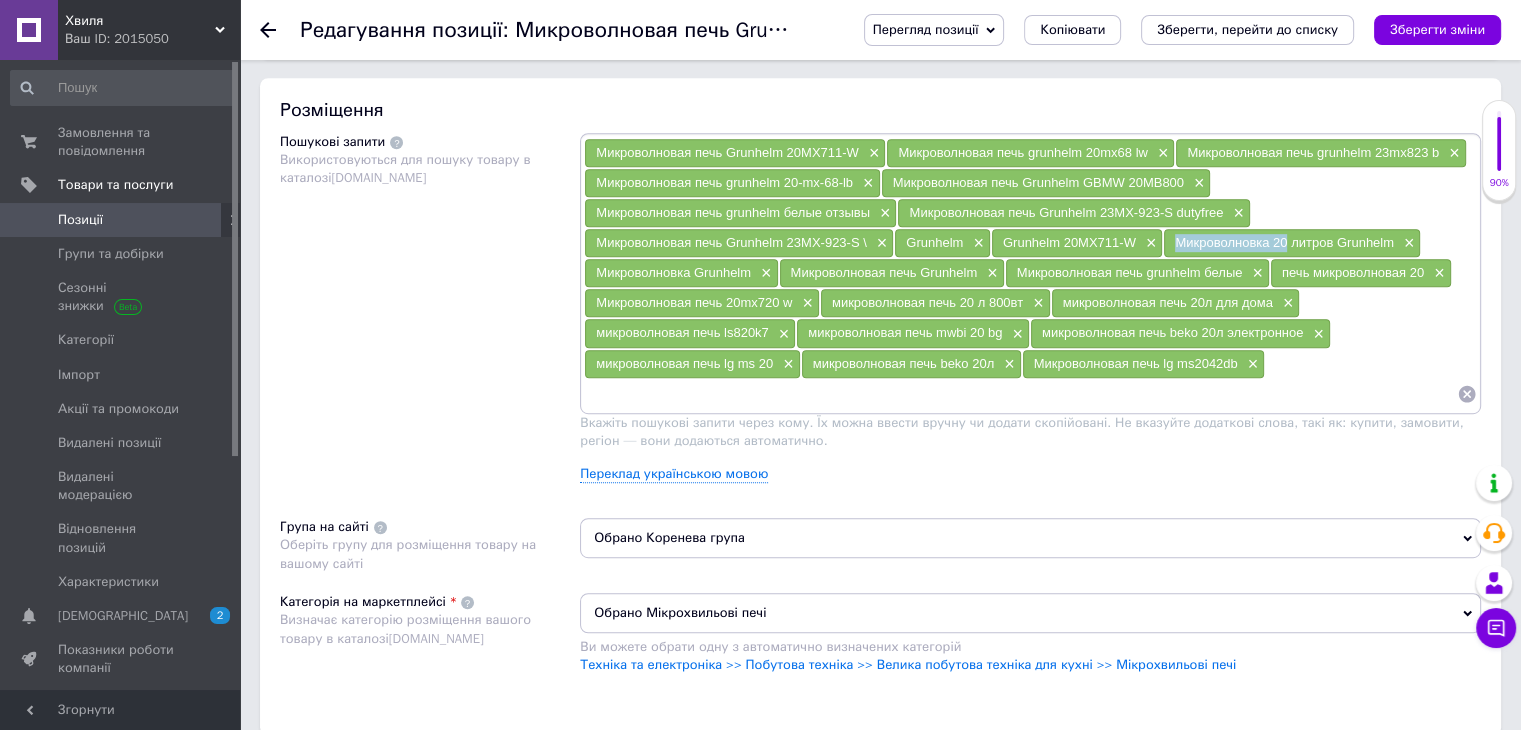 drag, startPoint x: 1253, startPoint y: 239, endPoint x: 1179, endPoint y: 235, distance: 74.10803 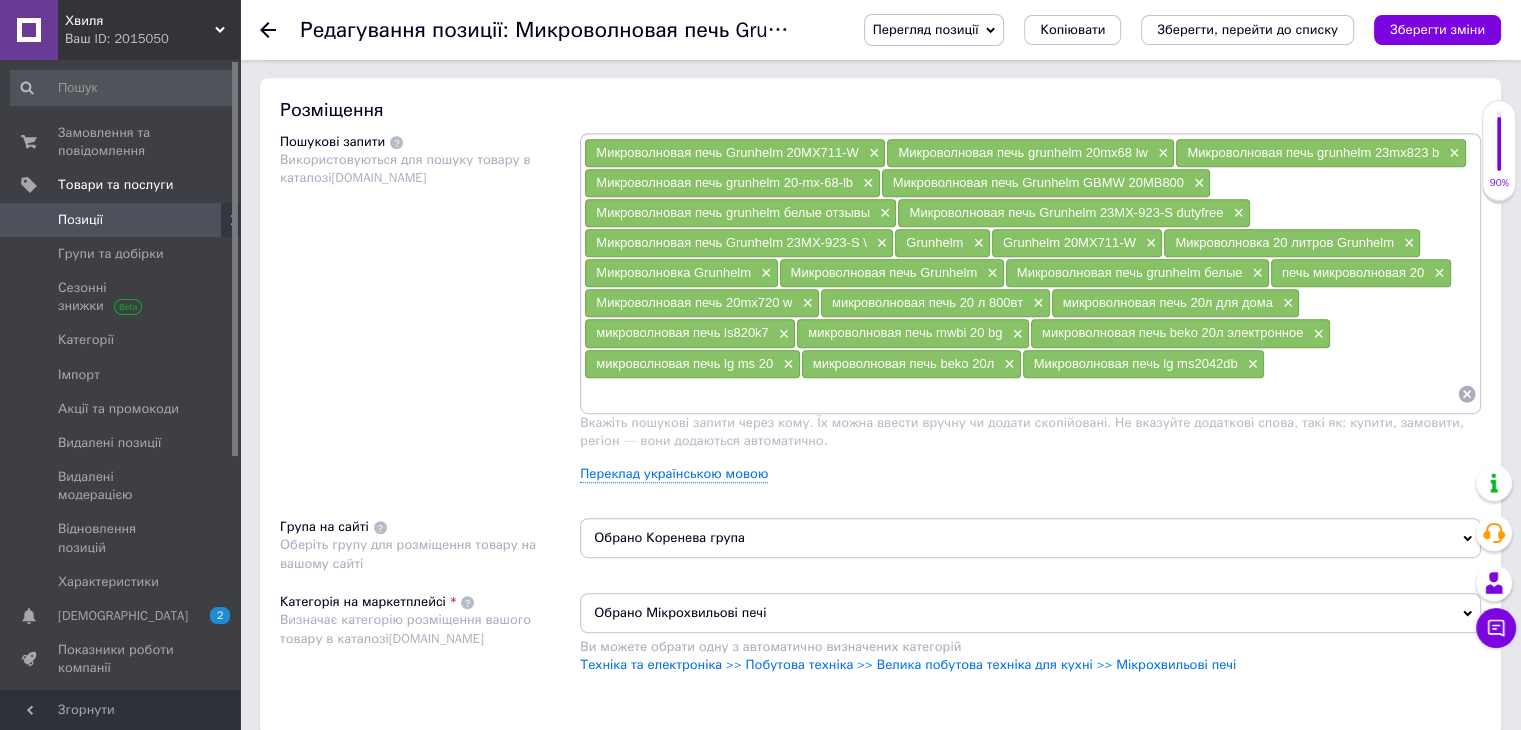 paste on "Микроволновка 20" 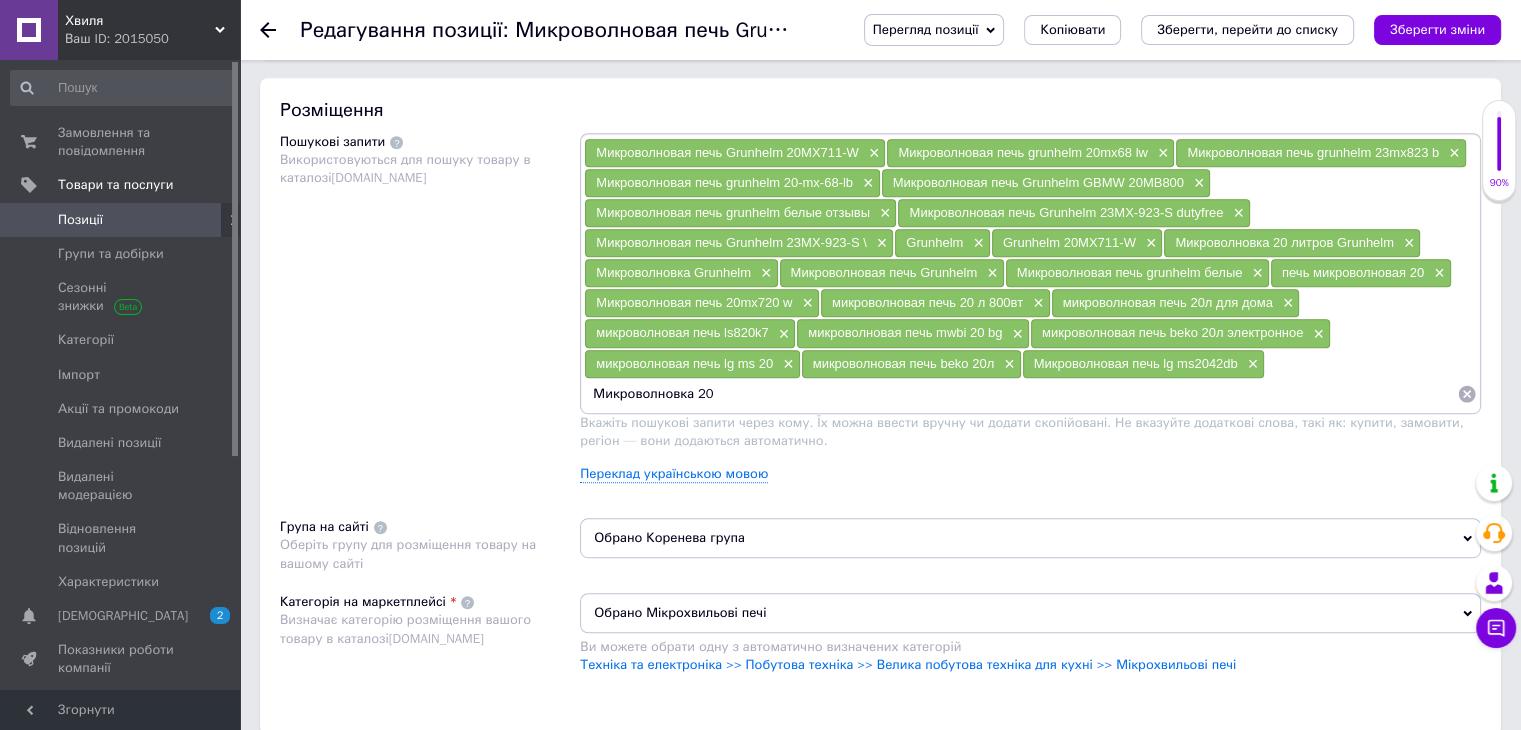 click on "Микроволновка 20" at bounding box center (1020, 394) 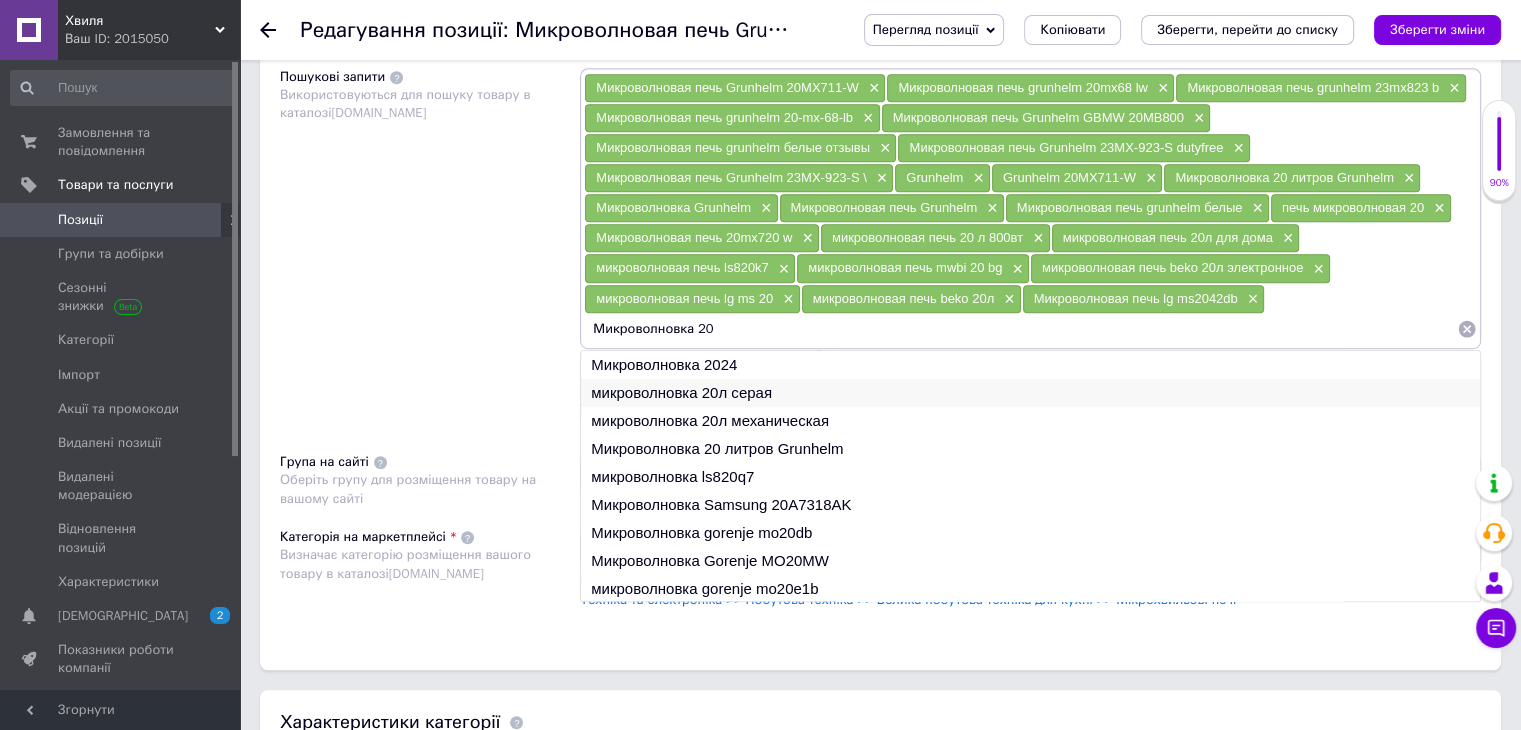 scroll, scrollTop: 1200, scrollLeft: 0, axis: vertical 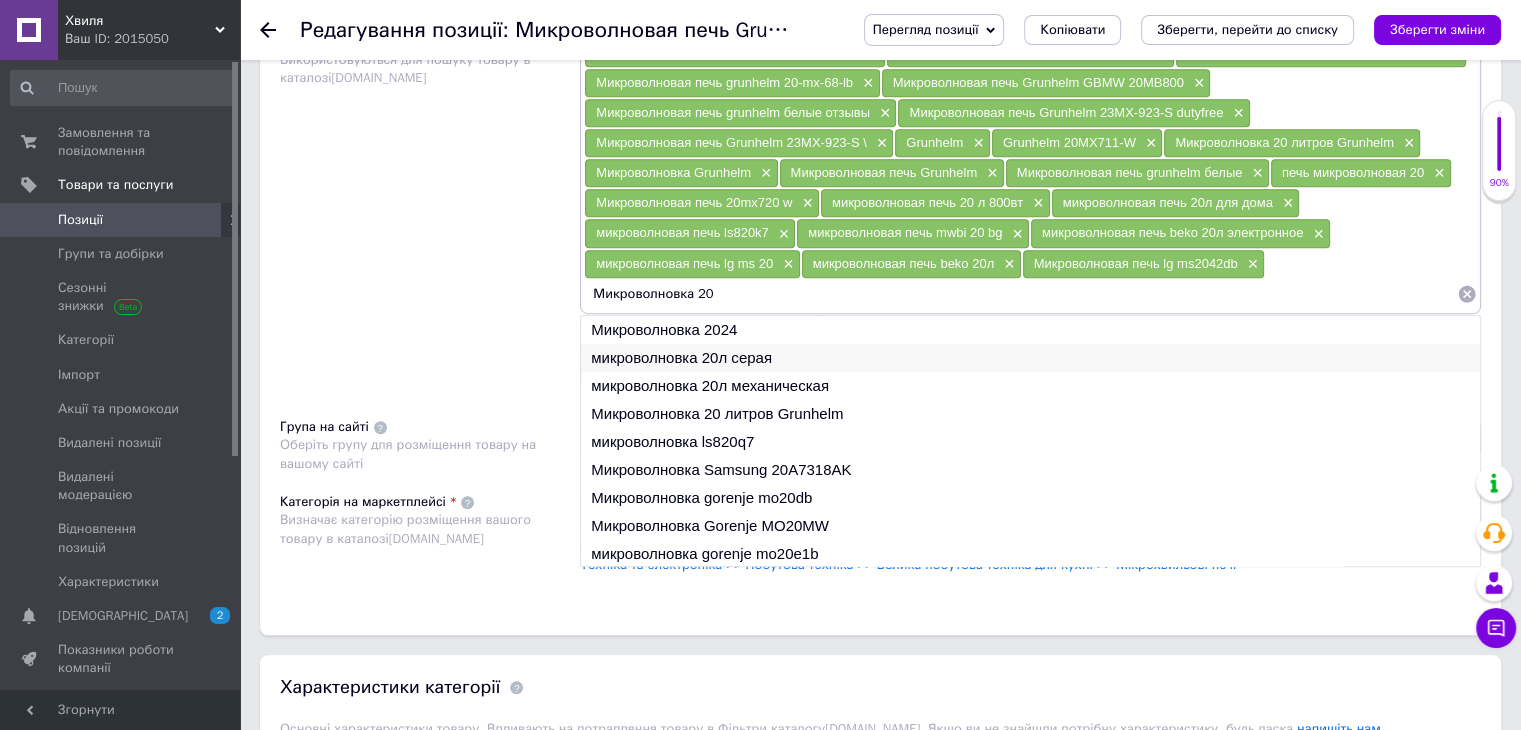 type on "Микроволновка 20" 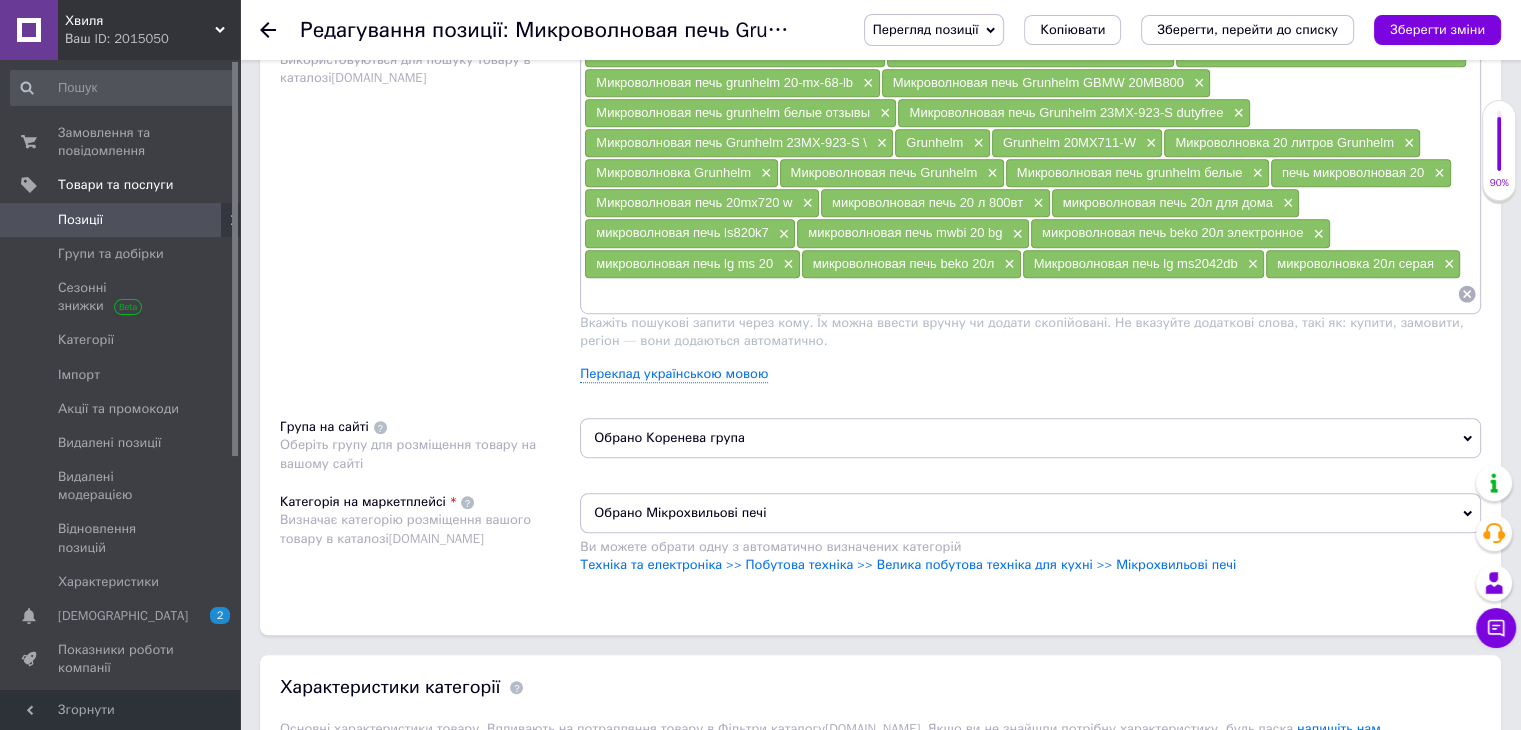 paste on "Микроволновка 20" 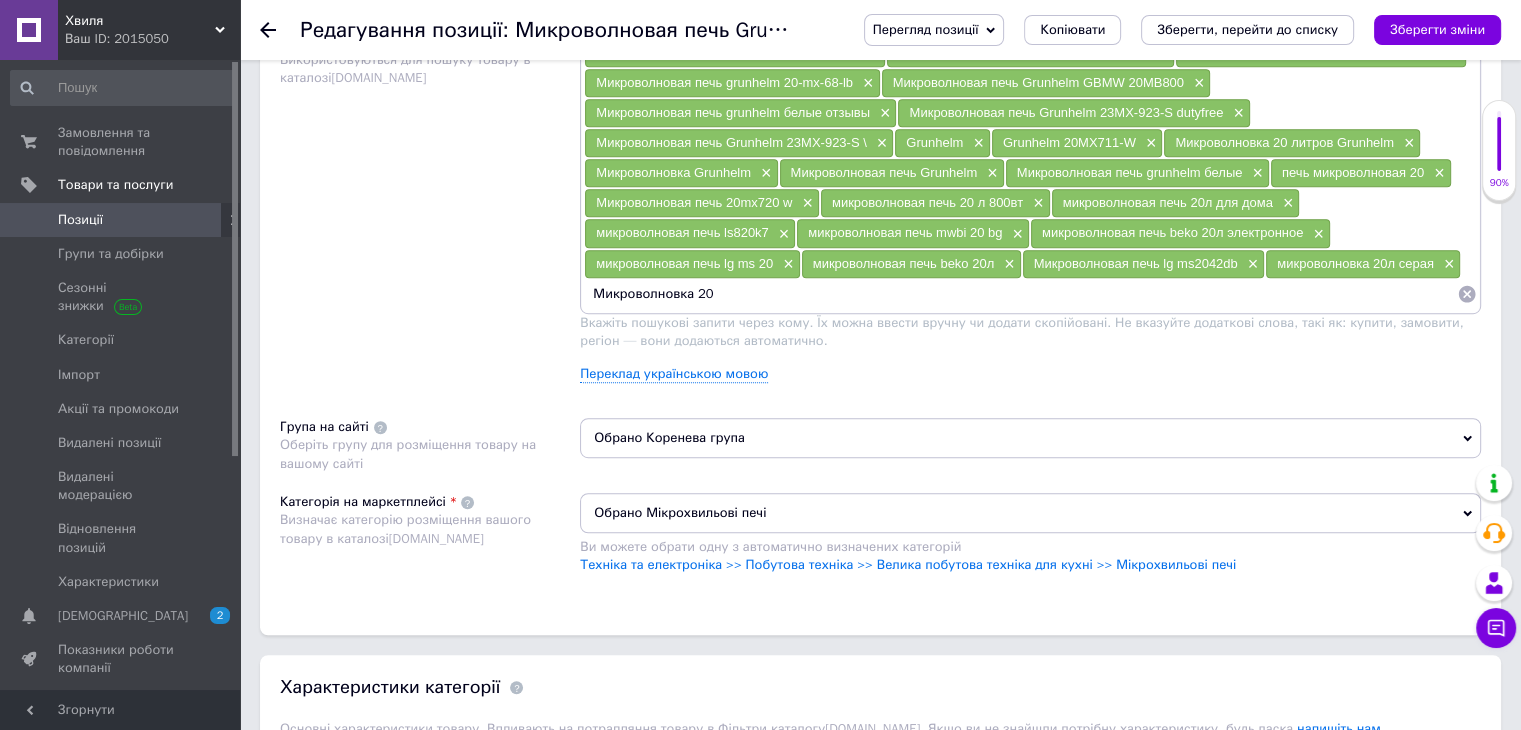 click on "Микроволновка 20" at bounding box center (1020, 294) 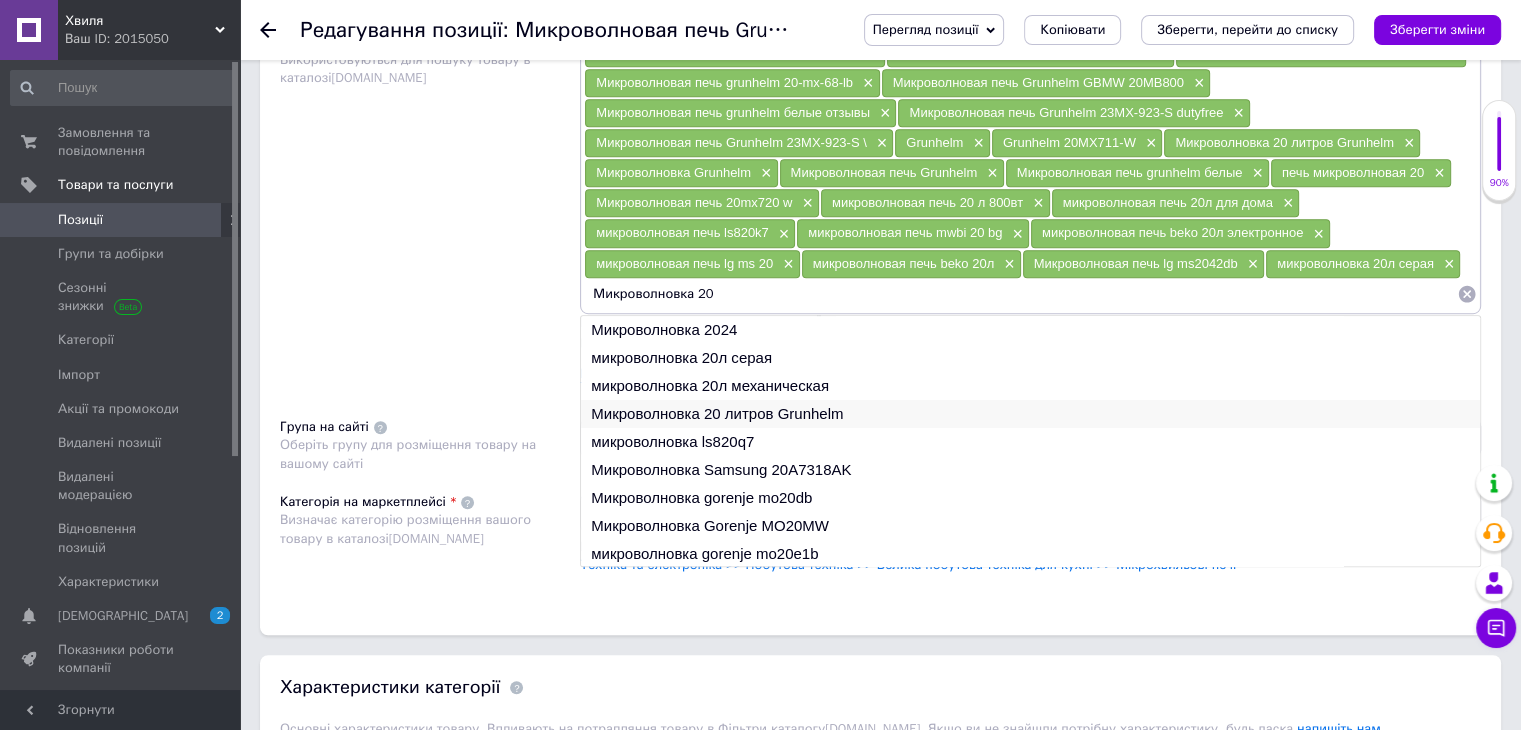 click on "Микроволновка 20 литров Grunhelm" at bounding box center (1030, 414) 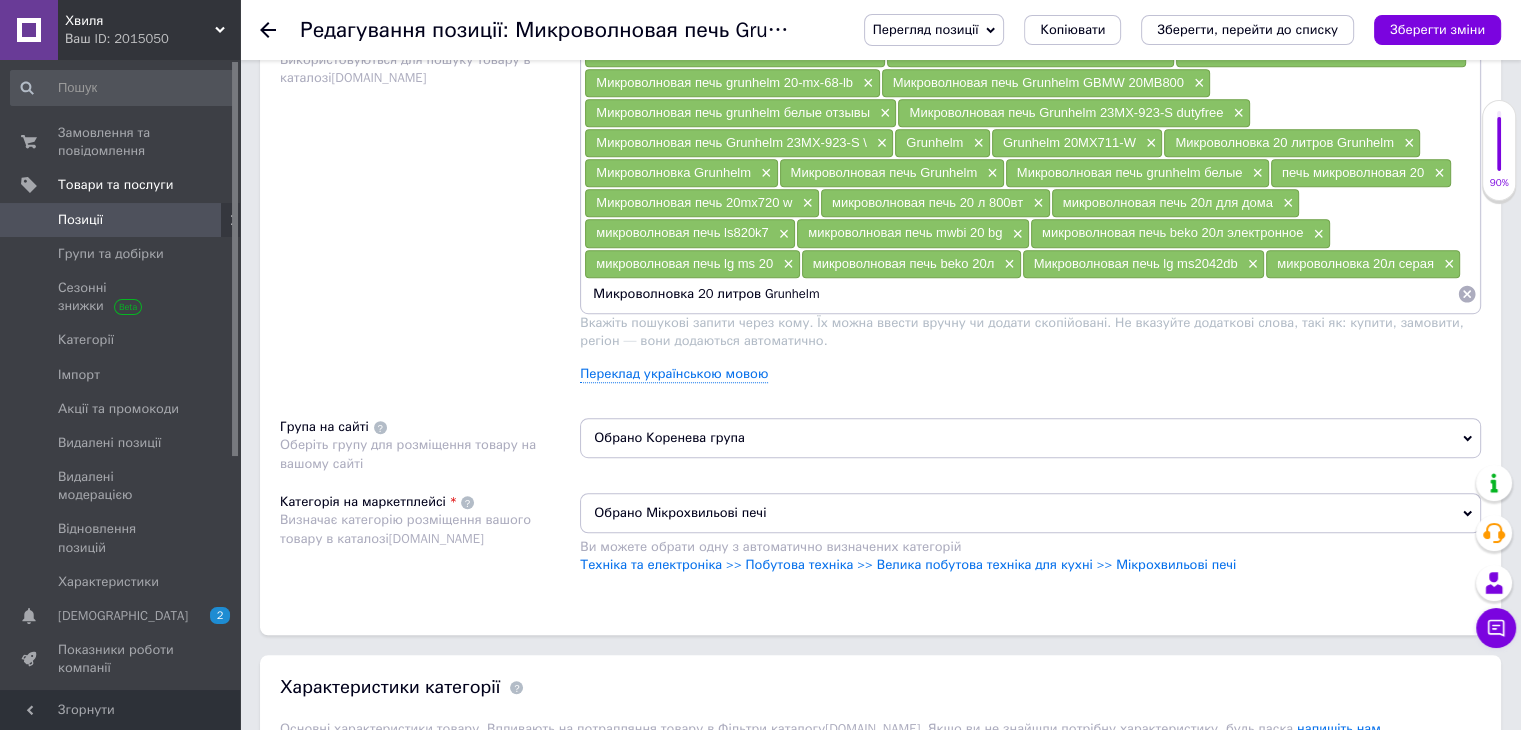 click on "Микроволновка 20 литров Grunhelm" at bounding box center (1020, 294) 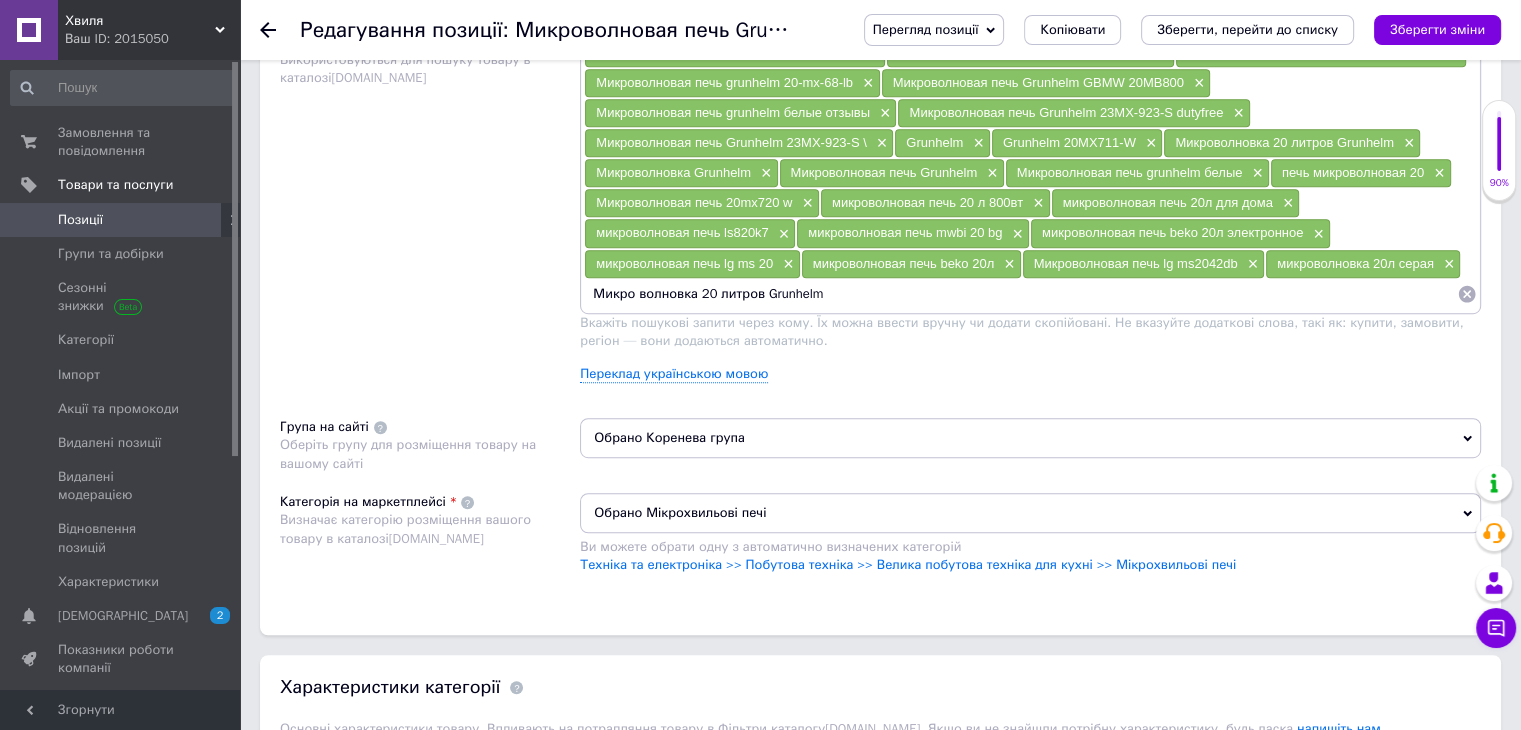 click on "Микро волновка 20 литров Grunhelm" at bounding box center (1020, 294) 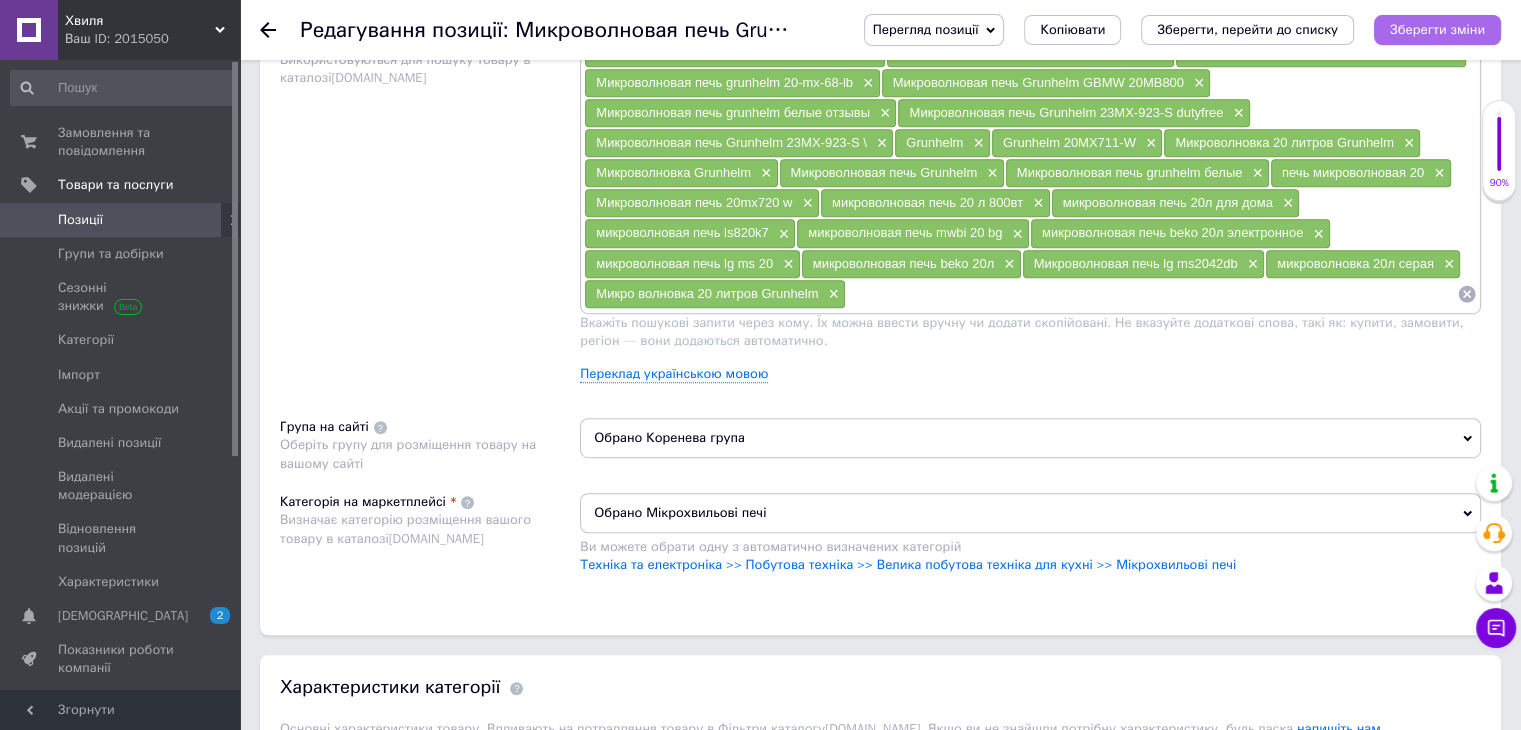 click on "Зберегти зміни" at bounding box center [1437, 29] 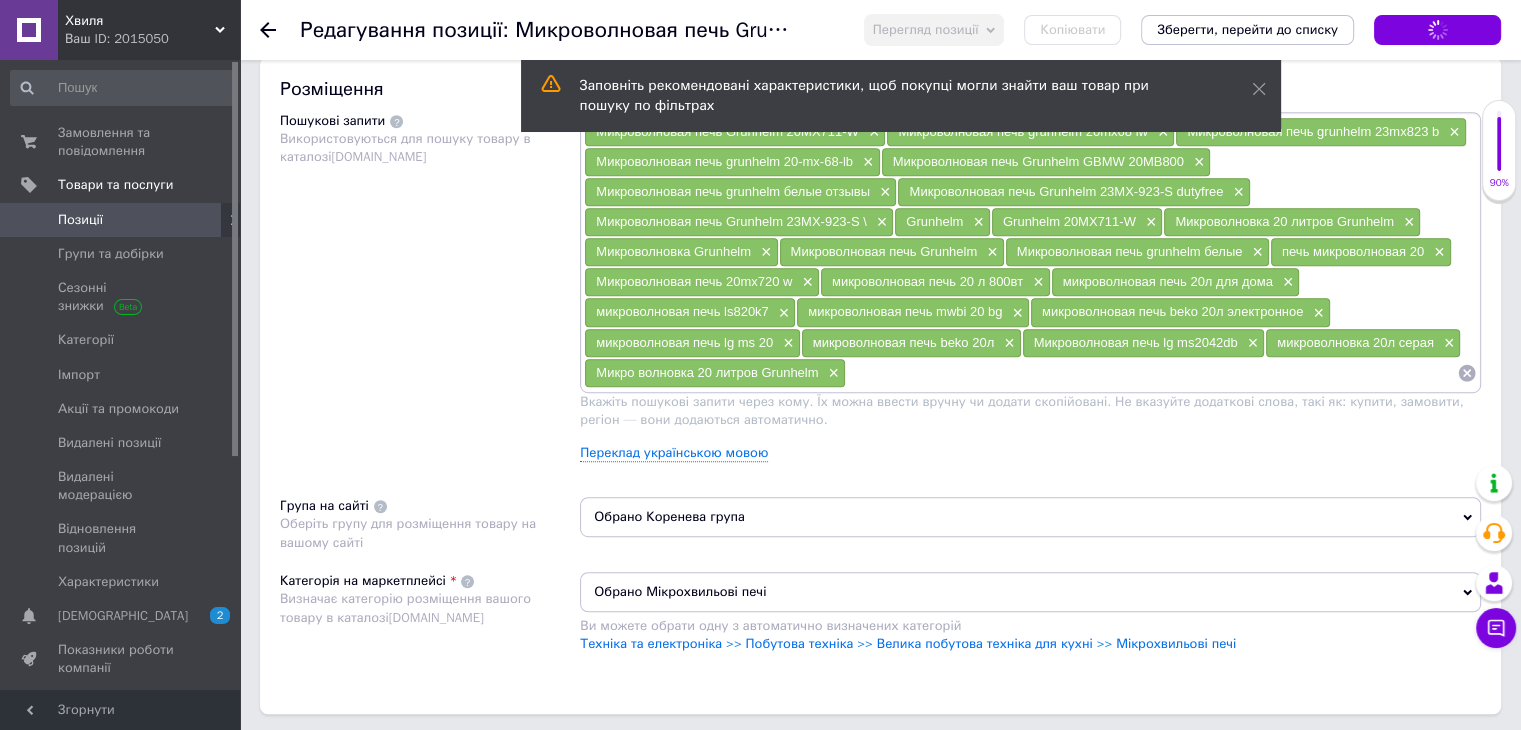 scroll, scrollTop: 1000, scrollLeft: 0, axis: vertical 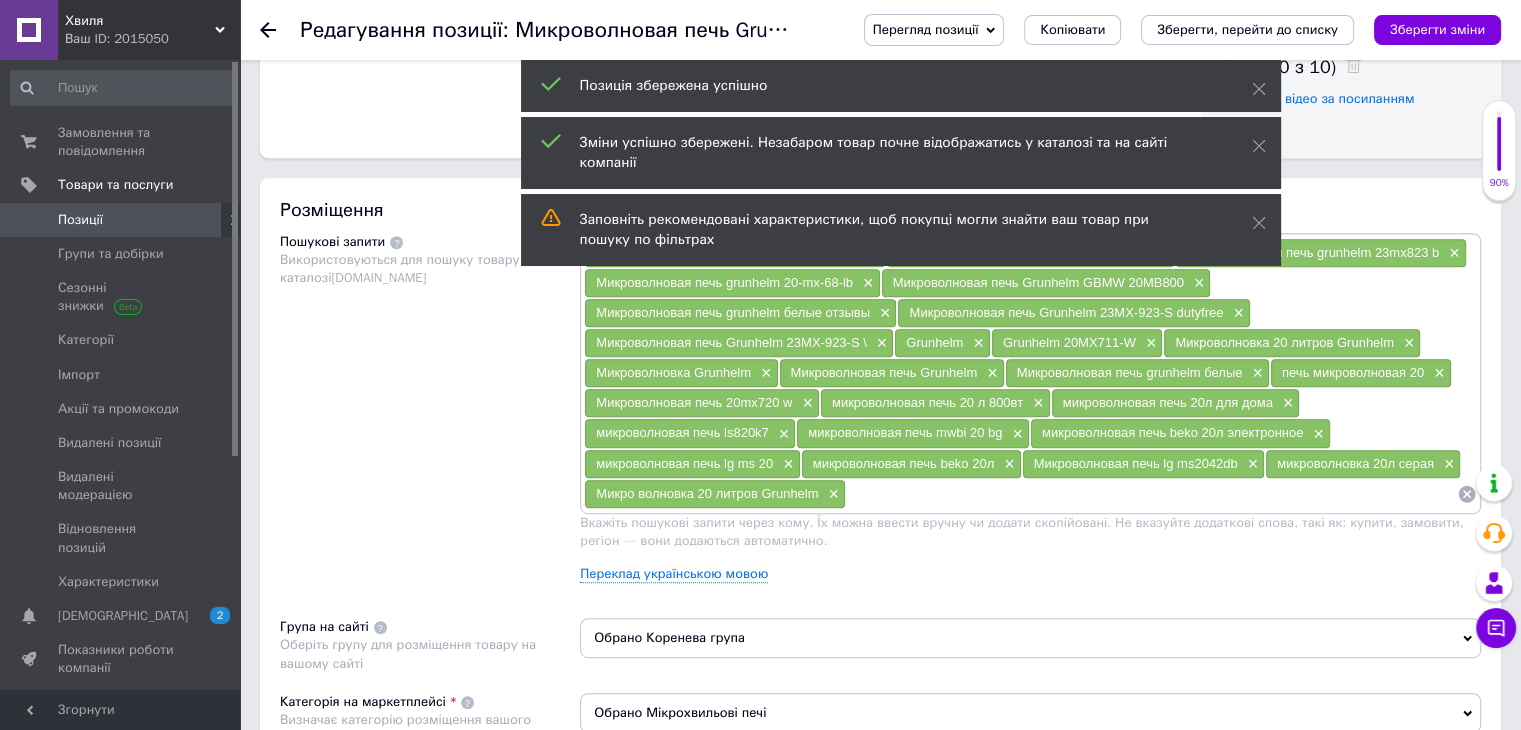 paste on "Микроволновка 20" 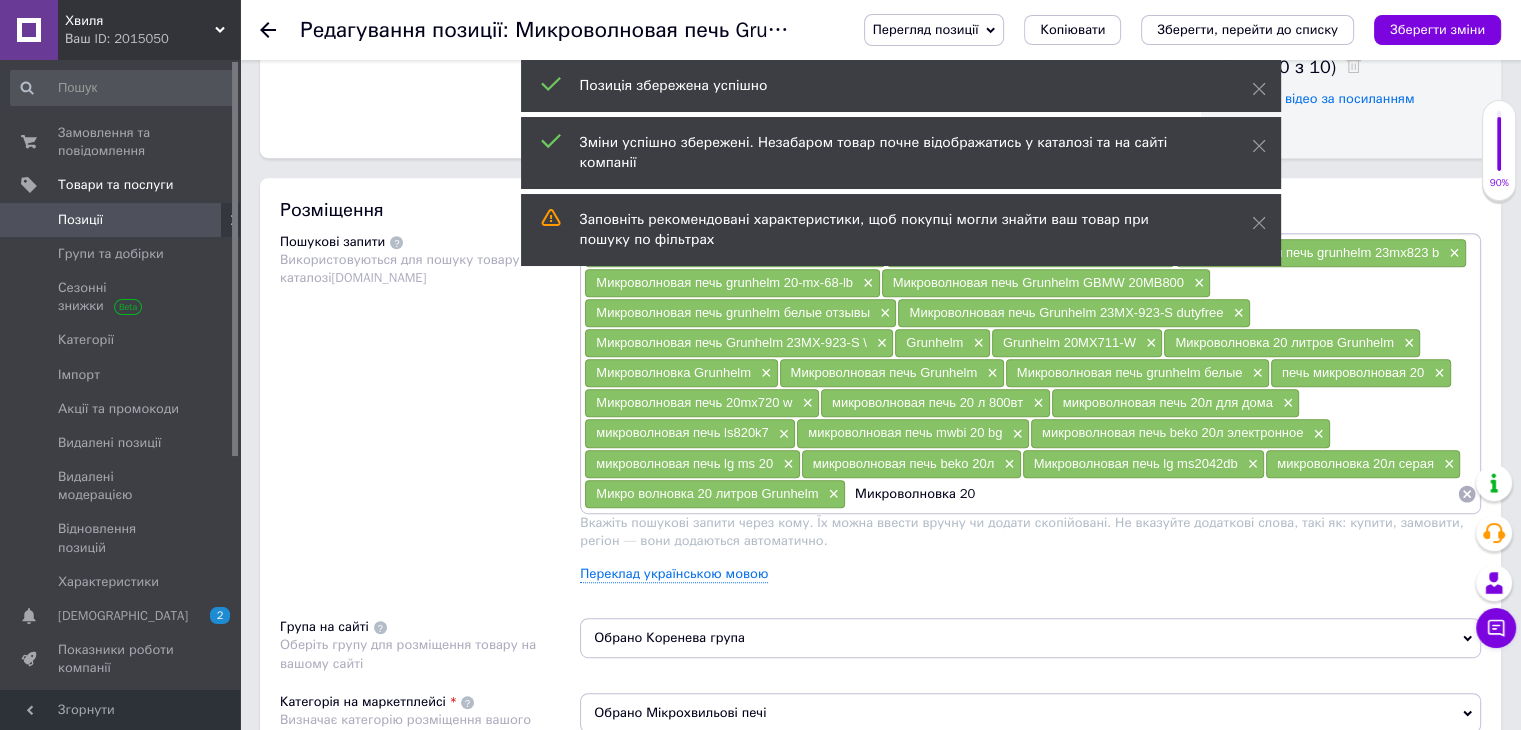 click on "Микроволновка 20" at bounding box center [1151, 494] 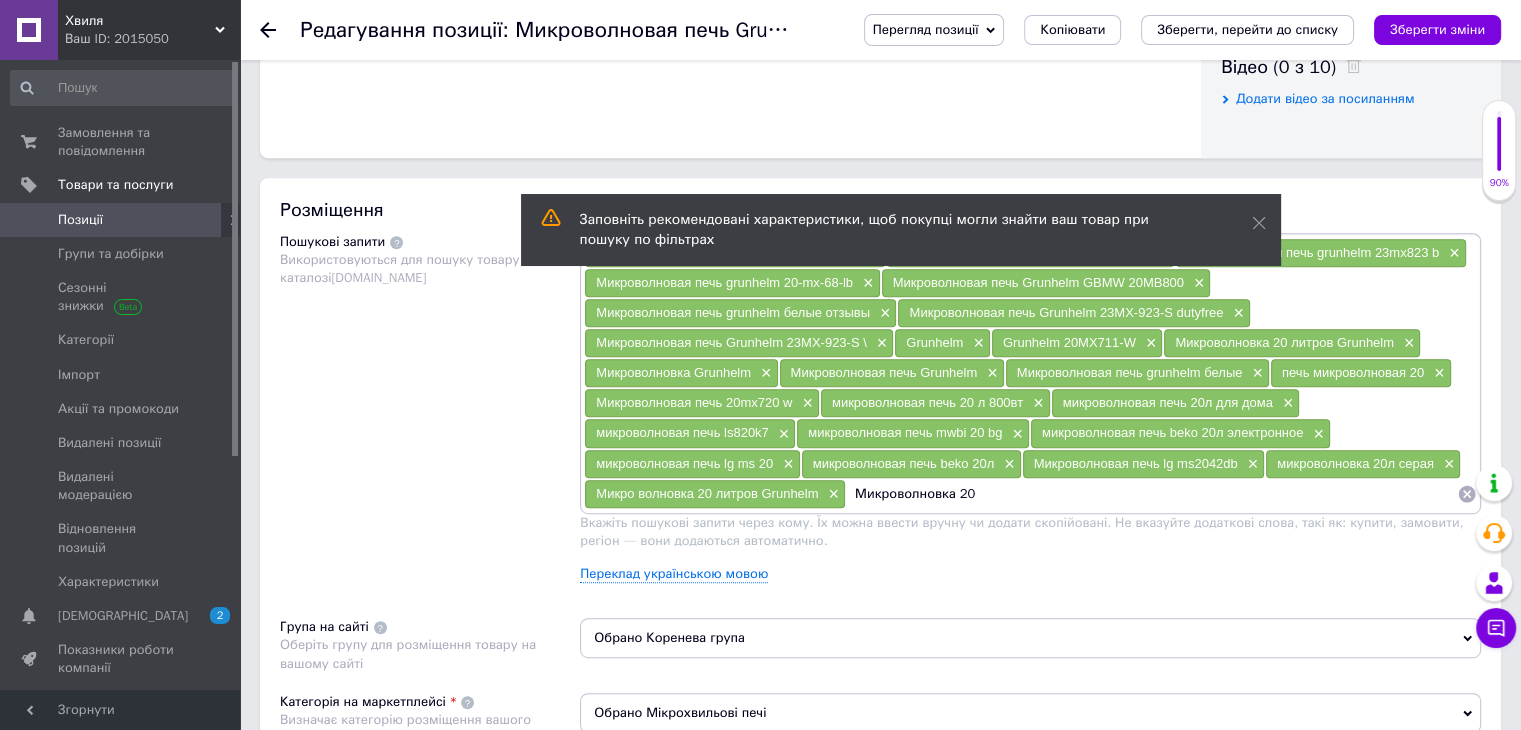 scroll, scrollTop: 0, scrollLeft: 0, axis: both 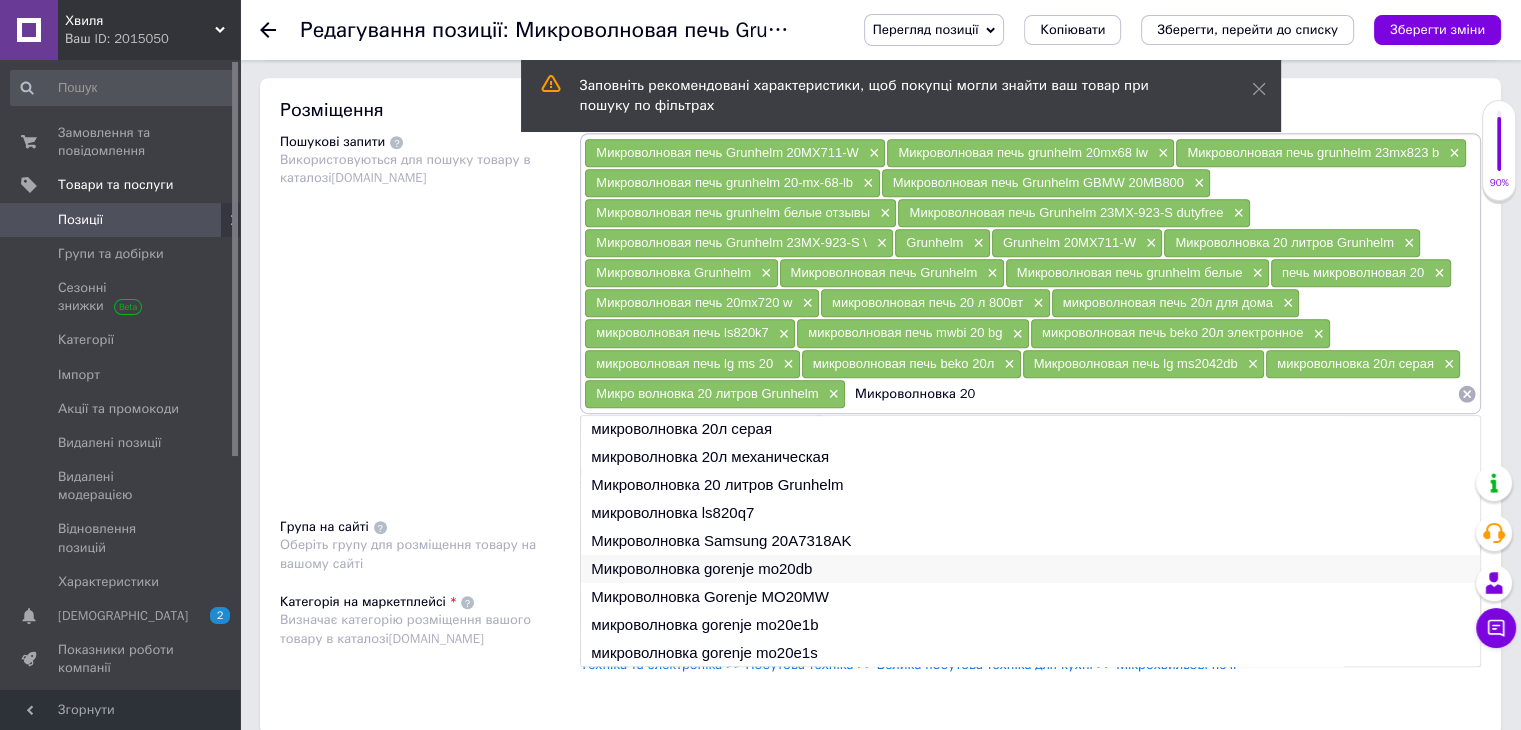 type on "Микроволновка 20" 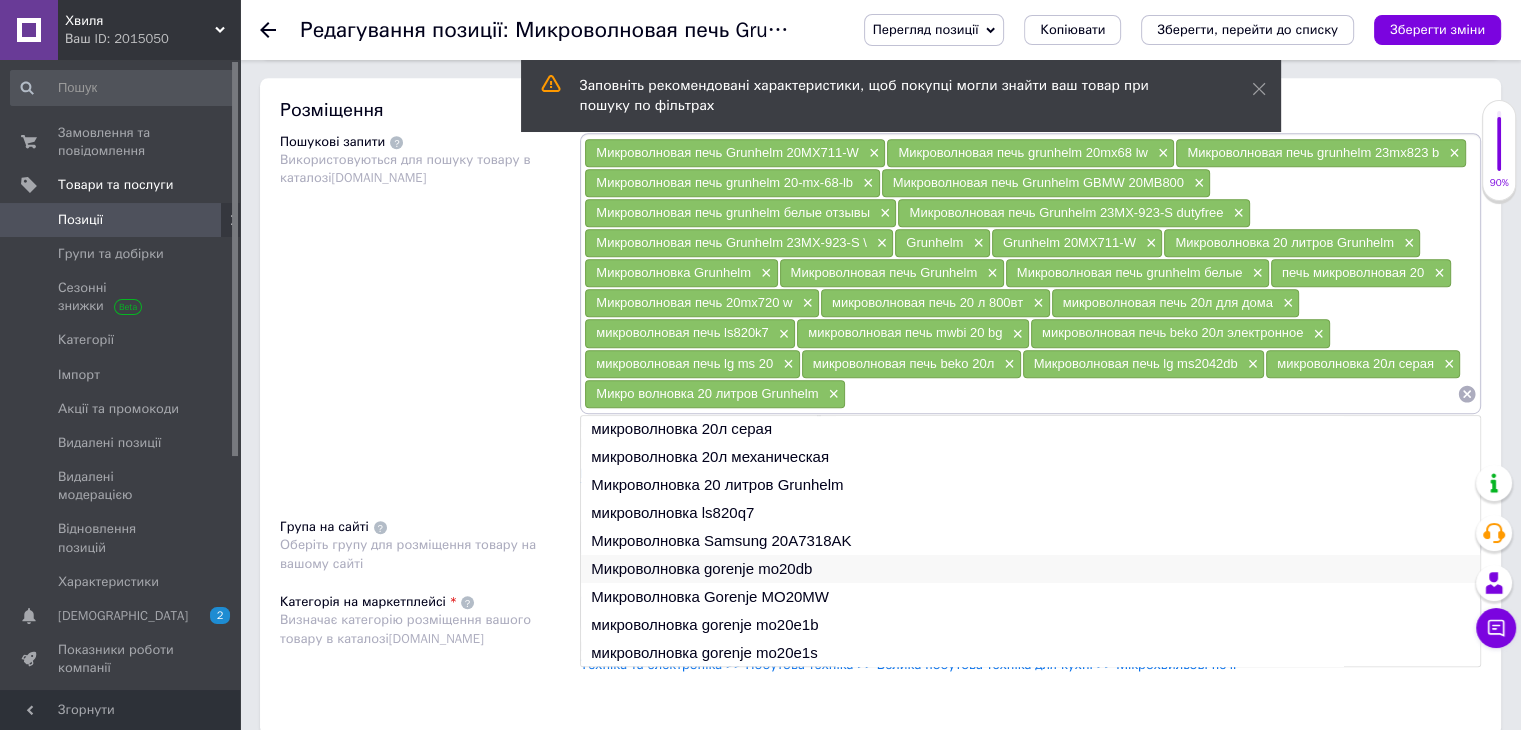 scroll, scrollTop: 0, scrollLeft: 0, axis: both 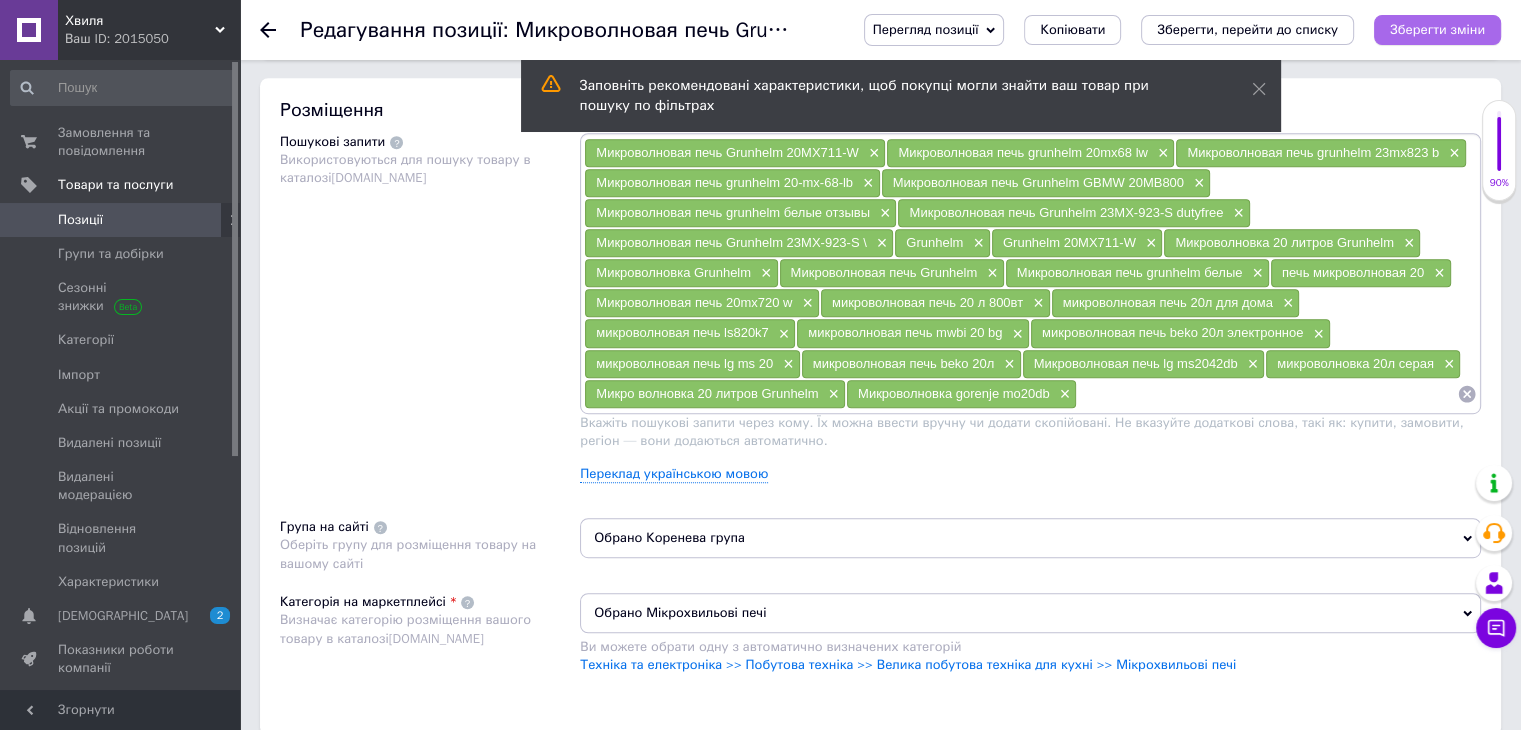 click on "Зберегти зміни" at bounding box center (1437, 29) 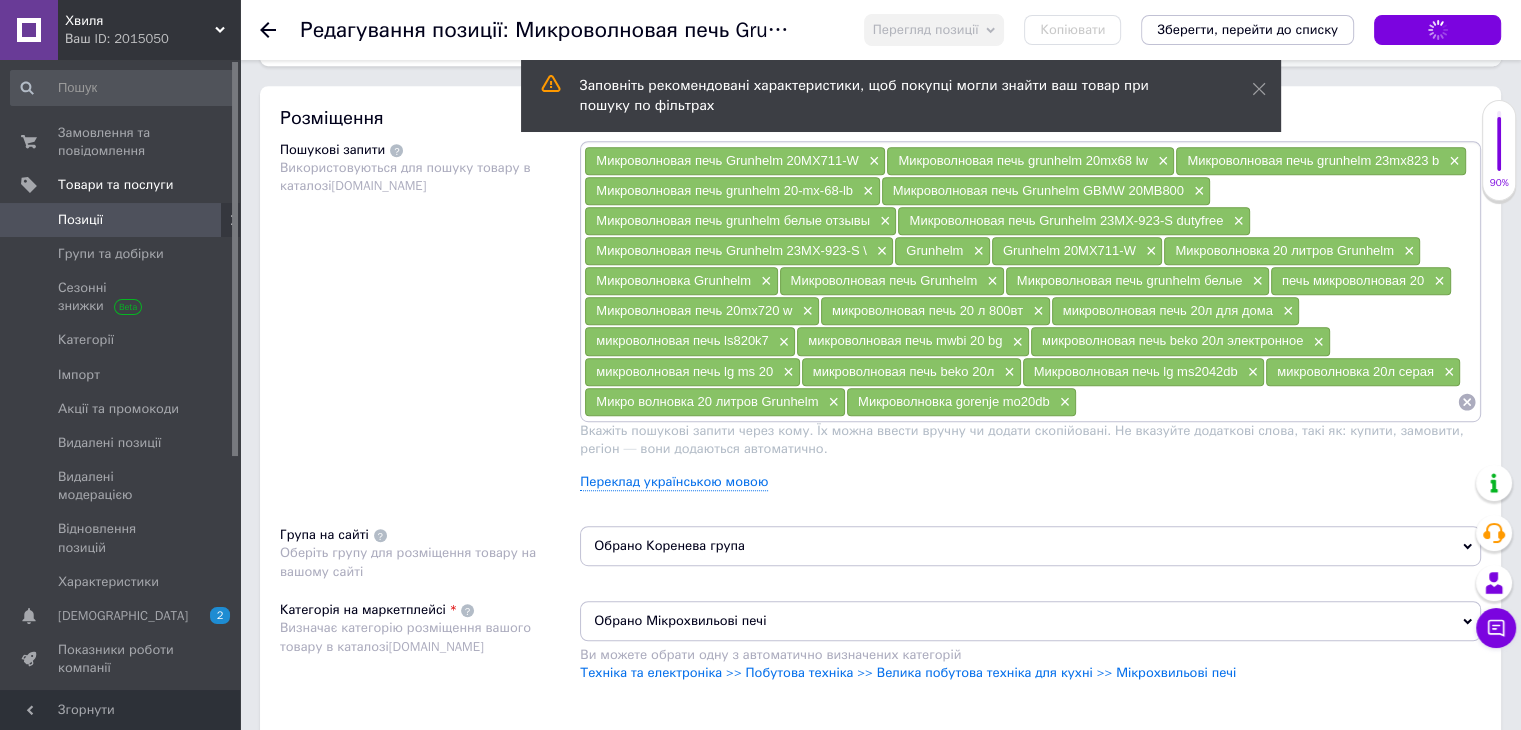 scroll, scrollTop: 1100, scrollLeft: 0, axis: vertical 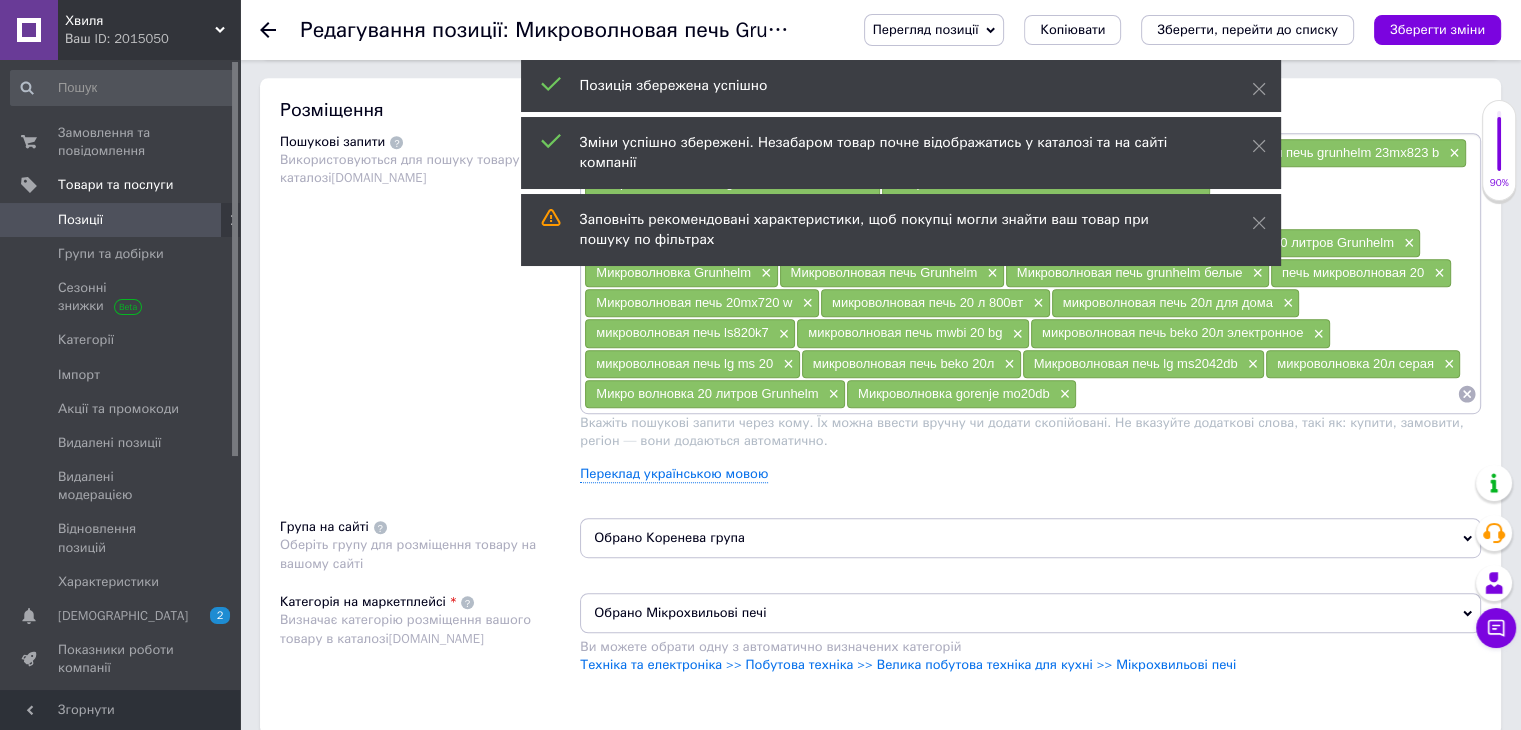 paste on "Микроволновка 20" 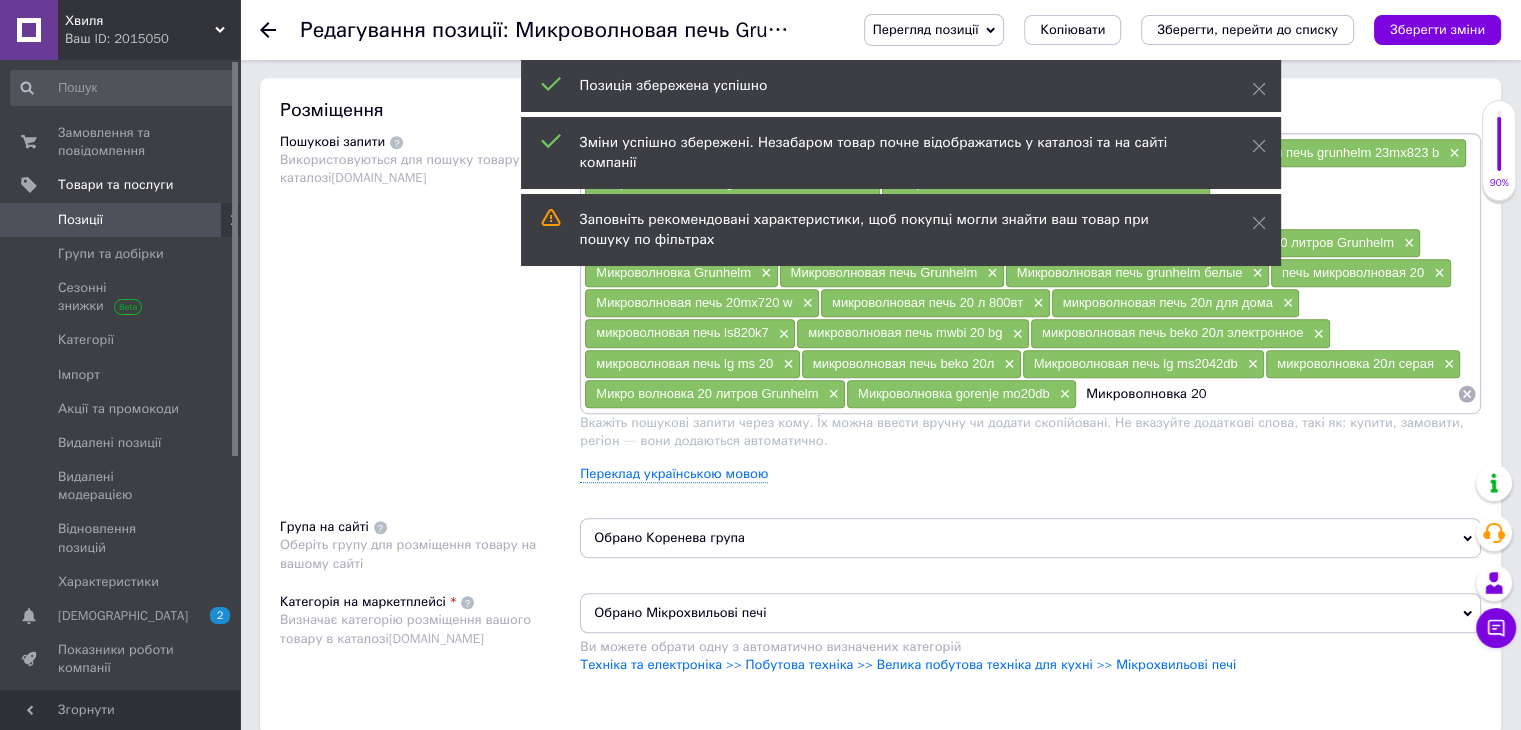 click on "Микроволновка 20" at bounding box center [1267, 394] 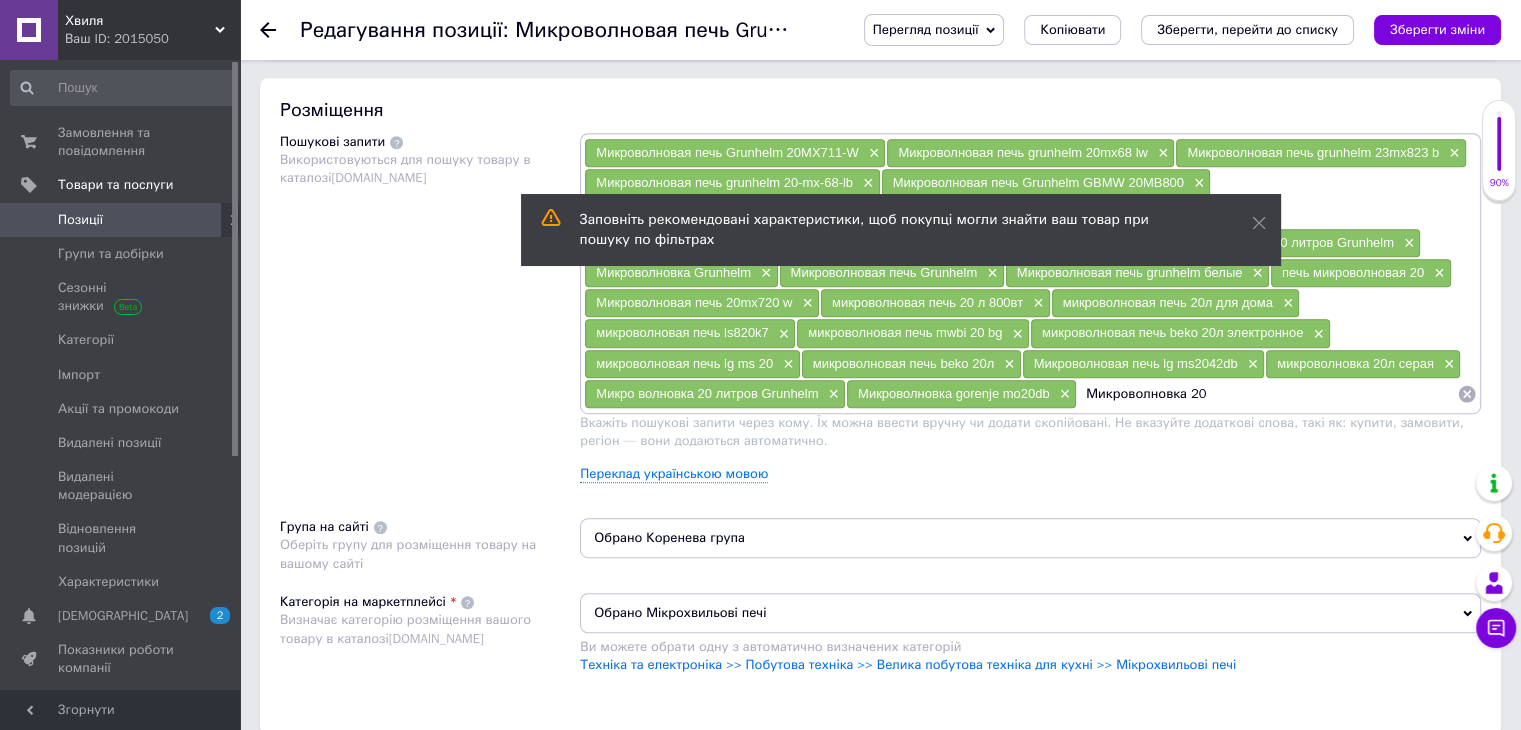 type on "Микроволновка 20" 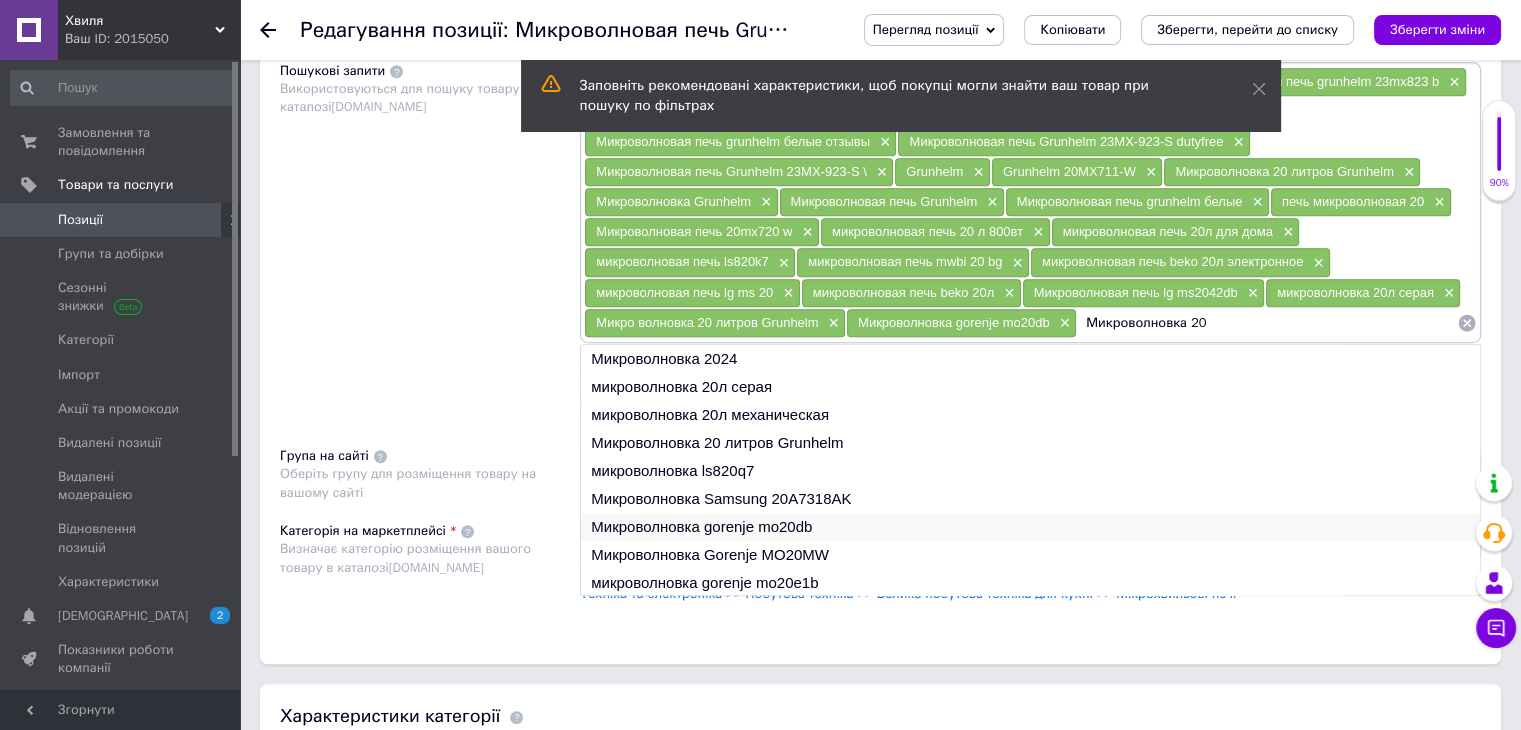 scroll, scrollTop: 1200, scrollLeft: 0, axis: vertical 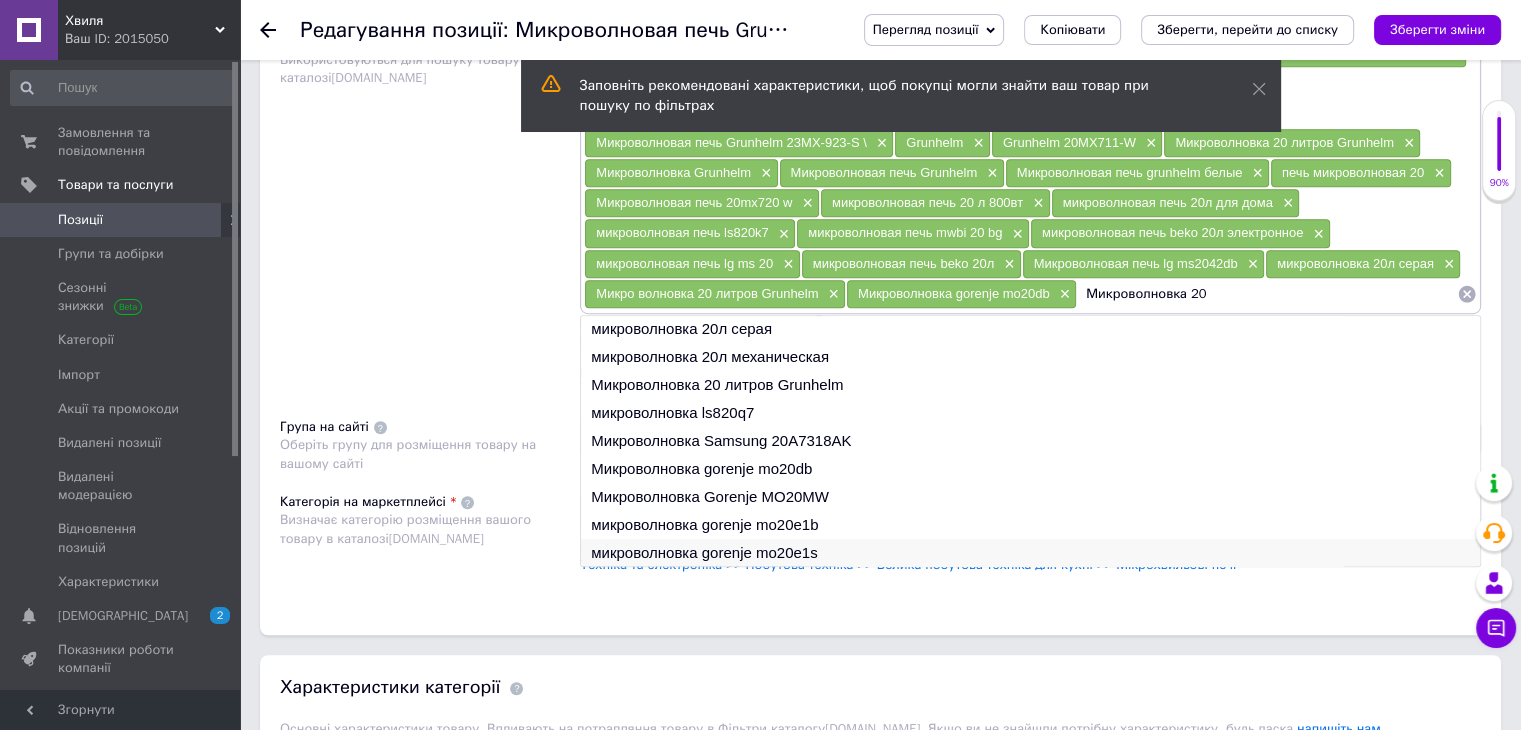 click on "микроволновка gorenje mo20e1s" at bounding box center (1030, 553) 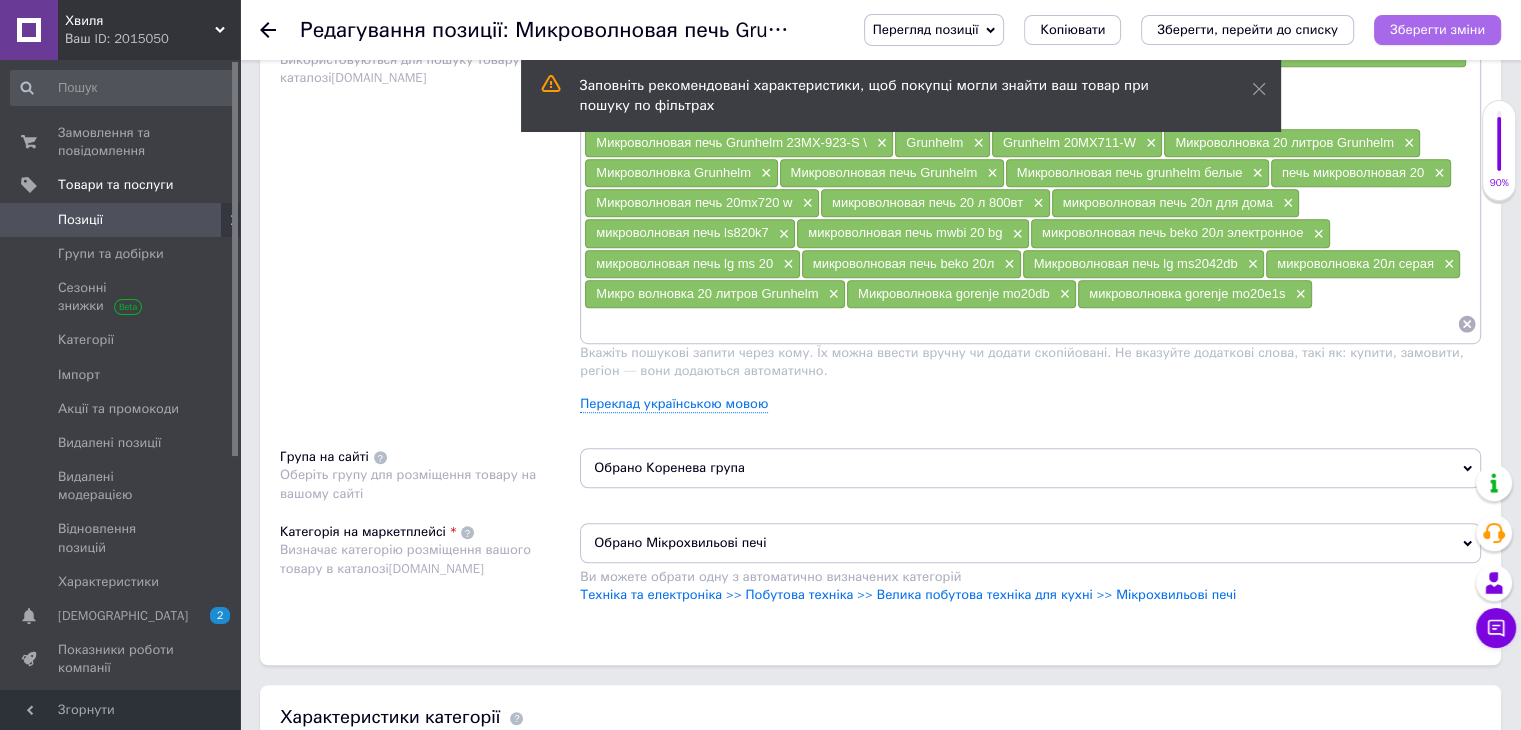 click on "Зберегти зміни" at bounding box center [1437, 29] 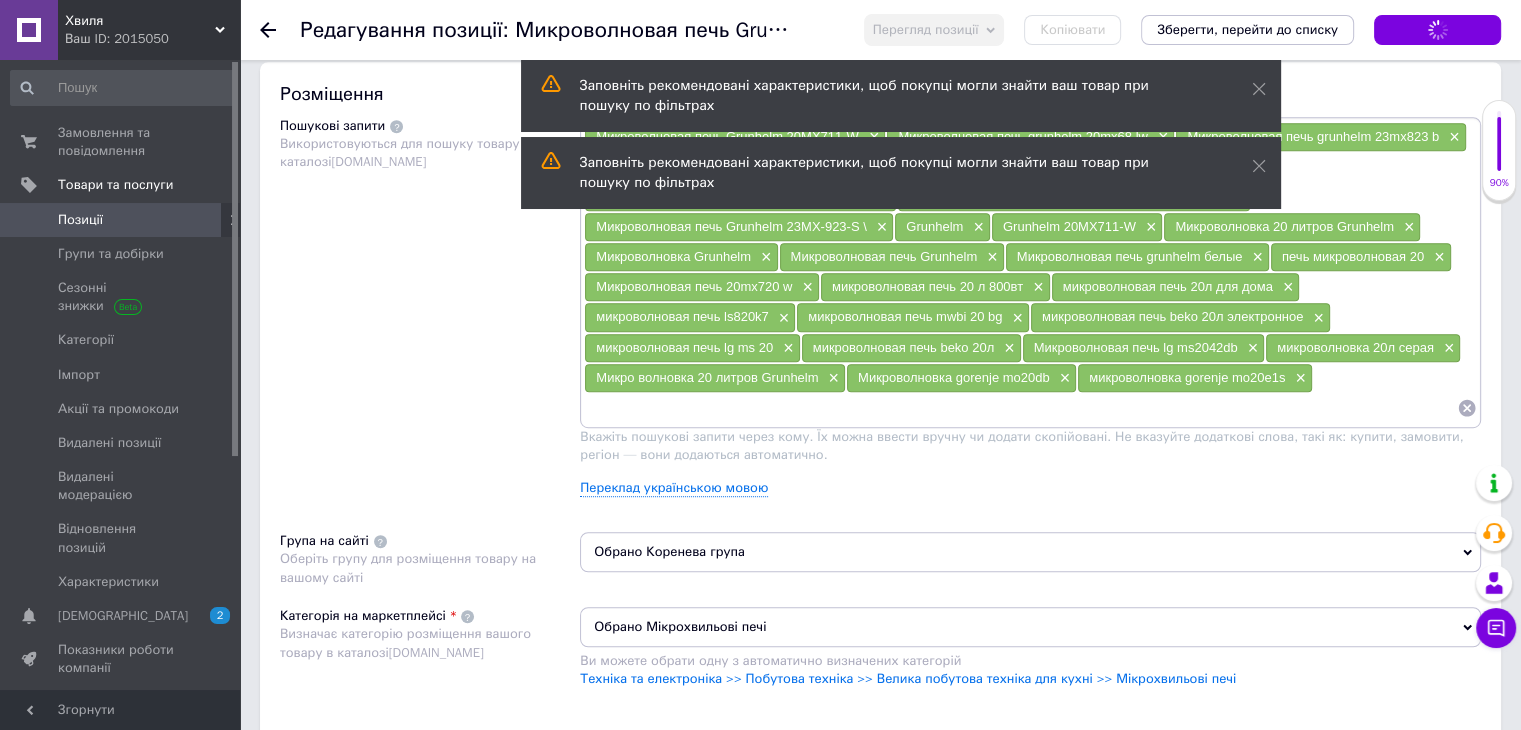 scroll, scrollTop: 1000, scrollLeft: 0, axis: vertical 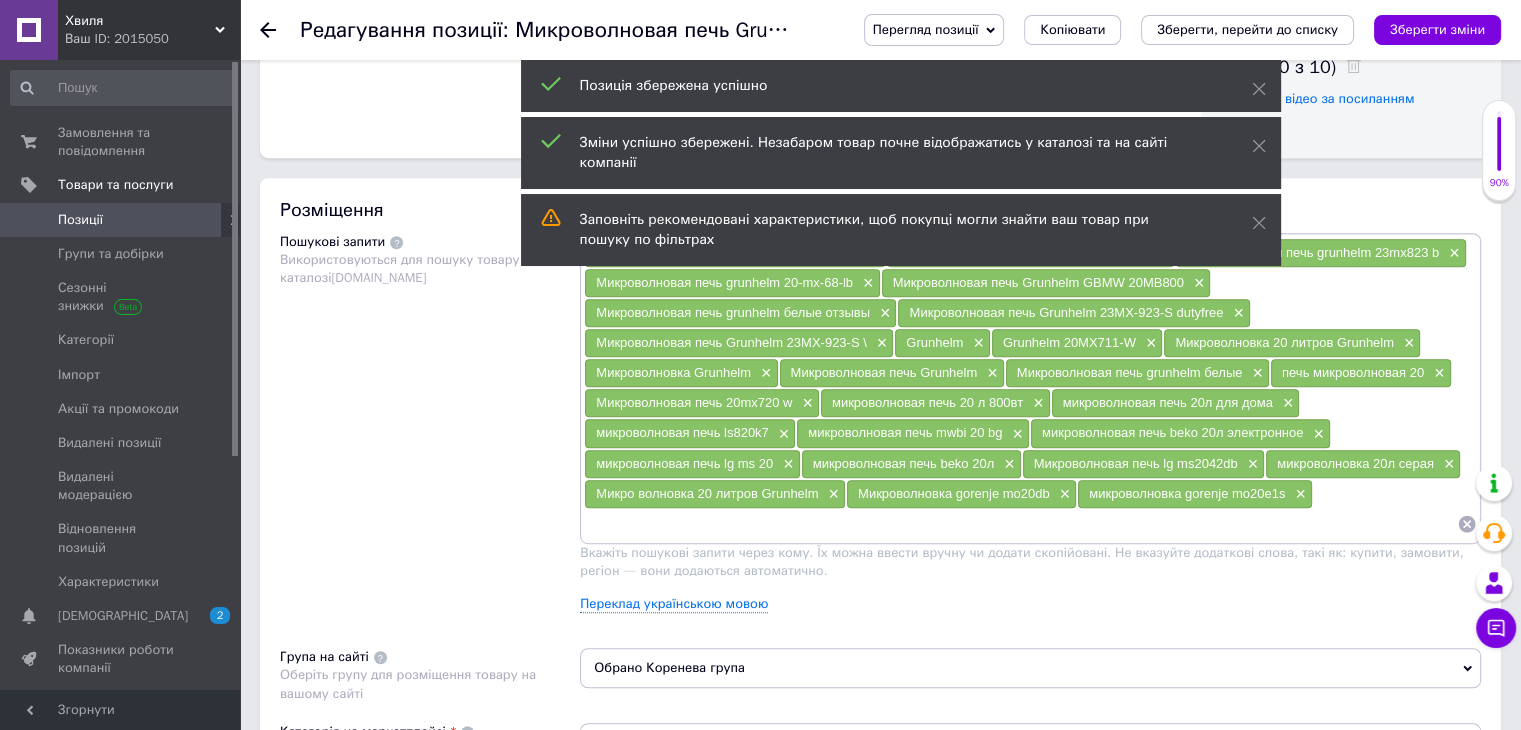 paste on "Микроволновка 20" 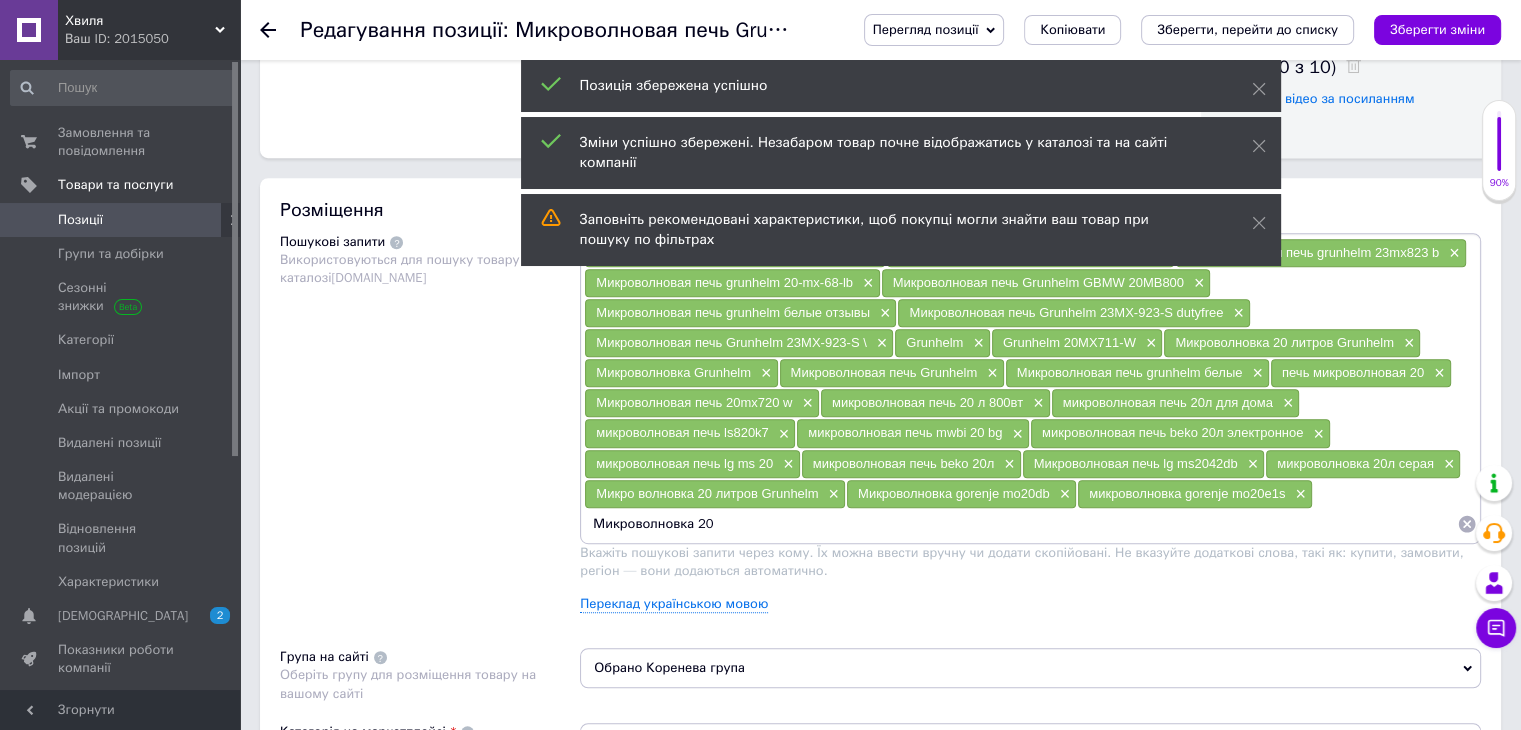 click on "Микроволновка 20" at bounding box center [1020, 524] 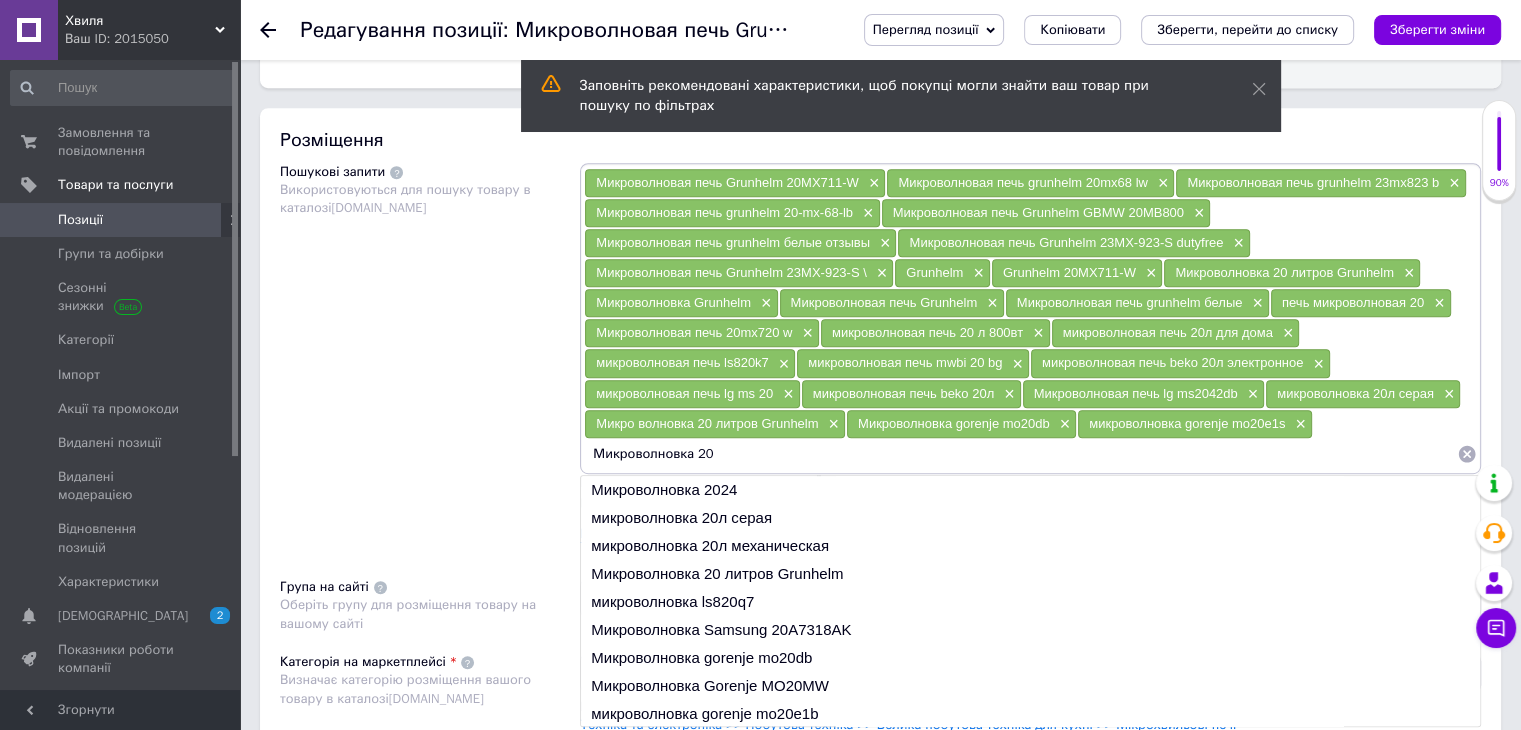 scroll, scrollTop: 1200, scrollLeft: 0, axis: vertical 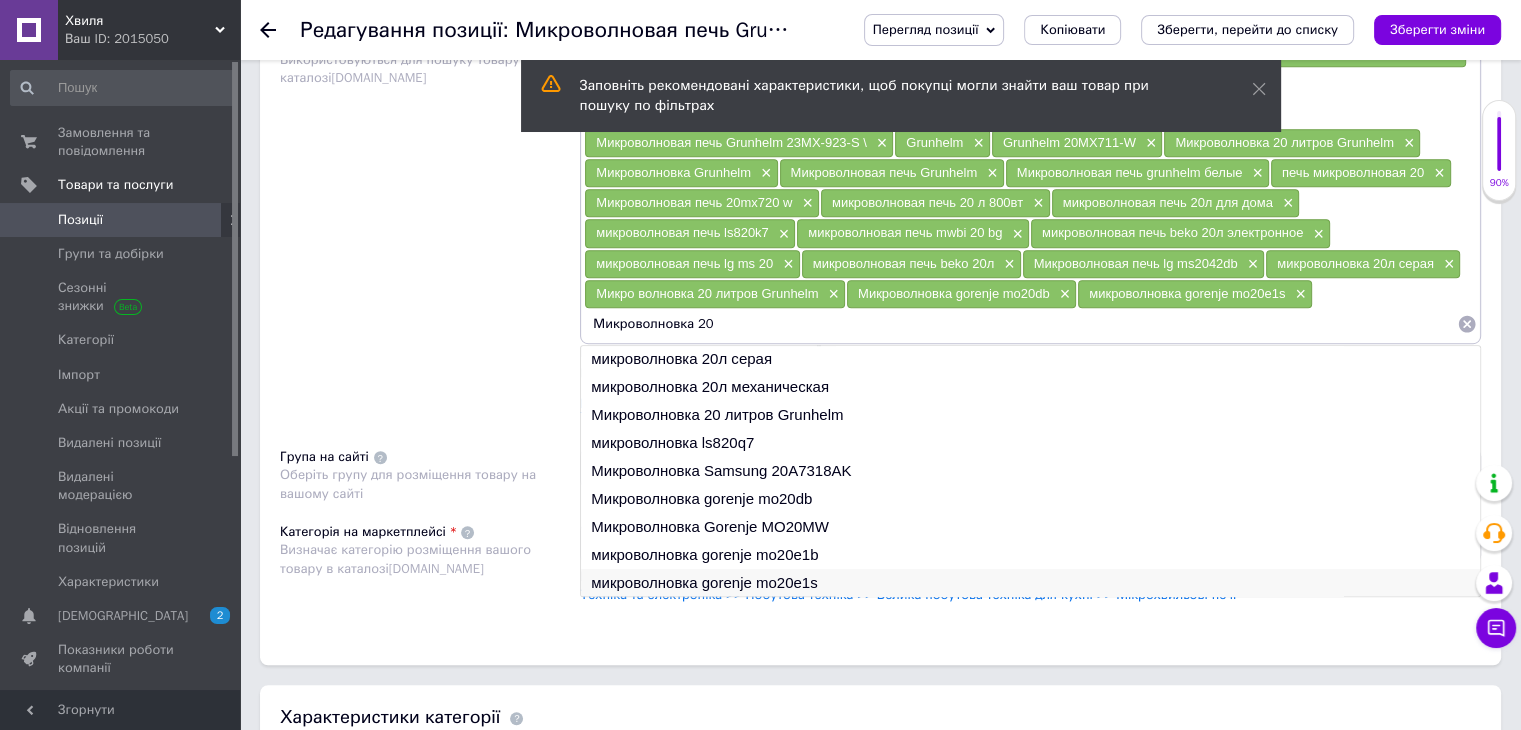 click on "микроволновка gorenje mo20e1s" at bounding box center [1030, 583] 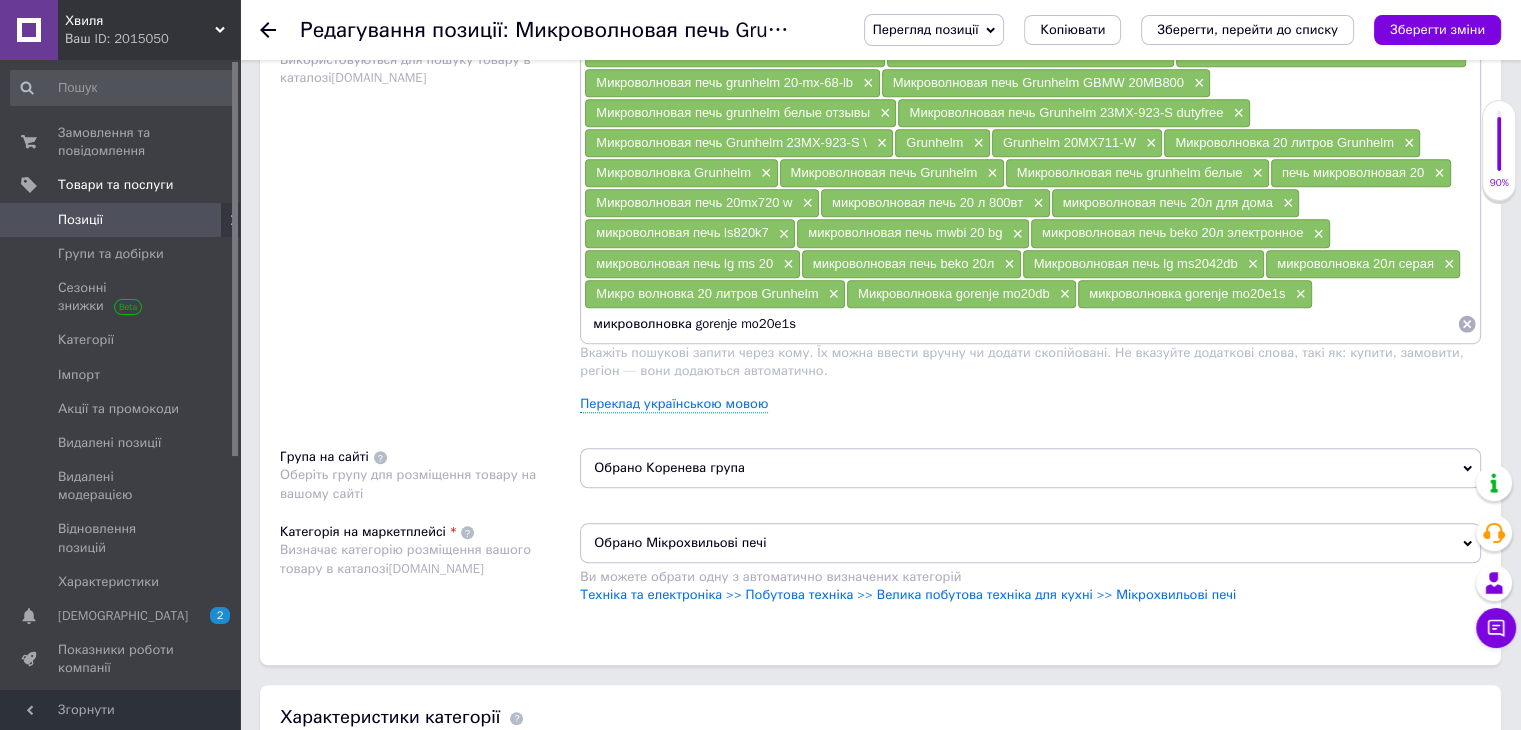 drag, startPoint x: 844, startPoint y: 332, endPoint x: 746, endPoint y: 317, distance: 99.14131 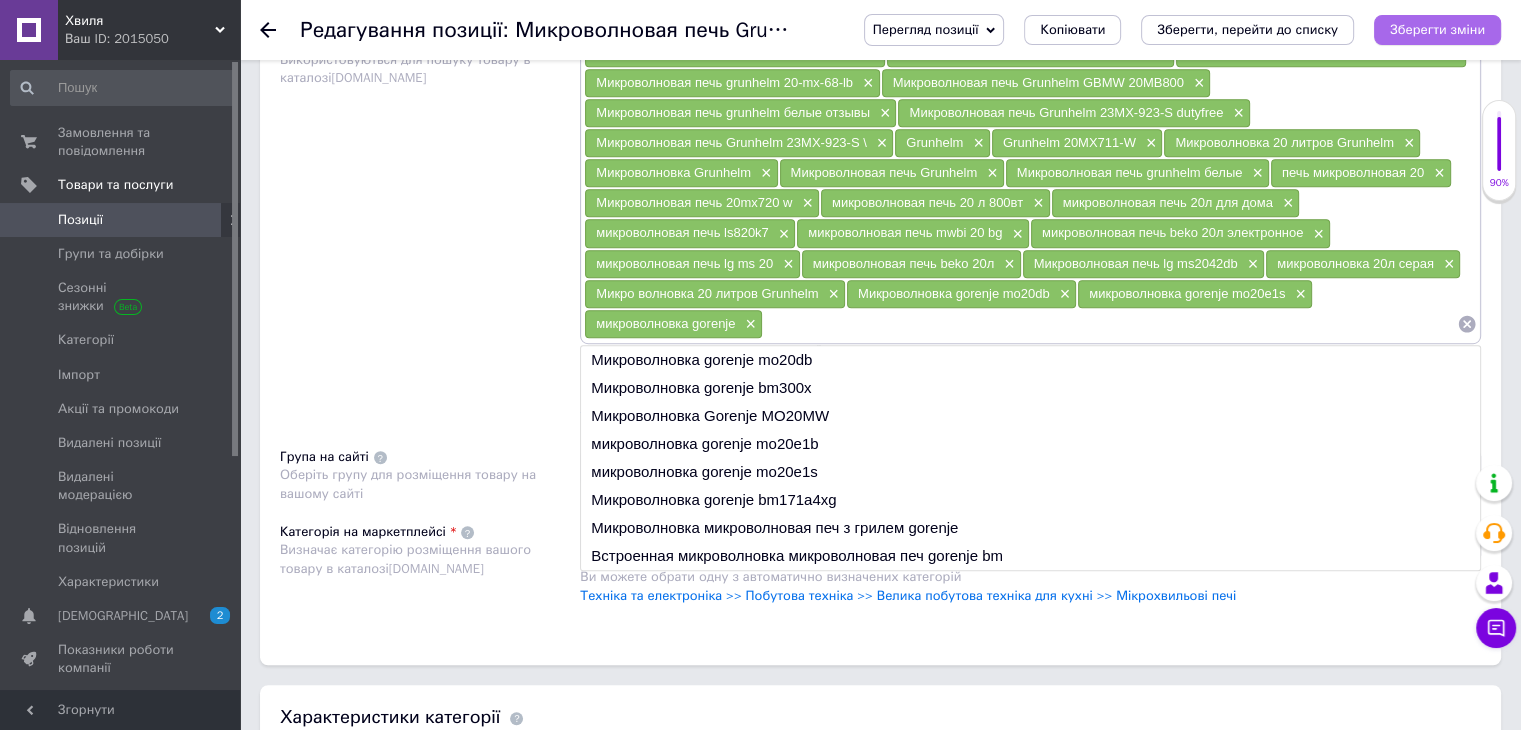 type 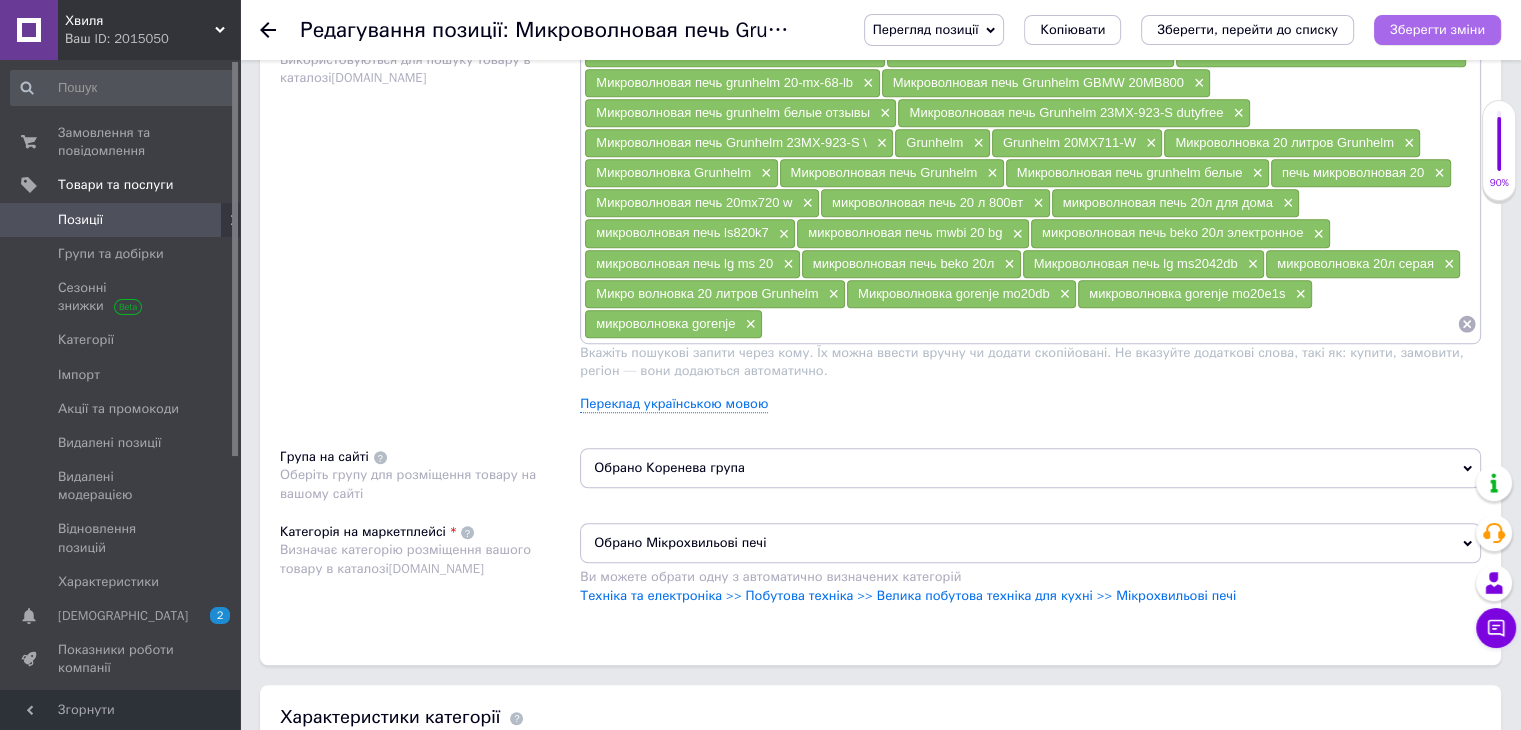 click on "Зберегти зміни" at bounding box center [1437, 29] 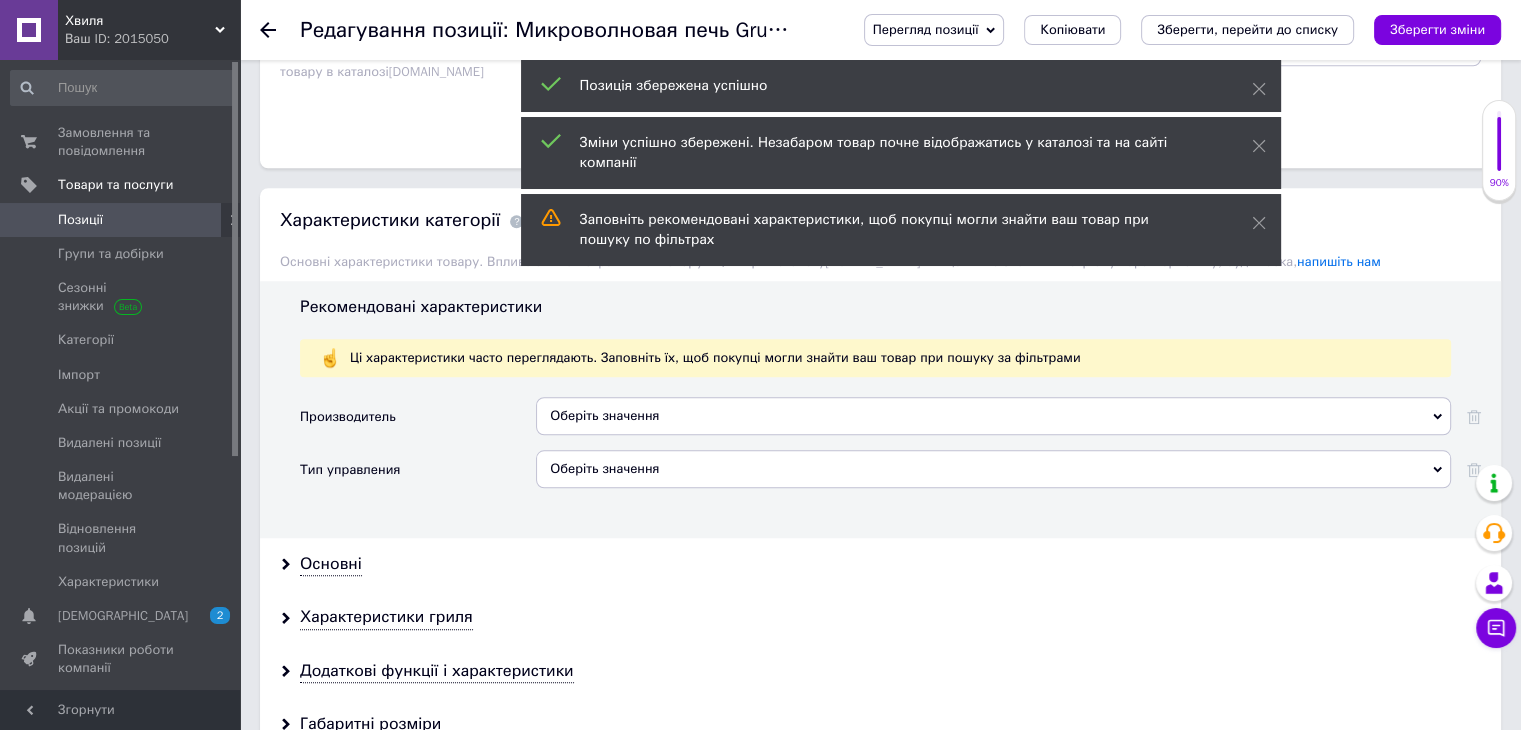 scroll, scrollTop: 1700, scrollLeft: 0, axis: vertical 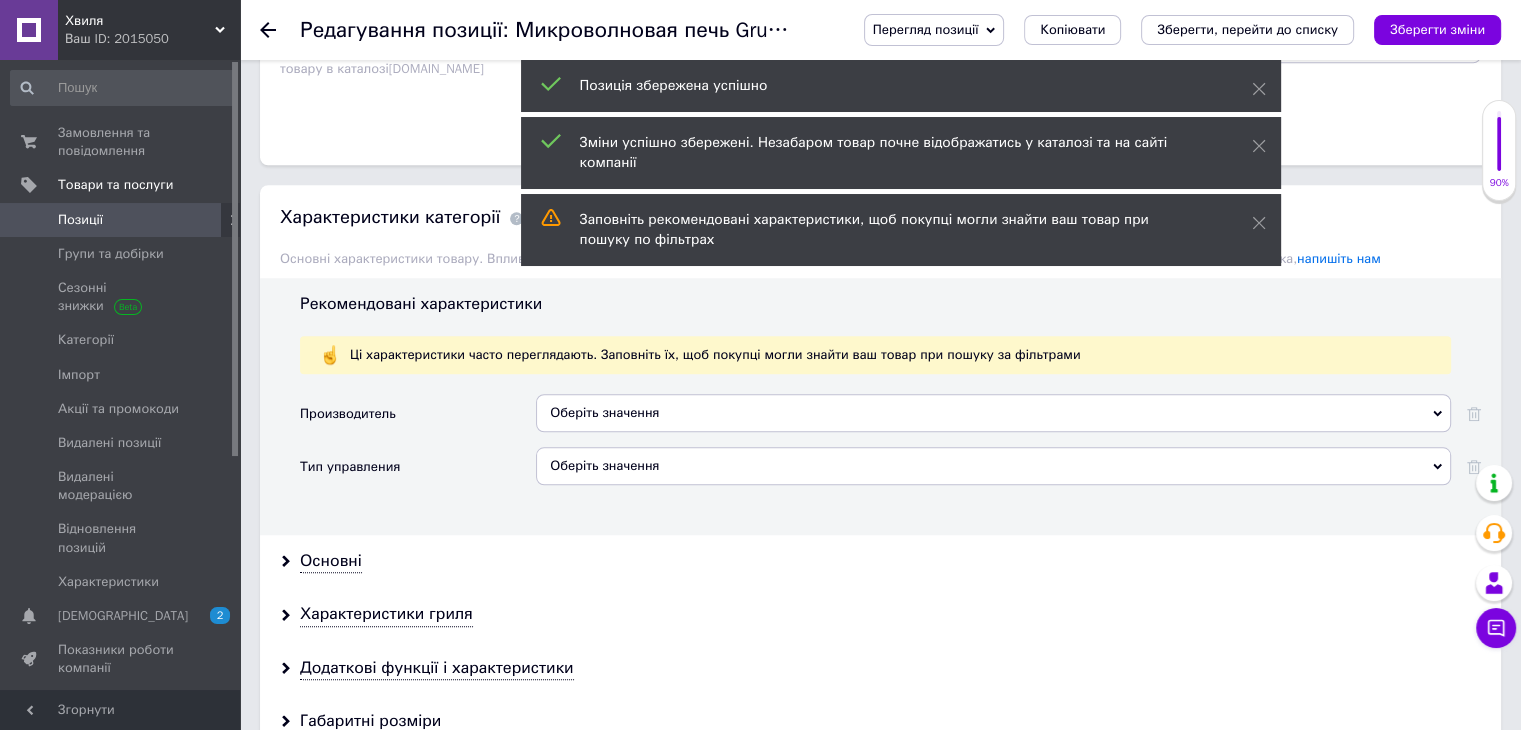 click on "Оберіть значення" at bounding box center (993, 413) 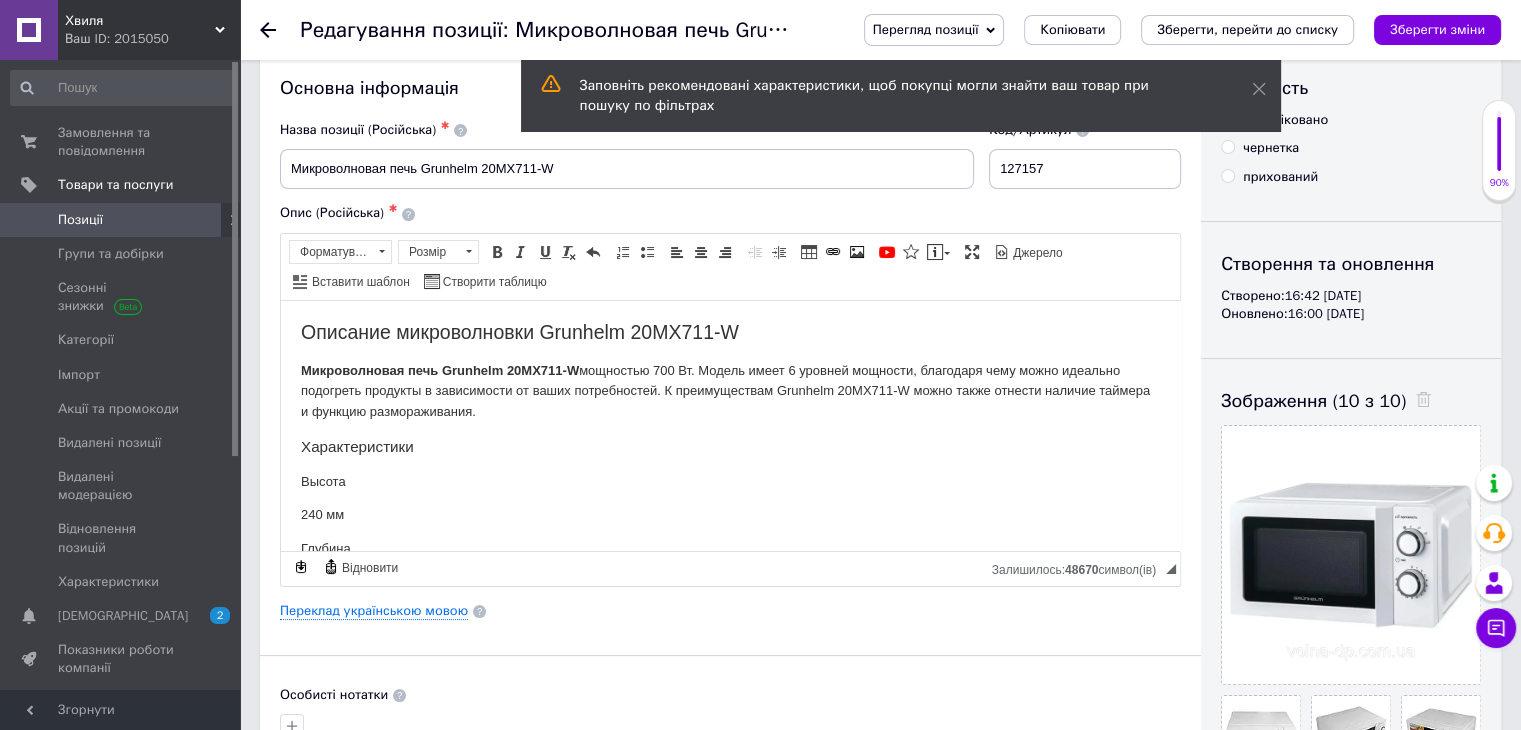 scroll, scrollTop: 0, scrollLeft: 0, axis: both 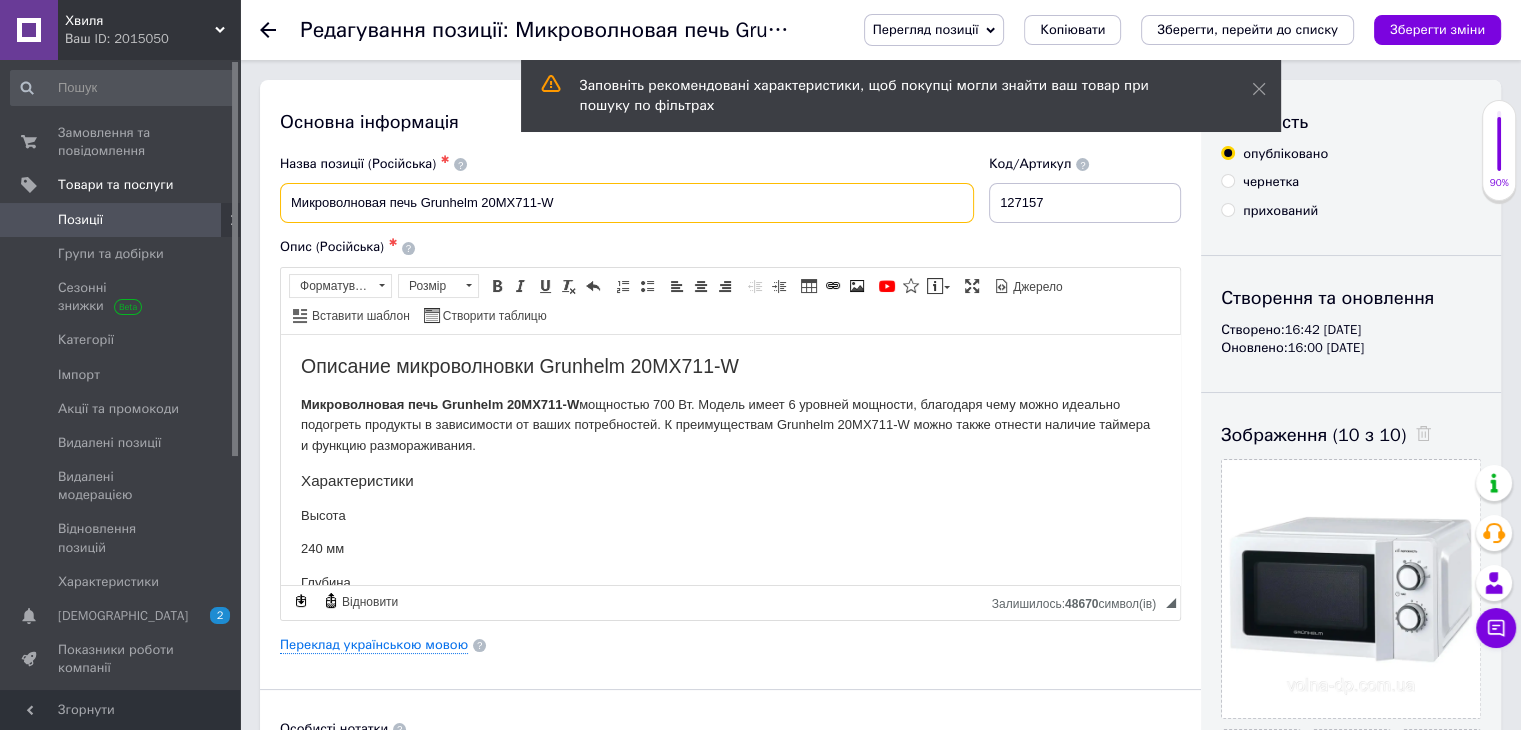 drag, startPoint x: 477, startPoint y: 207, endPoint x: 423, endPoint y: 199, distance: 54.589375 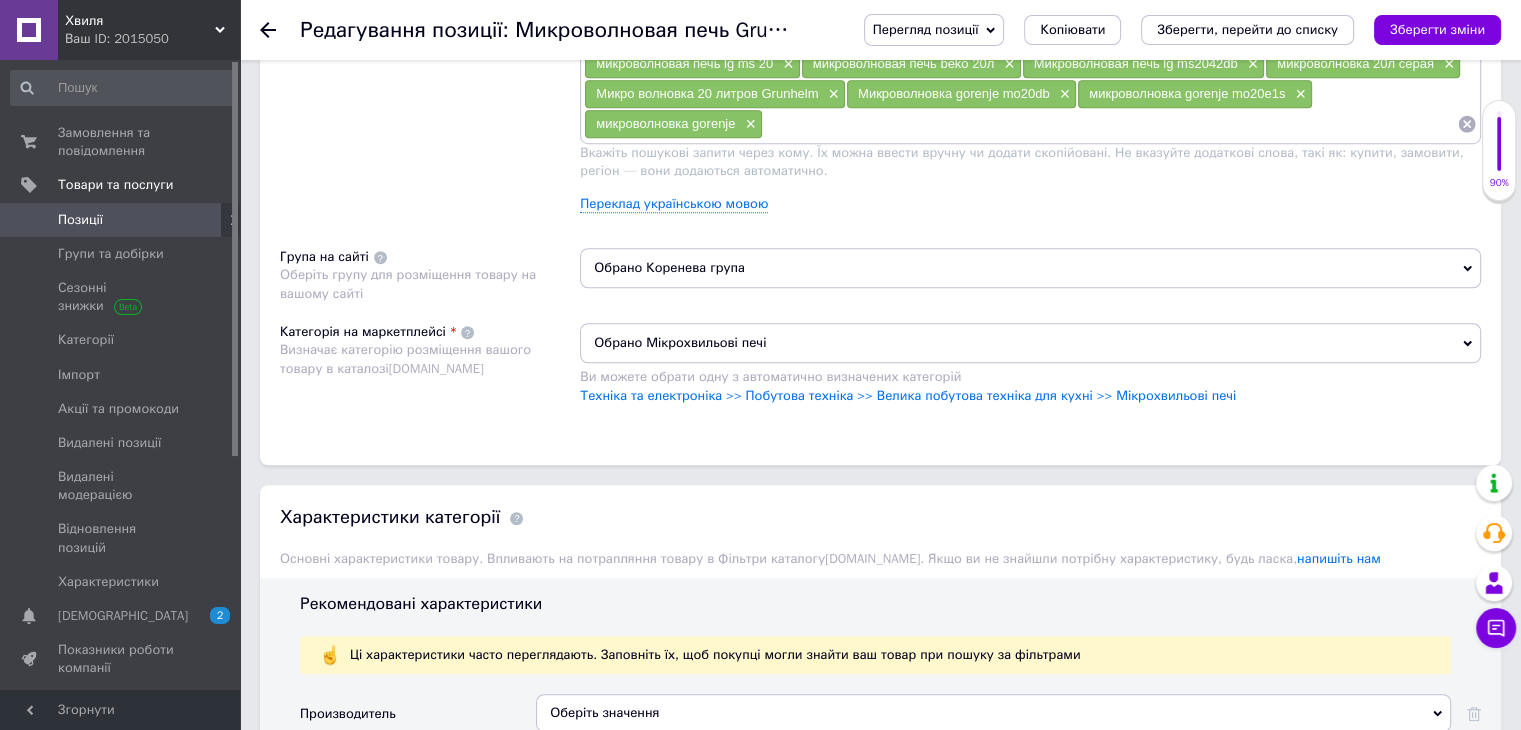 scroll, scrollTop: 1700, scrollLeft: 0, axis: vertical 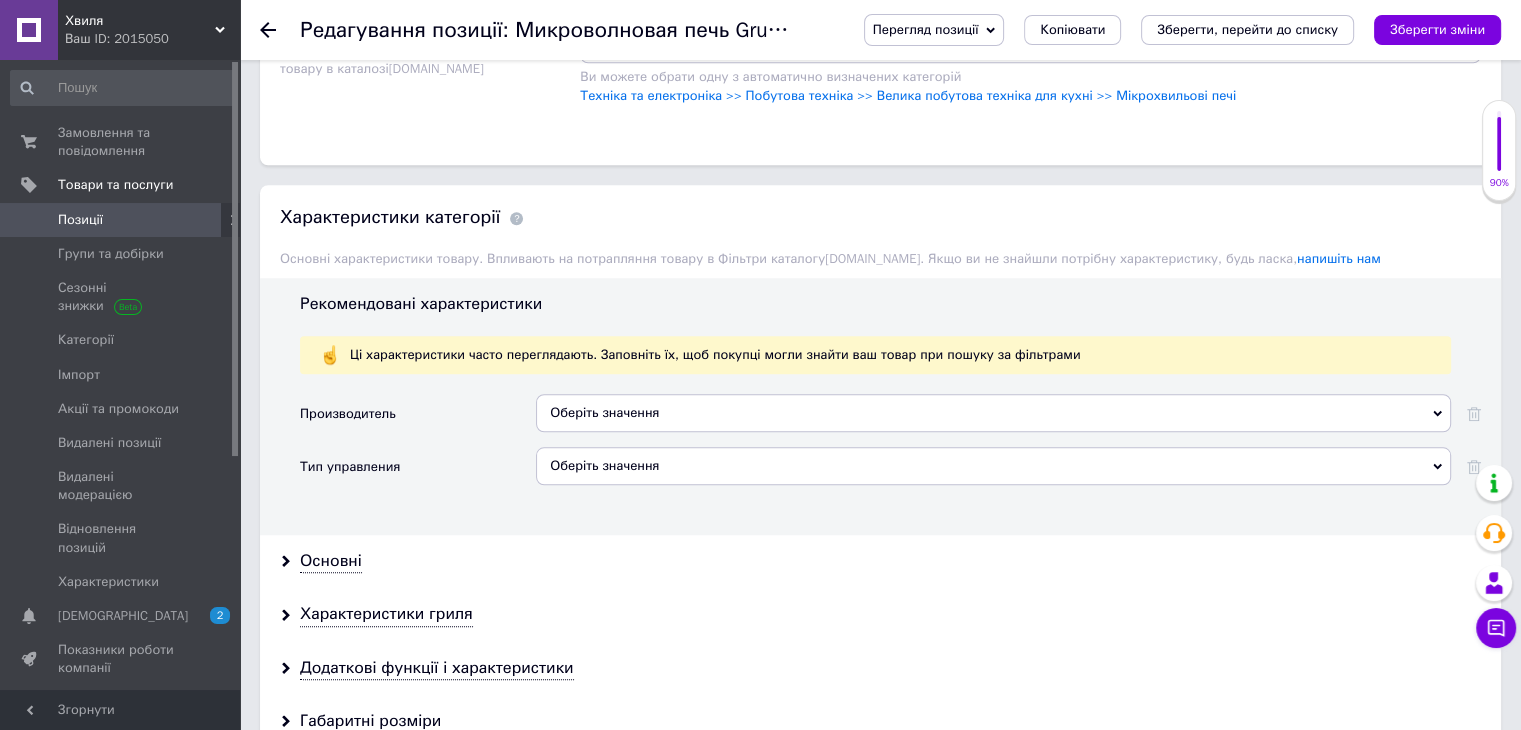 click on "Оберіть значення" at bounding box center [993, 413] 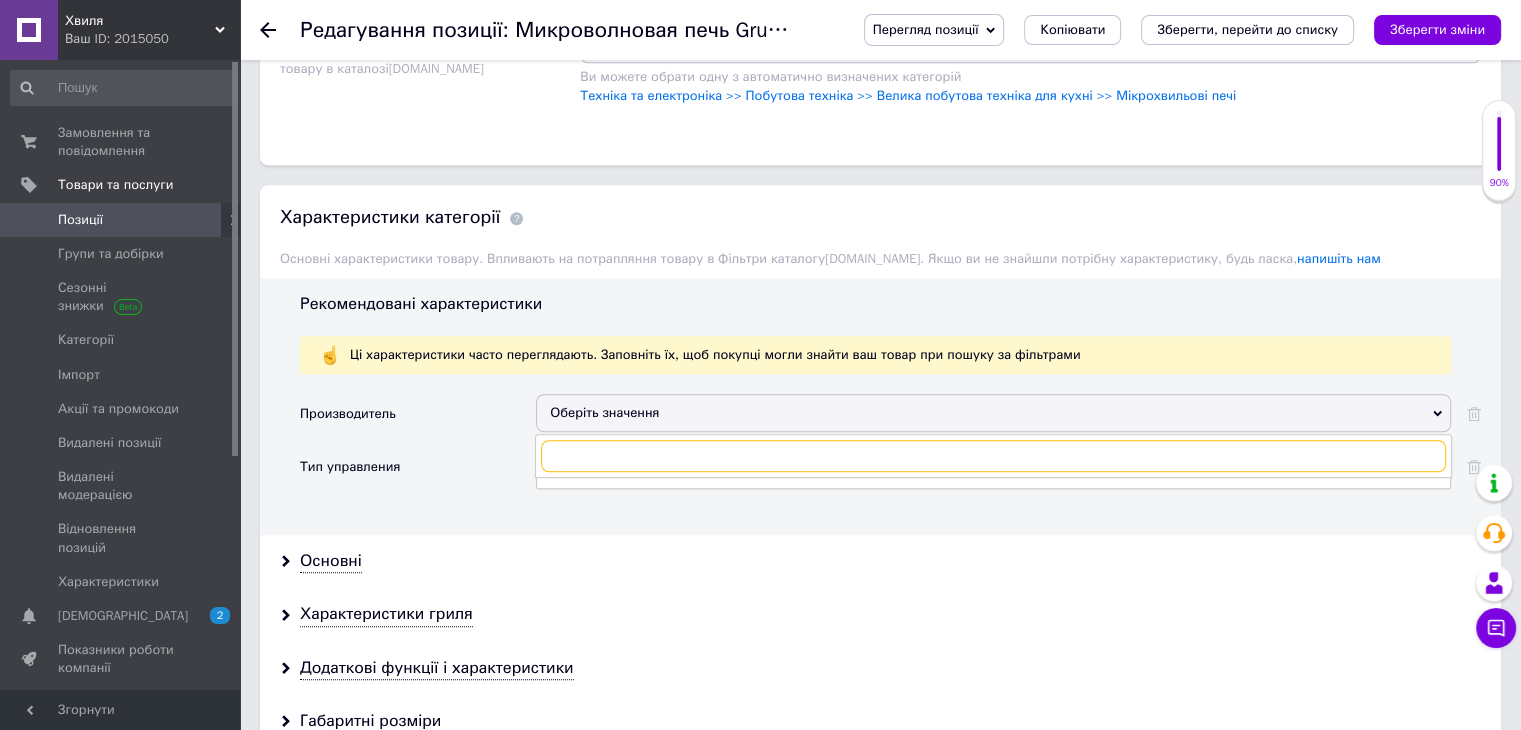 paste on "Grunhelm" 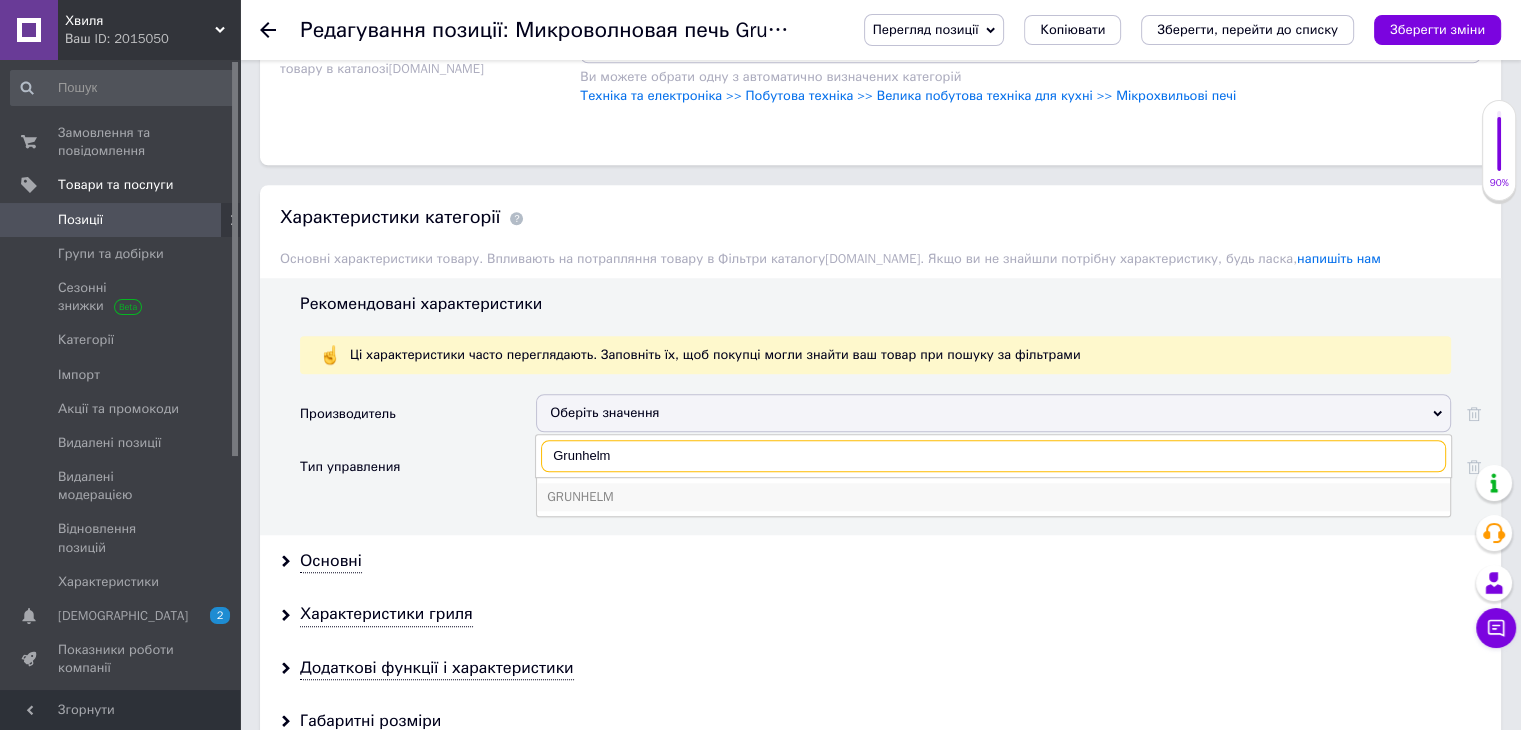 type on "Grunhelm" 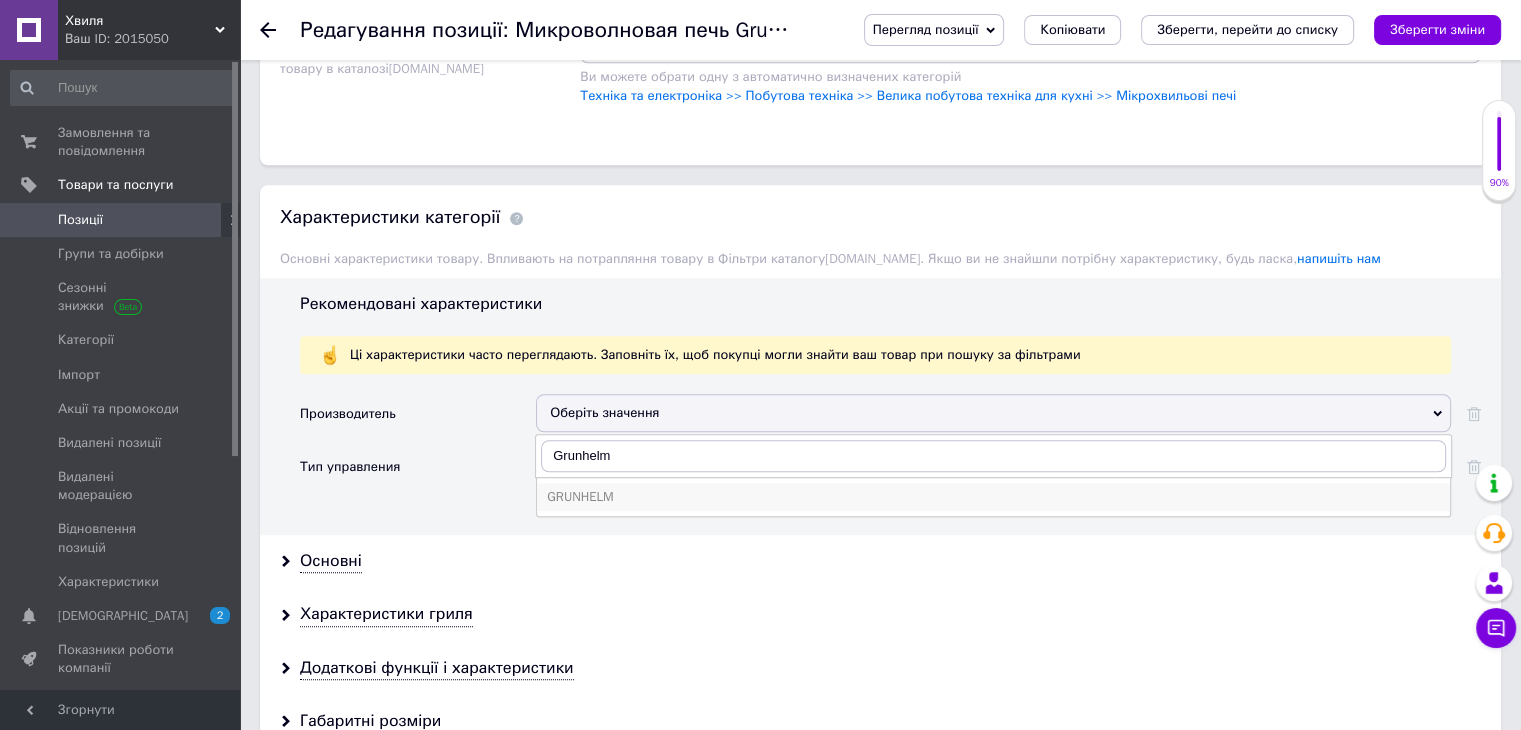 click on "GRUNHELM" at bounding box center [993, 497] 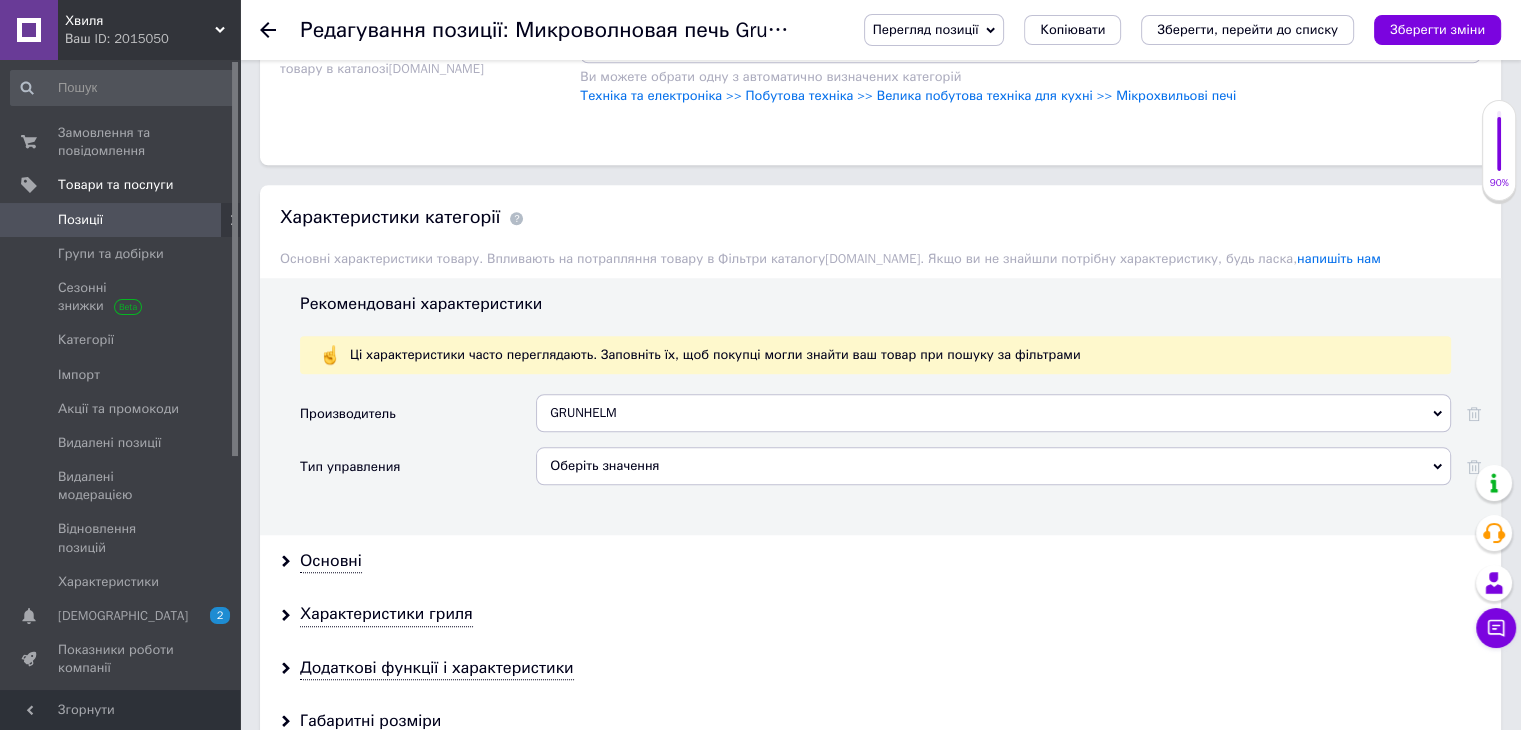 click on "Оберіть значення" at bounding box center (993, 466) 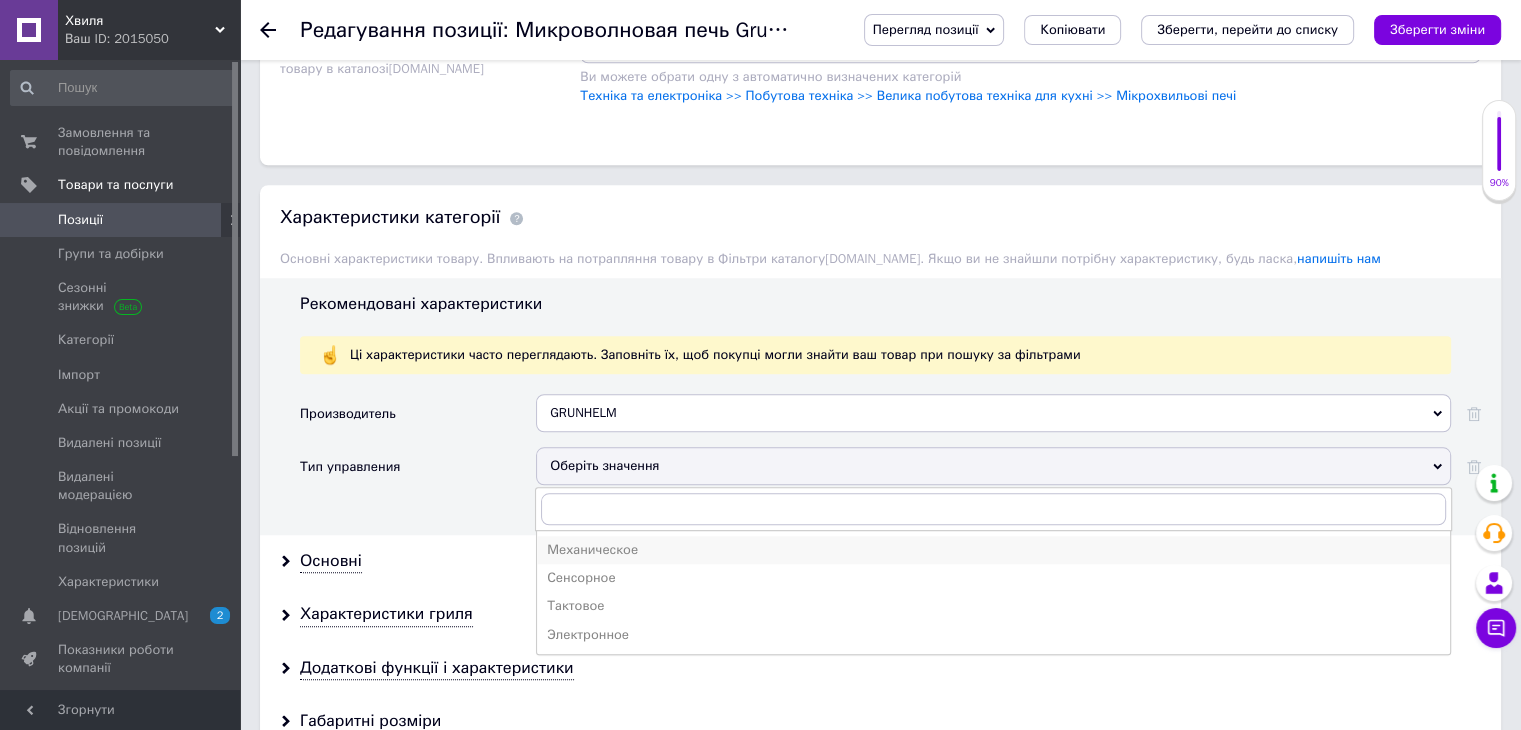 click on "Механическое" at bounding box center (993, 550) 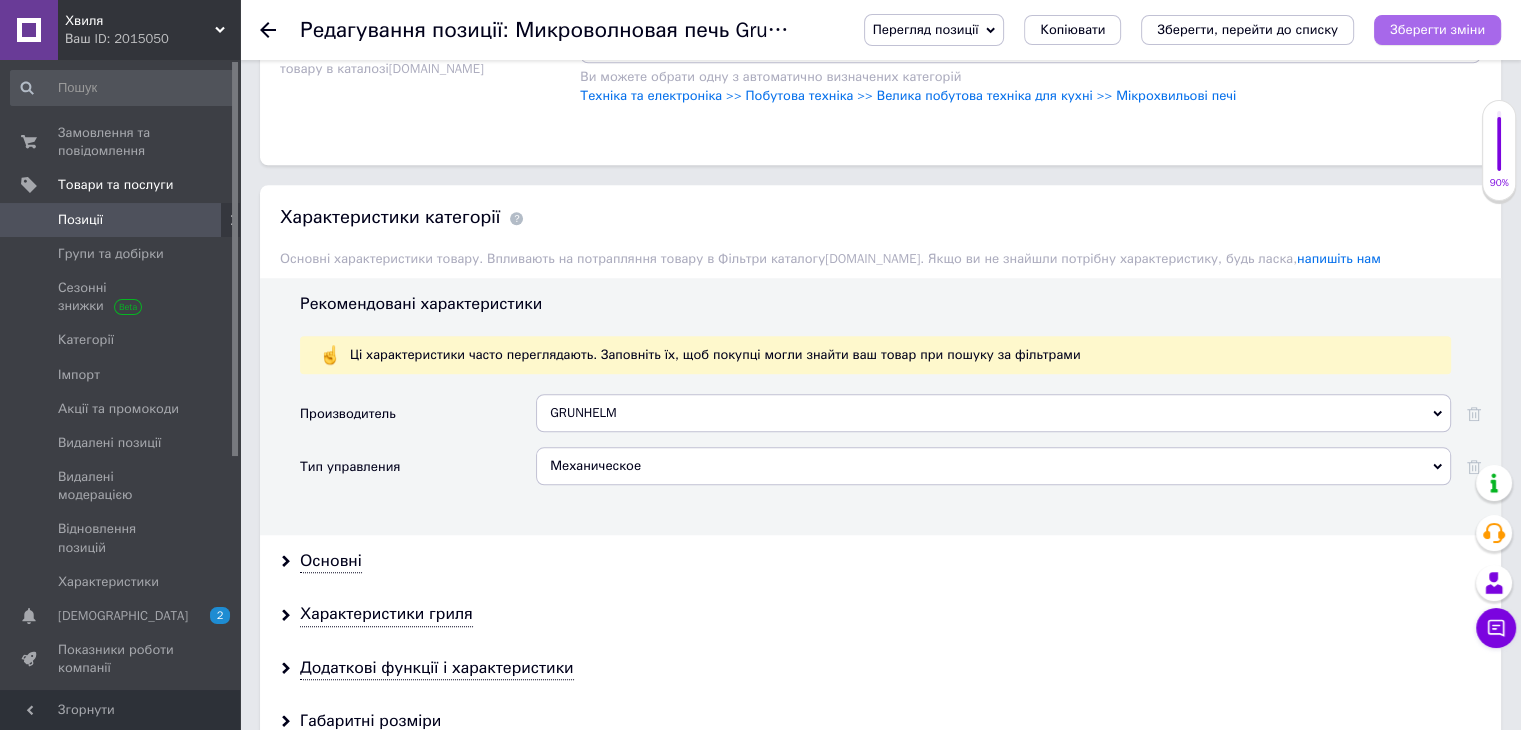 click on "Зберегти зміни" at bounding box center [1437, 29] 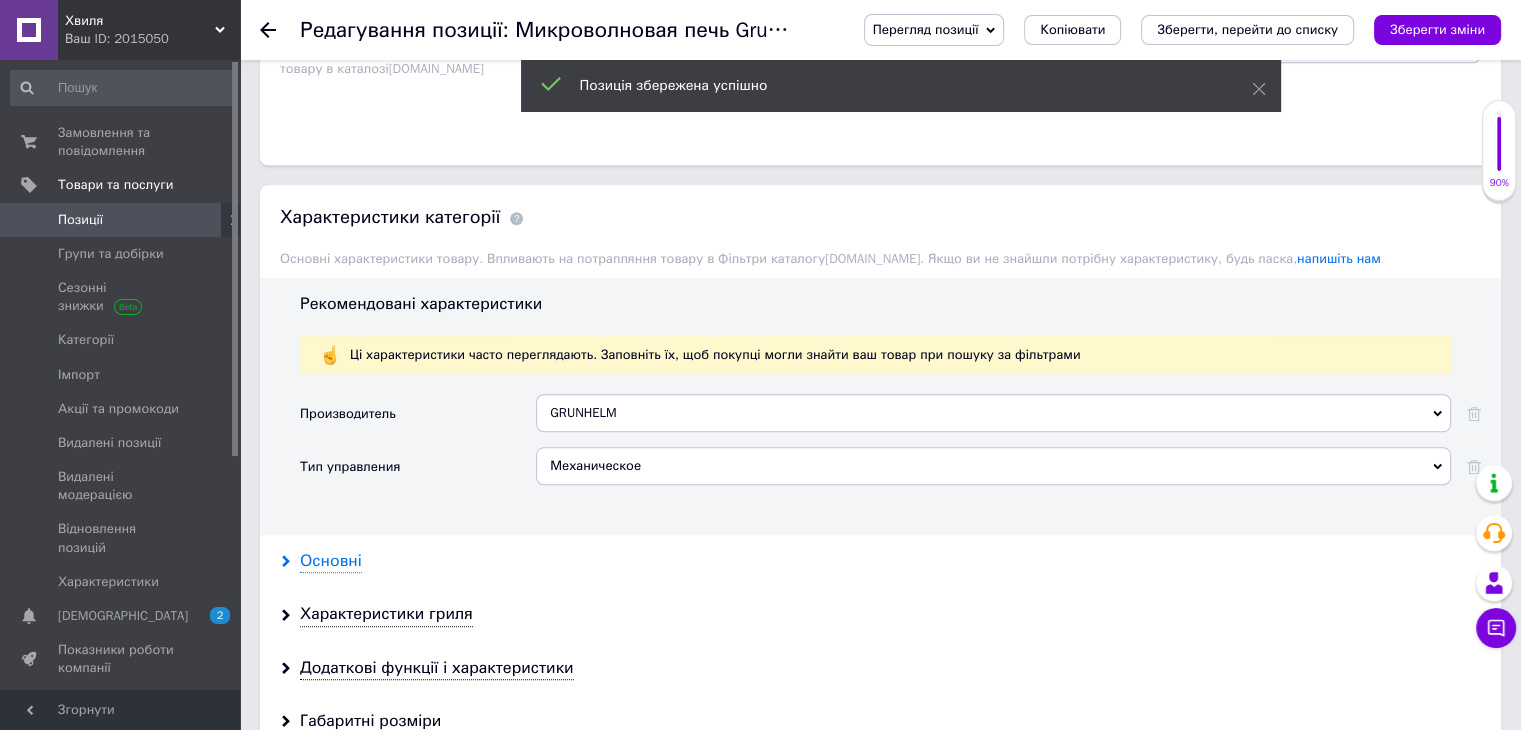 click on "Основні" at bounding box center [331, 561] 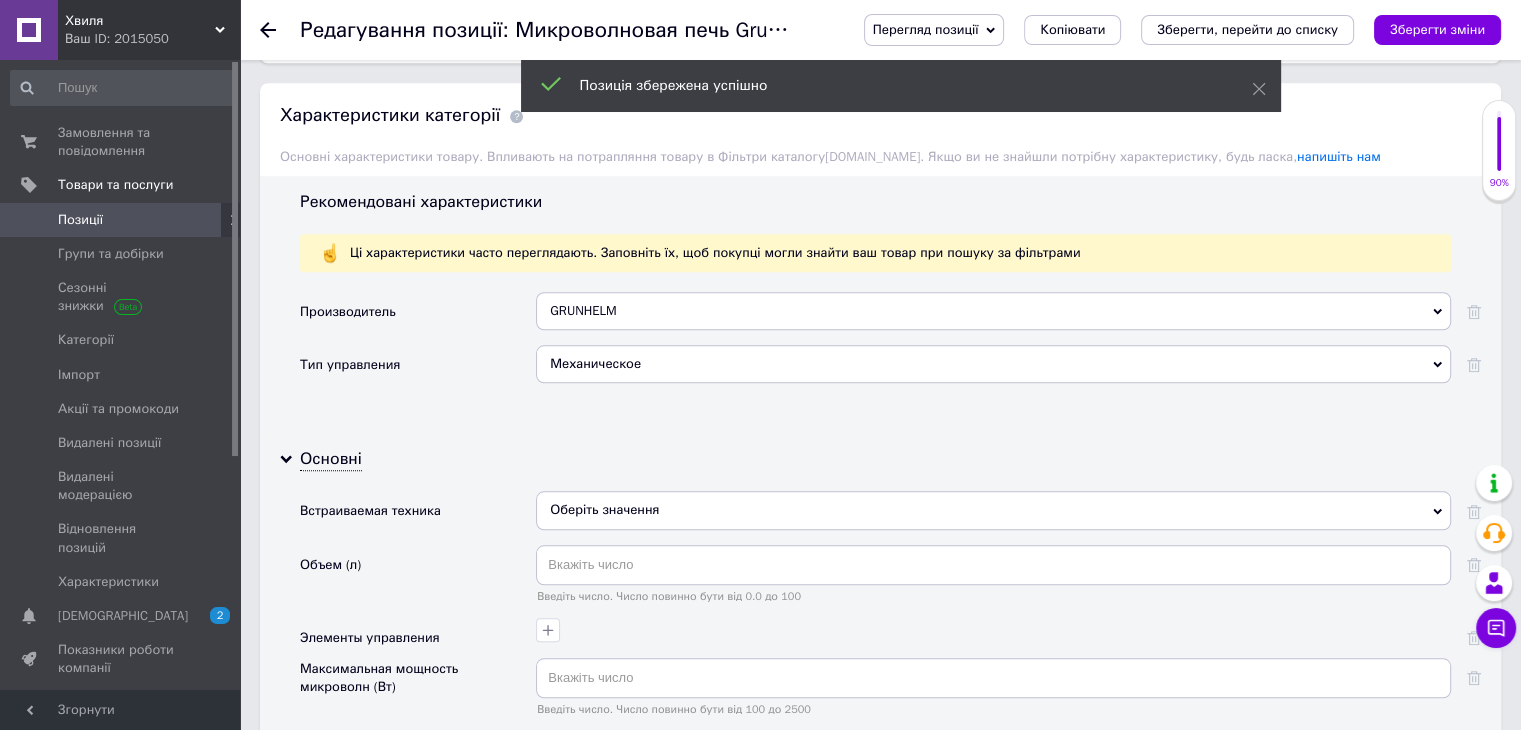 scroll, scrollTop: 1900, scrollLeft: 0, axis: vertical 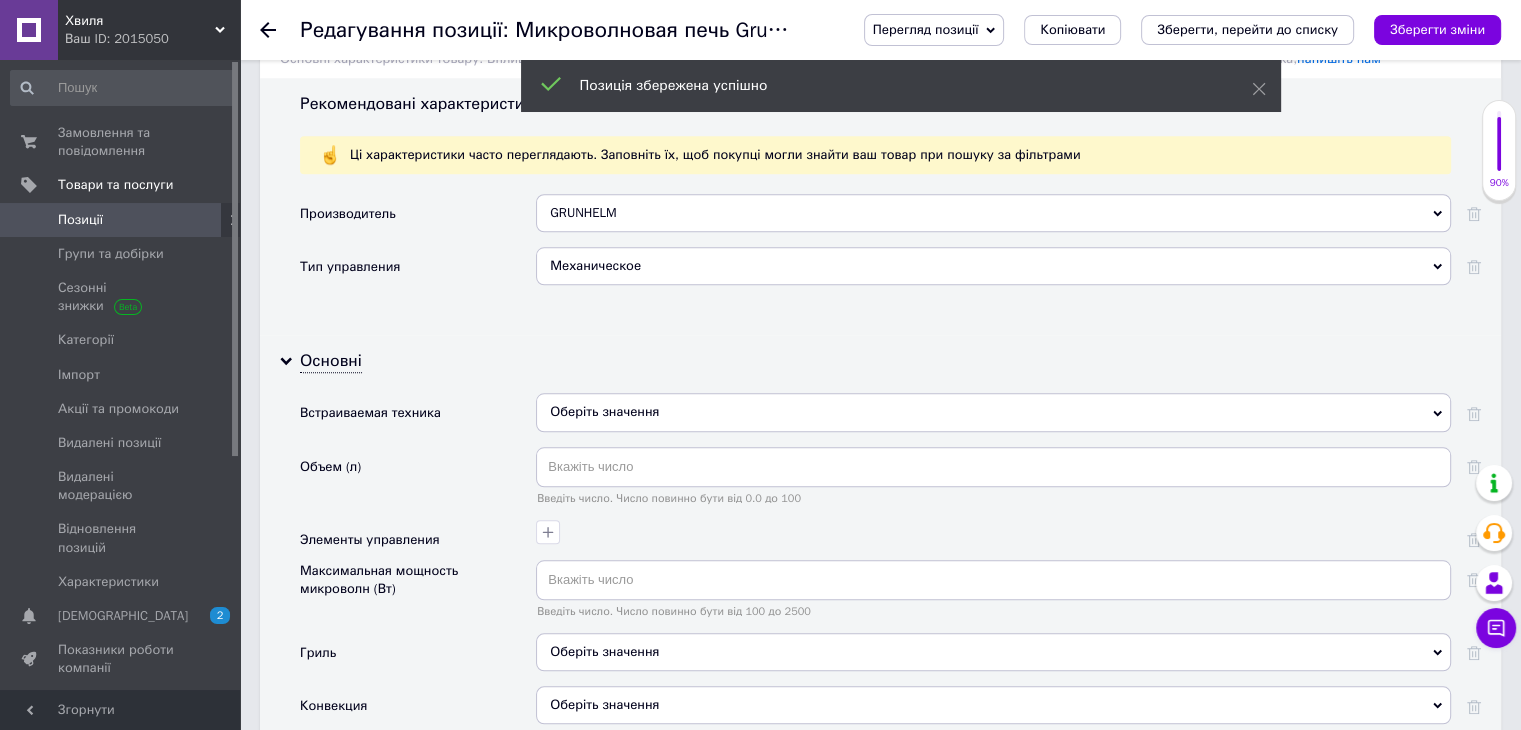 click on "Оберіть значення" at bounding box center [993, 412] 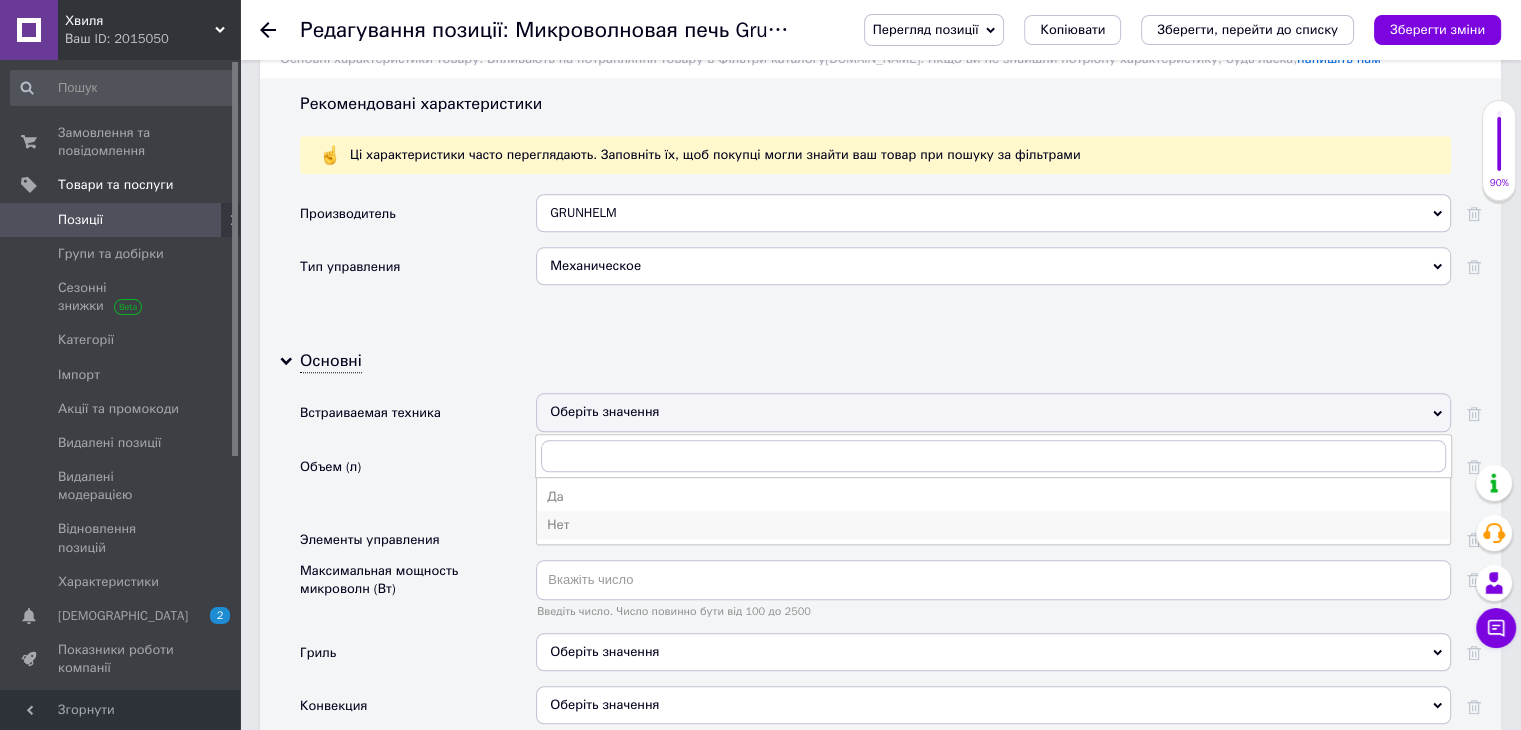 click on "Нет" at bounding box center (993, 525) 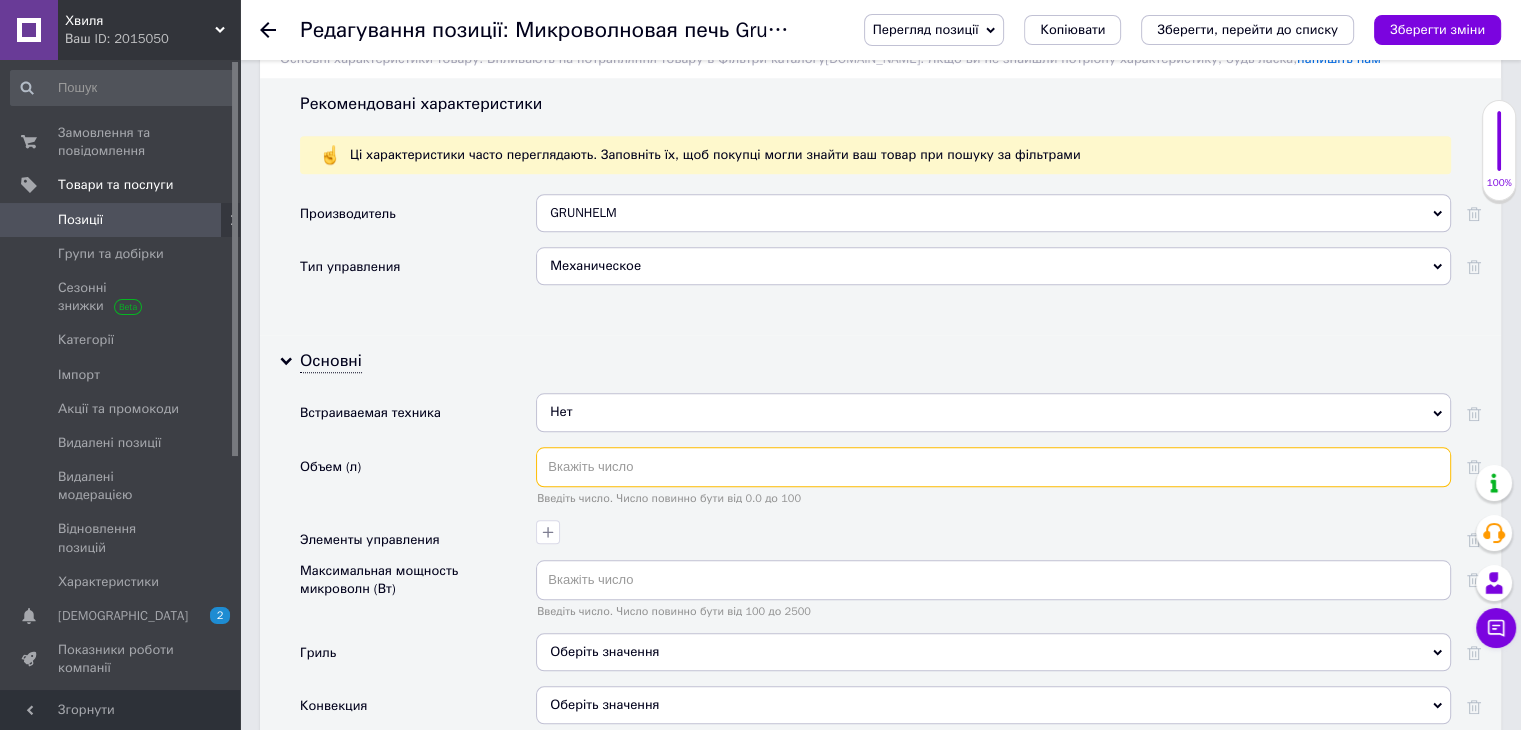 click at bounding box center [993, 467] 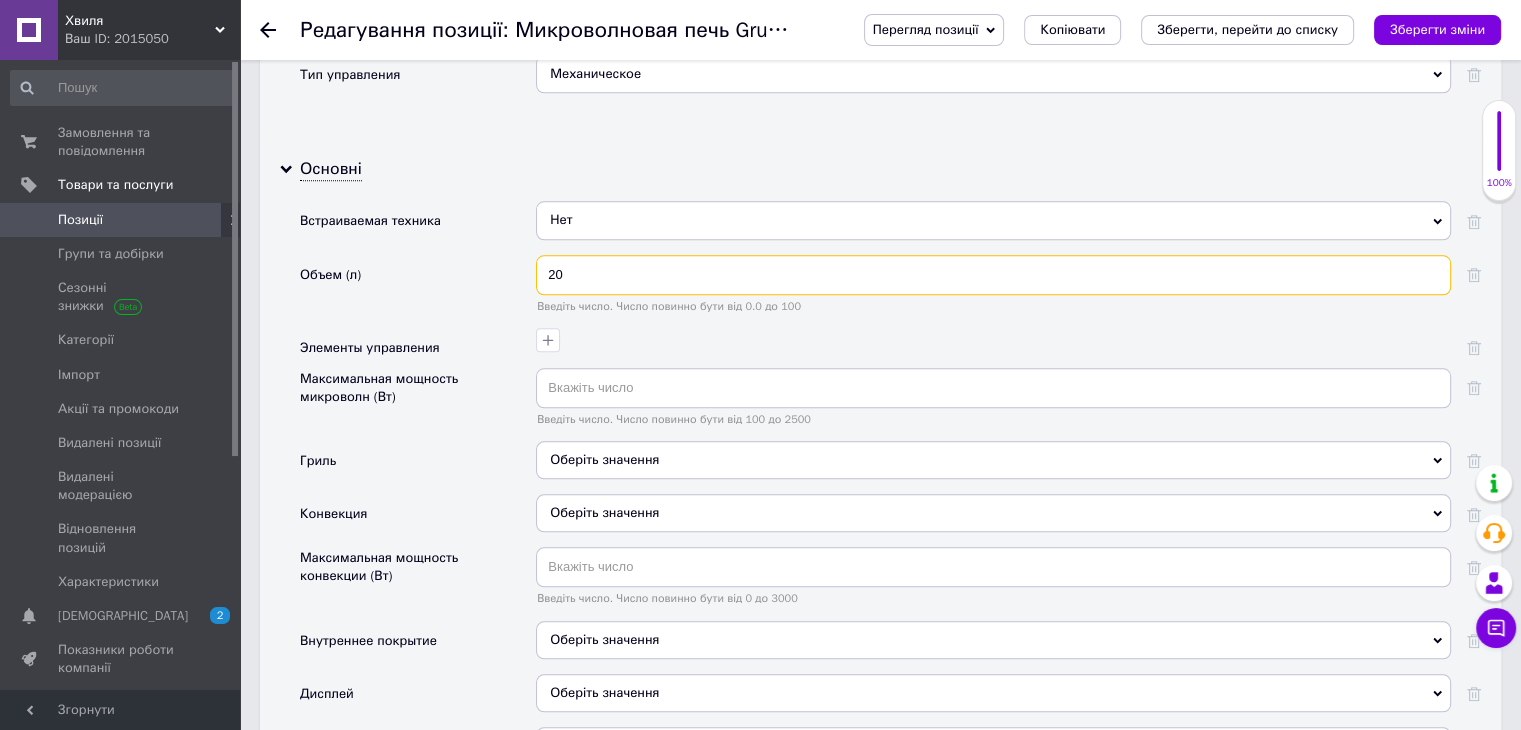 scroll, scrollTop: 2100, scrollLeft: 0, axis: vertical 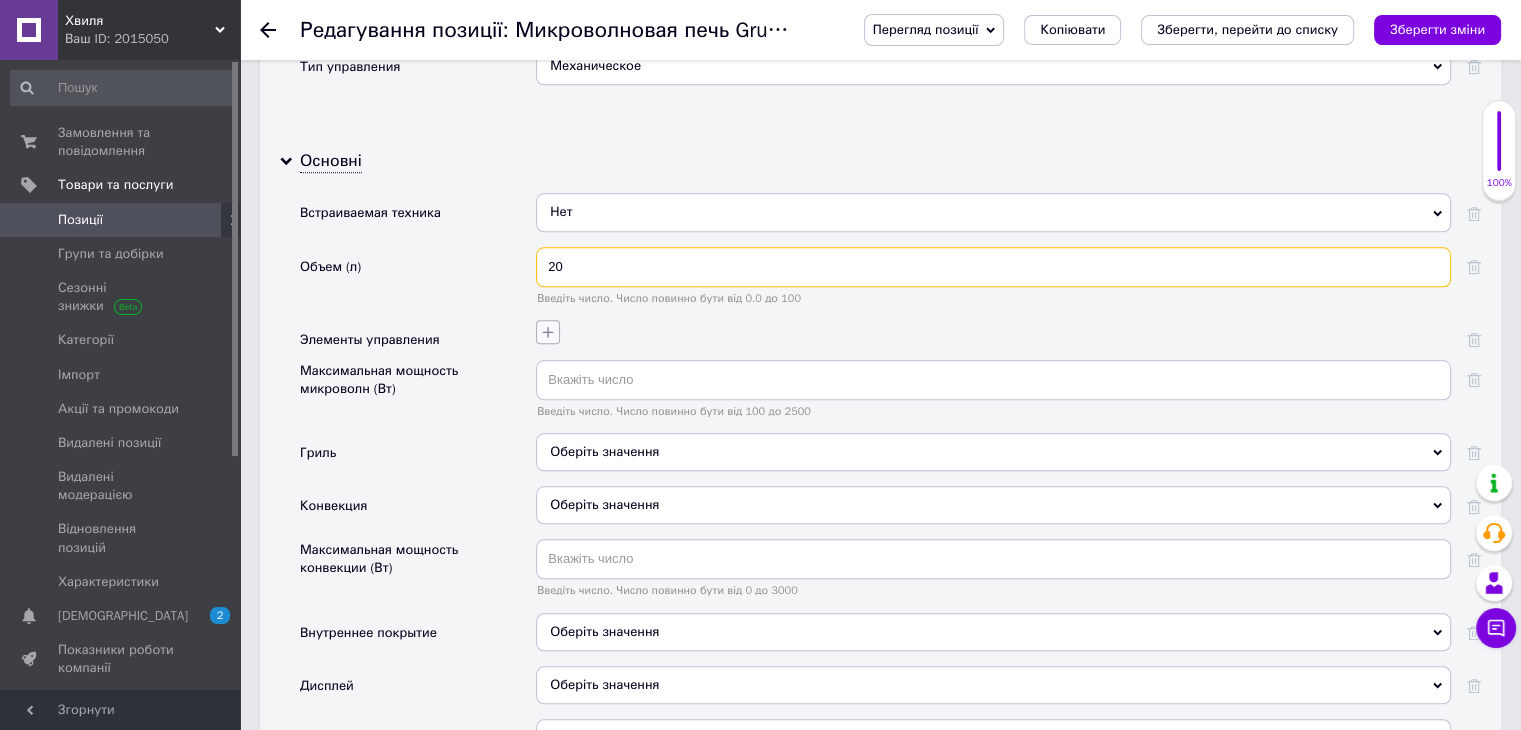 type on "20" 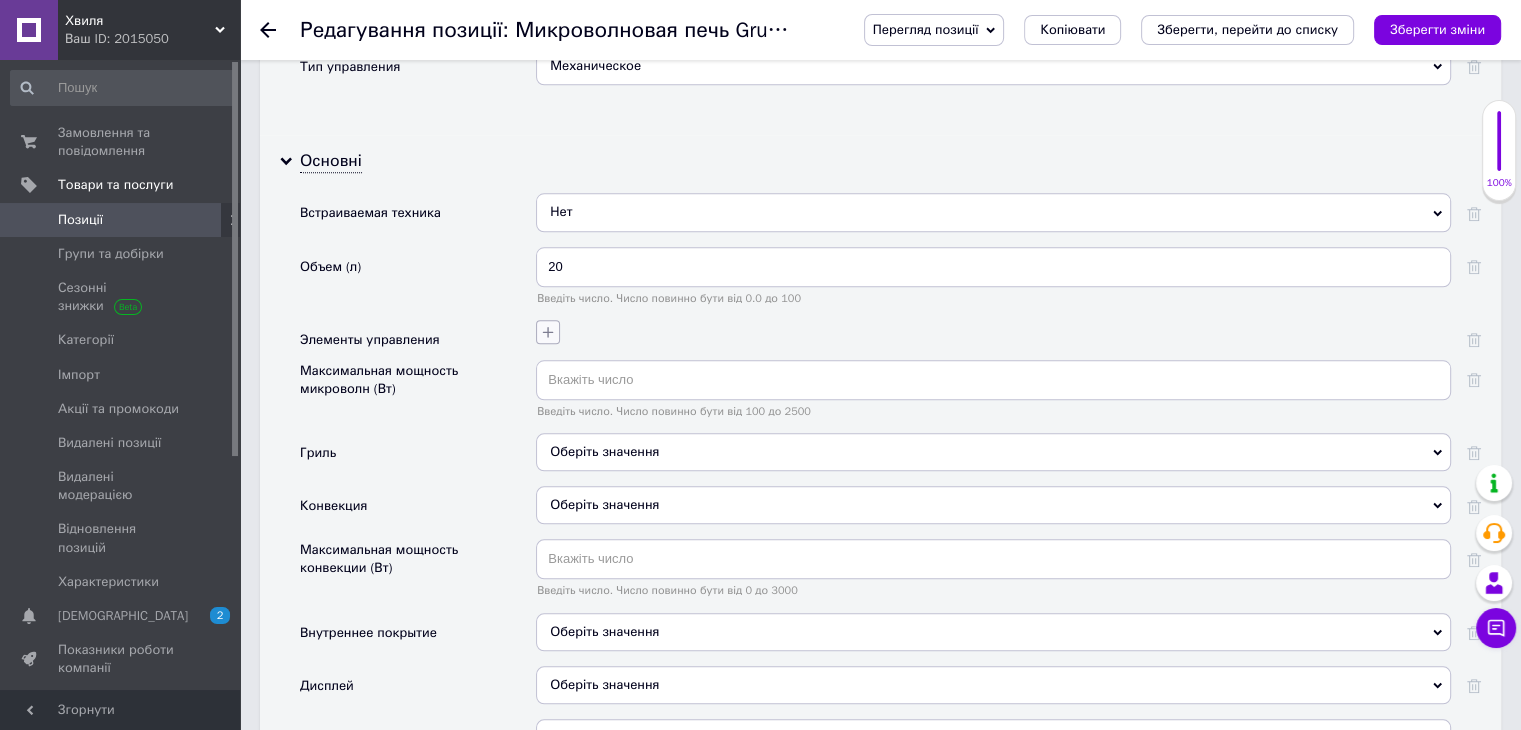 click at bounding box center [548, 332] 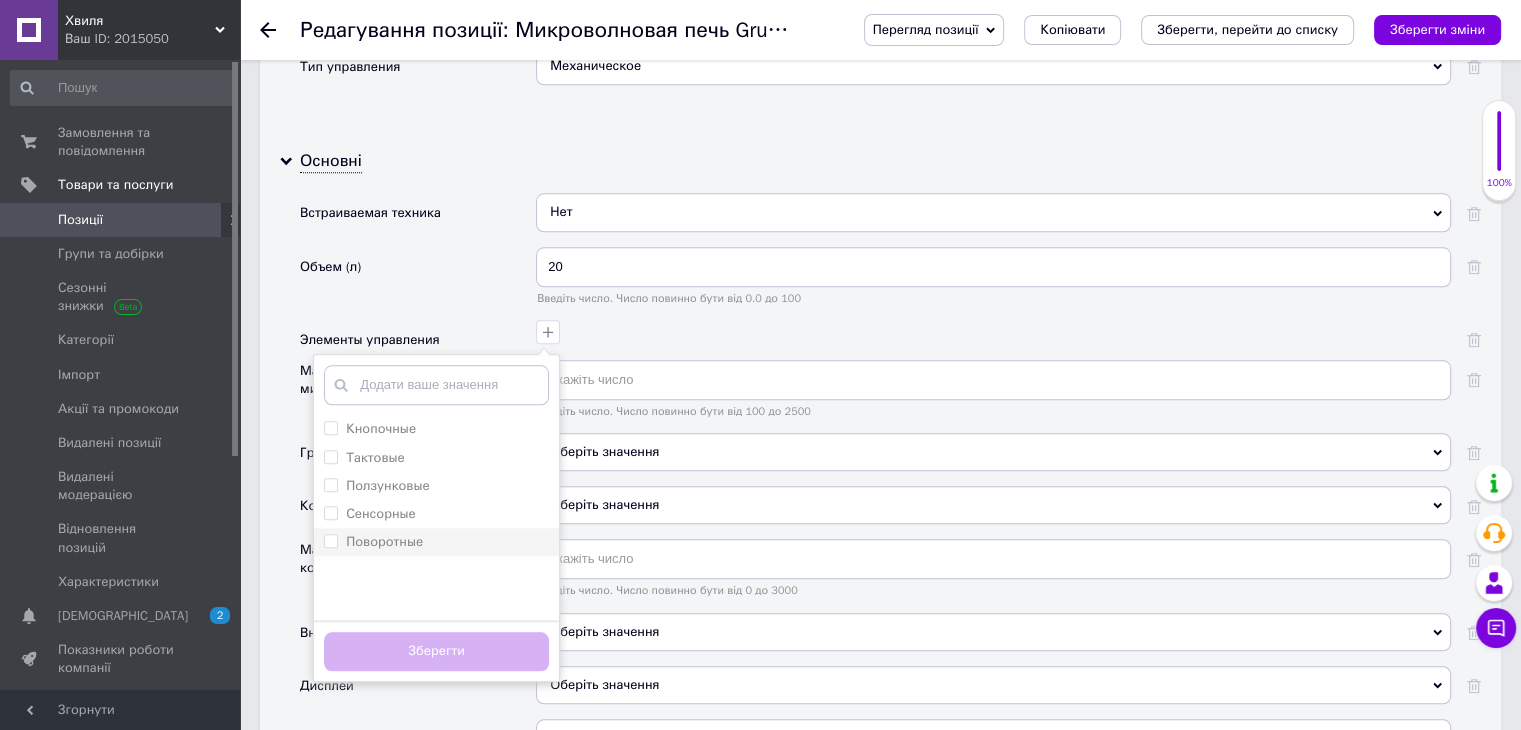 click on "Поворотные" at bounding box center (330, 540) 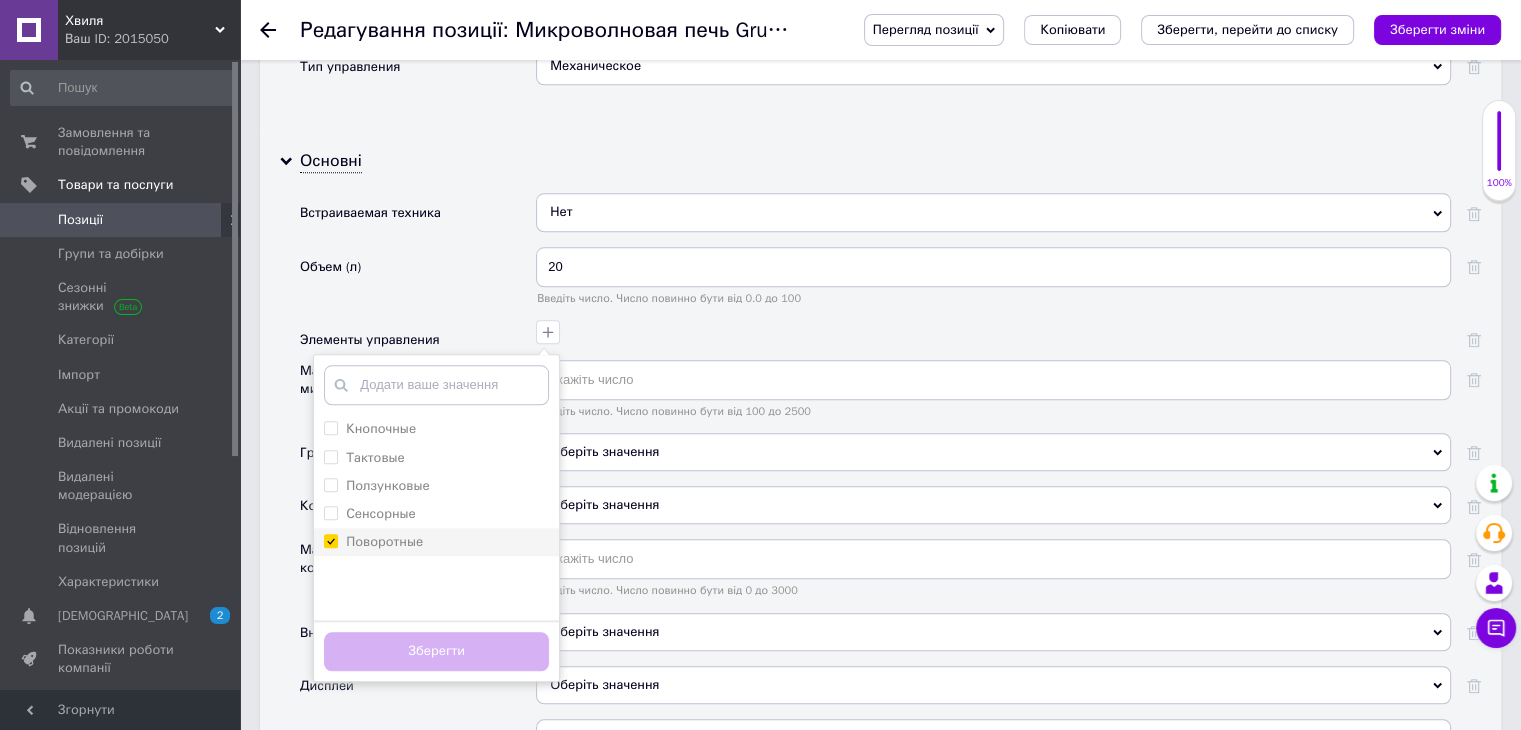 checkbox on "true" 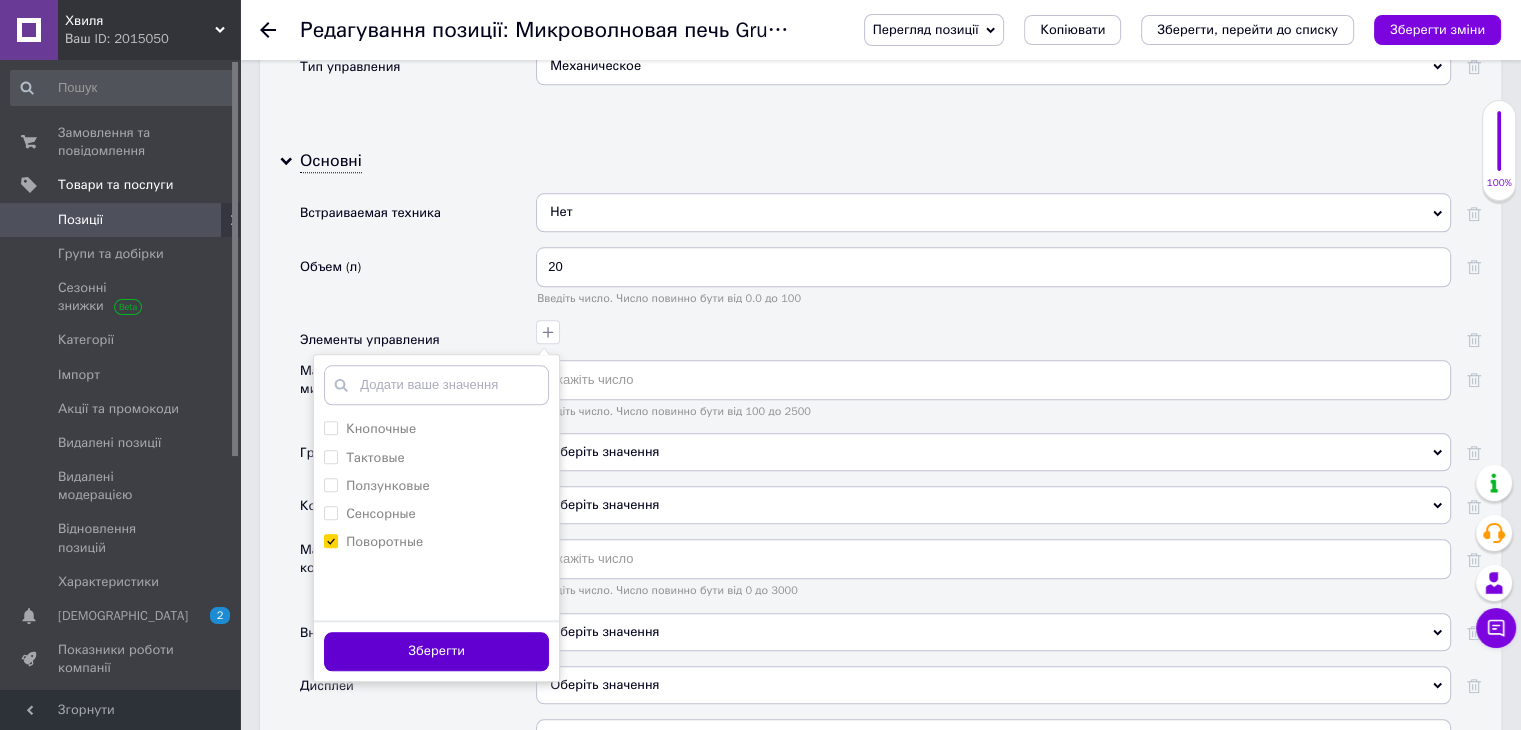 click on "Зберегти" at bounding box center (436, 651) 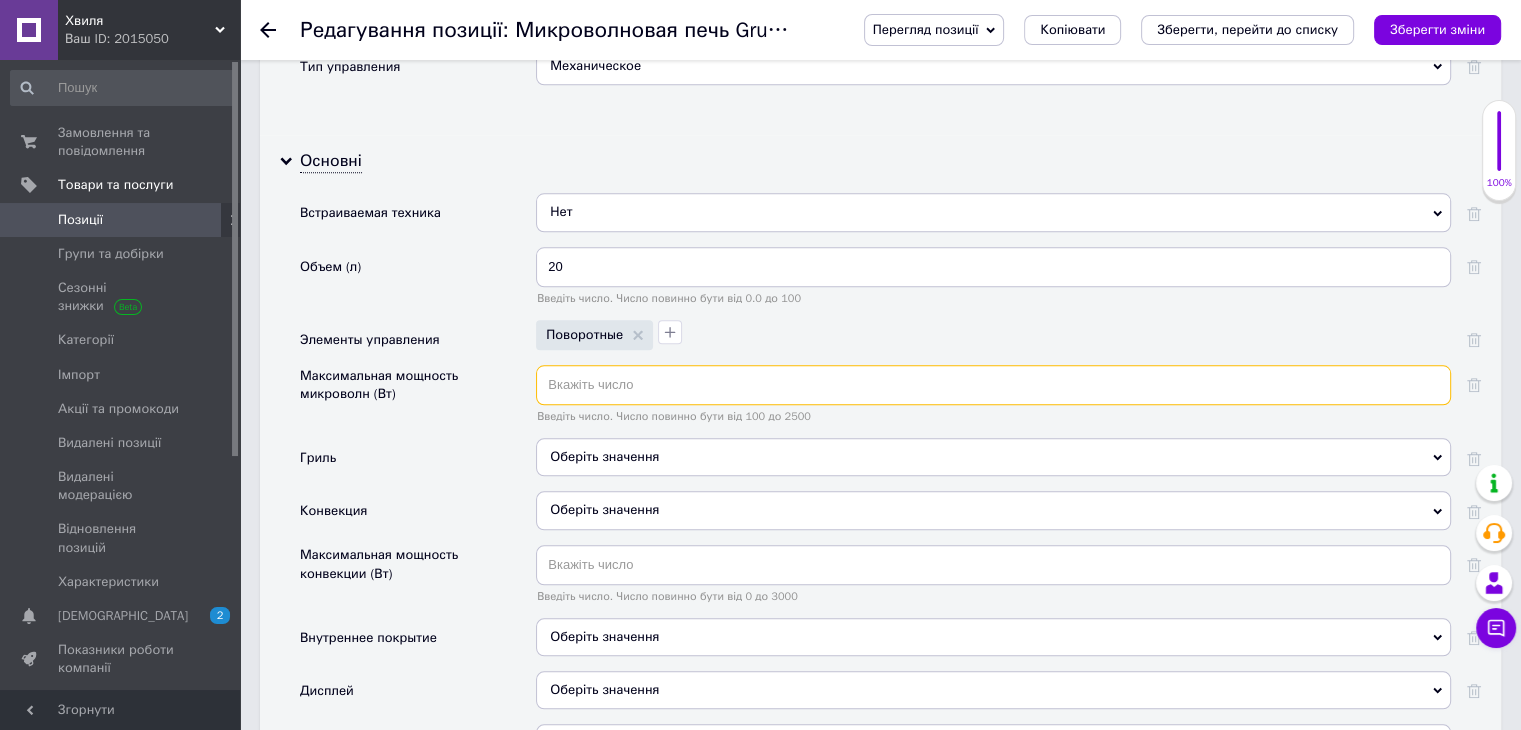 click at bounding box center [993, 385] 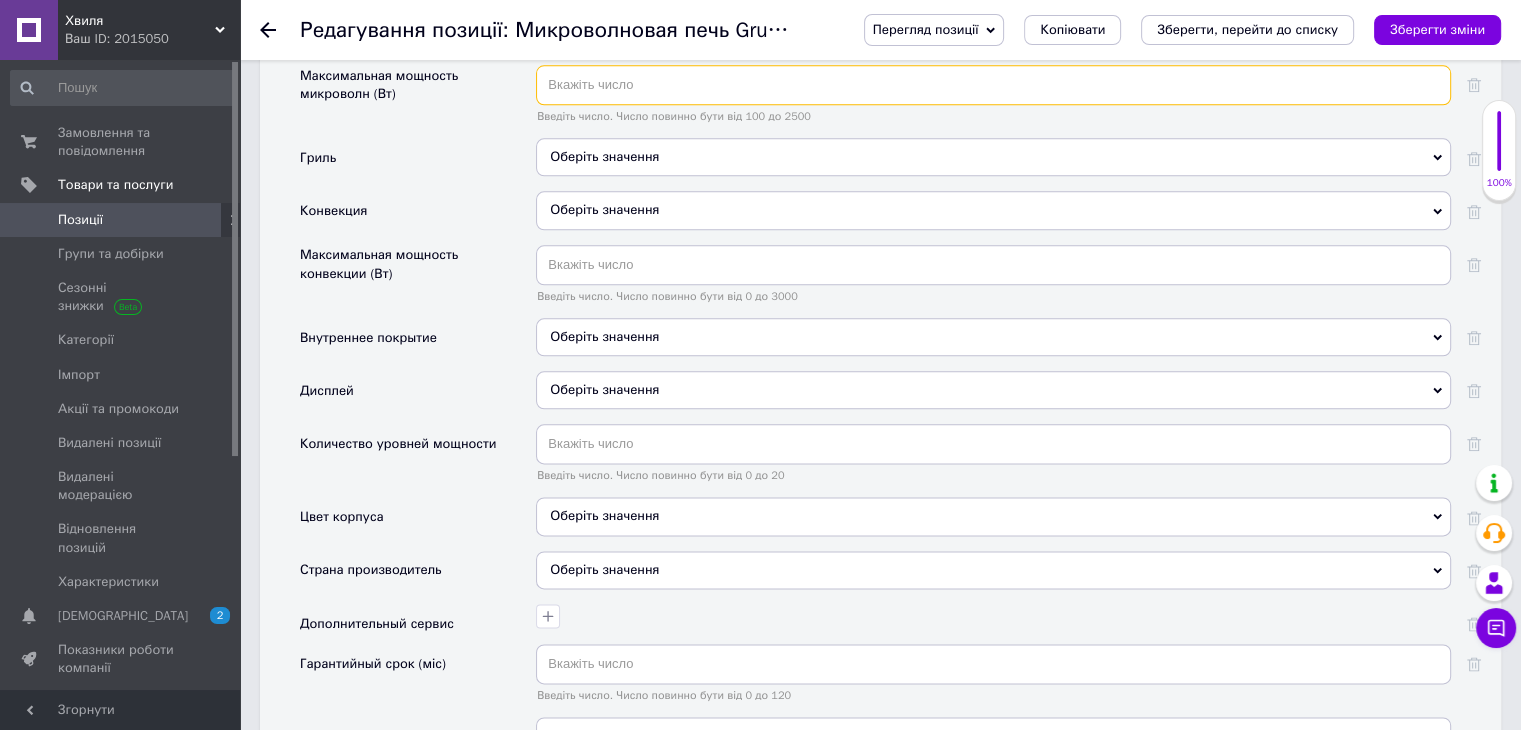 scroll, scrollTop: 2200, scrollLeft: 0, axis: vertical 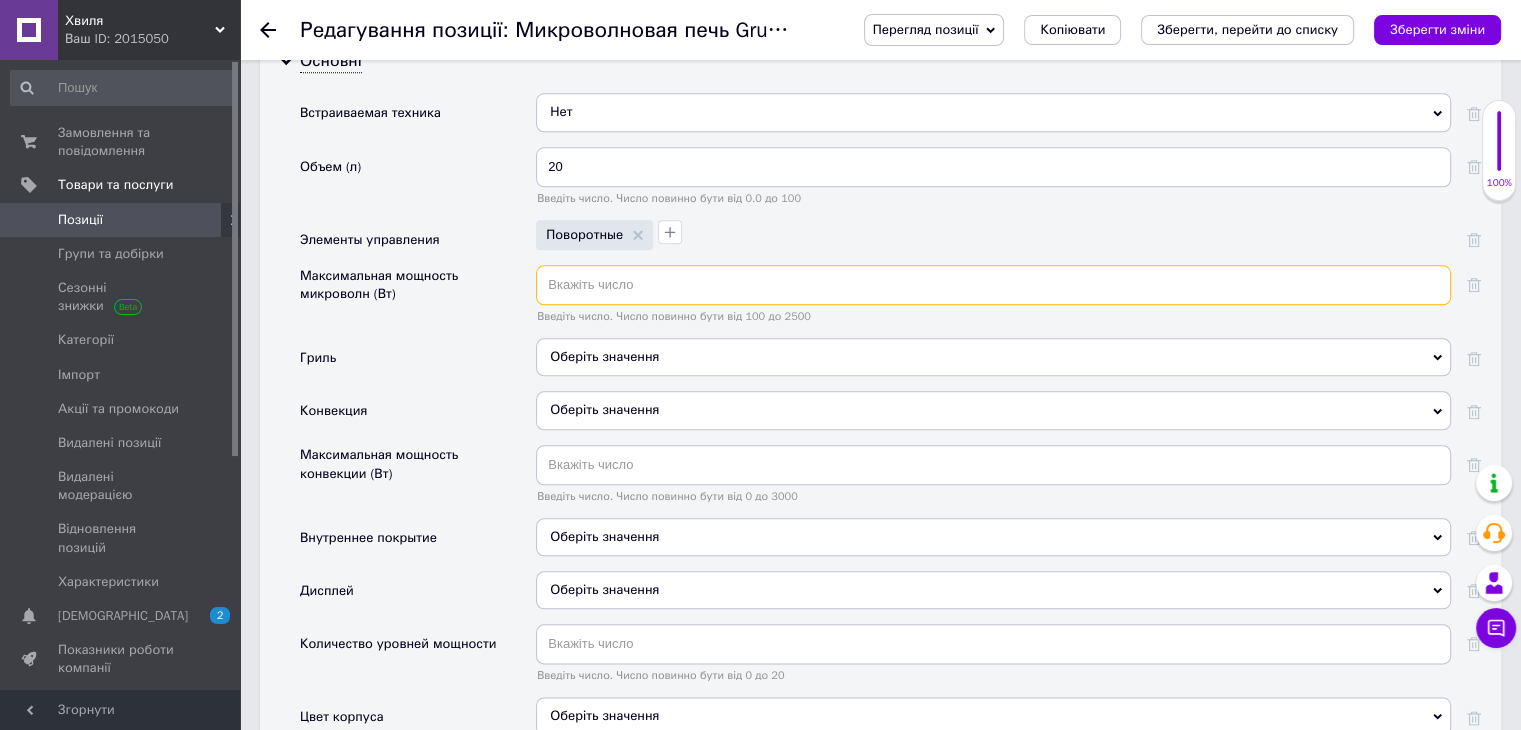 click at bounding box center [993, 285] 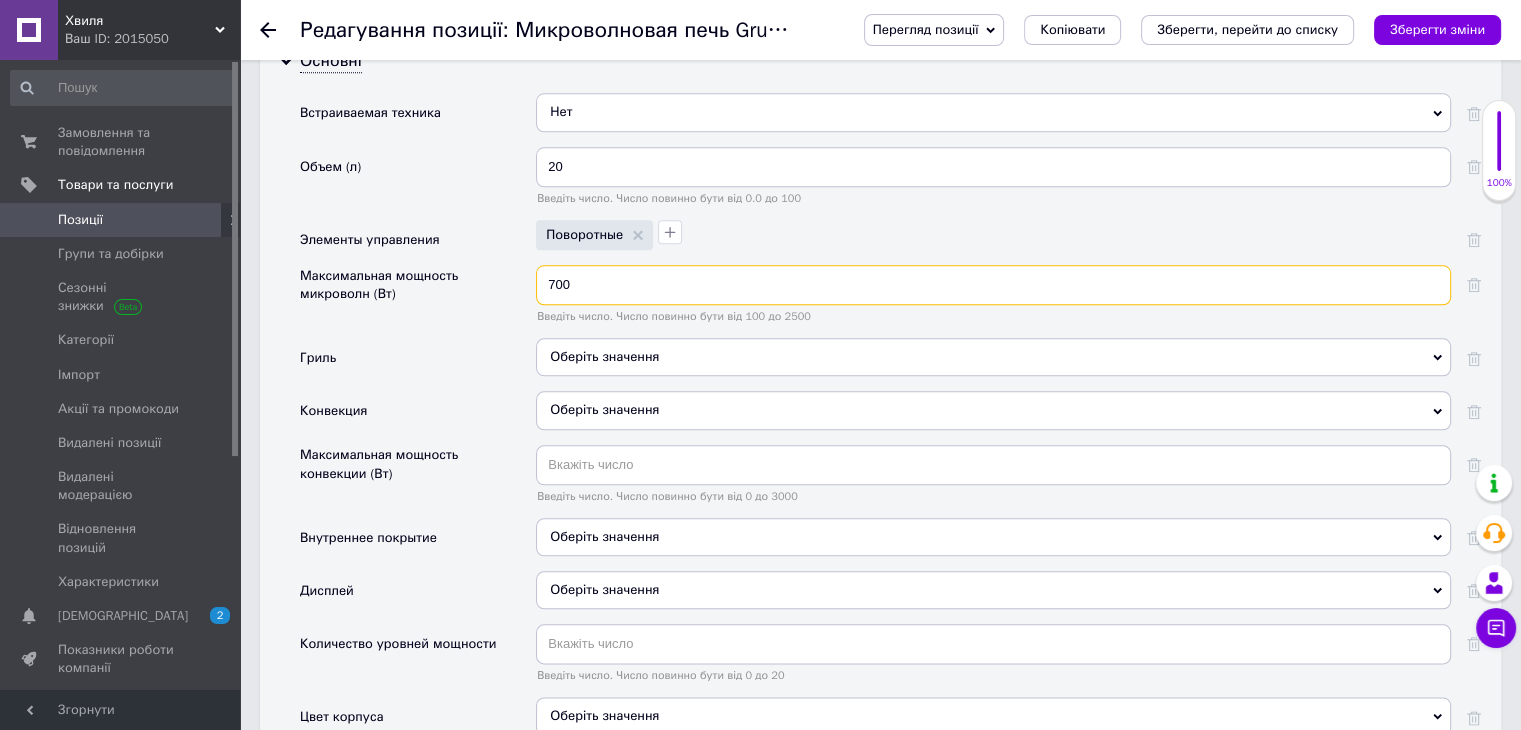 type on "700" 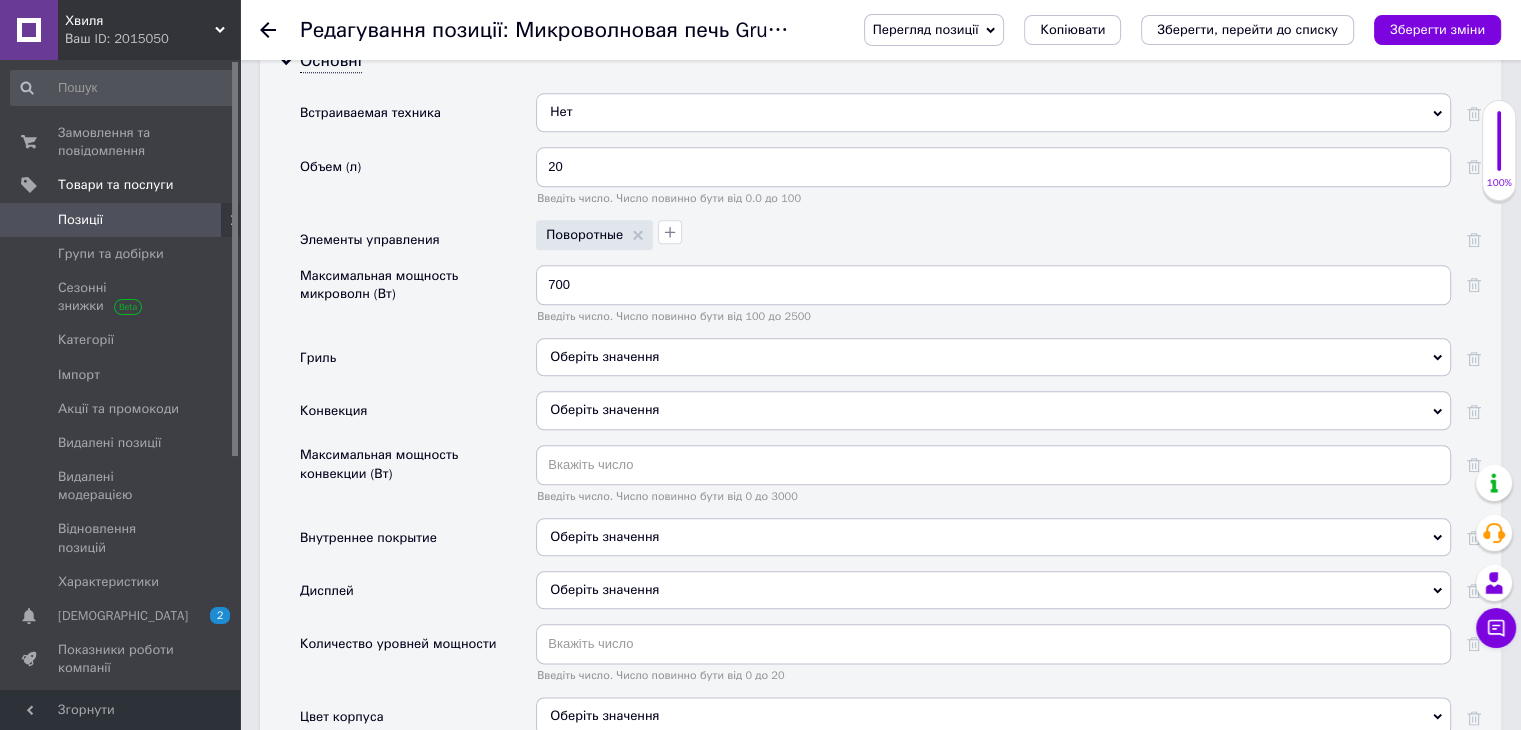 click on "Оберіть значення" at bounding box center (993, 357) 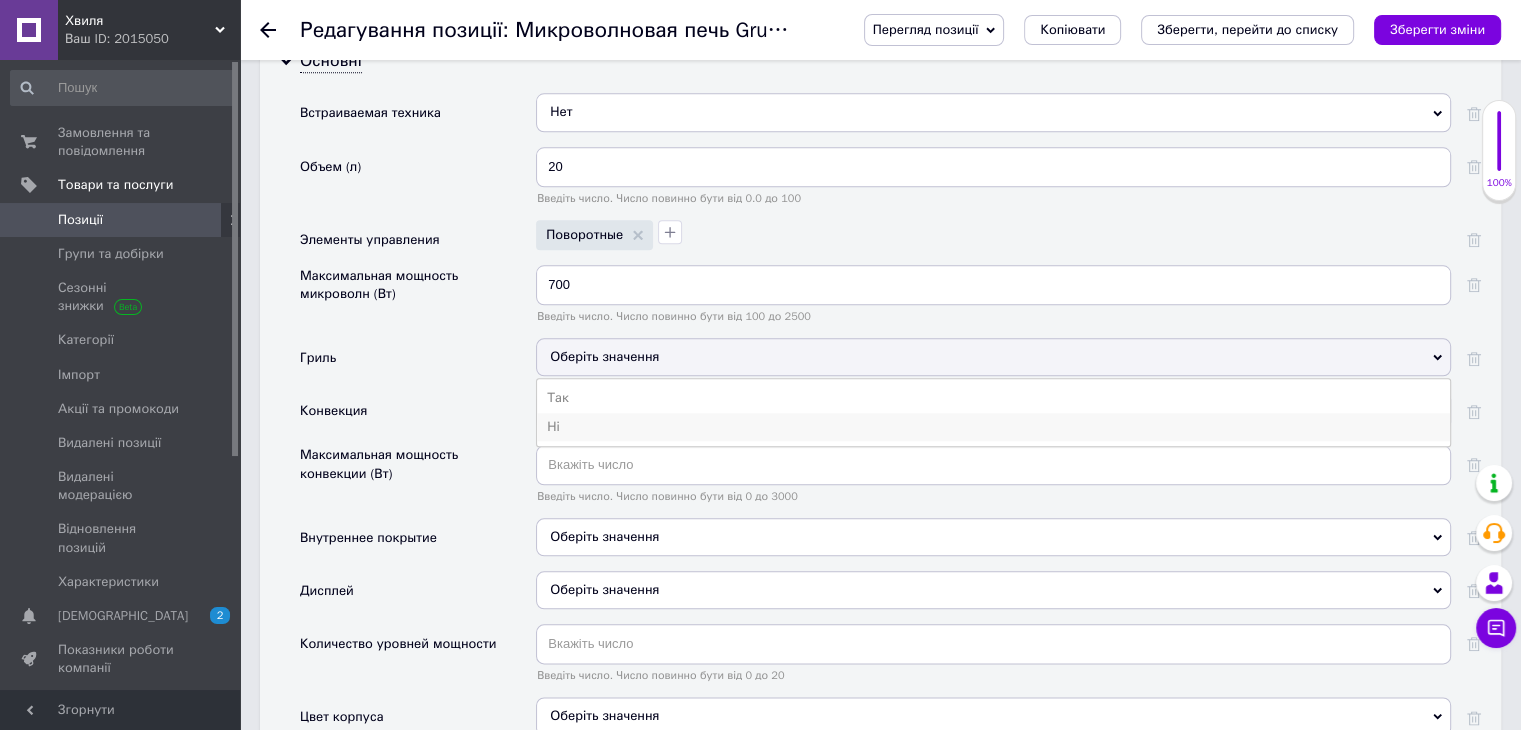 click on "Ні" at bounding box center (993, 427) 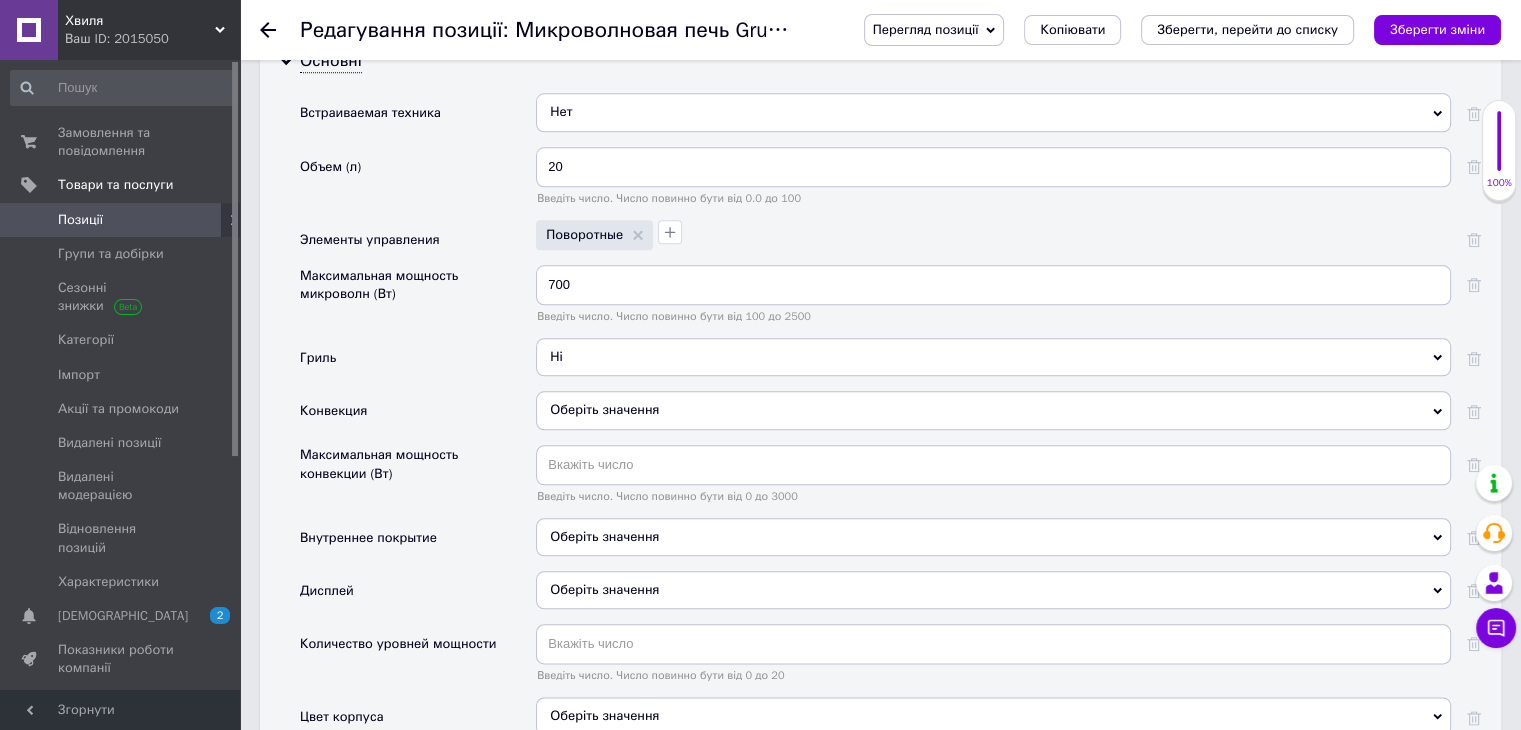 click on "Оберіть значення" at bounding box center [604, 409] 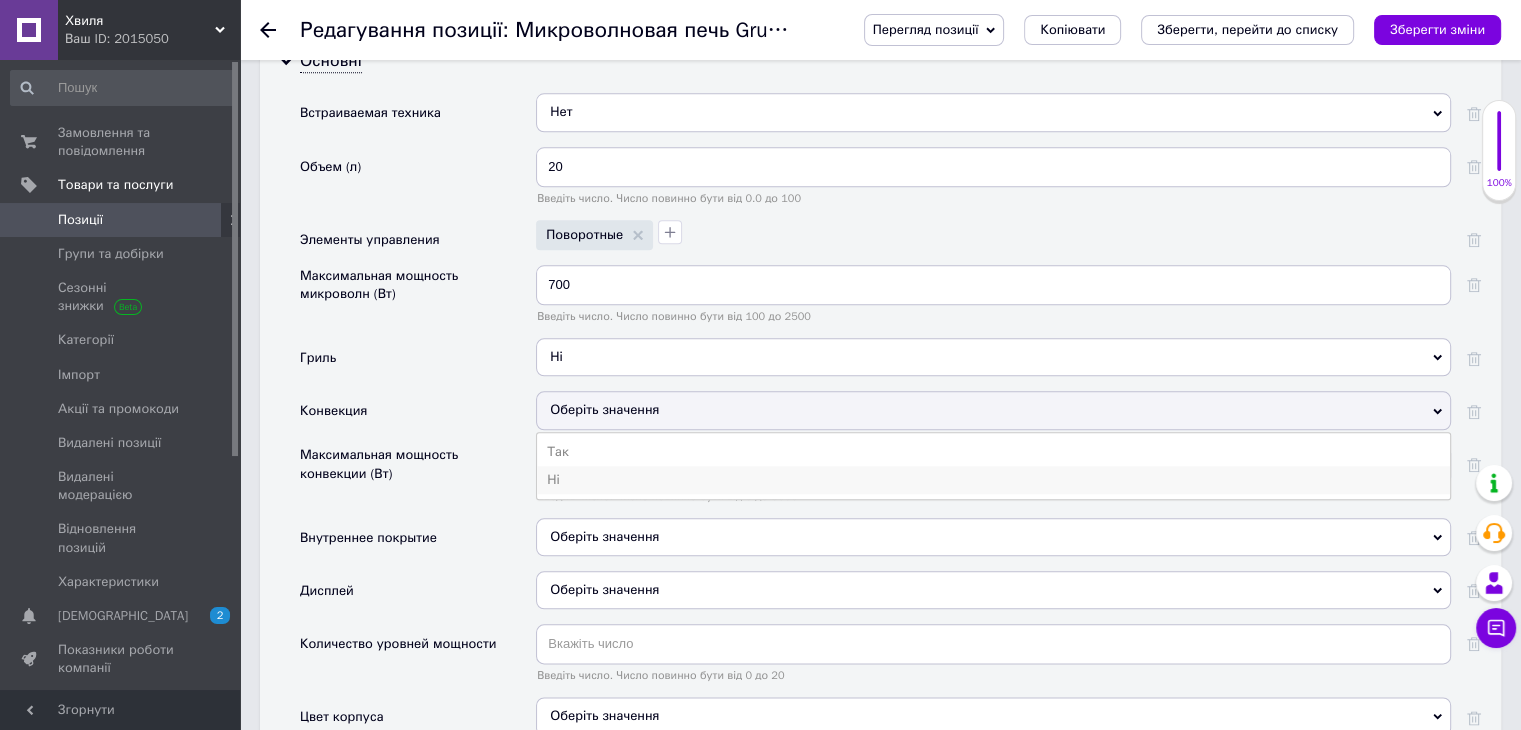 click on "Ні" at bounding box center [993, 480] 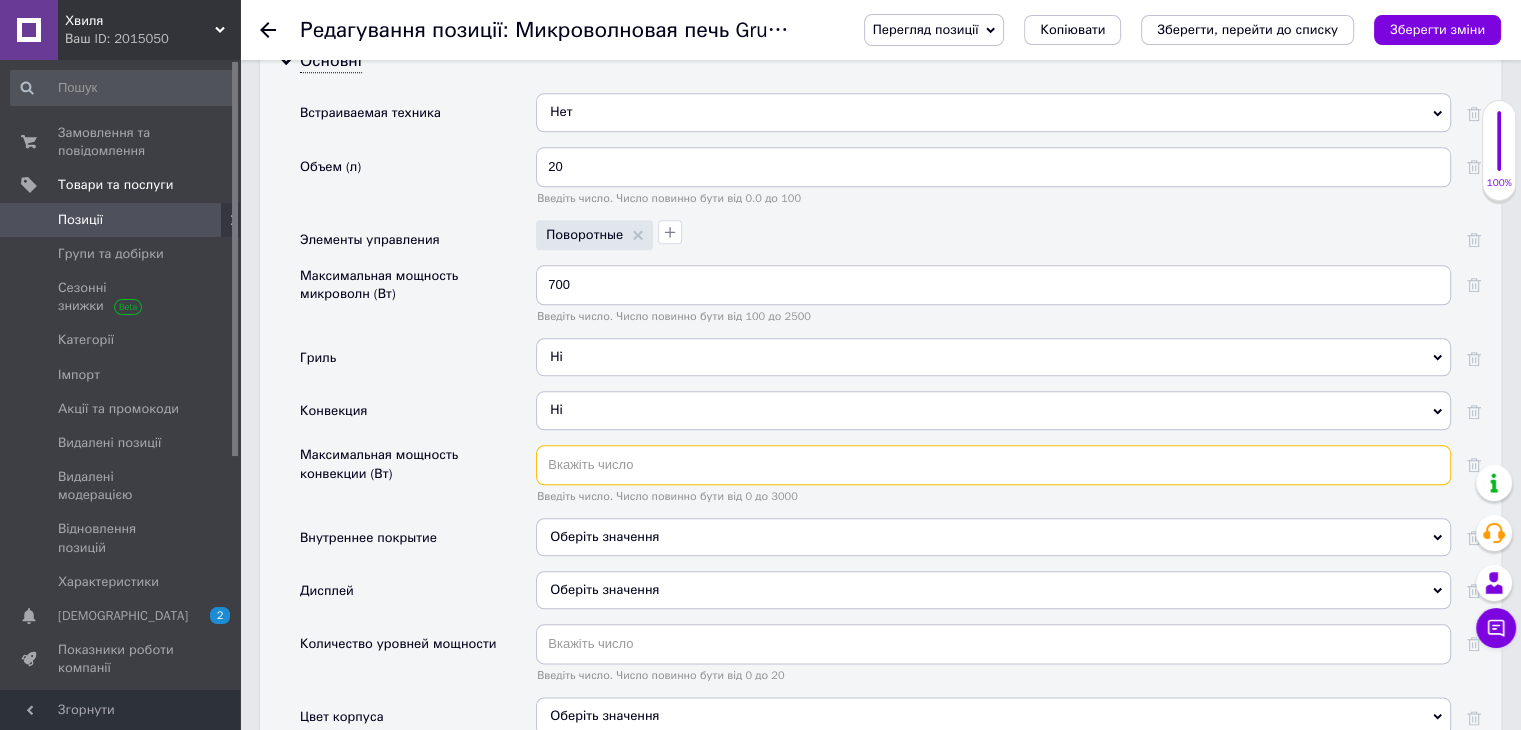 click at bounding box center [993, 465] 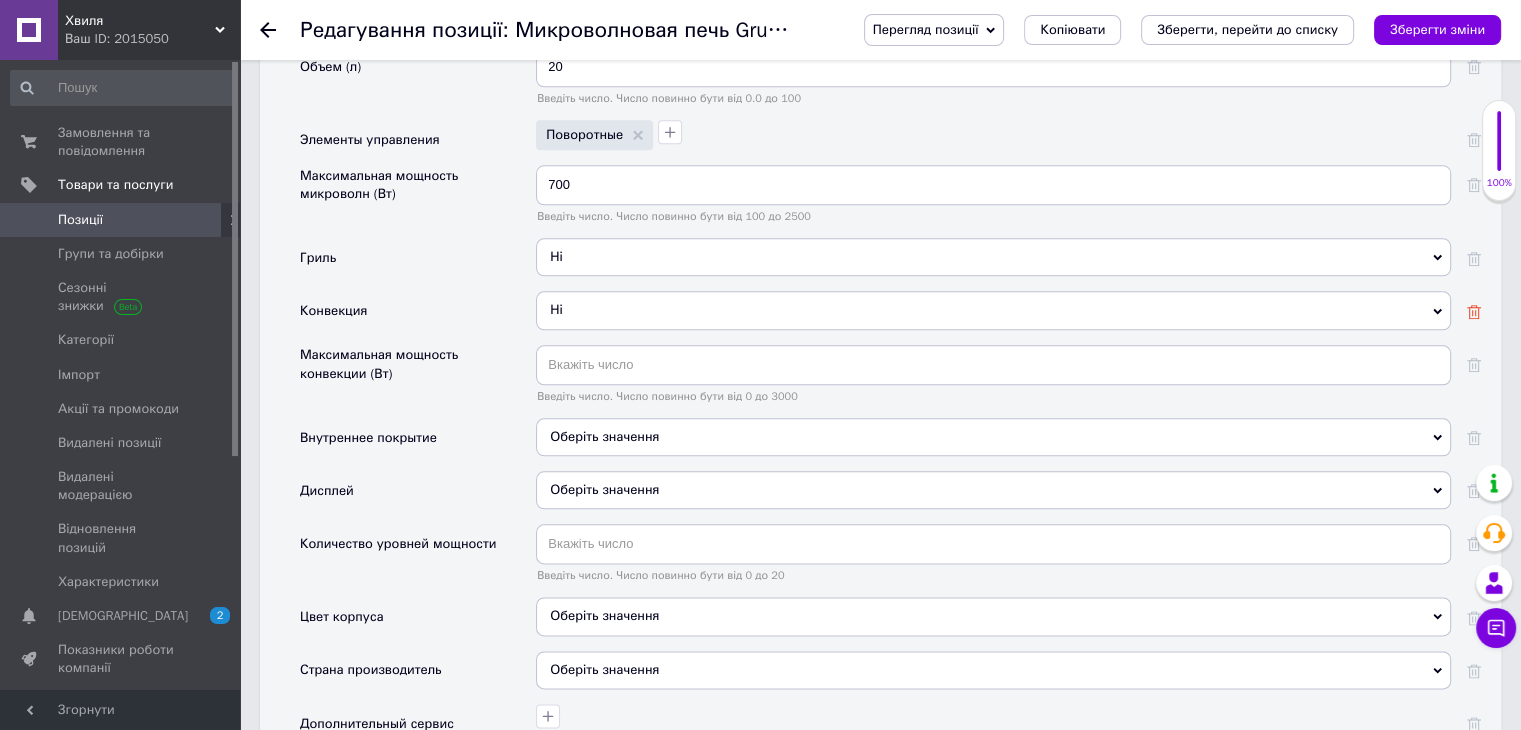 click 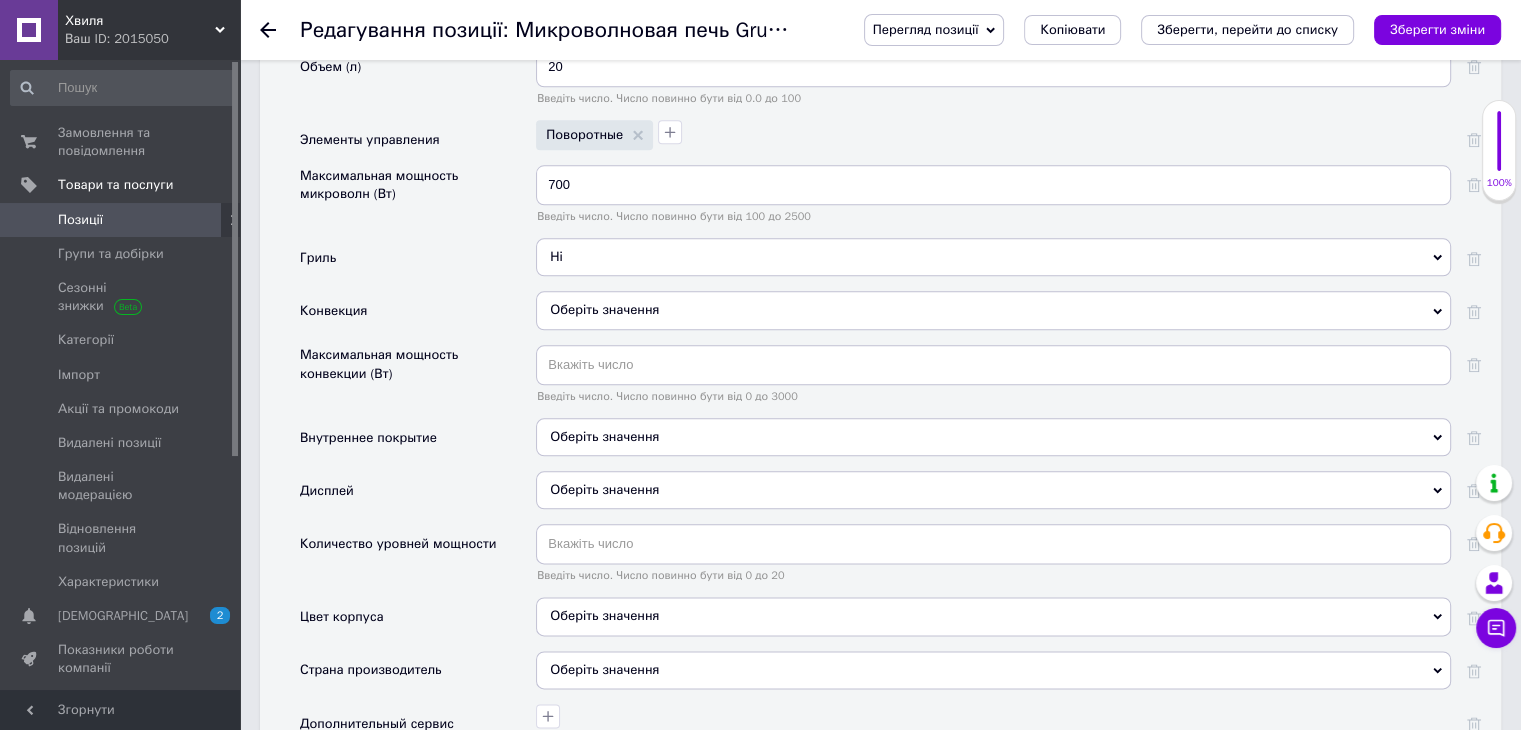 click on "Оберіть значення" at bounding box center (993, 437) 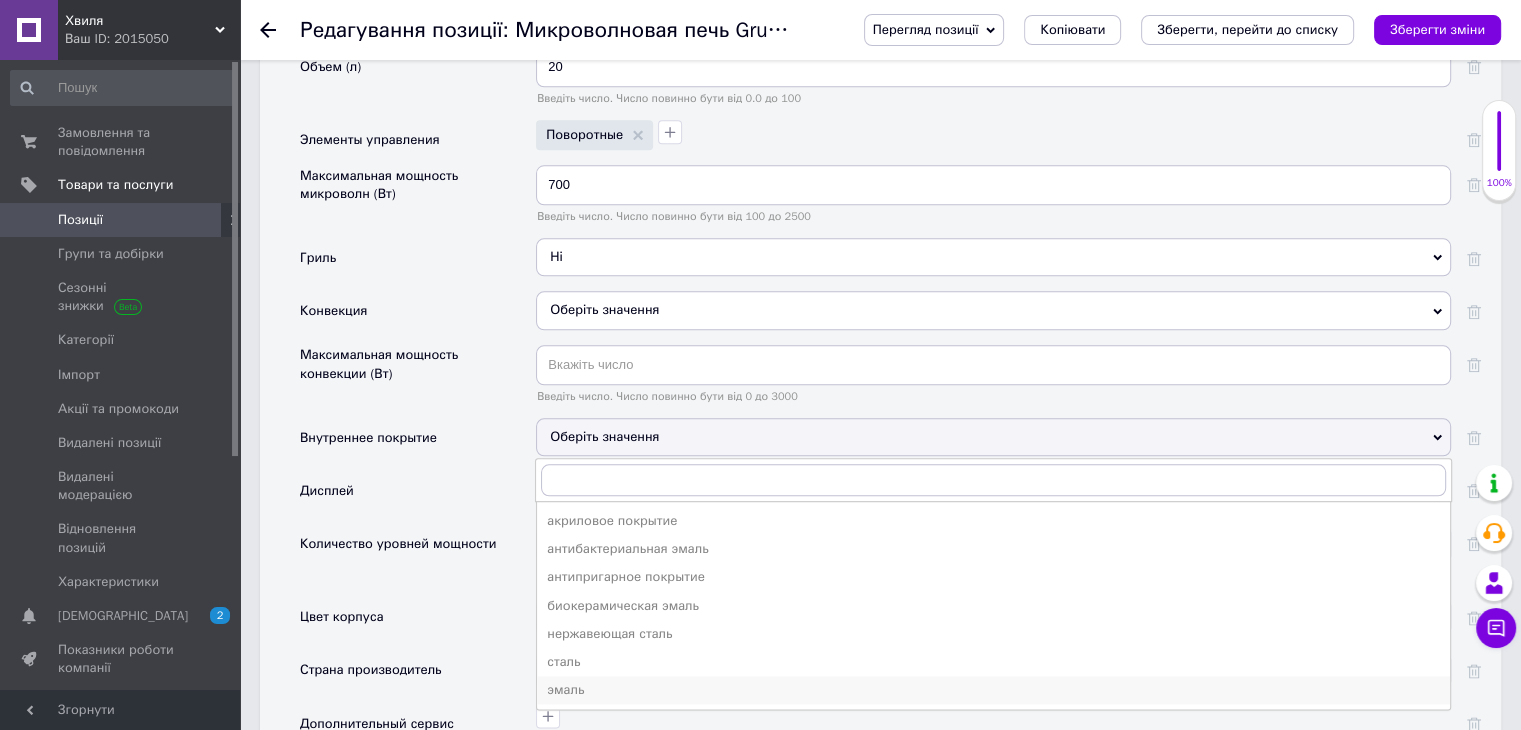click on "эмаль" at bounding box center [993, 690] 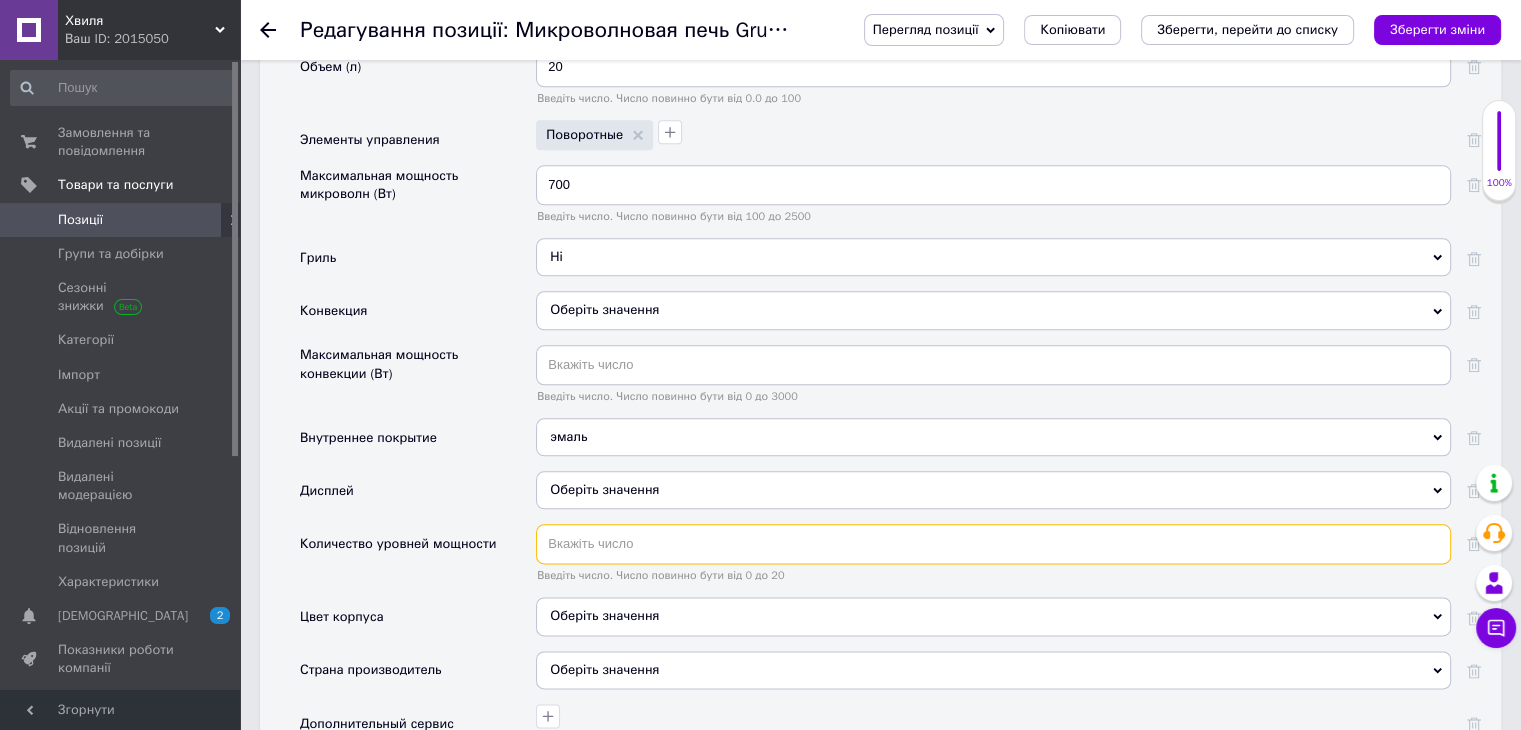 click at bounding box center [993, 544] 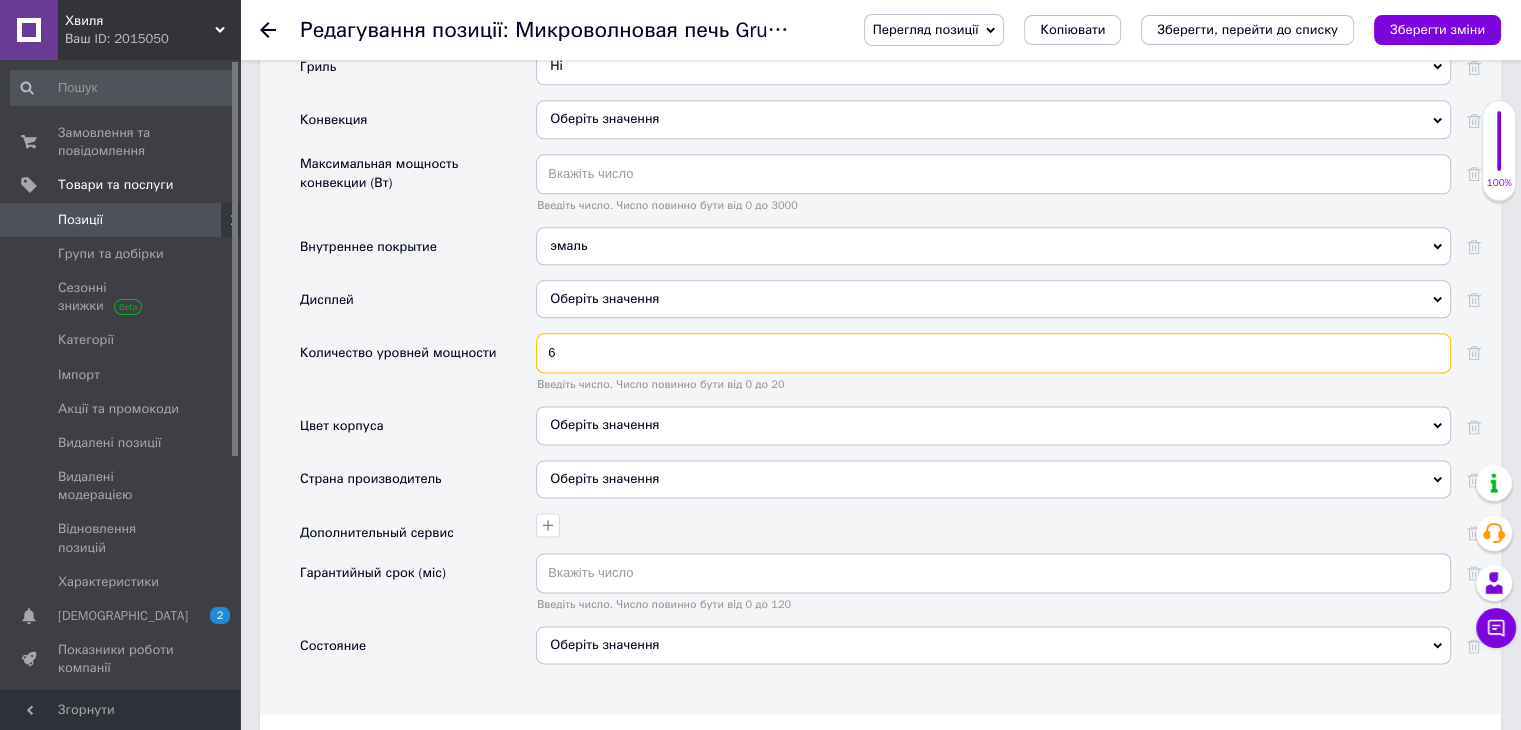 scroll, scrollTop: 2500, scrollLeft: 0, axis: vertical 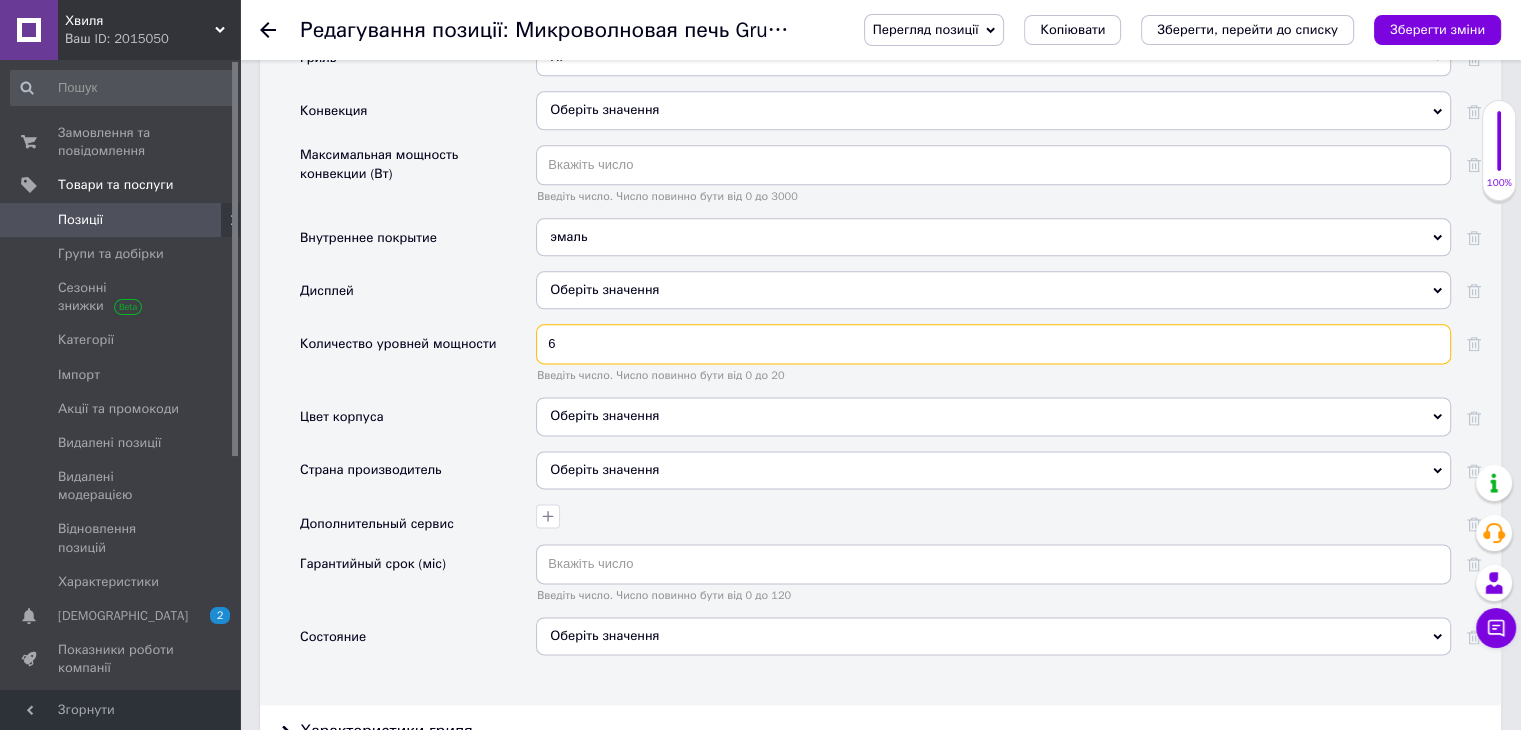 type on "6" 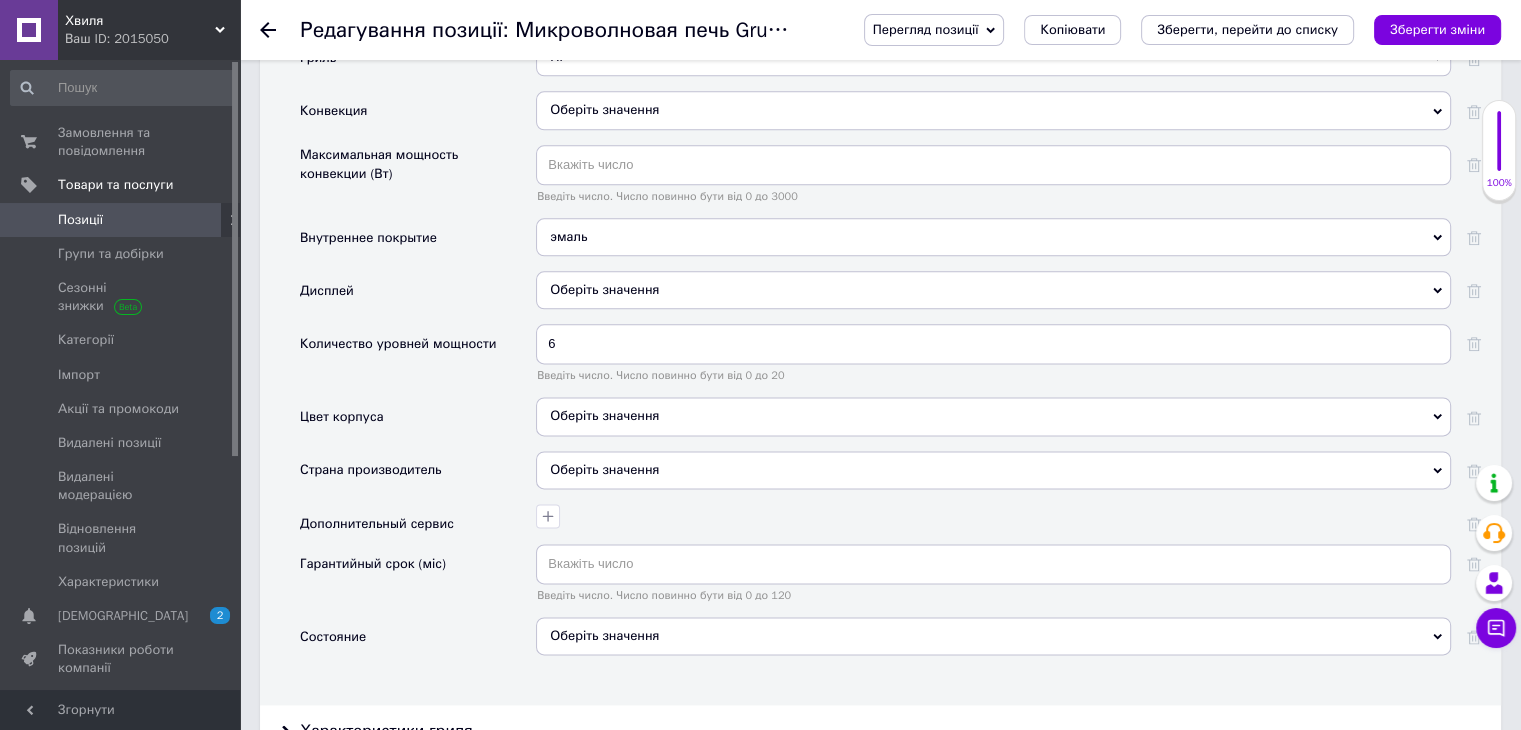 click on "Оберіть значення" at bounding box center (604, 289) 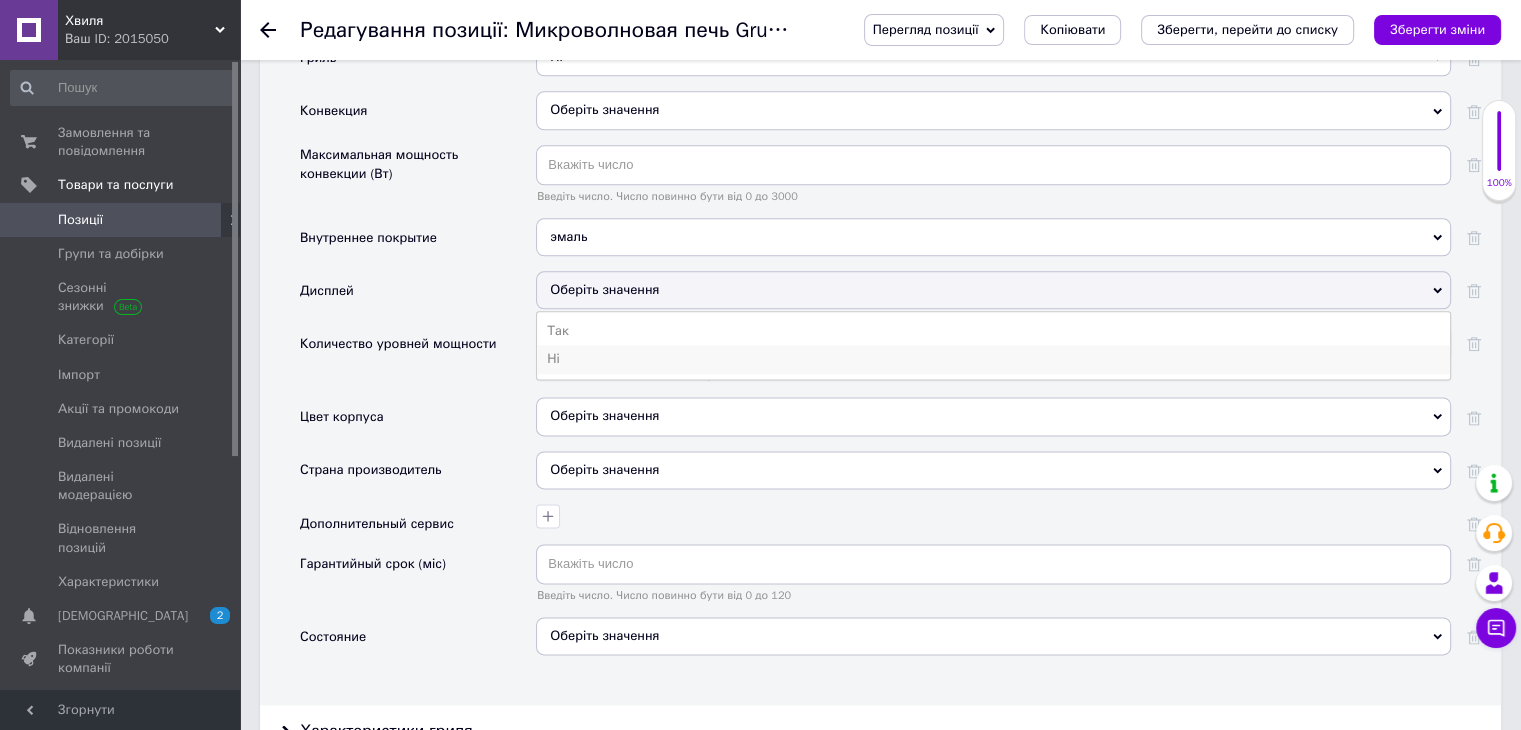 click on "Ні" at bounding box center (993, 359) 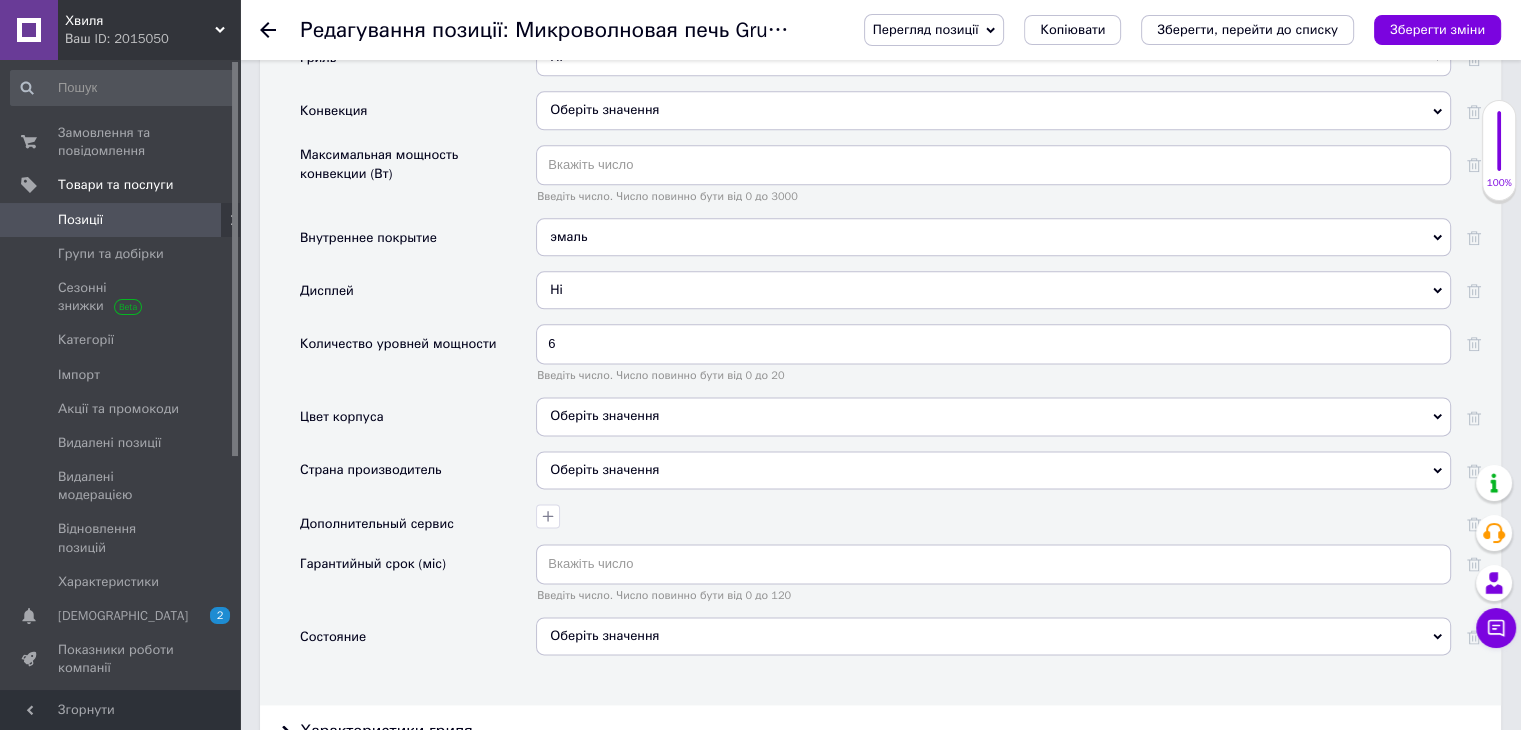 click on "Оберіть значення" at bounding box center [993, 416] 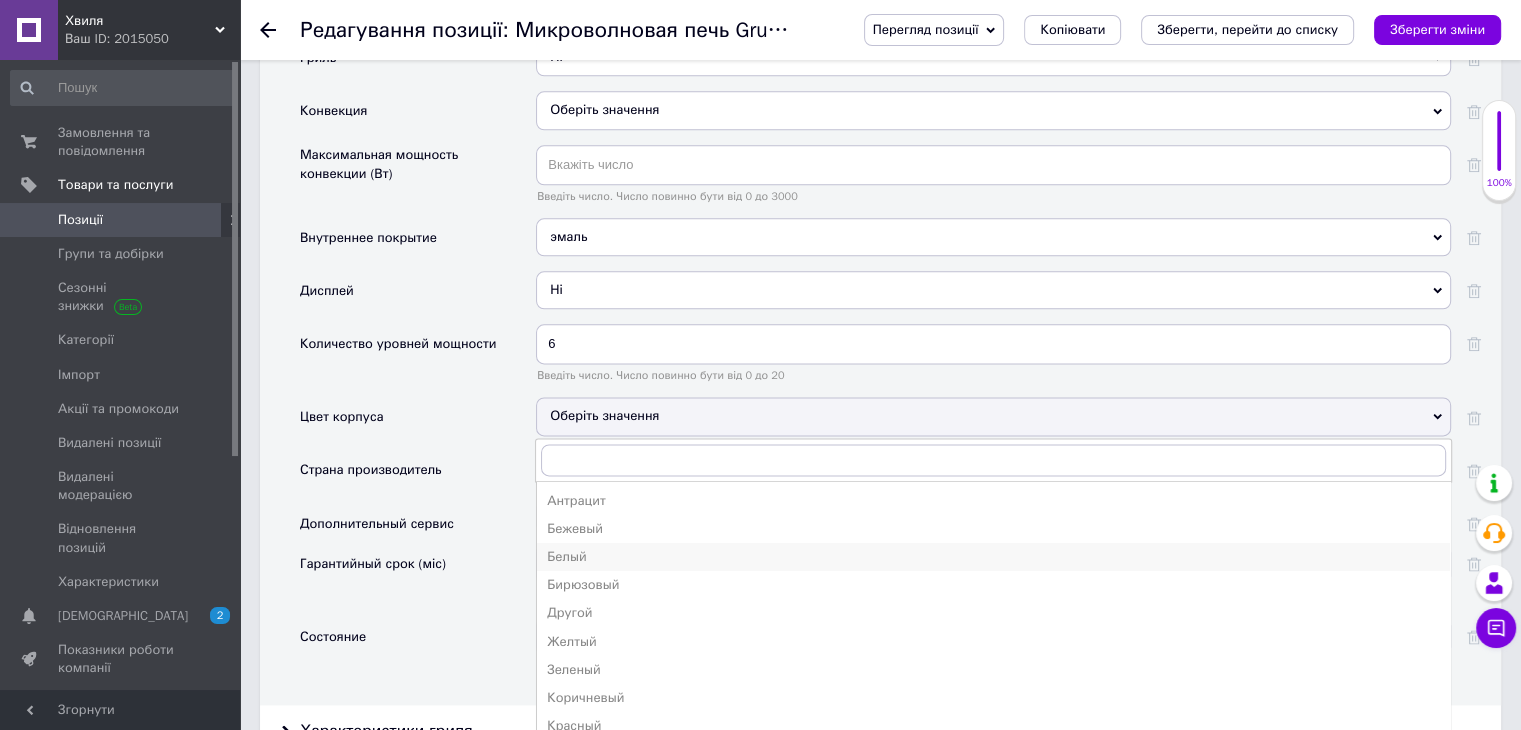 click on "Белый" at bounding box center [993, 557] 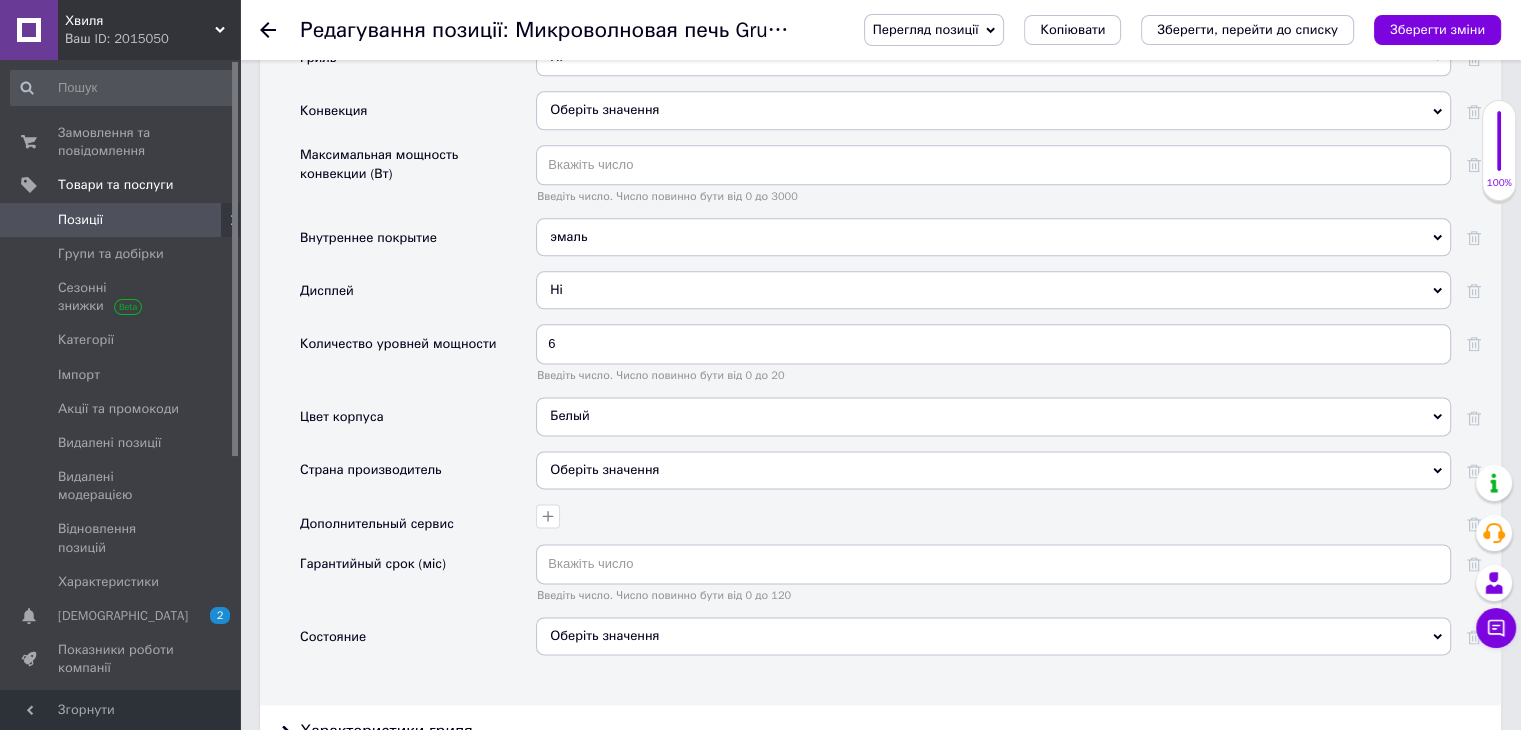click on "Оберіть значення" at bounding box center (993, 470) 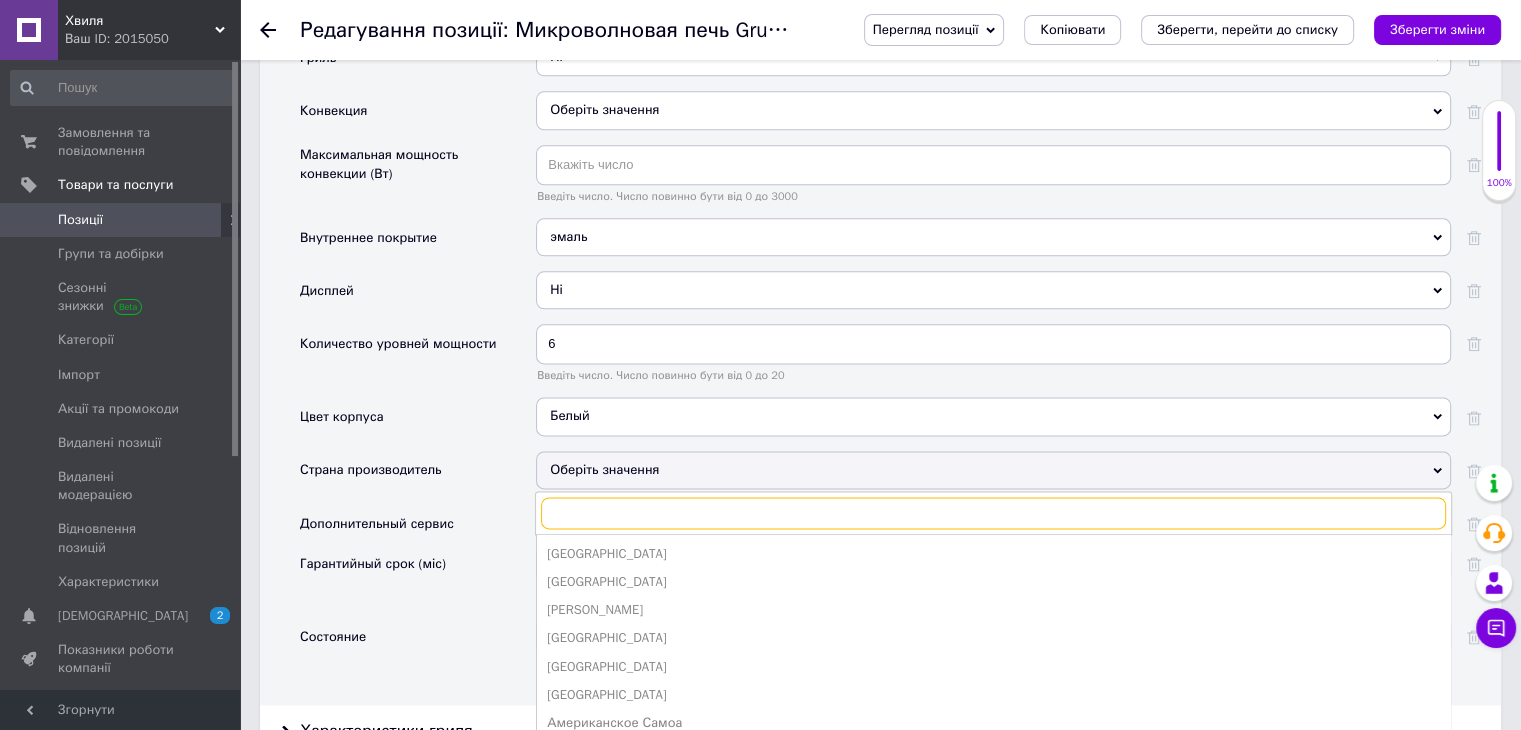 click at bounding box center [993, 513] 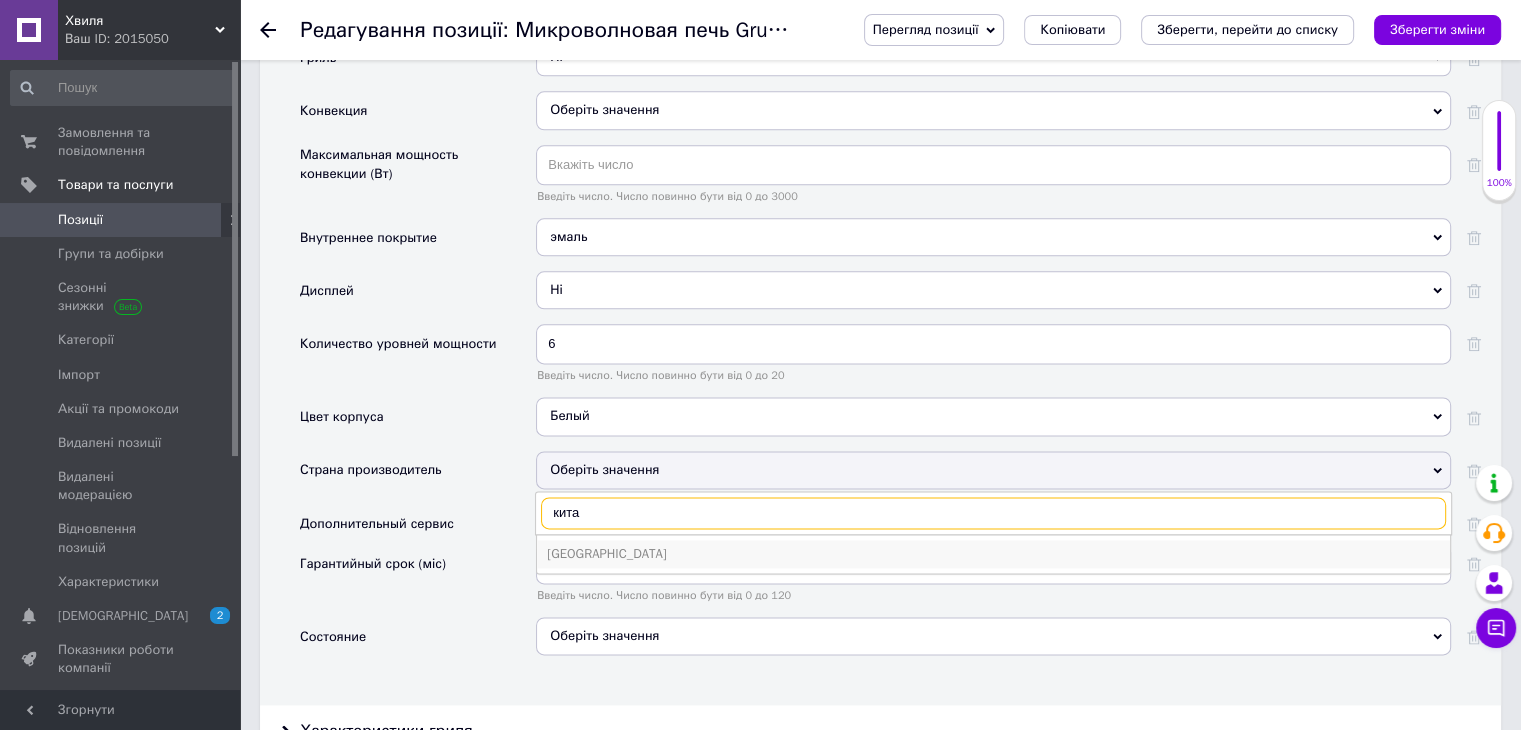 type on "кита" 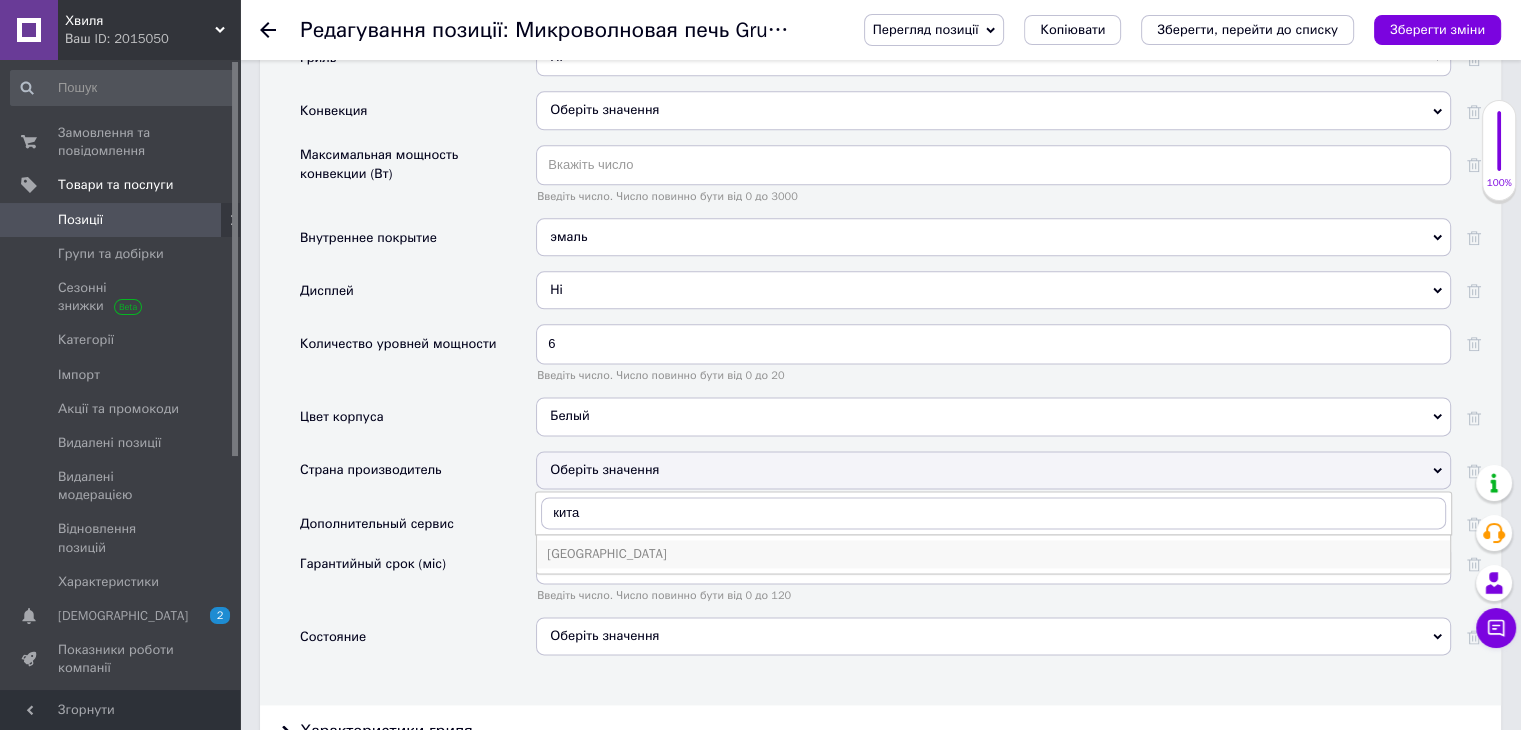 click on "Китай" at bounding box center (993, 554) 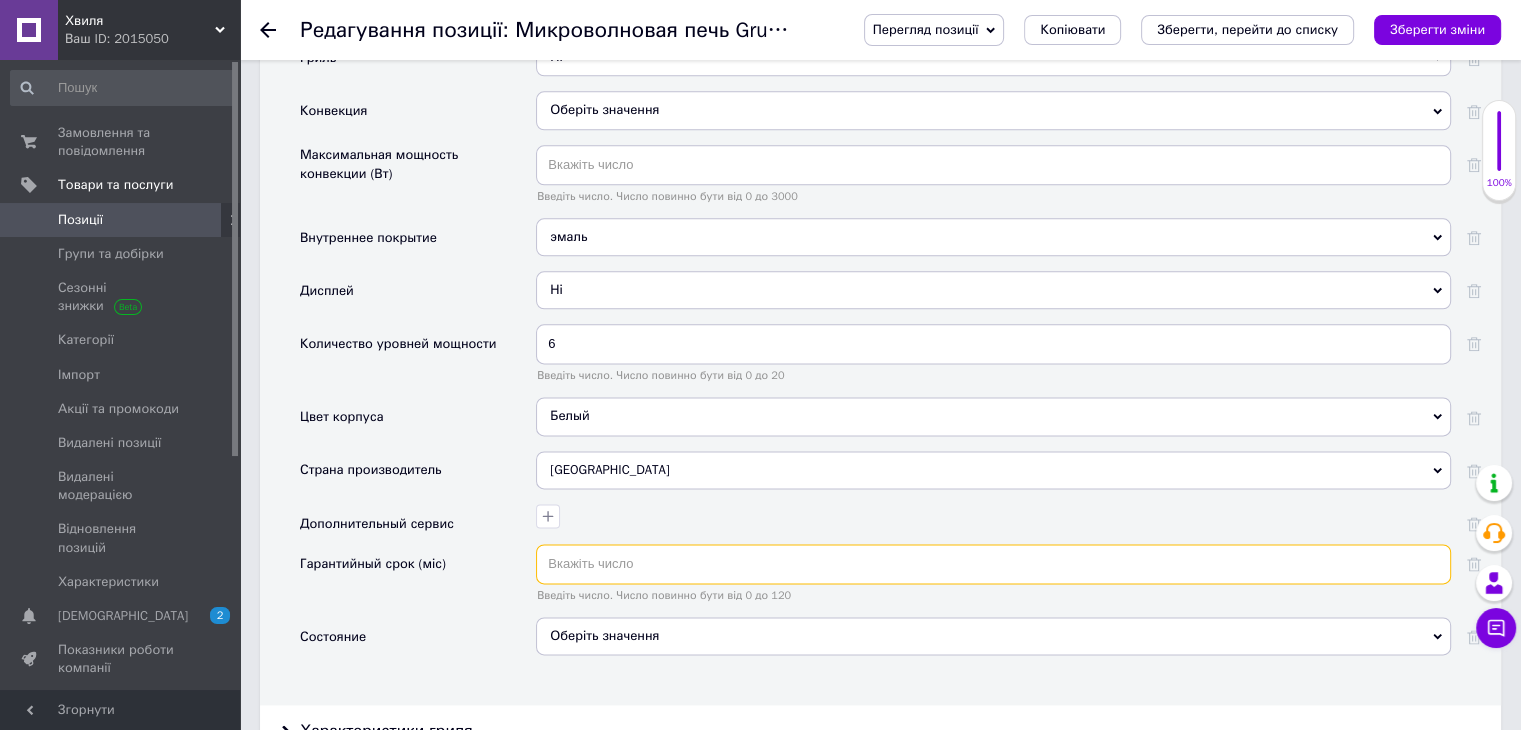 click at bounding box center [993, 564] 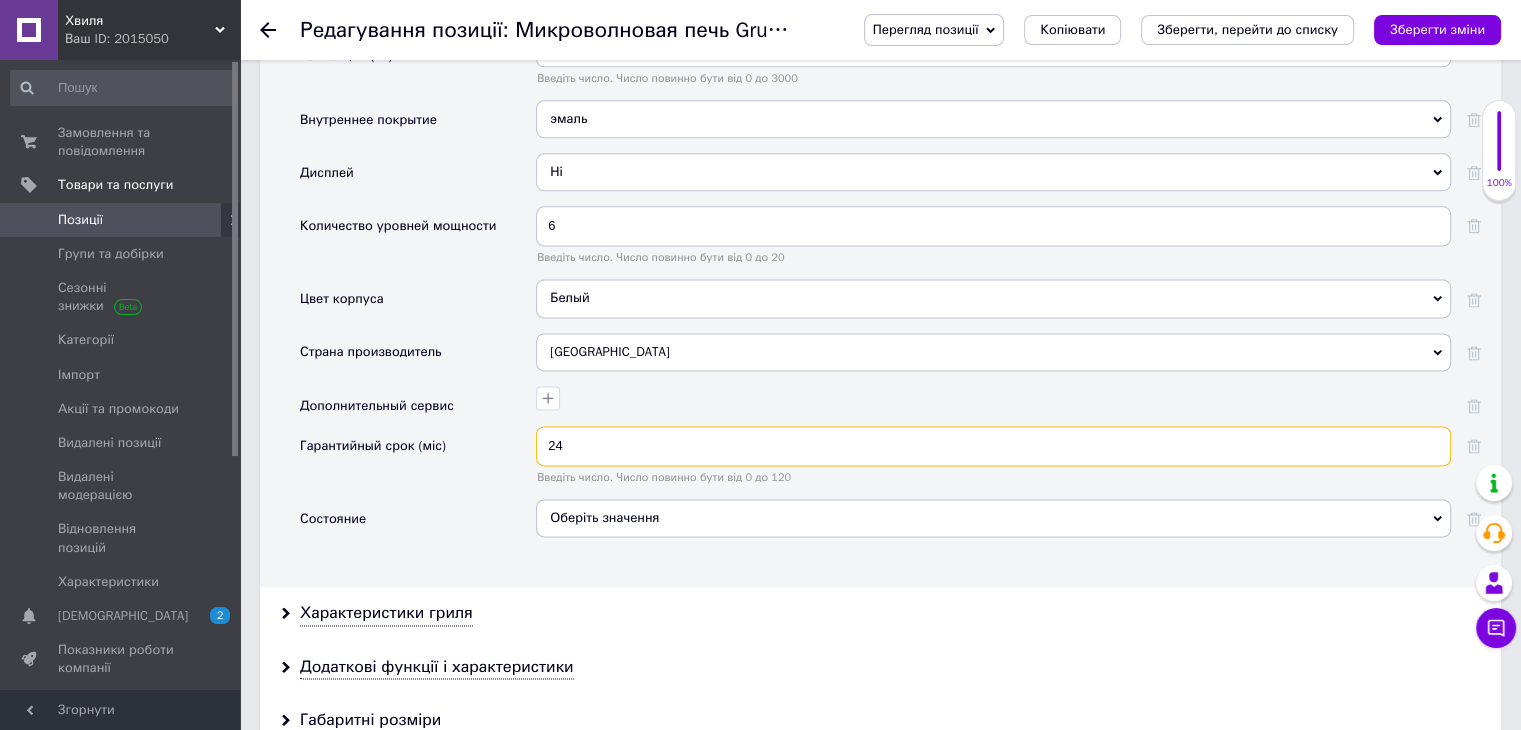 scroll, scrollTop: 2700, scrollLeft: 0, axis: vertical 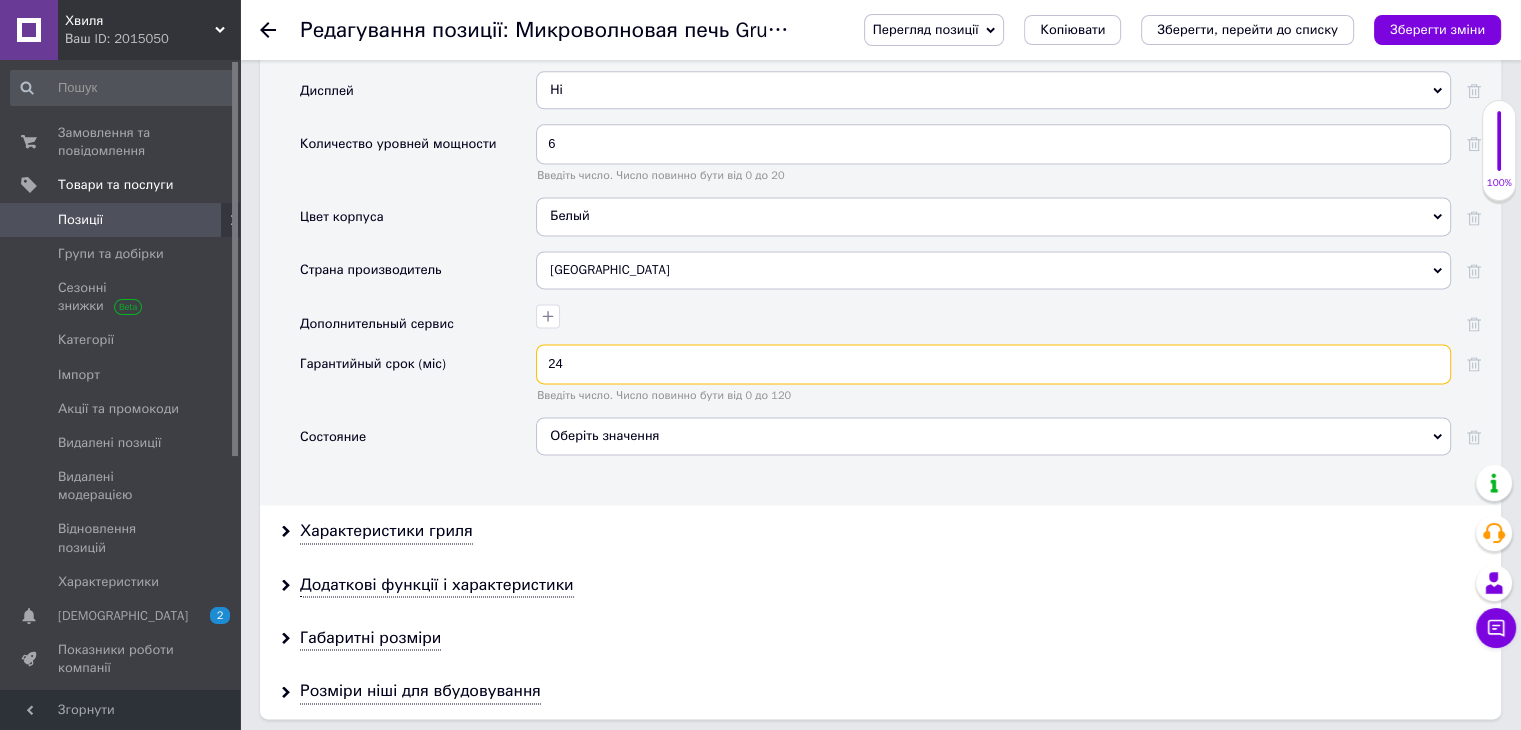 type on "24" 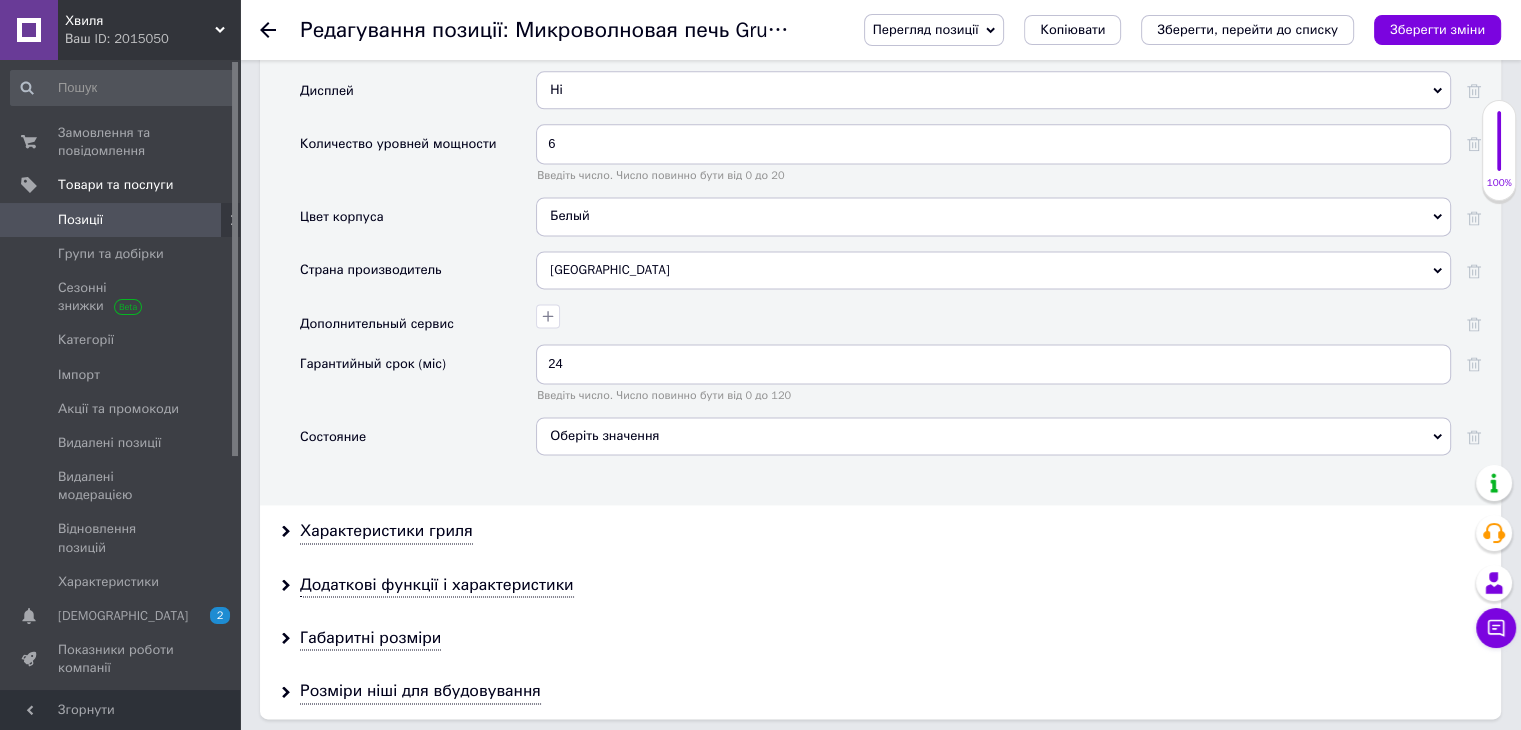 click on "Оберіть значення" at bounding box center [993, 436] 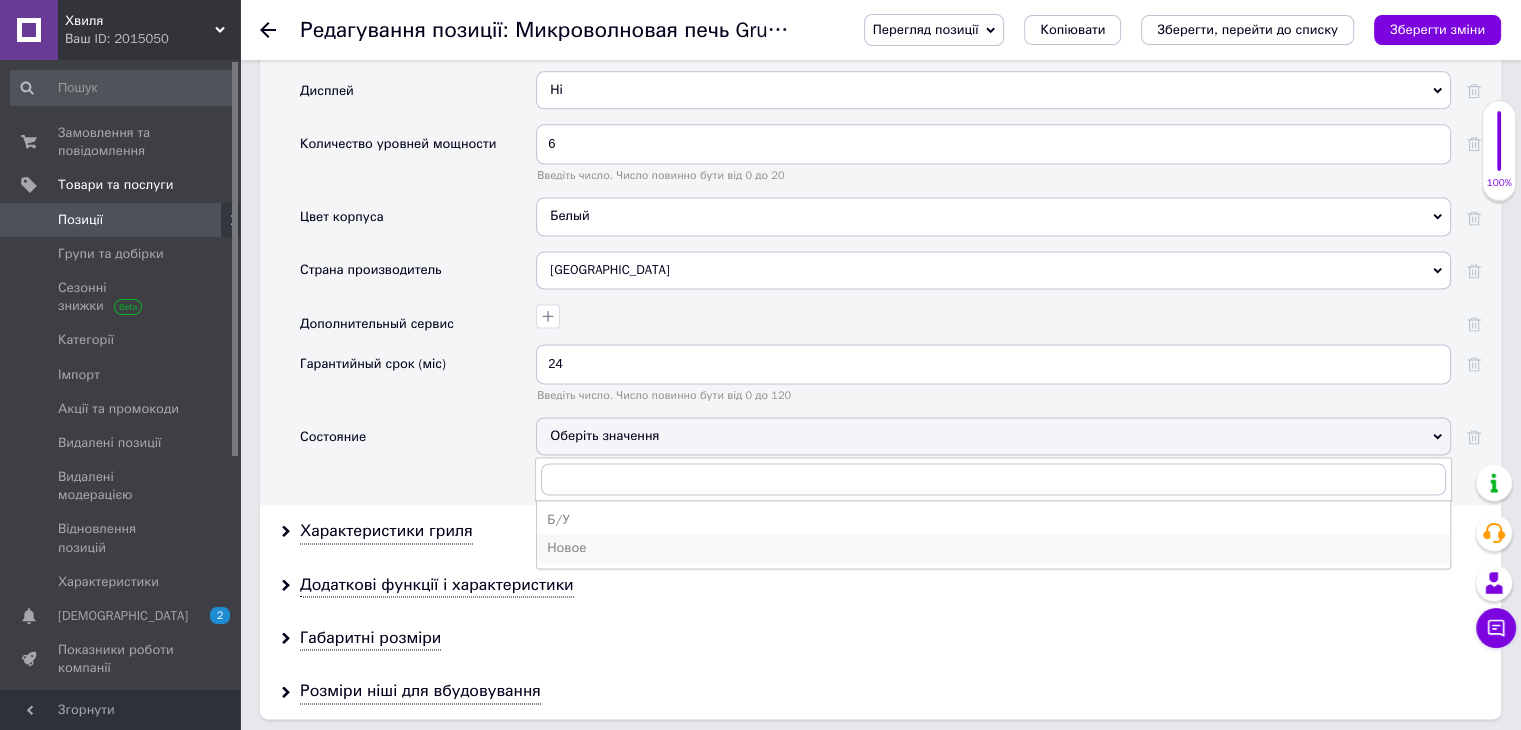 click on "Новое" at bounding box center (993, 548) 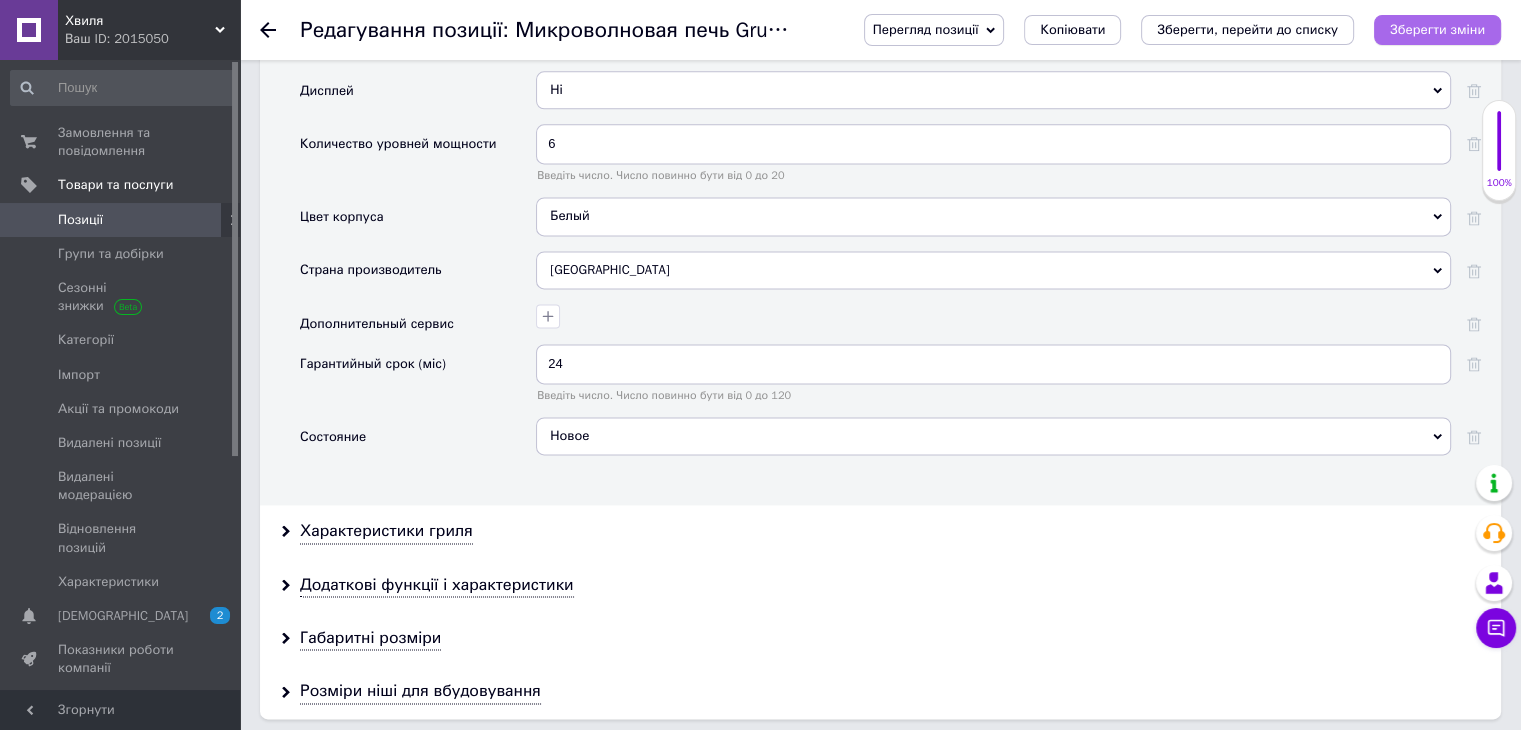 click on "Зберегти зміни" at bounding box center [1437, 29] 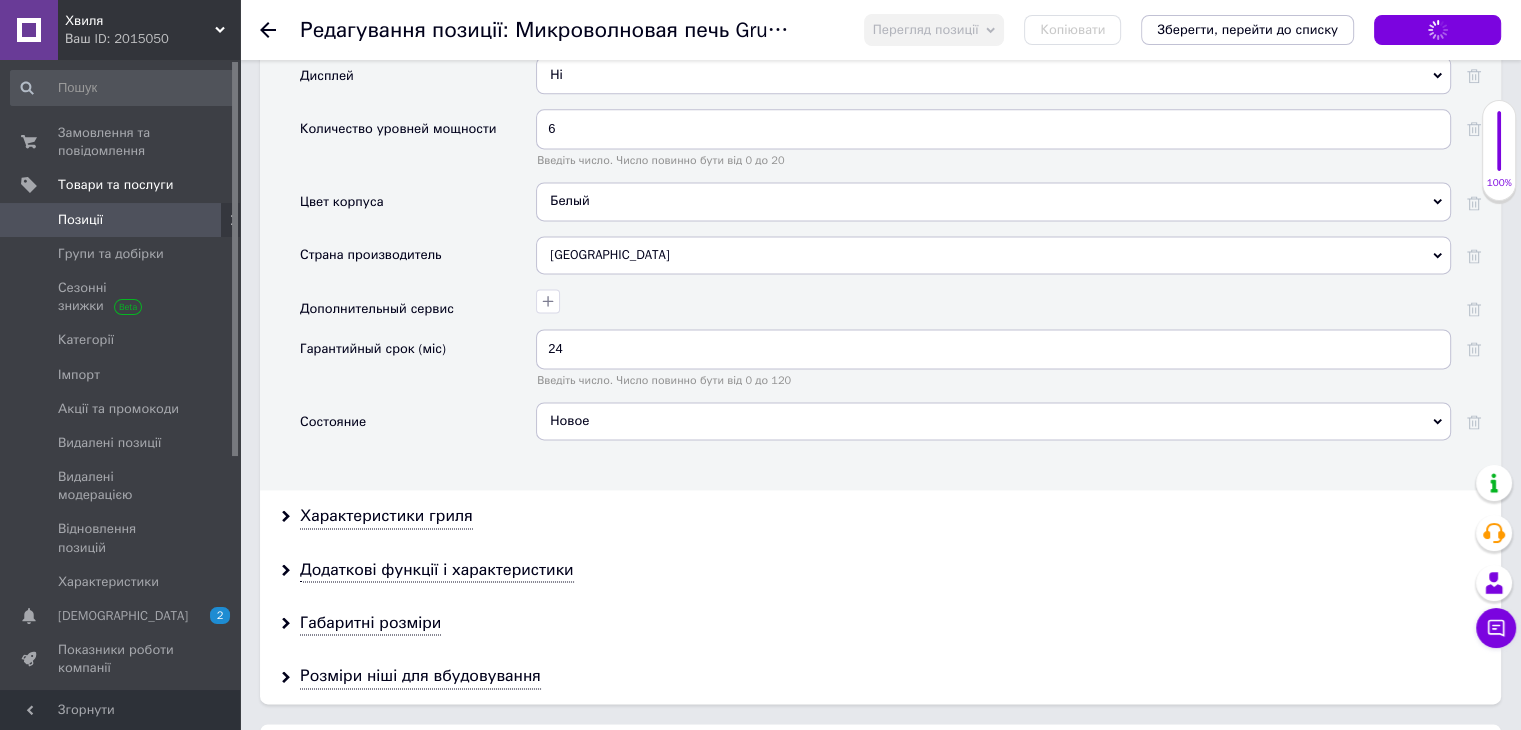 scroll, scrollTop: 2800, scrollLeft: 0, axis: vertical 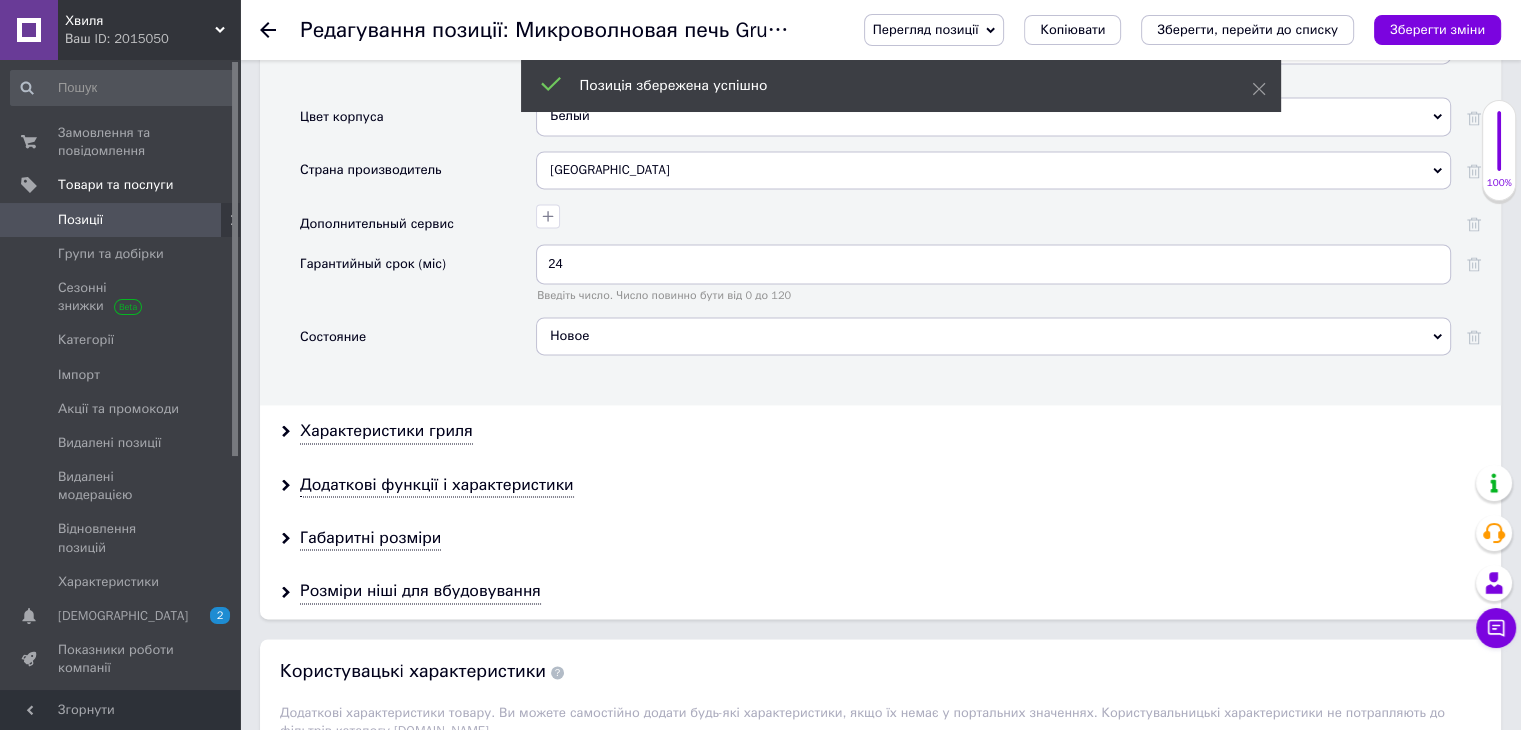 click on "Характеристики гриля" at bounding box center (880, 431) 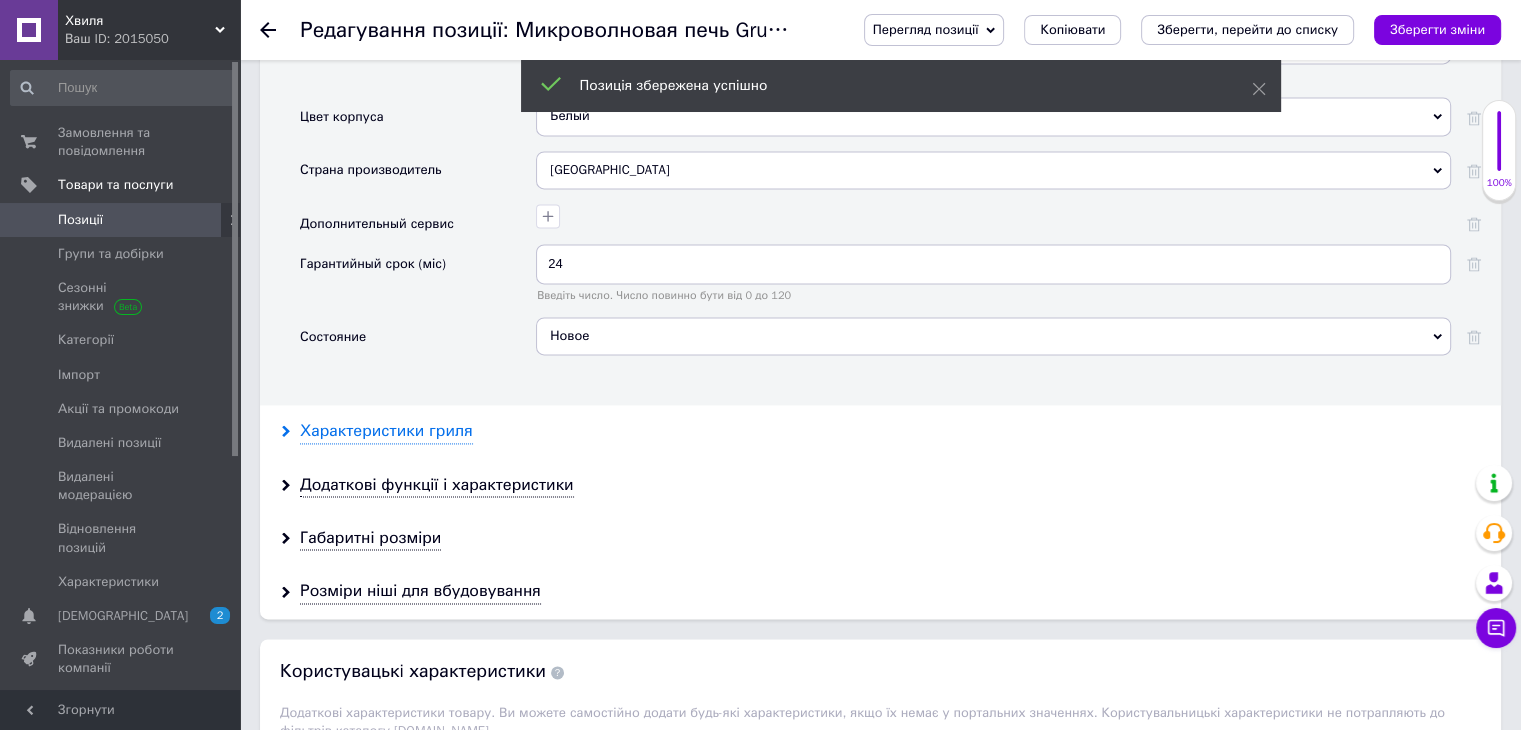 click on "Характеристики гриля" at bounding box center (386, 431) 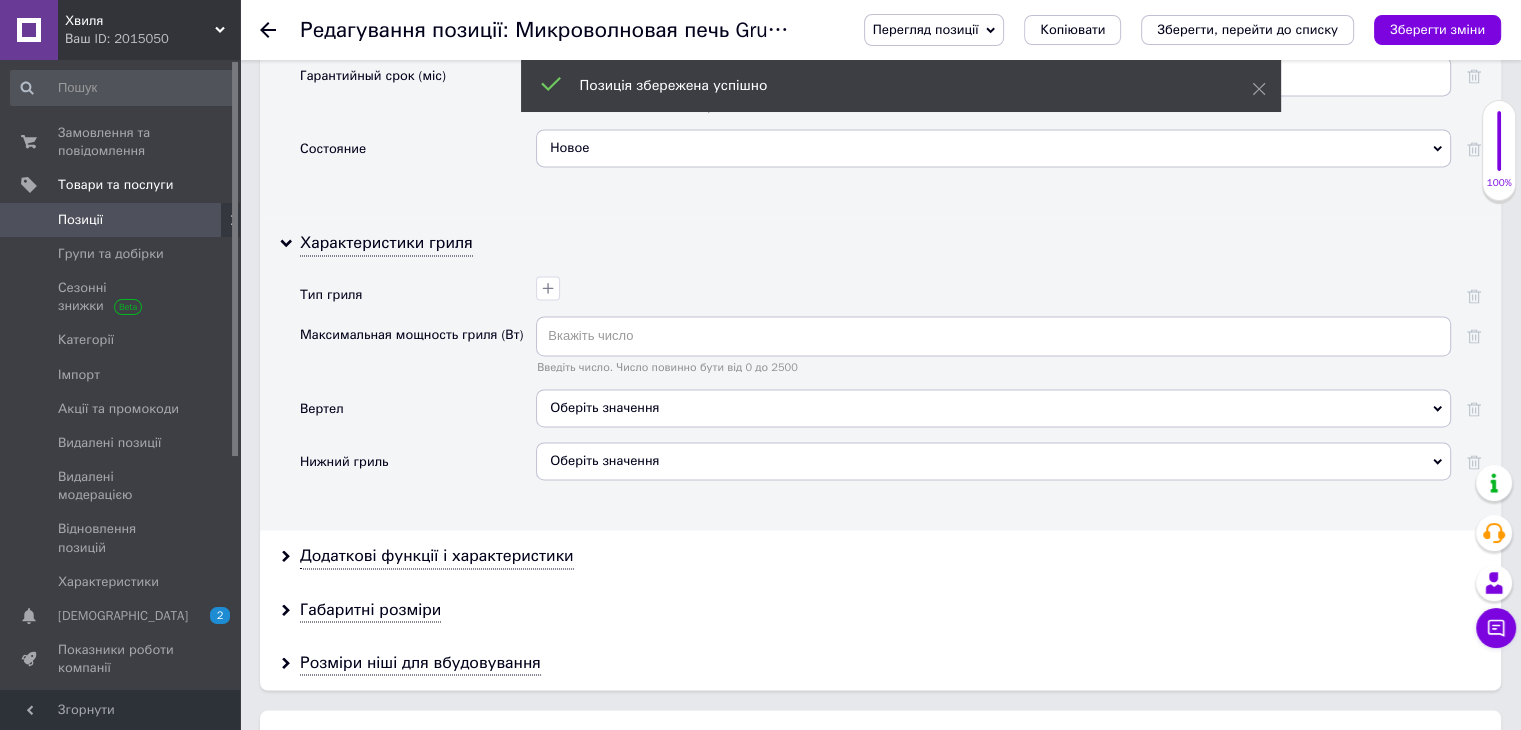scroll, scrollTop: 3000, scrollLeft: 0, axis: vertical 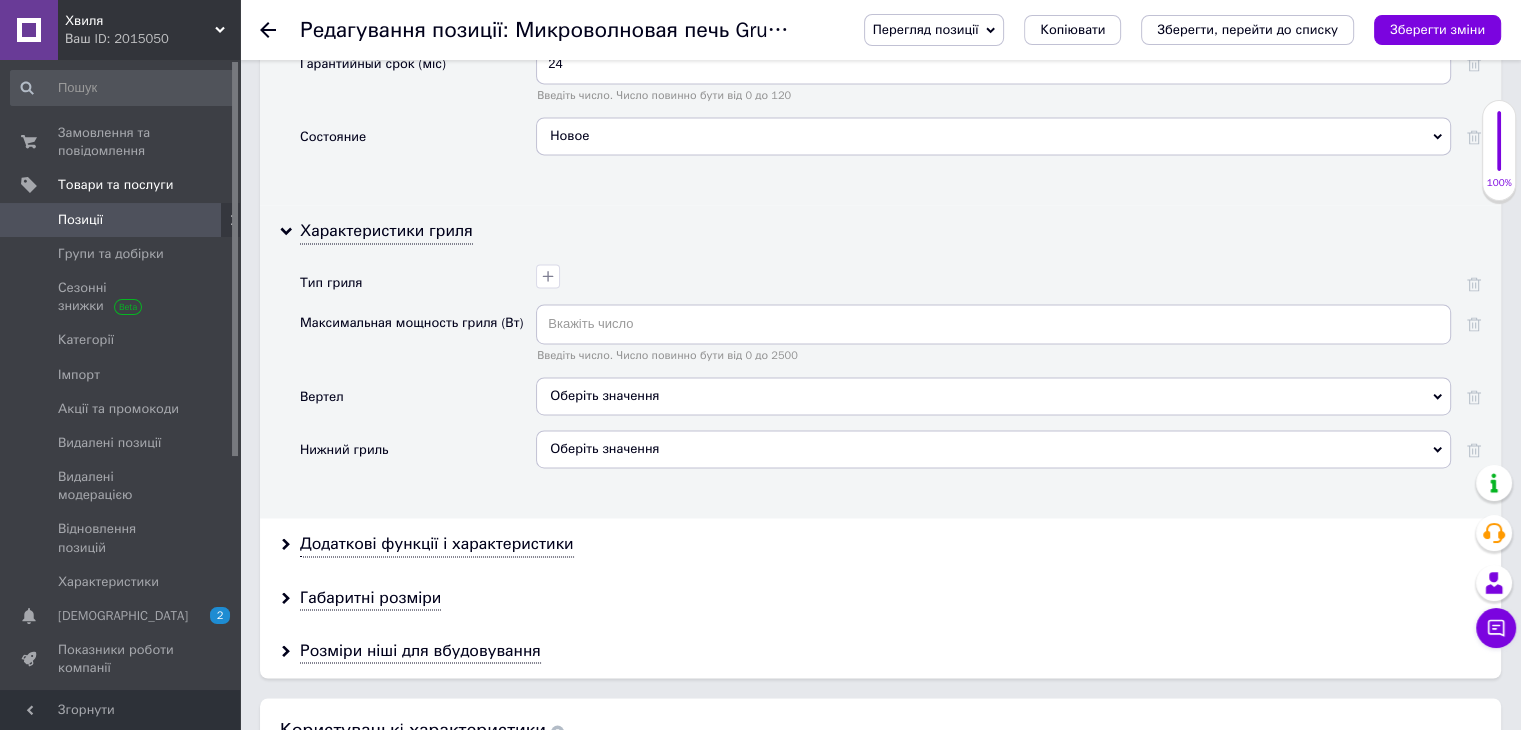 click on "Оберіть значення" at bounding box center (604, 448) 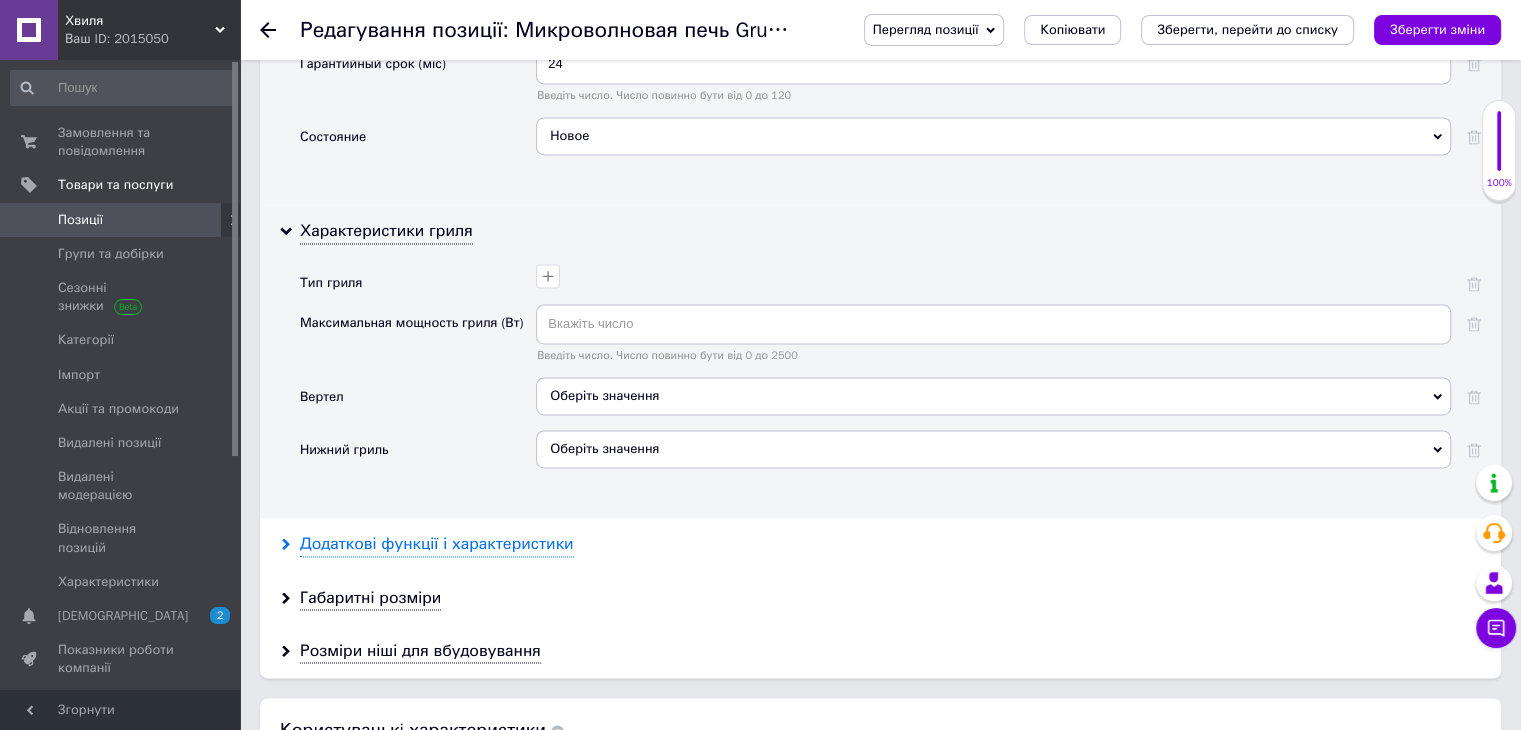 click on "Додаткові функції і характеристики" at bounding box center [437, 544] 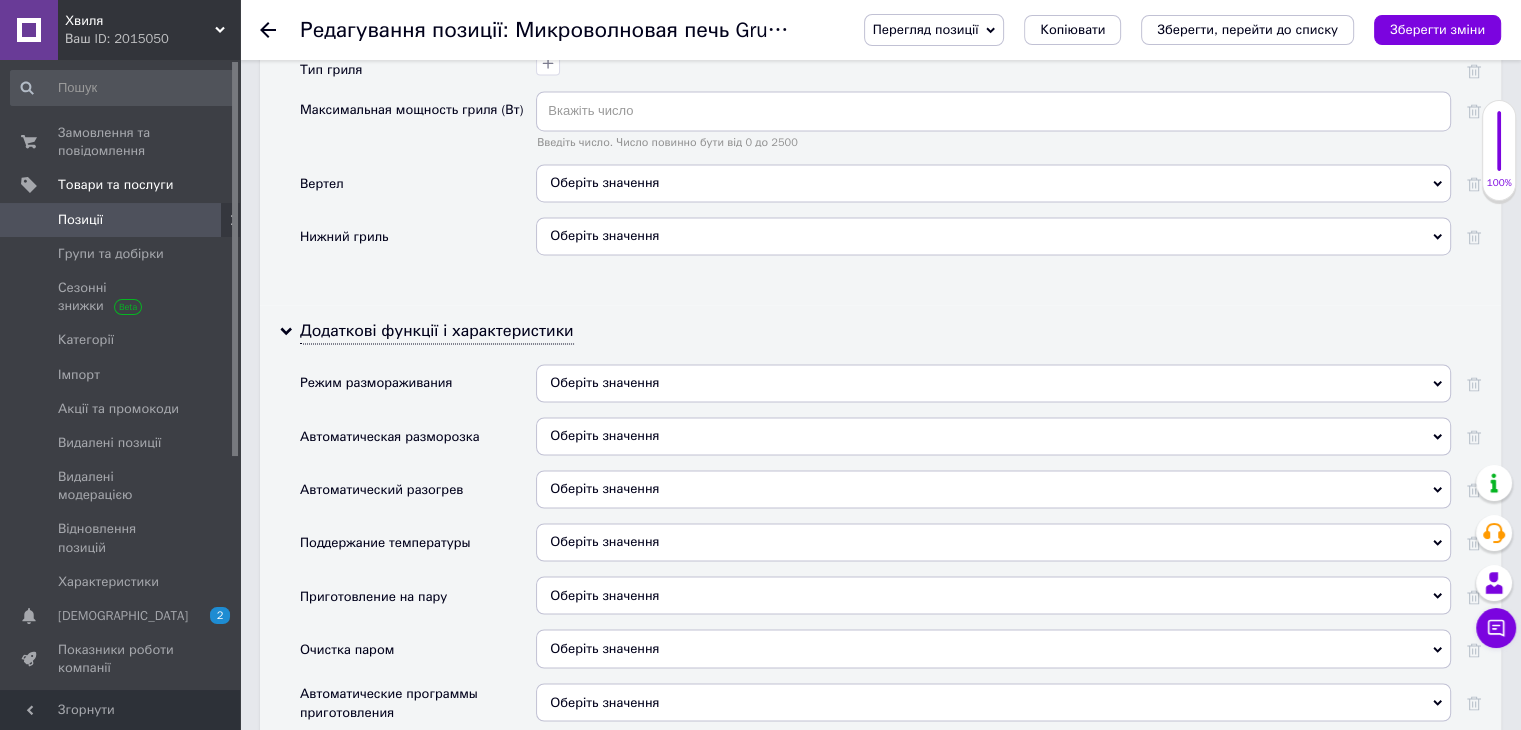 scroll, scrollTop: 3300, scrollLeft: 0, axis: vertical 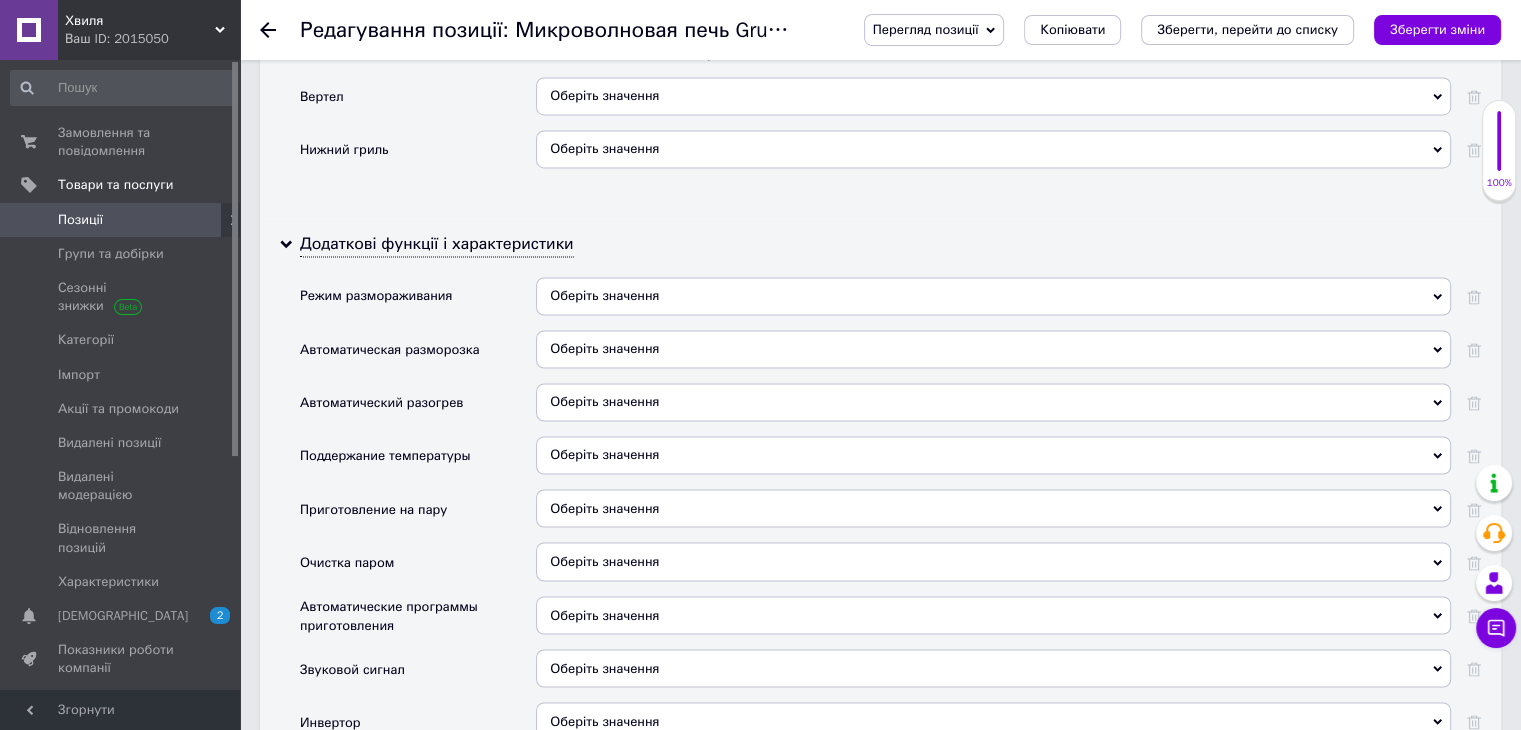 click on "Оберіть значення" at bounding box center [604, 295] 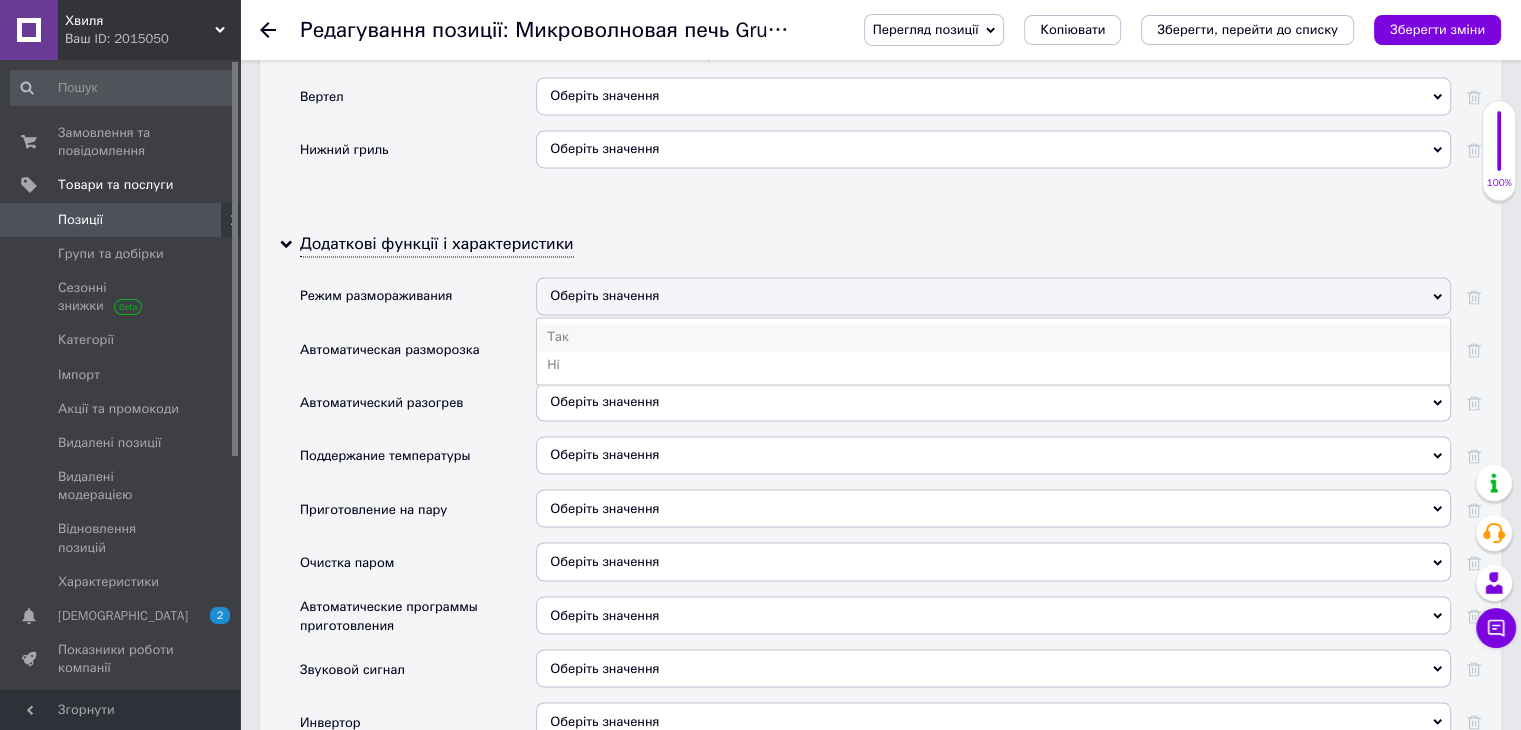 click on "Так" at bounding box center (993, 337) 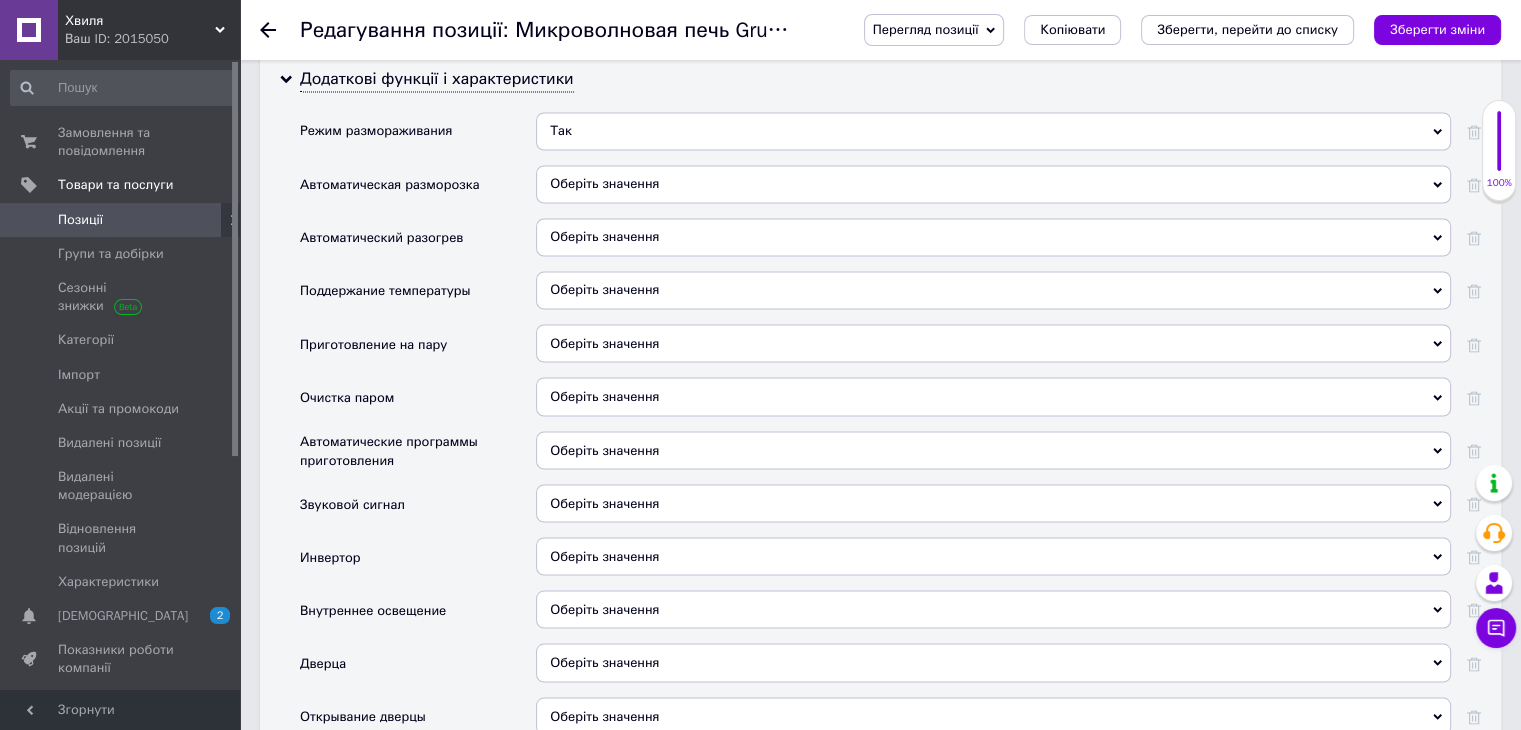 scroll, scrollTop: 3500, scrollLeft: 0, axis: vertical 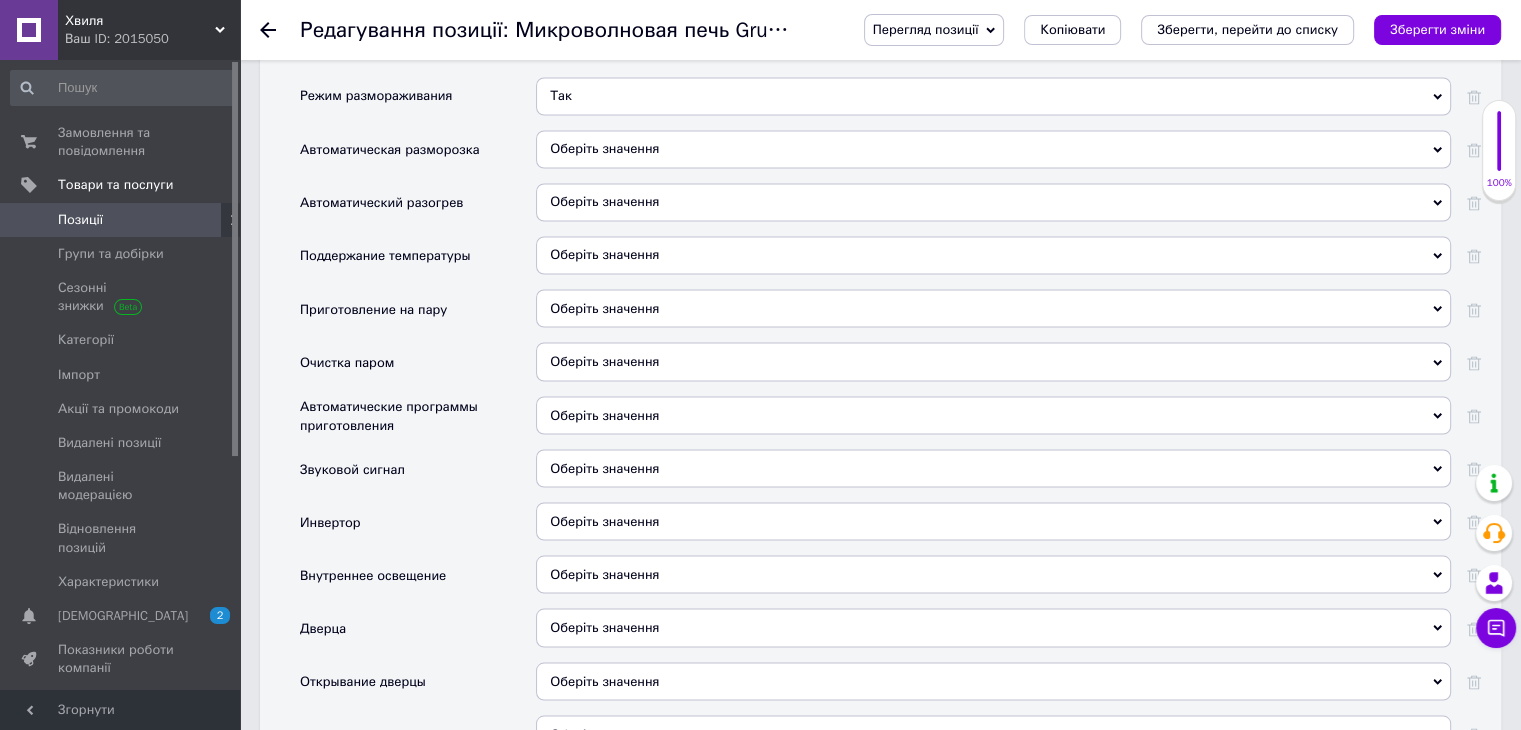 click on "Оберіть значення" at bounding box center (604, 360) 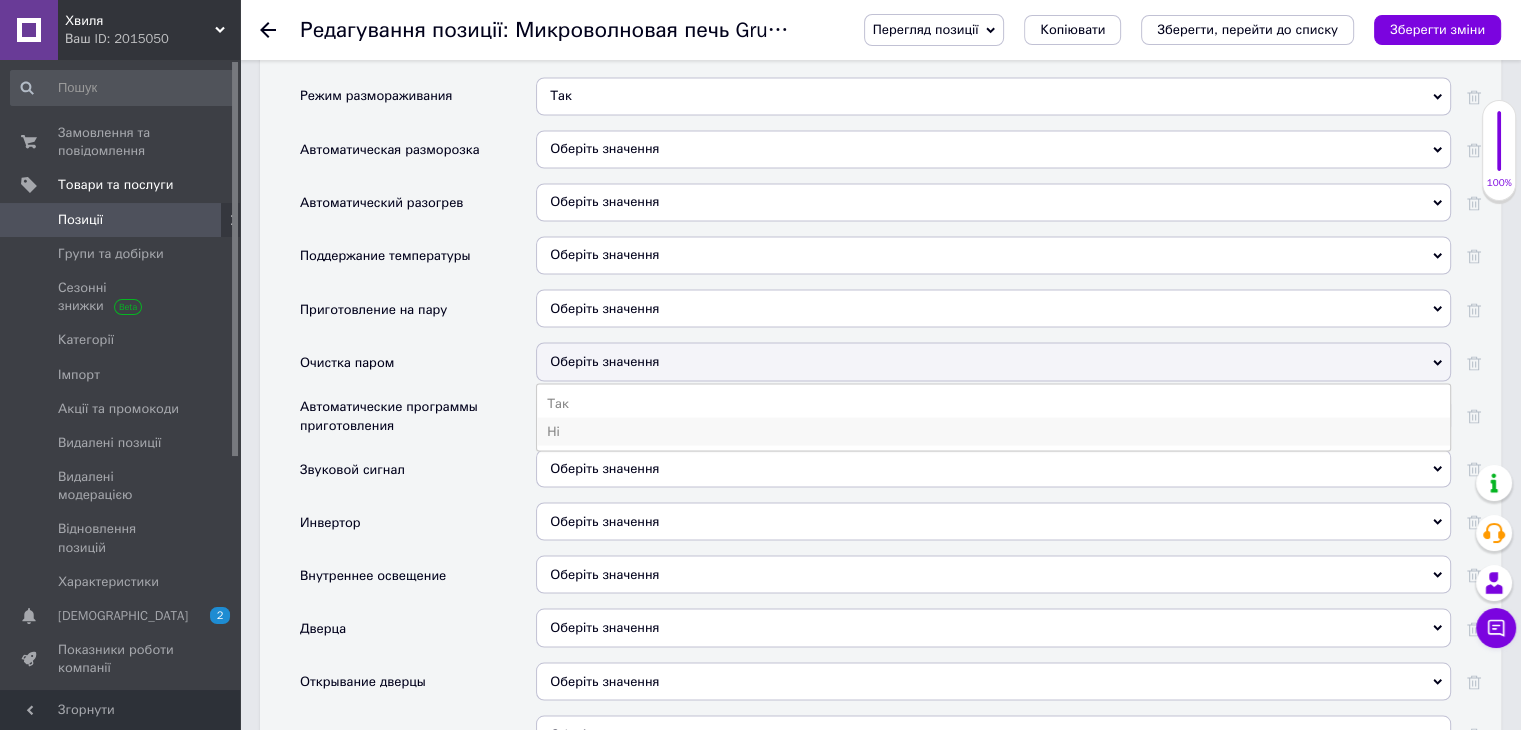 click on "Ні" at bounding box center [993, 431] 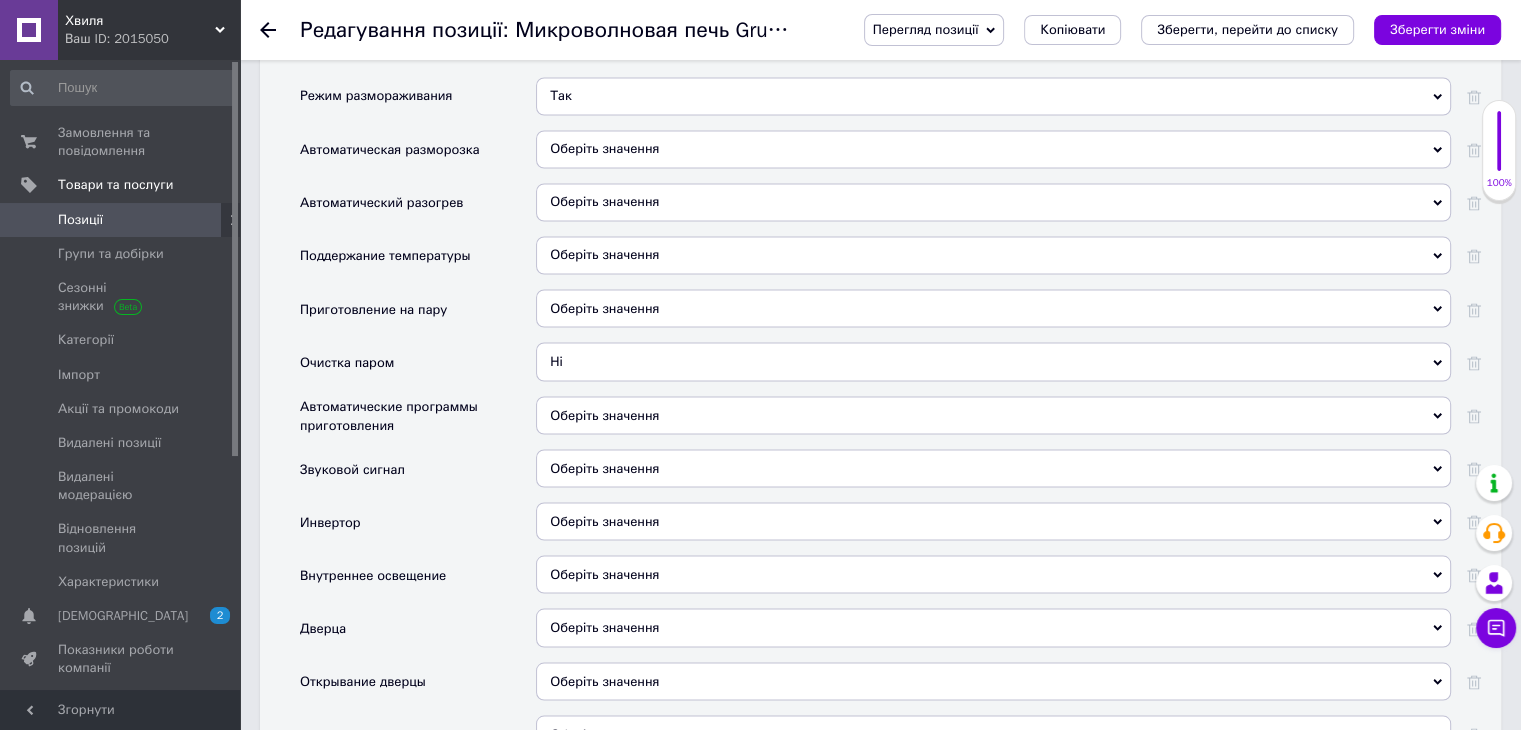 click on "Оберіть значення" at bounding box center [604, 414] 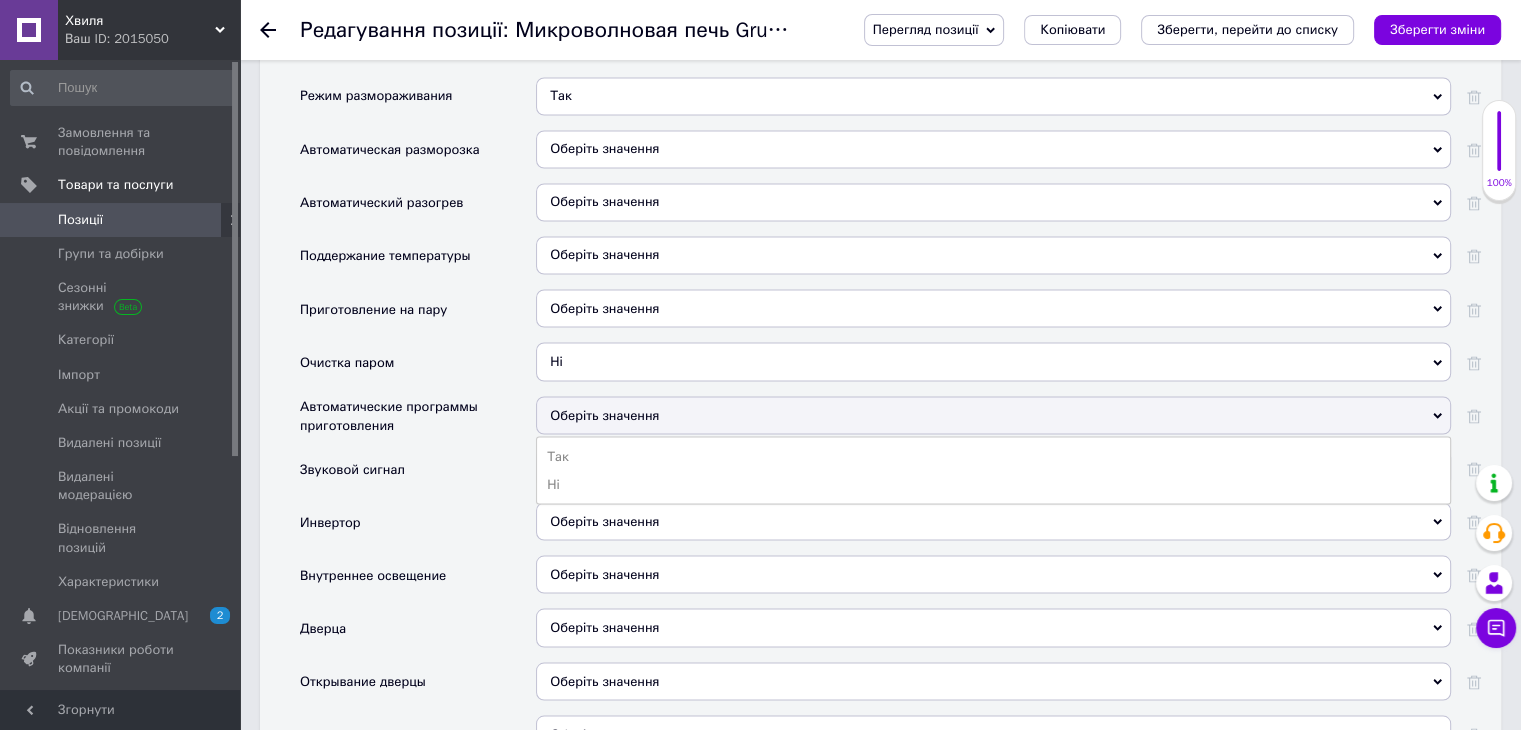 click on "Очистка паром" at bounding box center [418, 368] 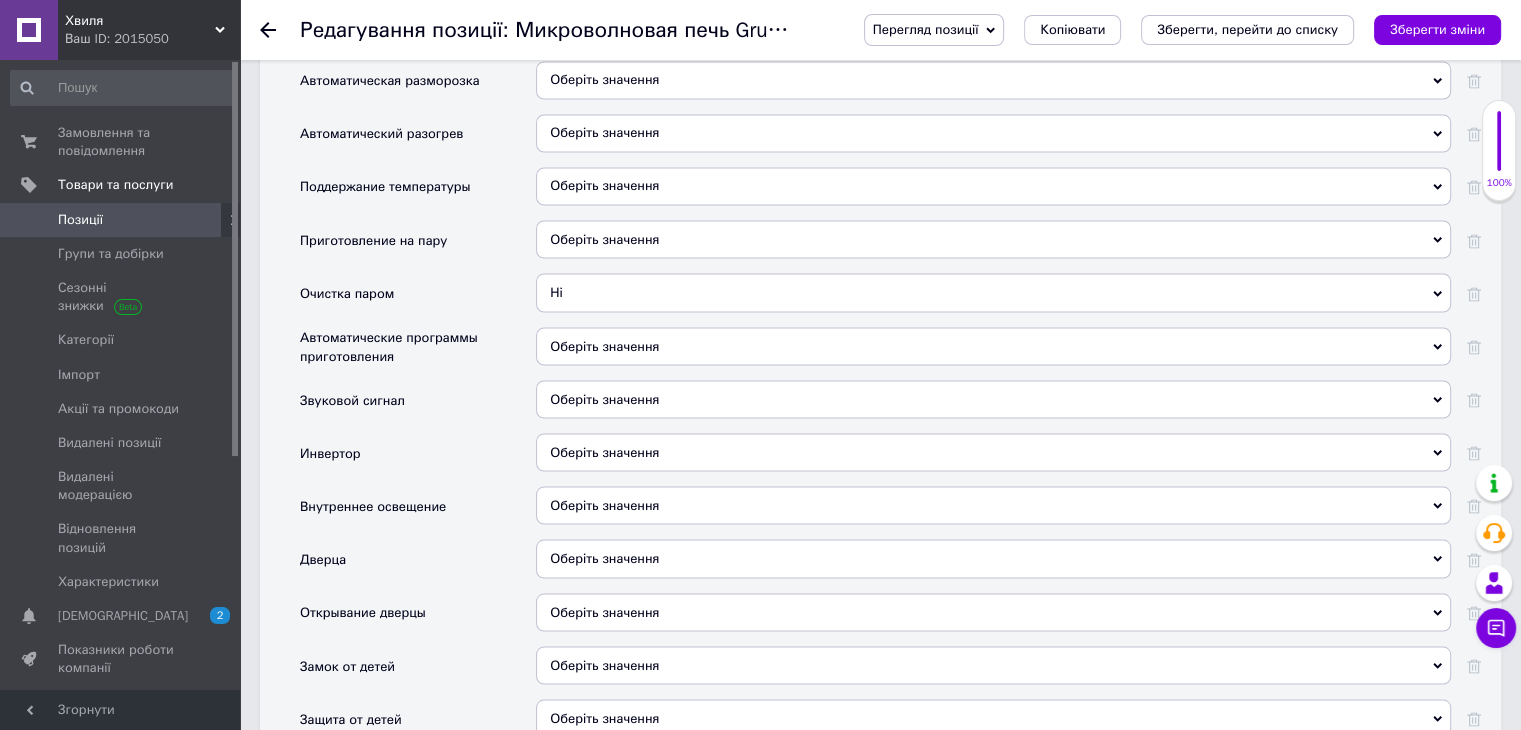 scroll, scrollTop: 3600, scrollLeft: 0, axis: vertical 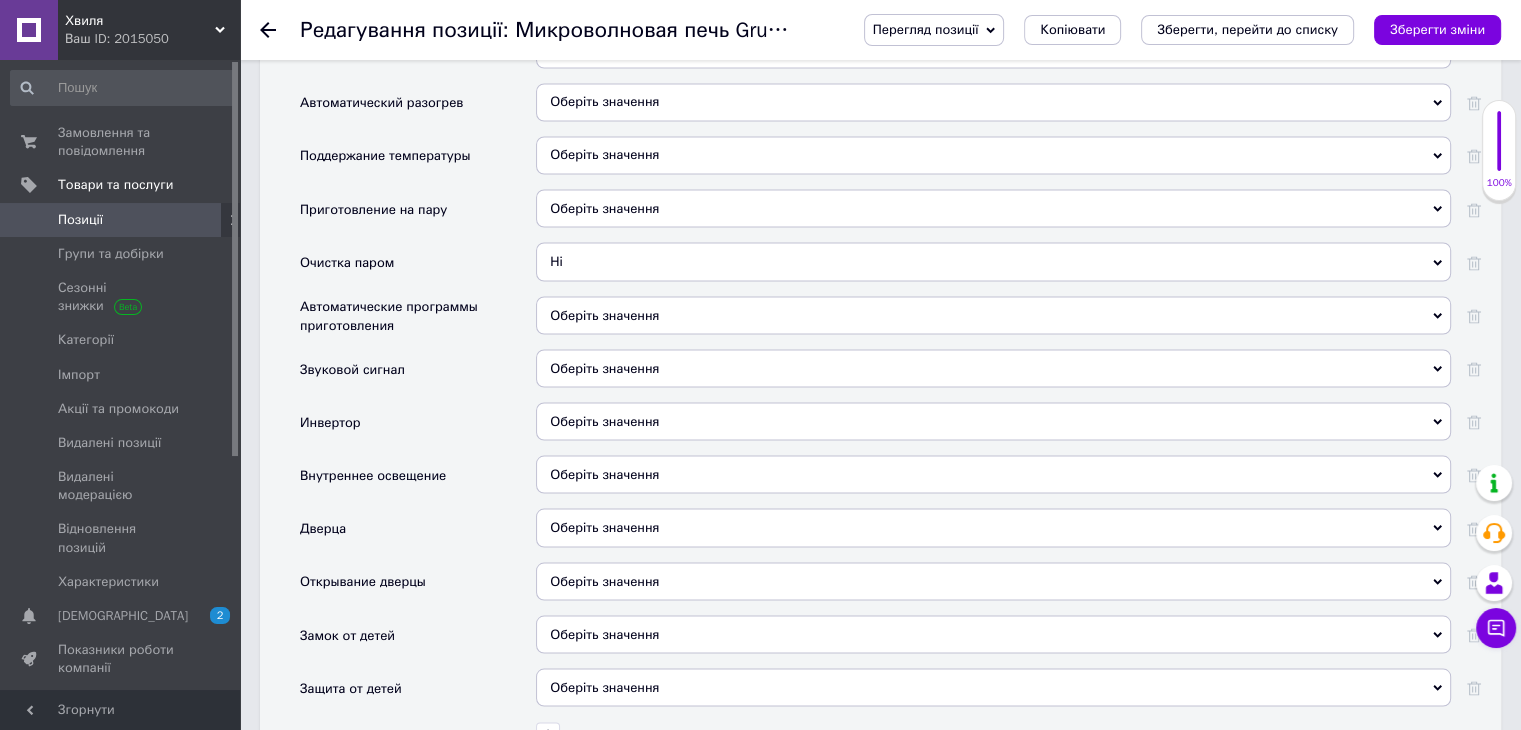 click on "Оберіть значення" at bounding box center [604, 473] 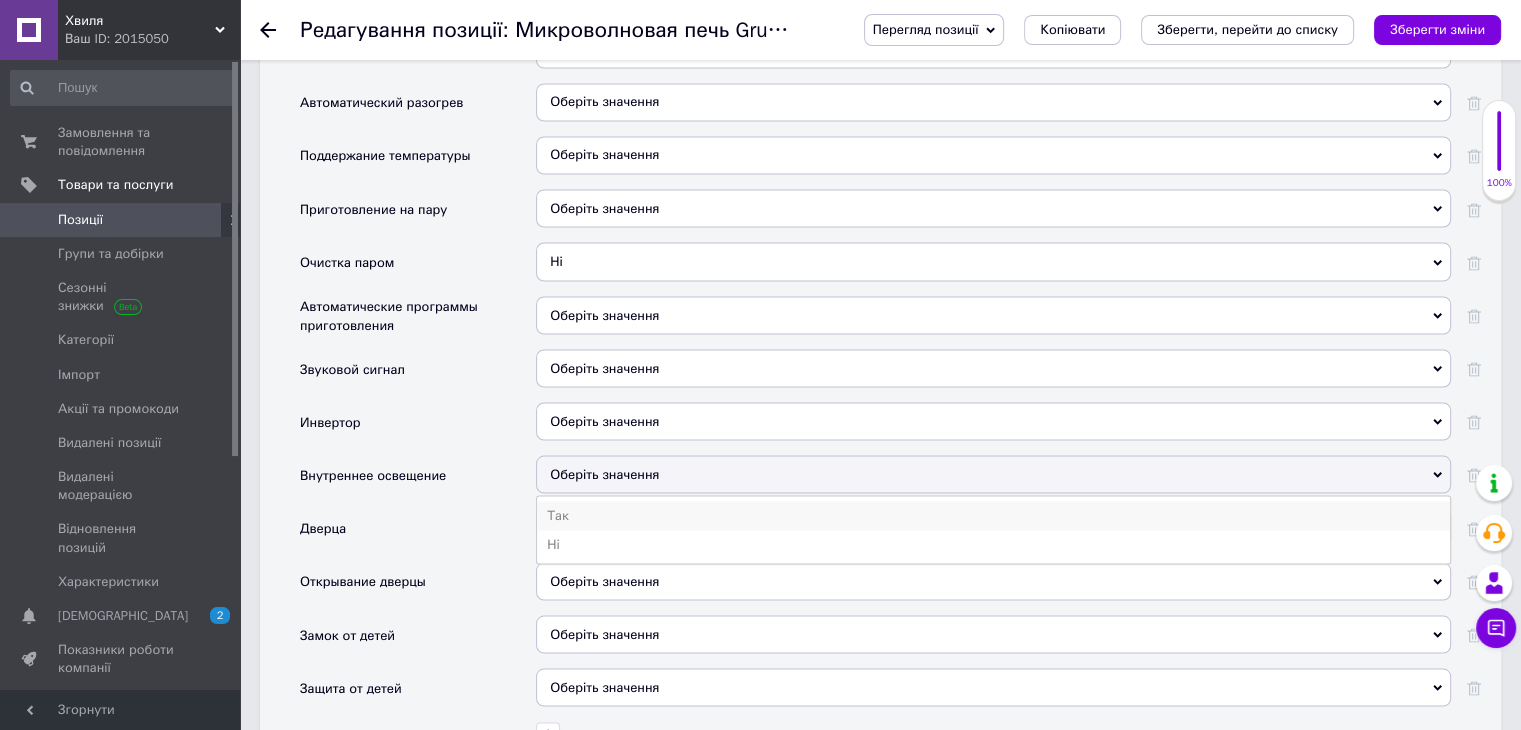 click on "Так" at bounding box center (993, 515) 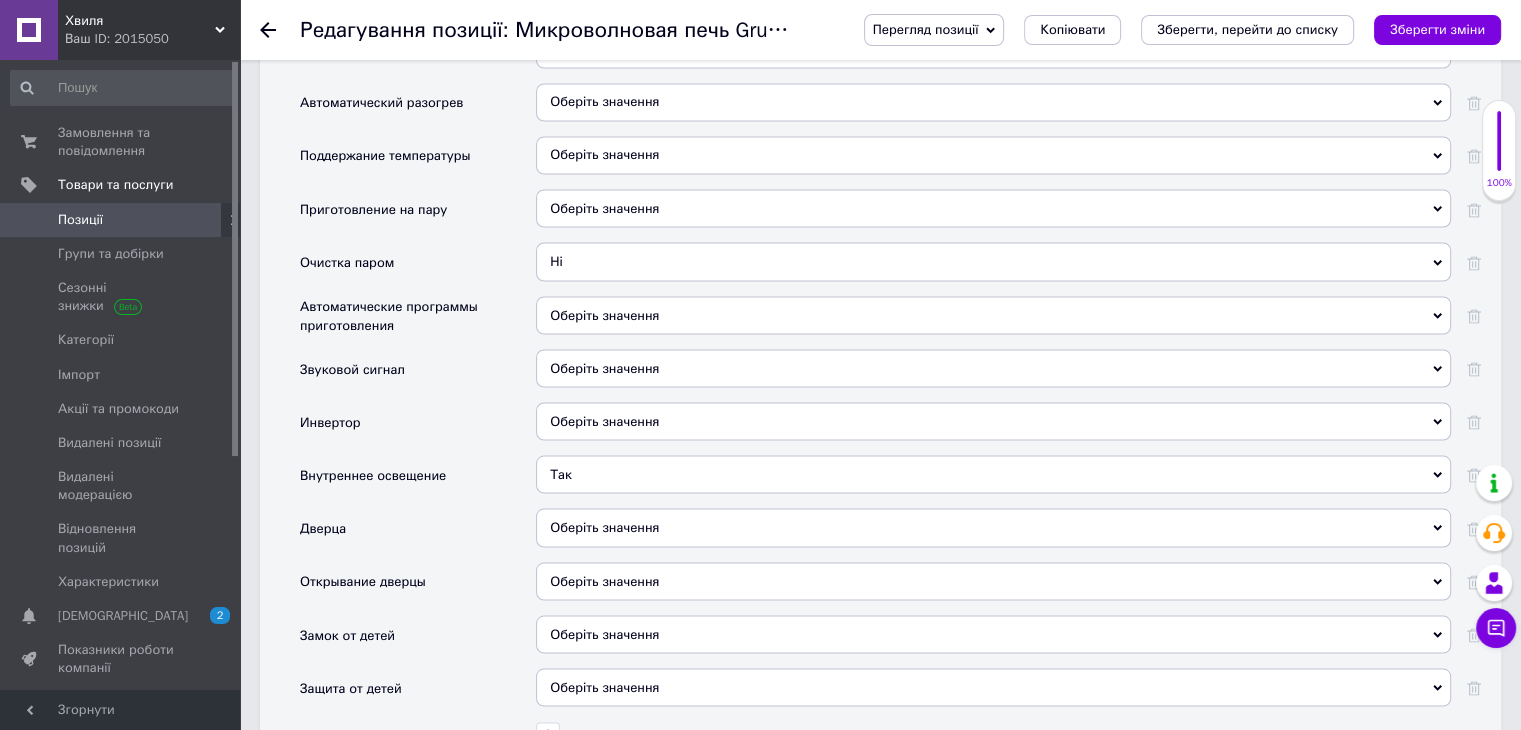 click on "Оберіть значення" at bounding box center [993, 527] 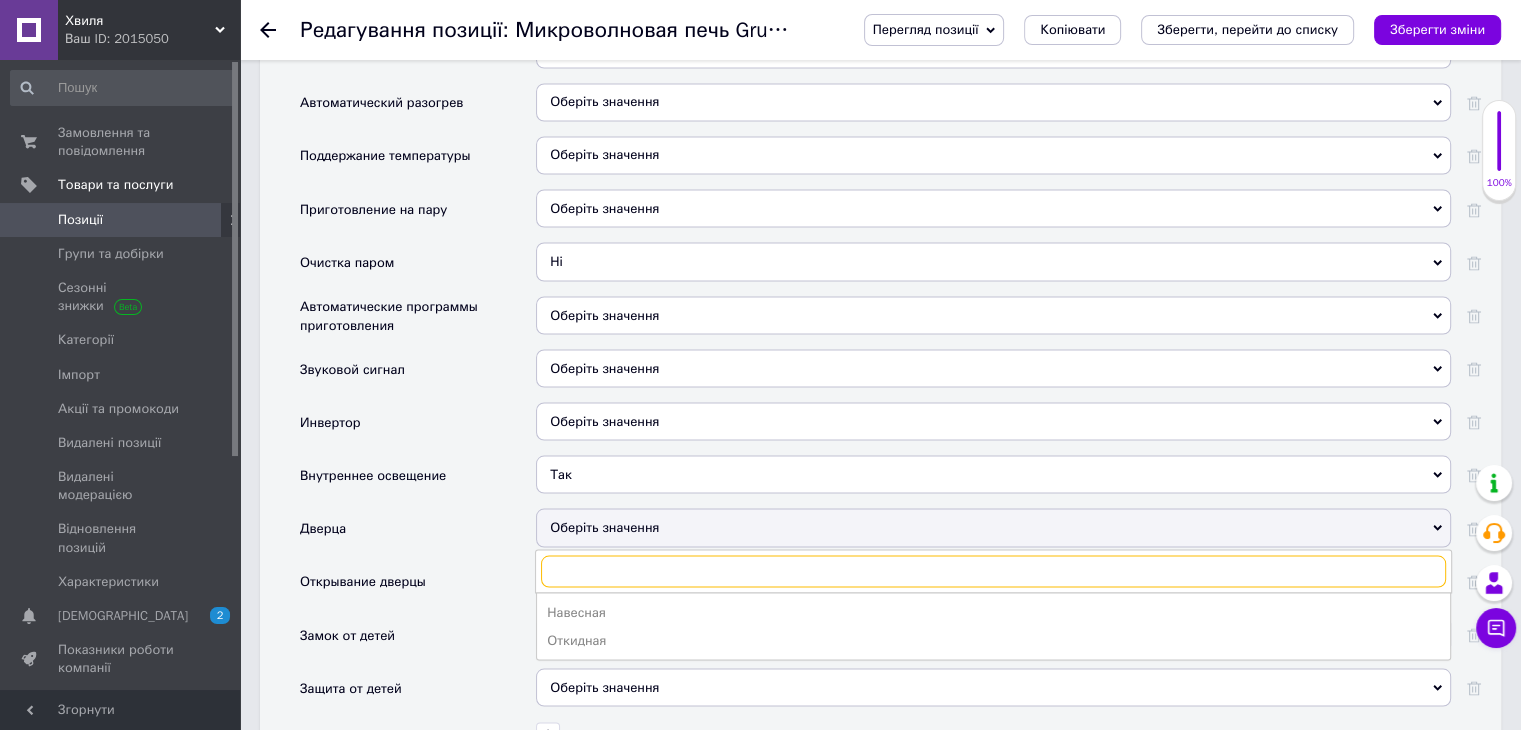 scroll, scrollTop: 3700, scrollLeft: 0, axis: vertical 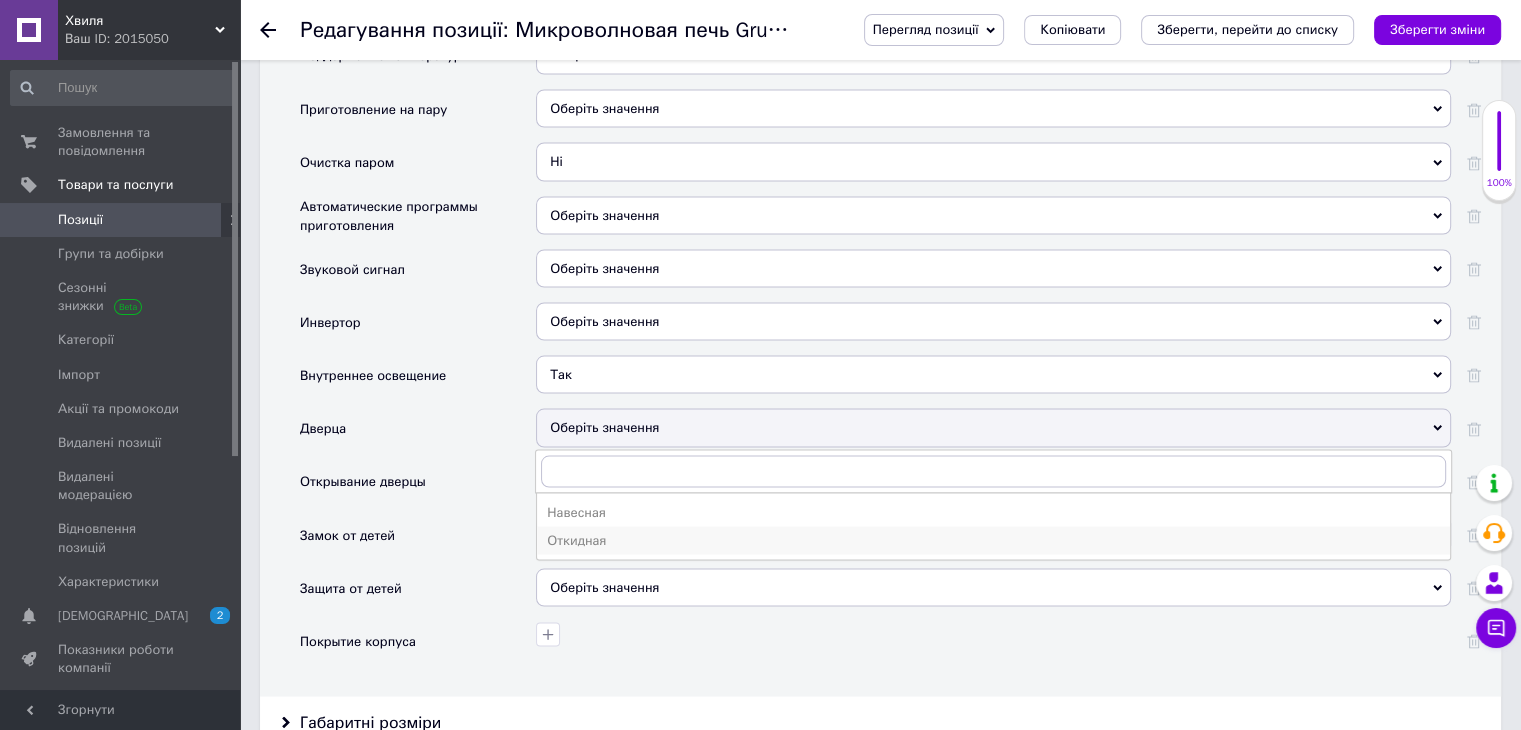 click on "Откидная" at bounding box center (993, 540) 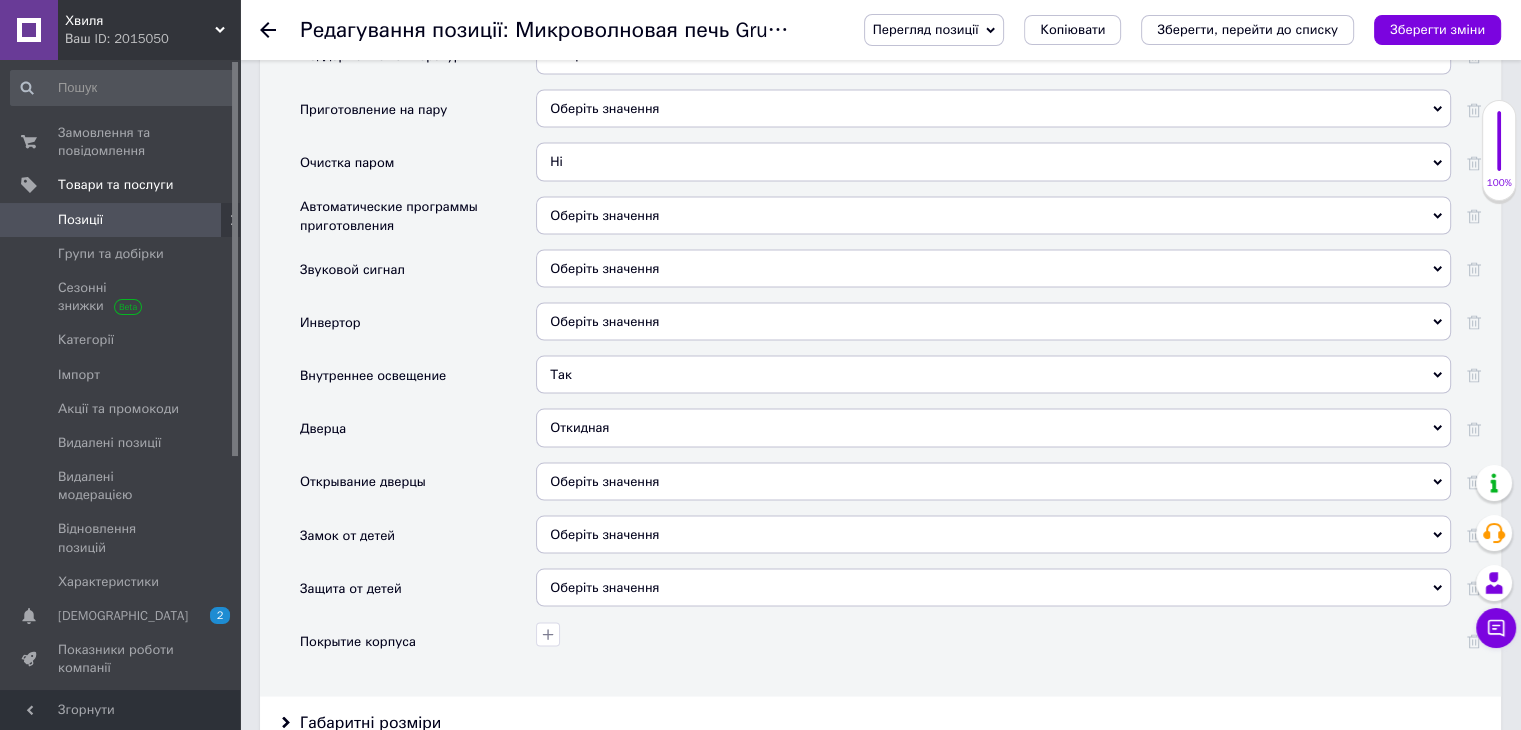 click on "Откидная" at bounding box center (993, 427) 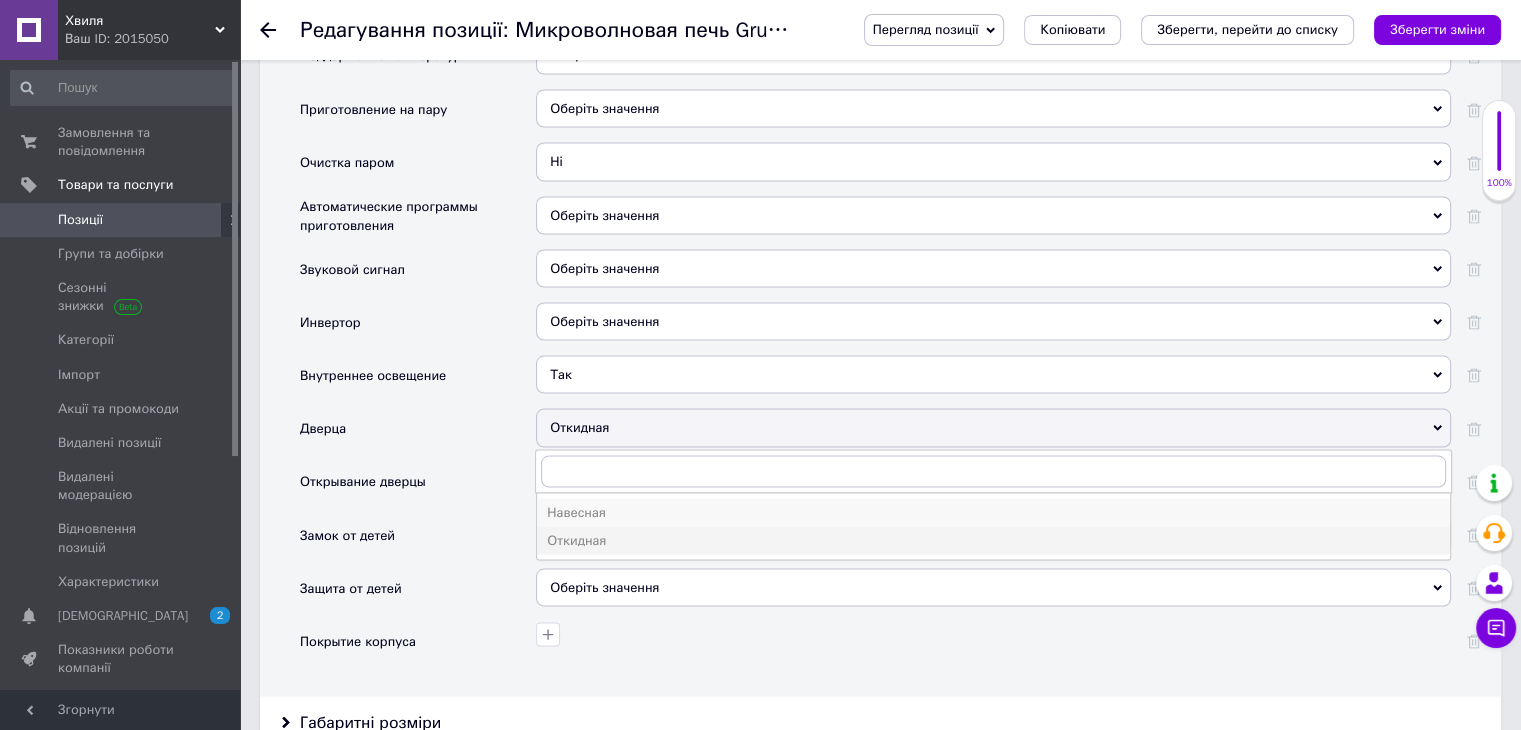 click on "Навесная" at bounding box center (993, 512) 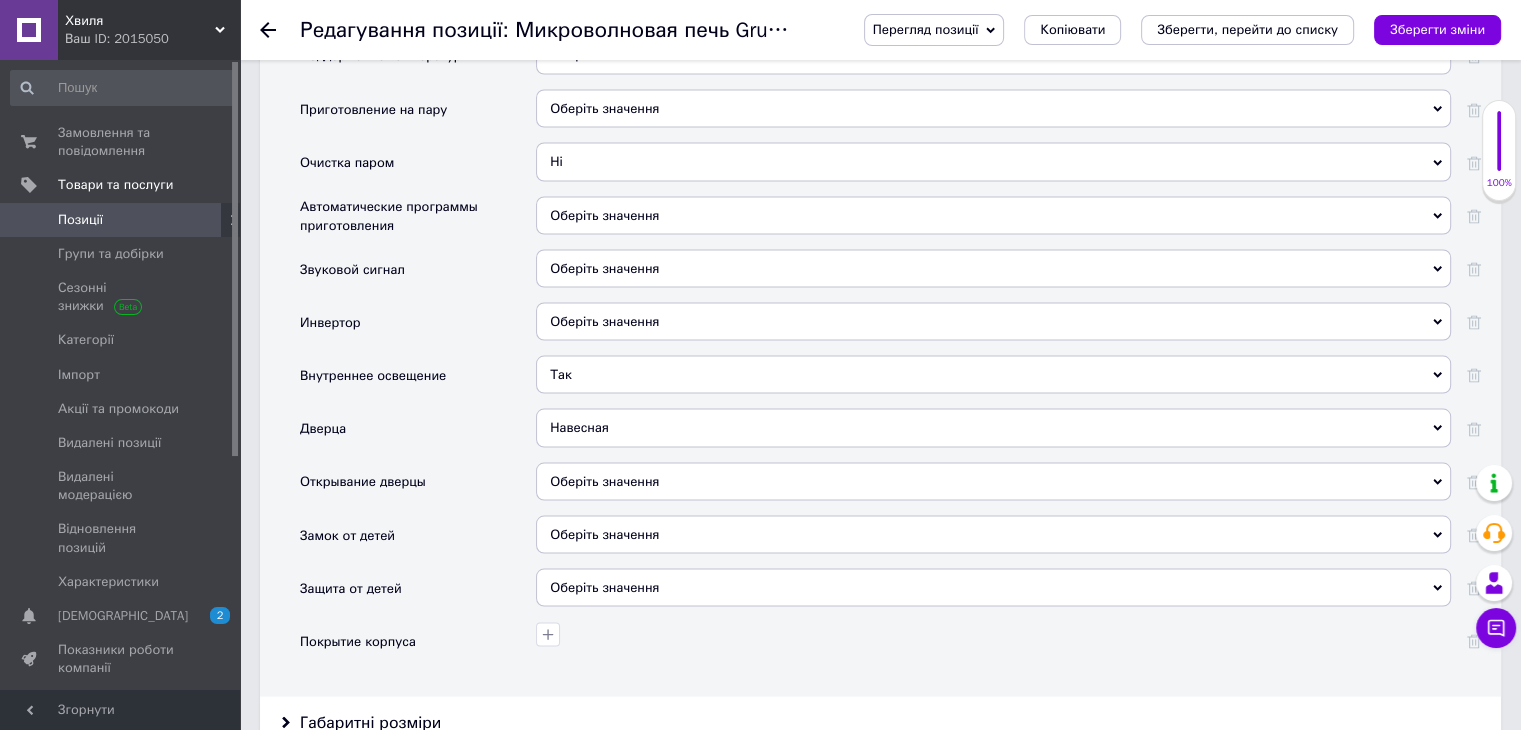 click on "Оберіть значення" at bounding box center (993, 481) 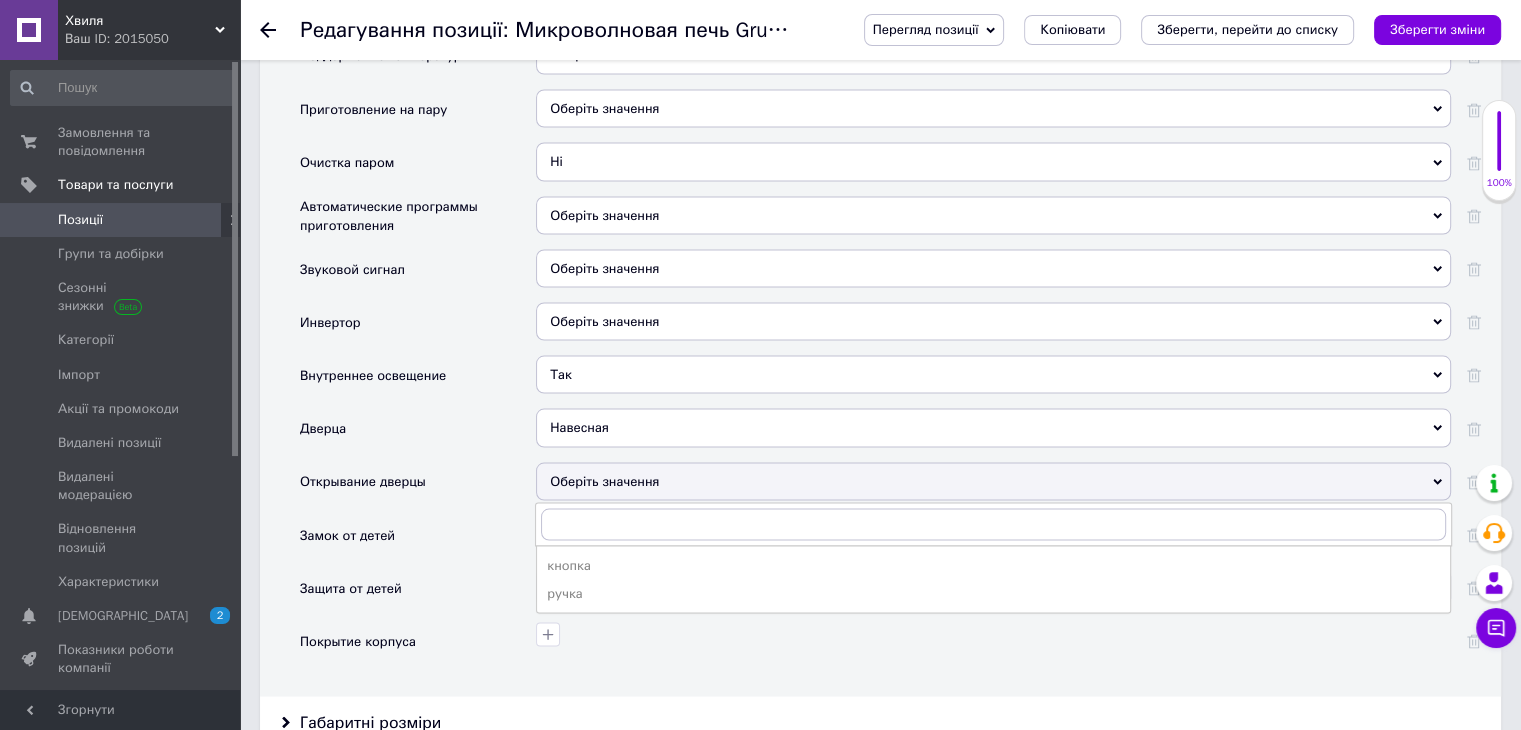 click on "Внутреннее освещение" at bounding box center (418, 381) 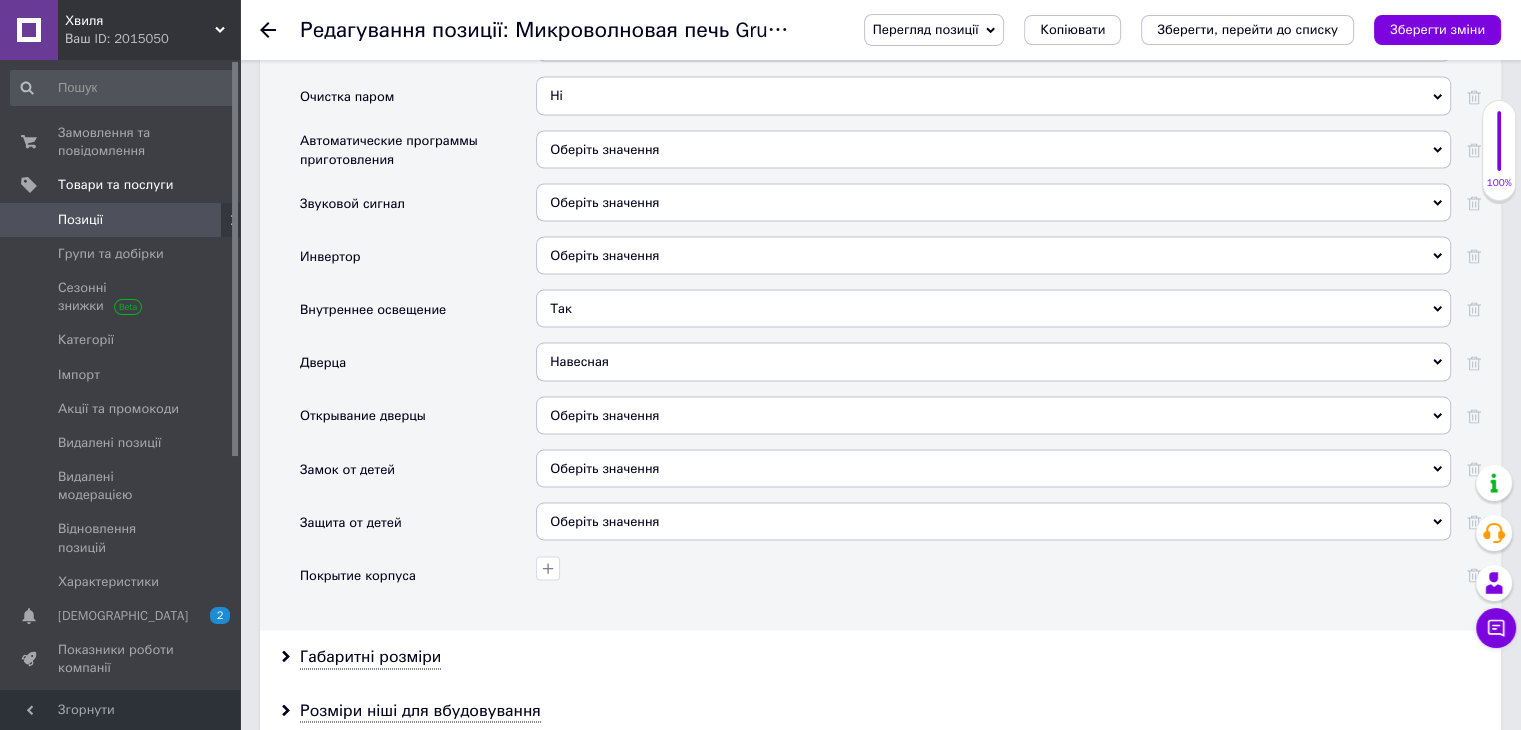 scroll, scrollTop: 3800, scrollLeft: 0, axis: vertical 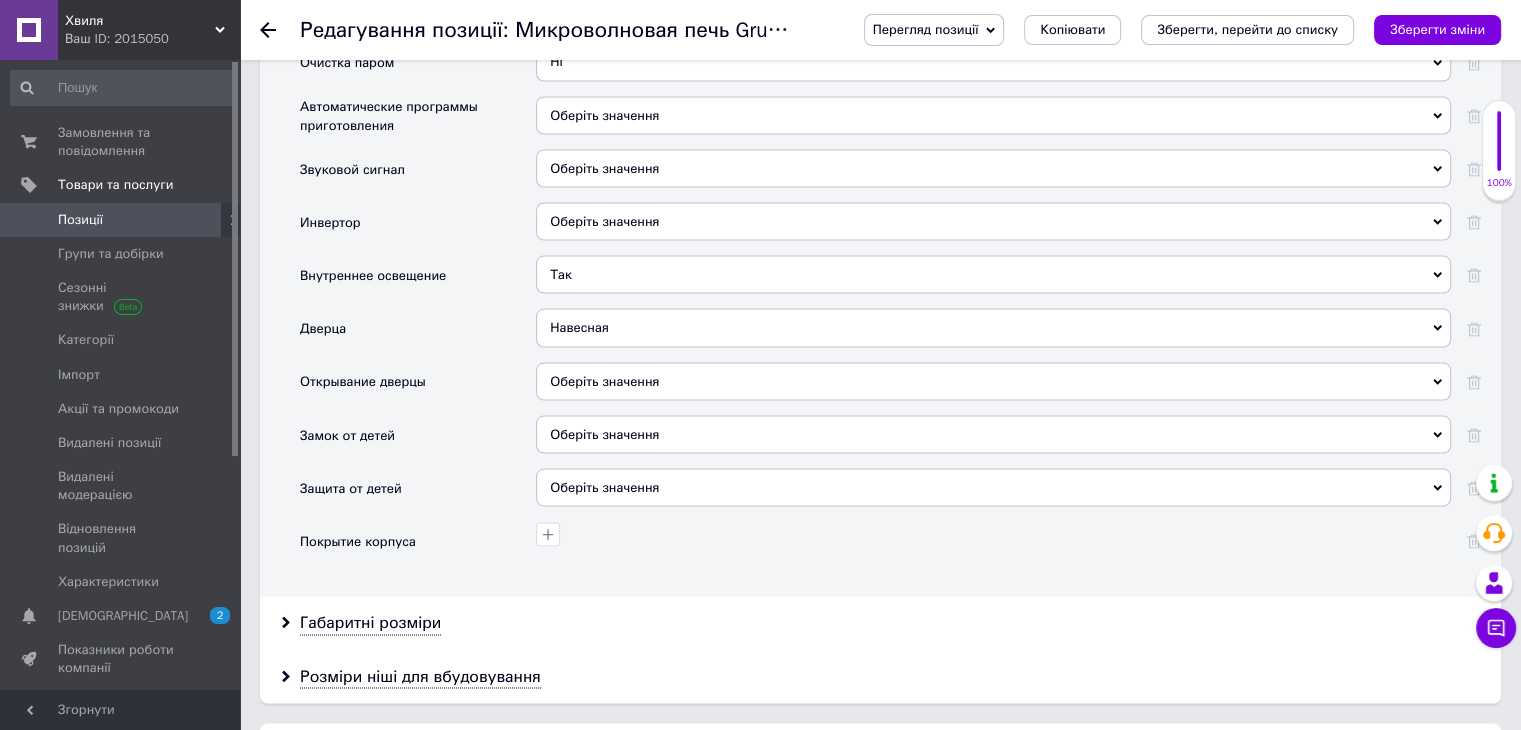 click on "Оберіть значення" at bounding box center [604, 433] 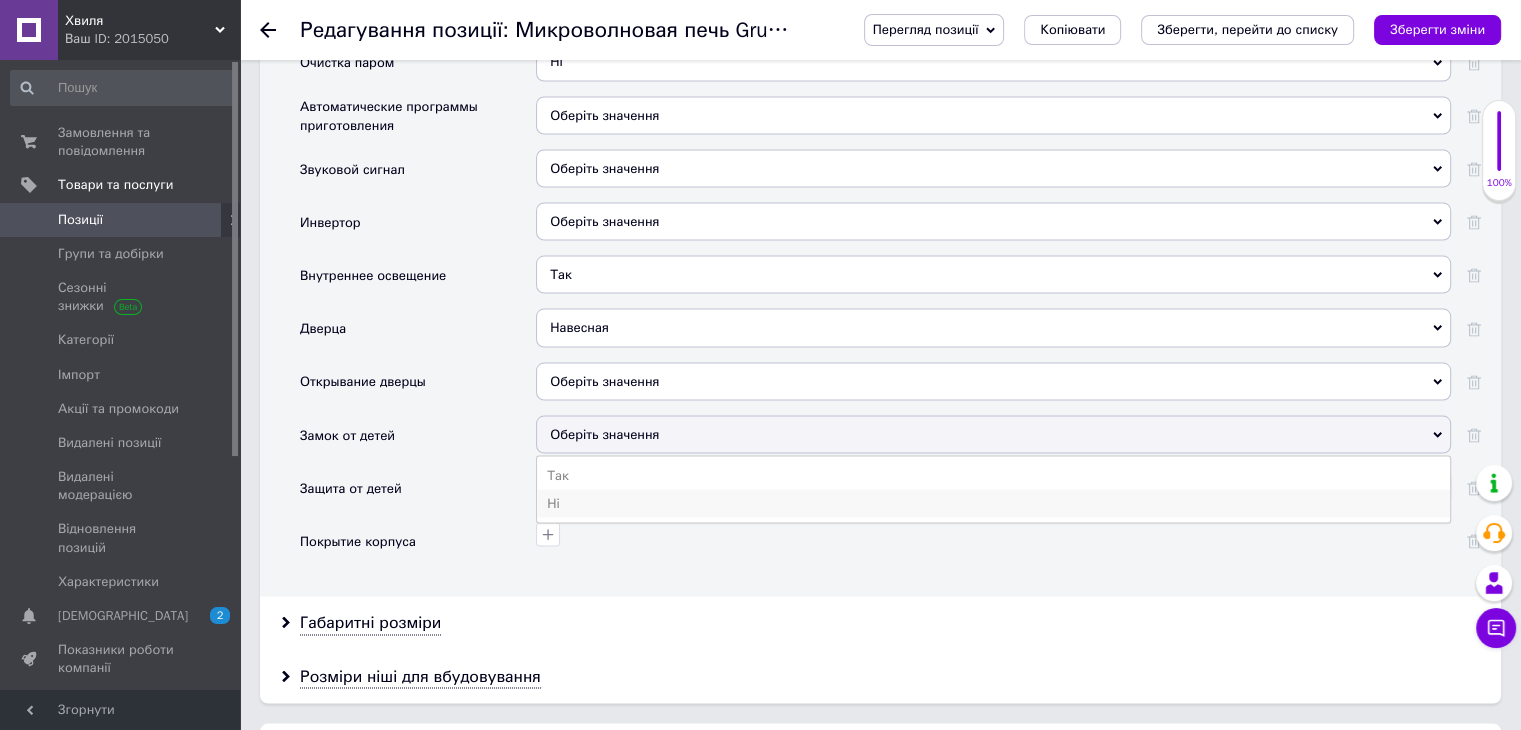 click on "Ні" at bounding box center [993, 503] 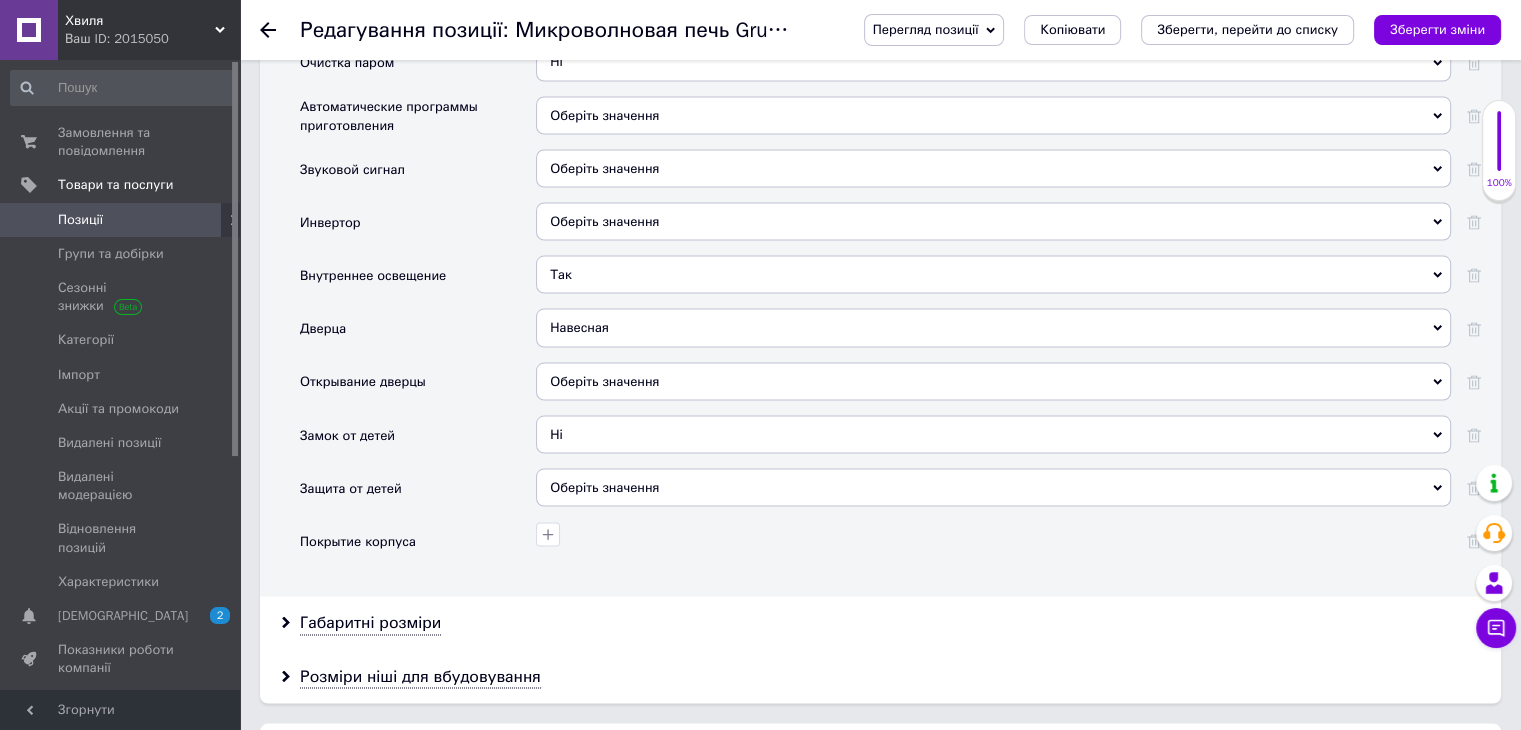 click on "Оберіть значення" at bounding box center (604, 486) 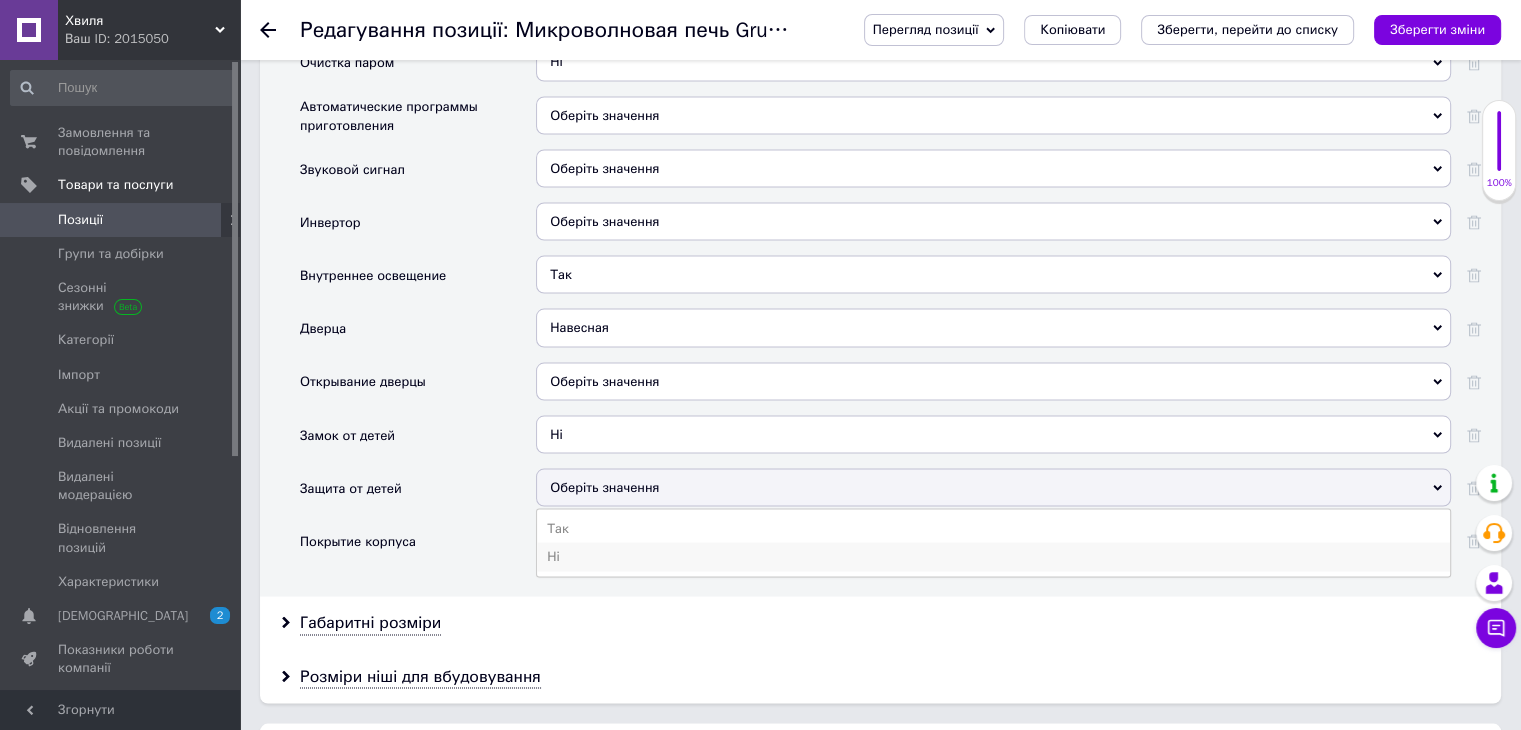 click on "Ні" at bounding box center [993, 556] 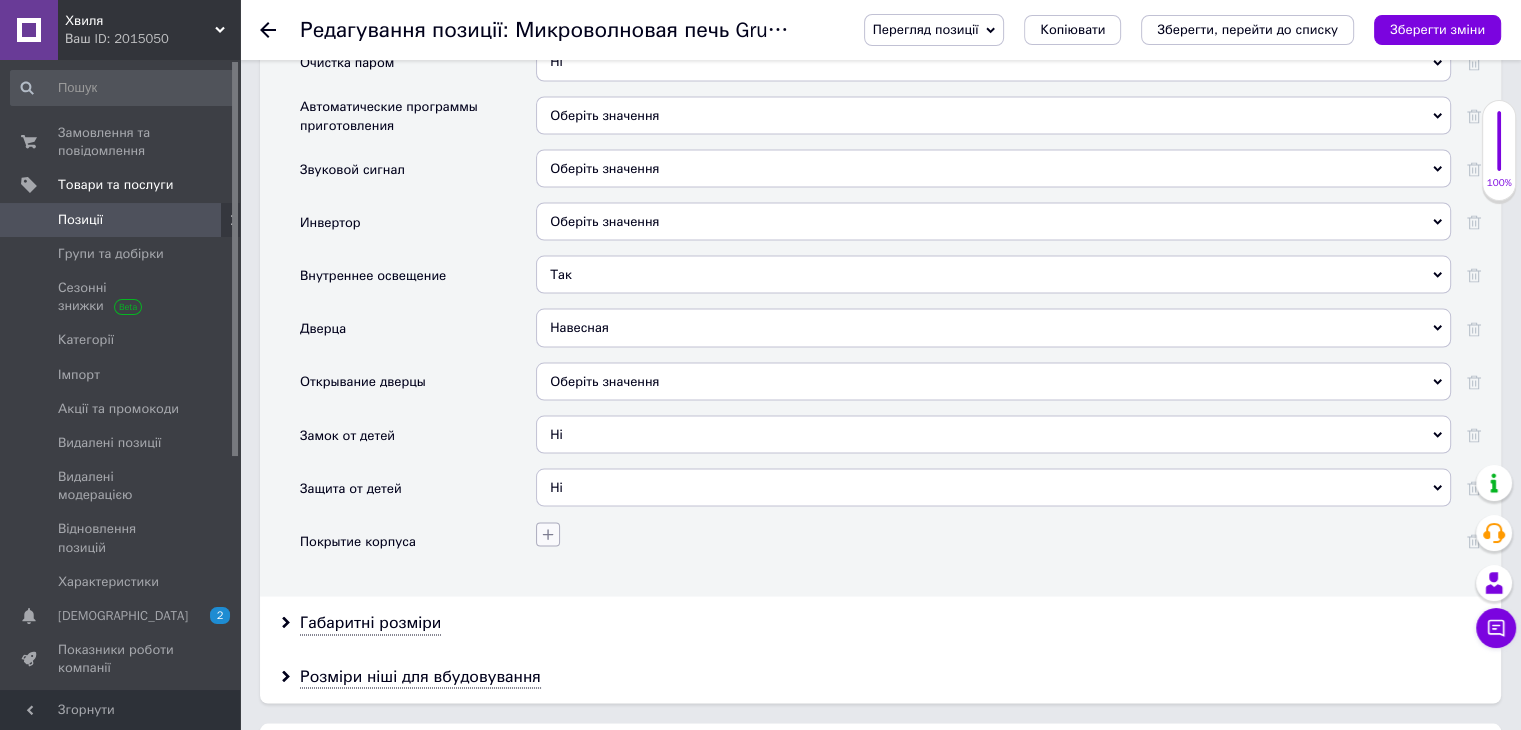 click at bounding box center (548, 534) 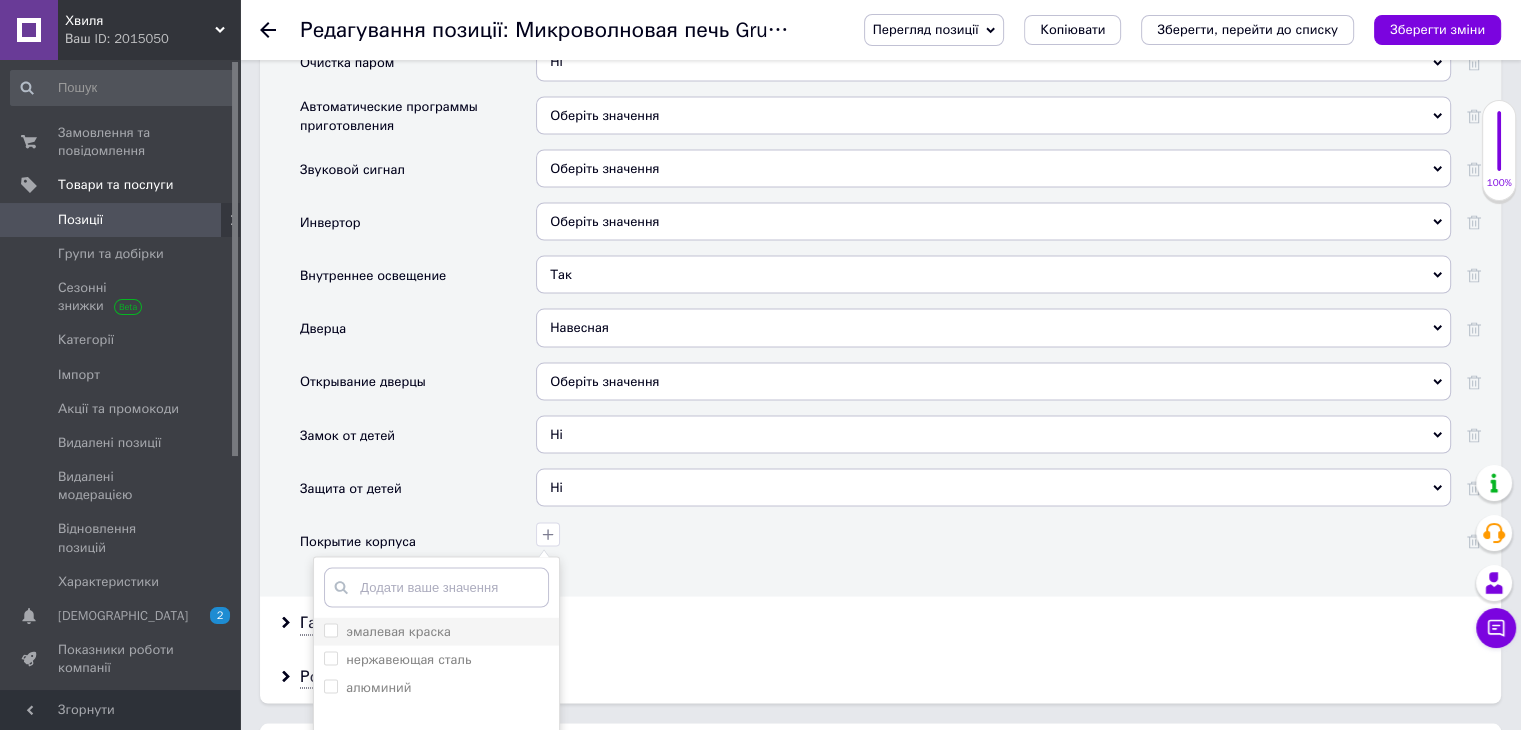click on "эмалевая краска" at bounding box center [330, 629] 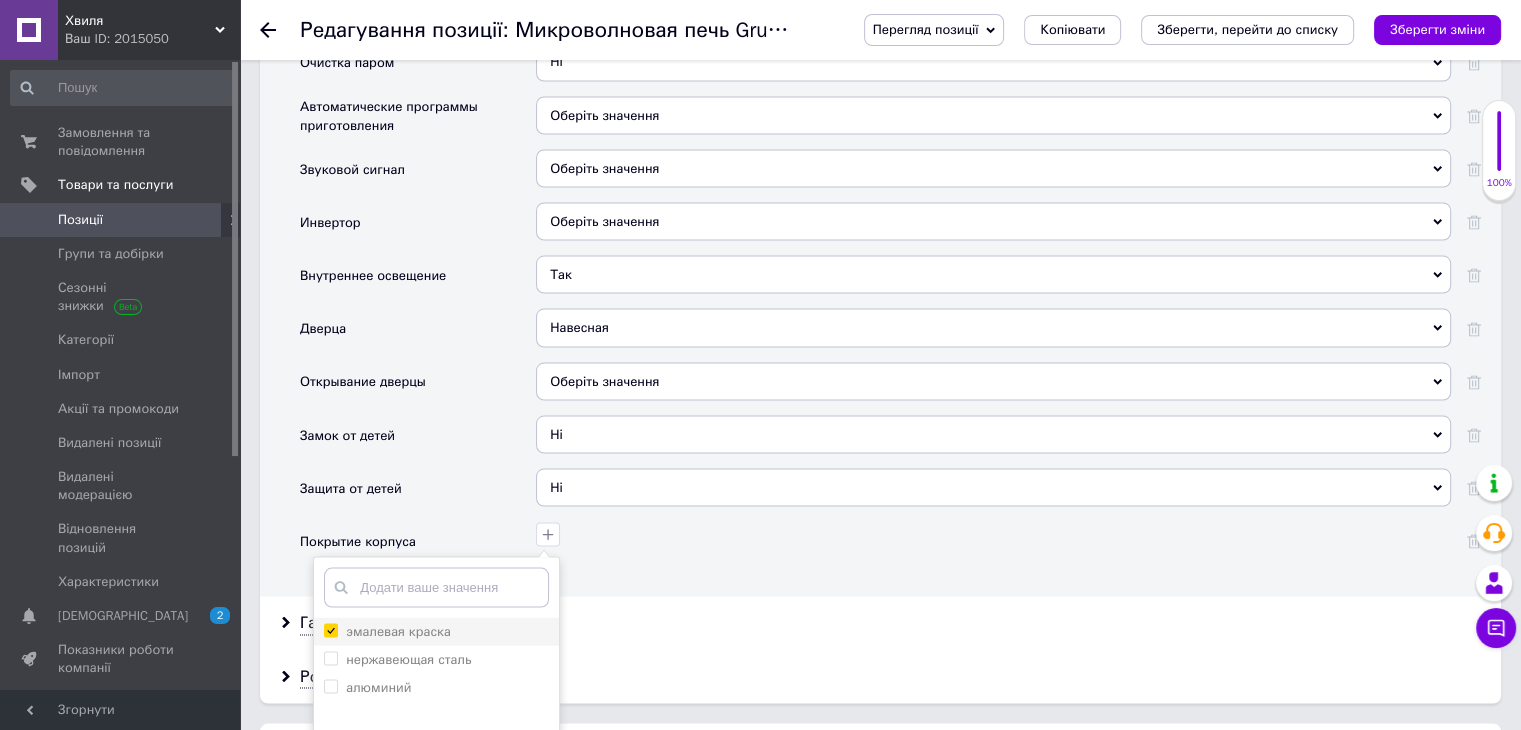 checkbox on "true" 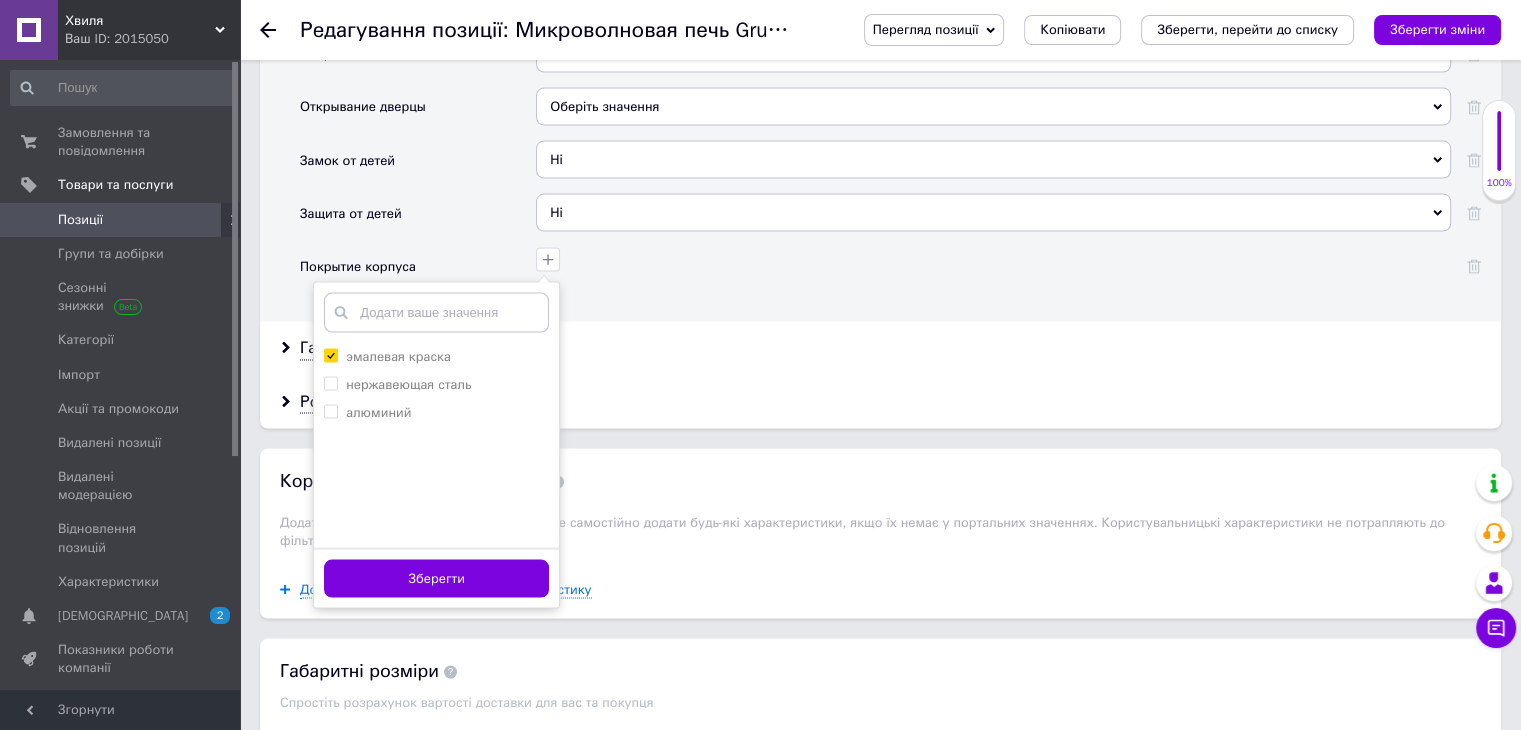 scroll, scrollTop: 4100, scrollLeft: 0, axis: vertical 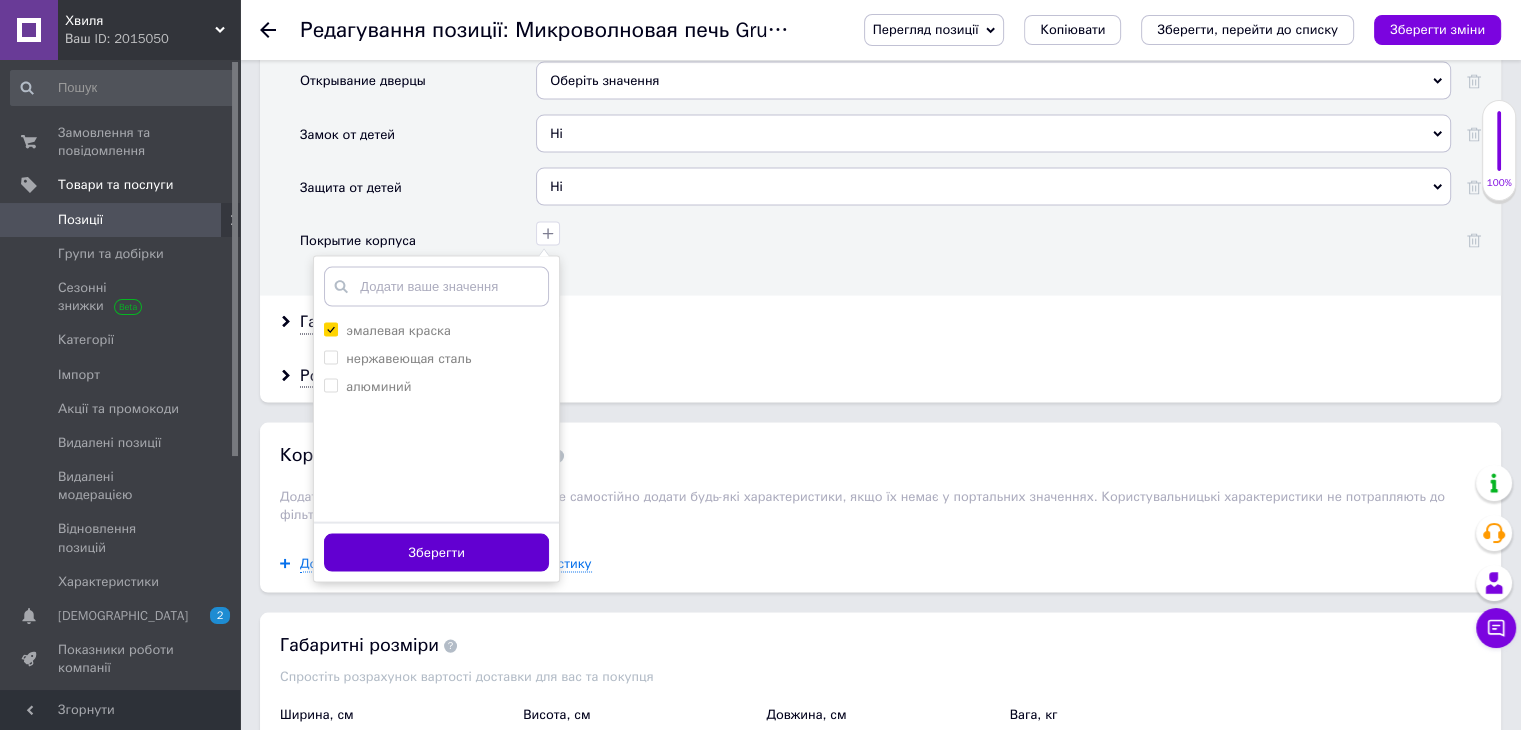 click on "Зберегти" at bounding box center [436, 553] 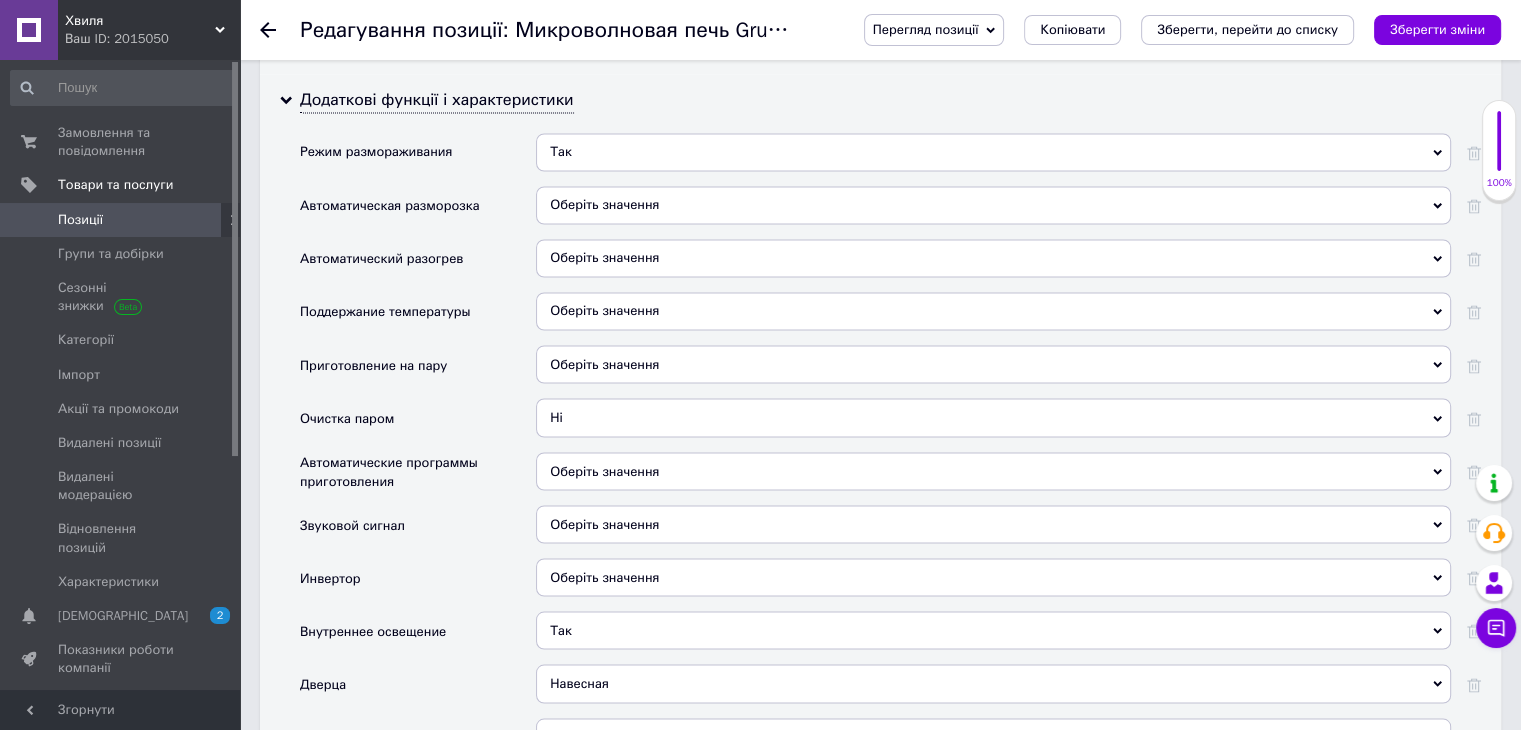 scroll, scrollTop: 3400, scrollLeft: 0, axis: vertical 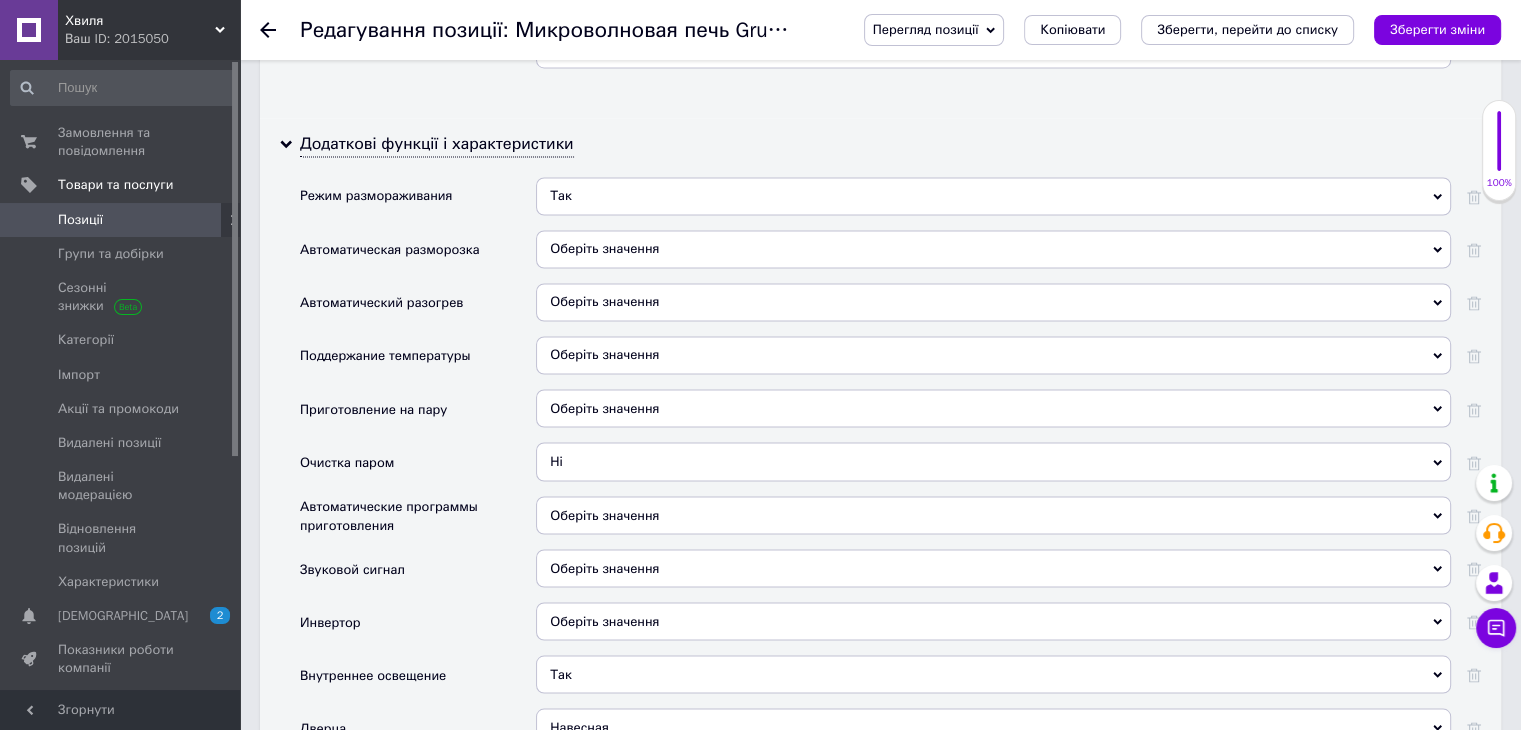 click on "Оберіть значення" at bounding box center (604, 248) 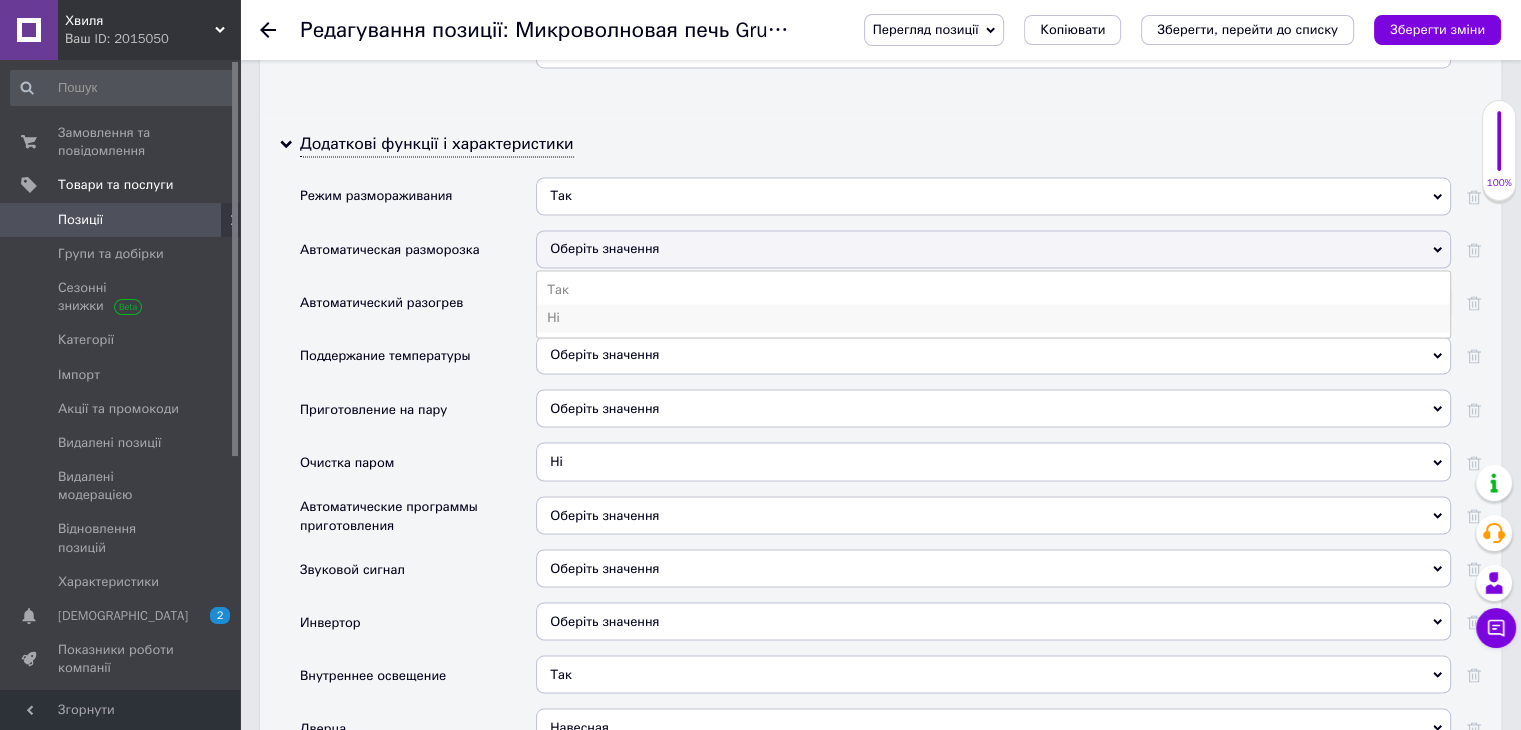 click on "Ні" at bounding box center (993, 318) 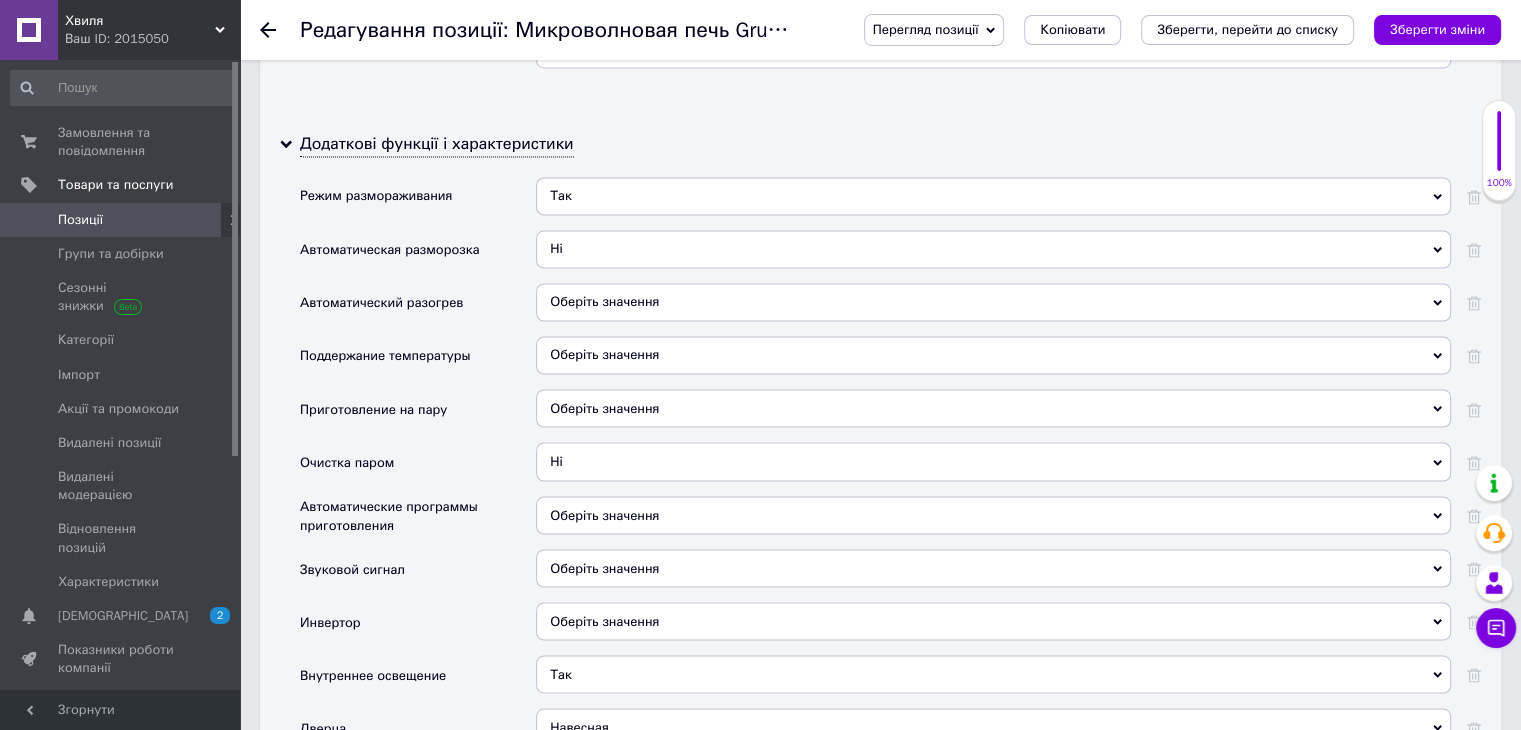 click on "Оберіть значення" at bounding box center [993, 302] 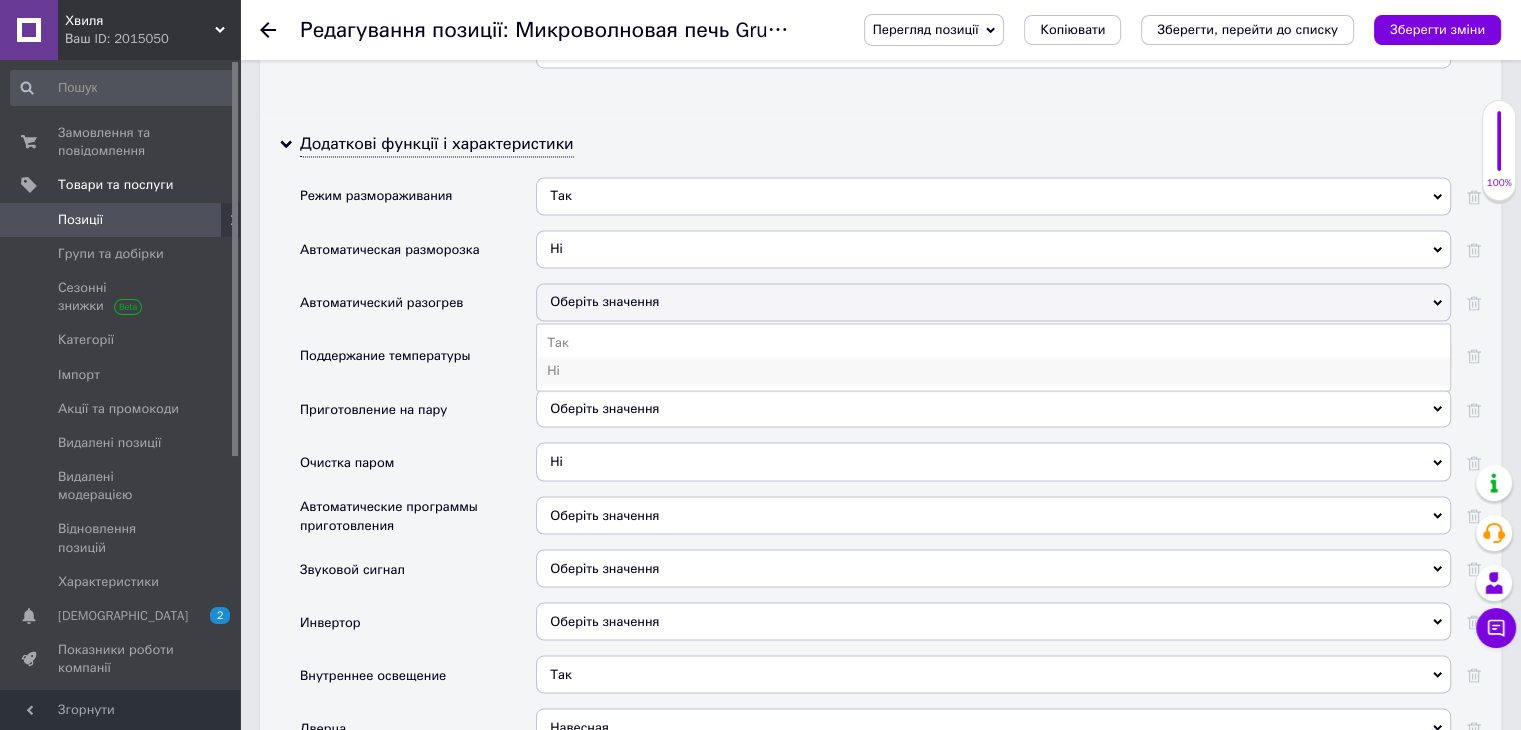 click on "Ні" at bounding box center [993, 371] 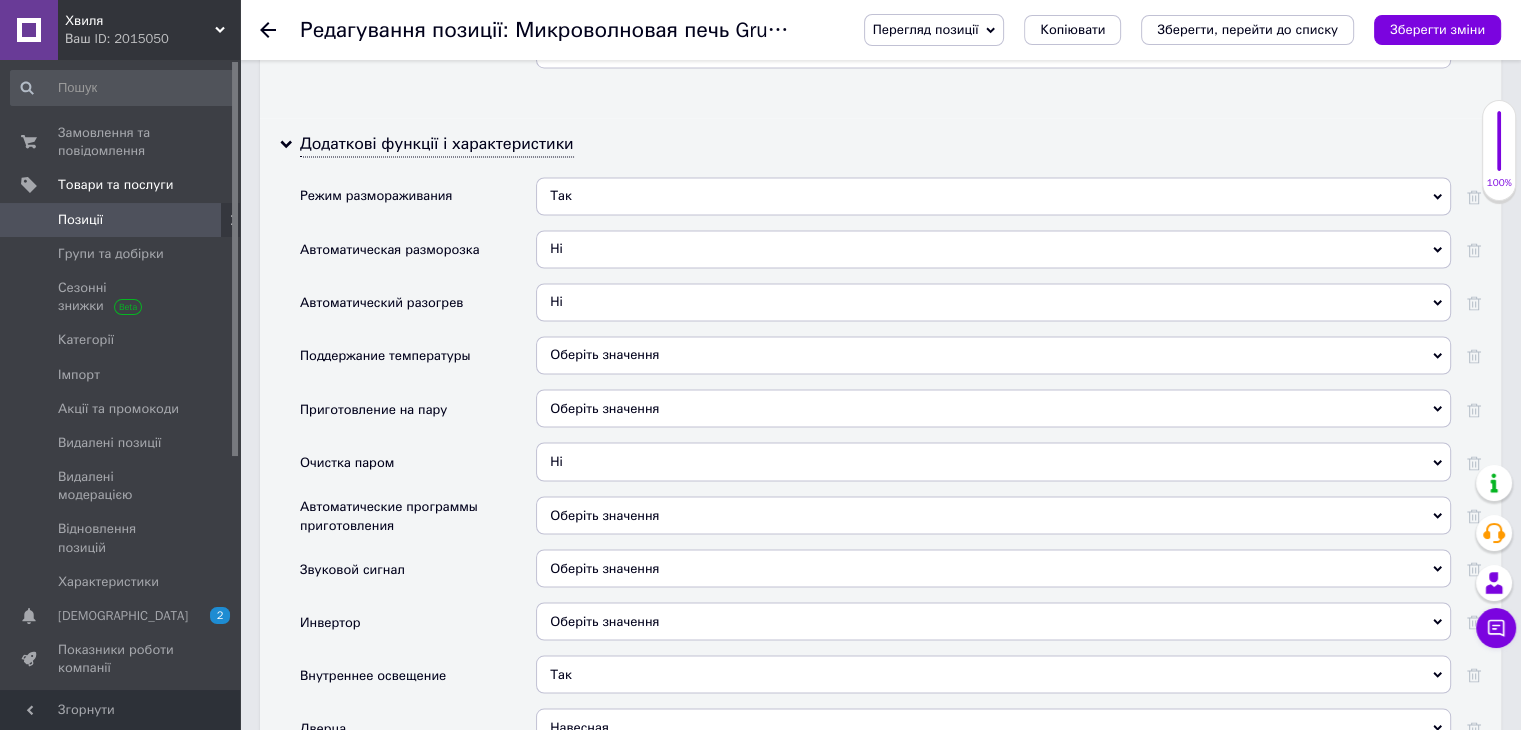 click on "Оберіть значення" at bounding box center [604, 354] 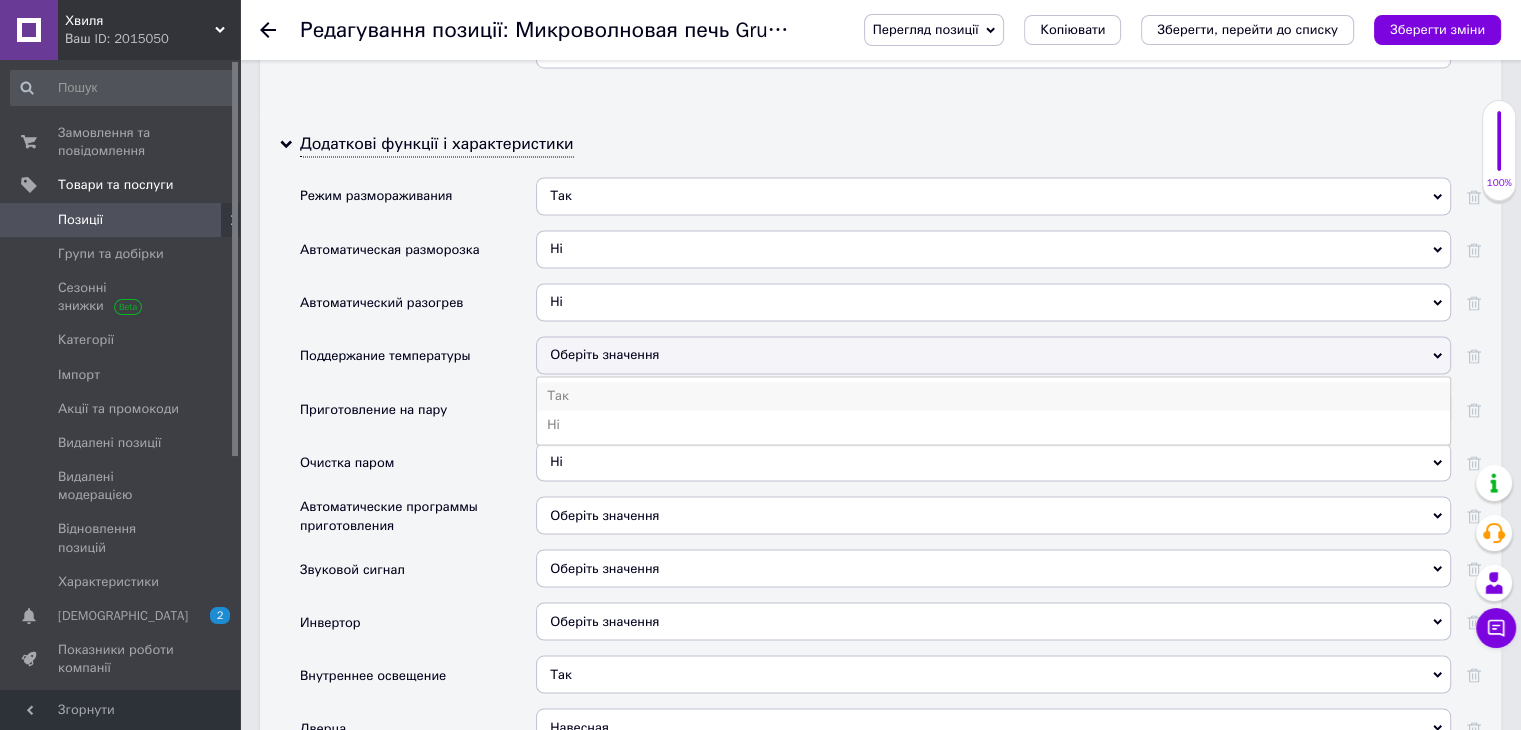 click on "Так" at bounding box center (993, 396) 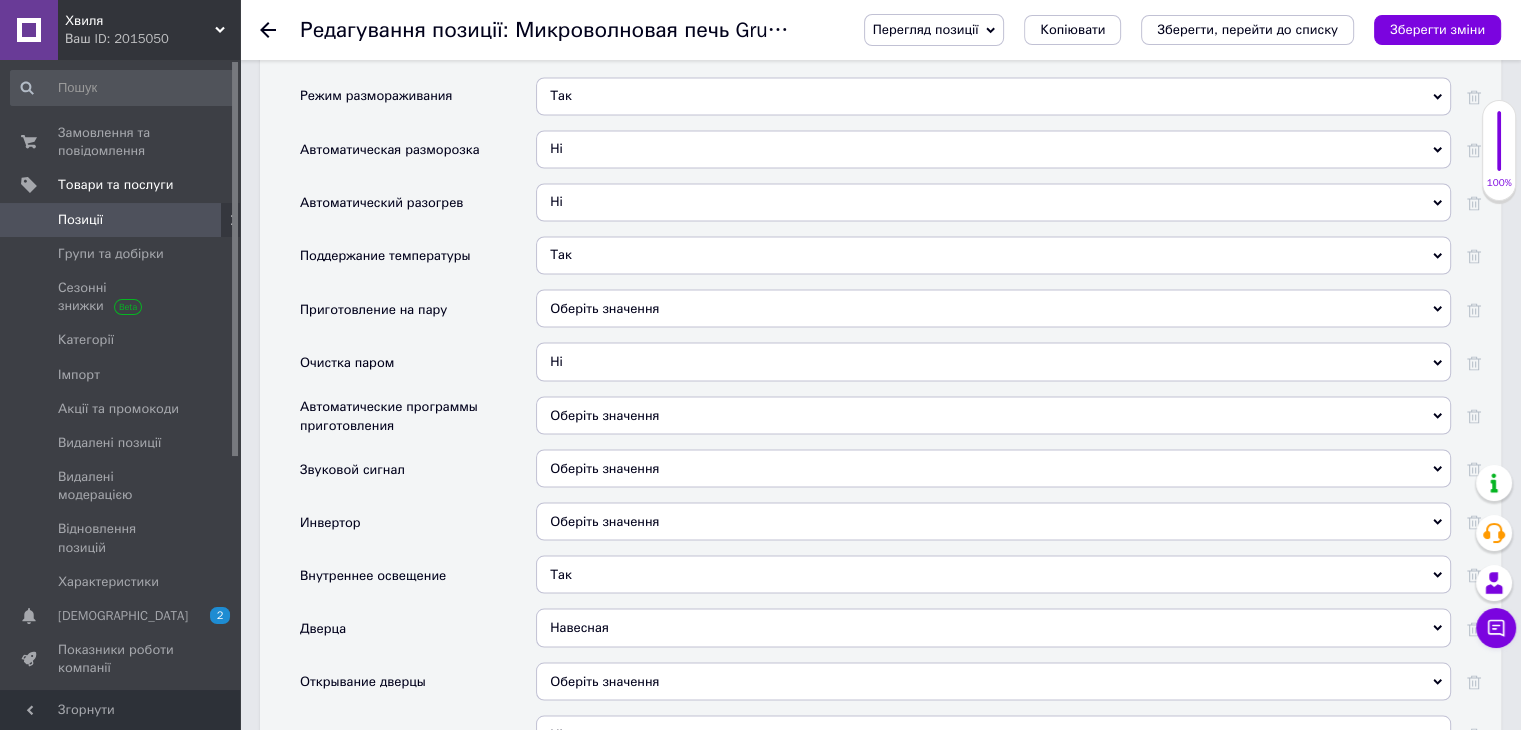 scroll, scrollTop: 3600, scrollLeft: 0, axis: vertical 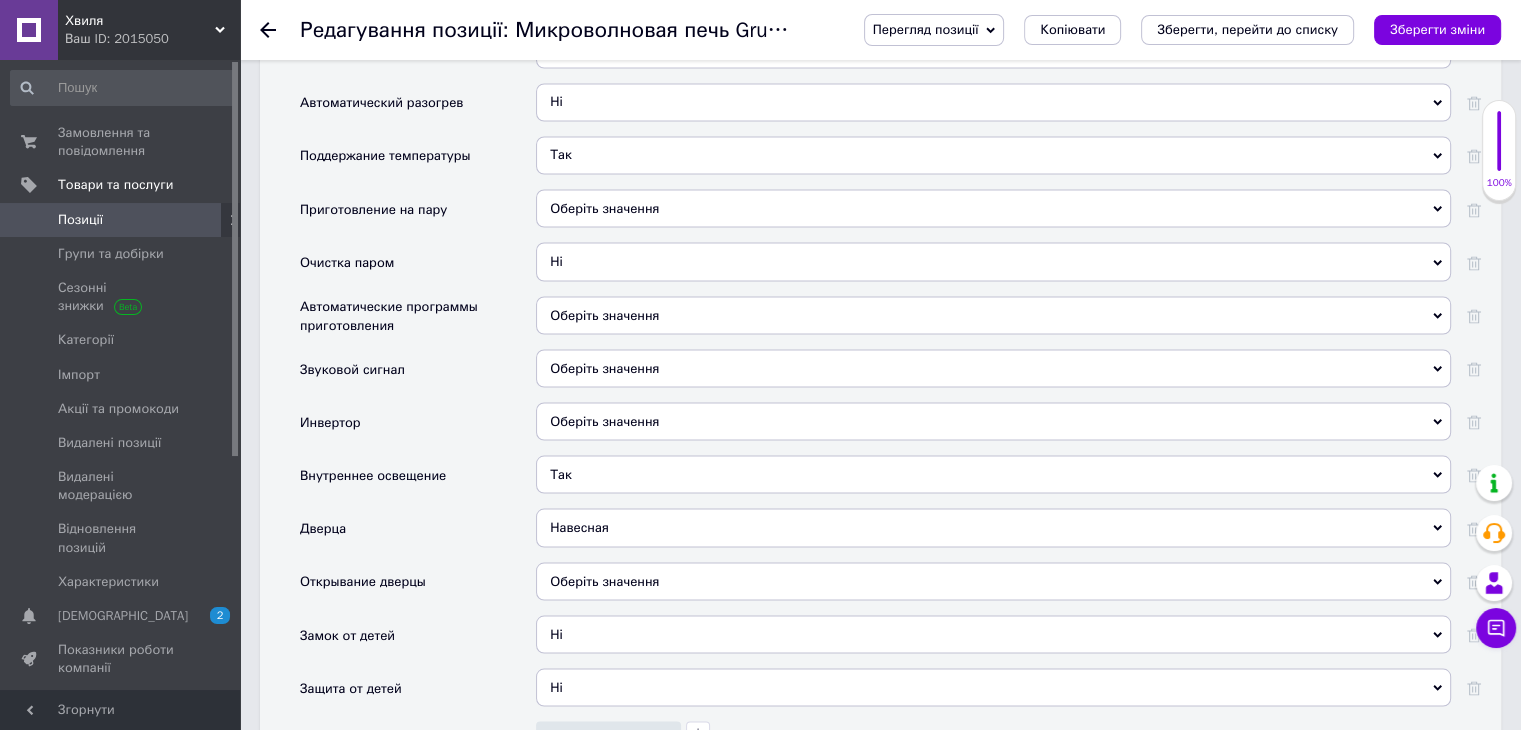 click on "Оберіть значення" at bounding box center (604, 207) 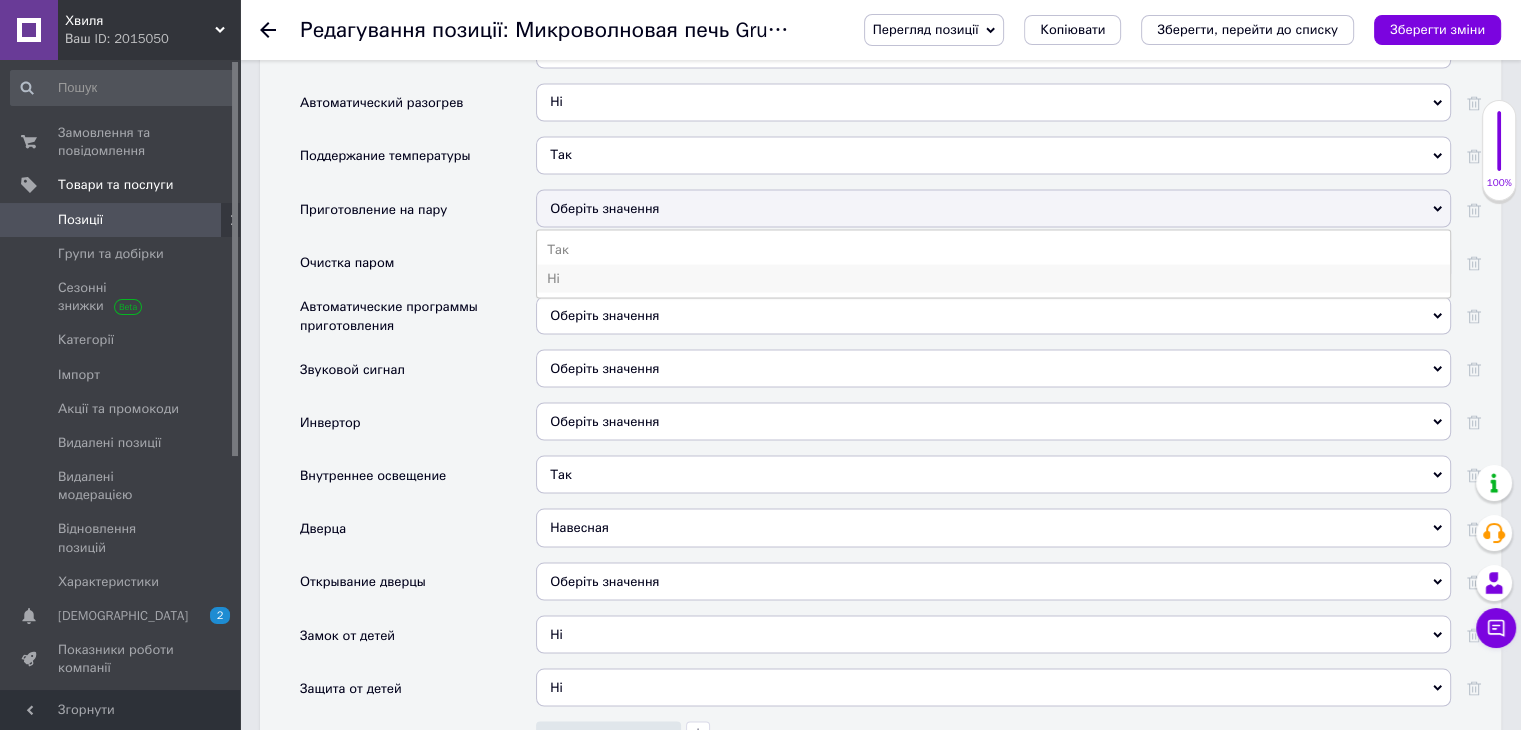 click on "Ні" at bounding box center [993, 278] 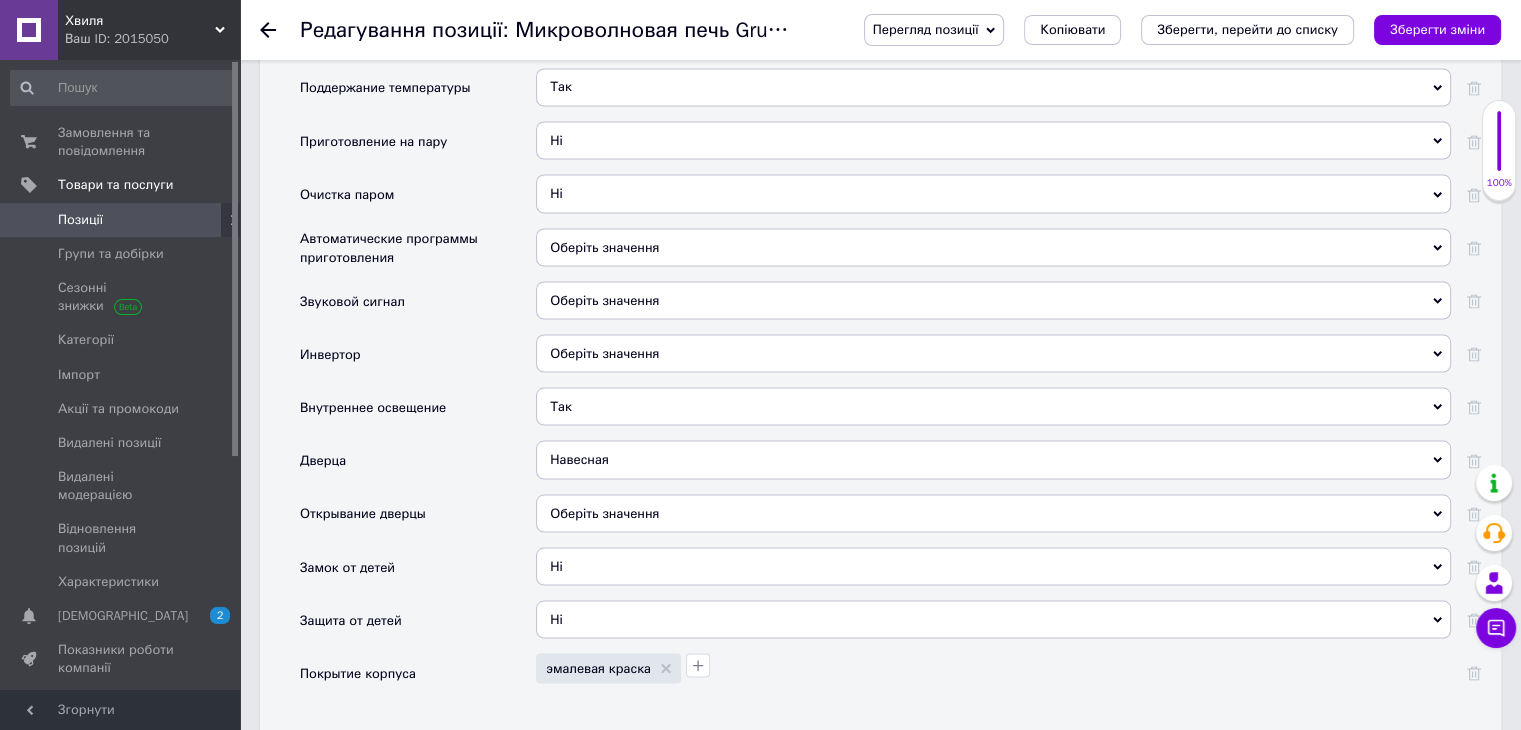 scroll, scrollTop: 3700, scrollLeft: 0, axis: vertical 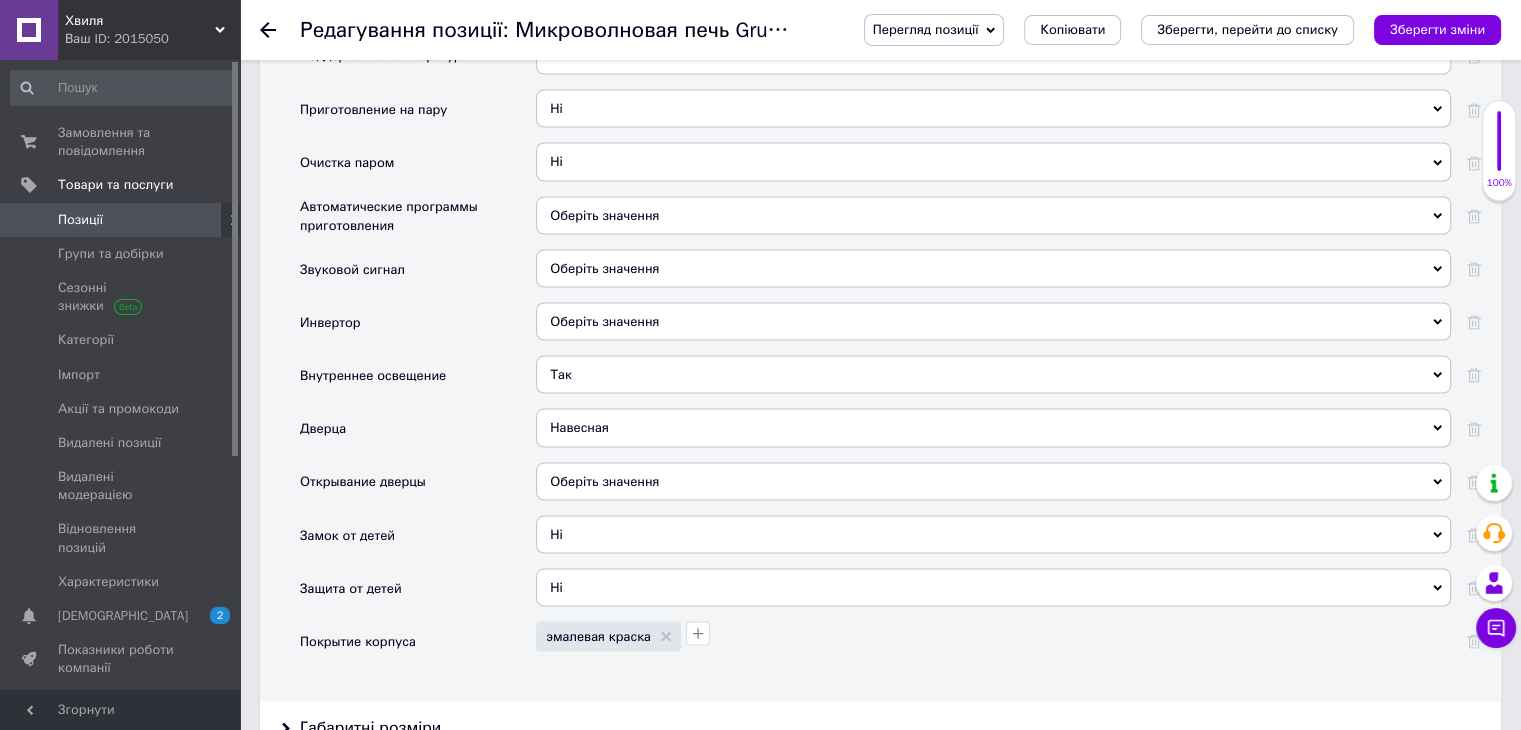 click on "Оберіть значення" at bounding box center (604, 267) 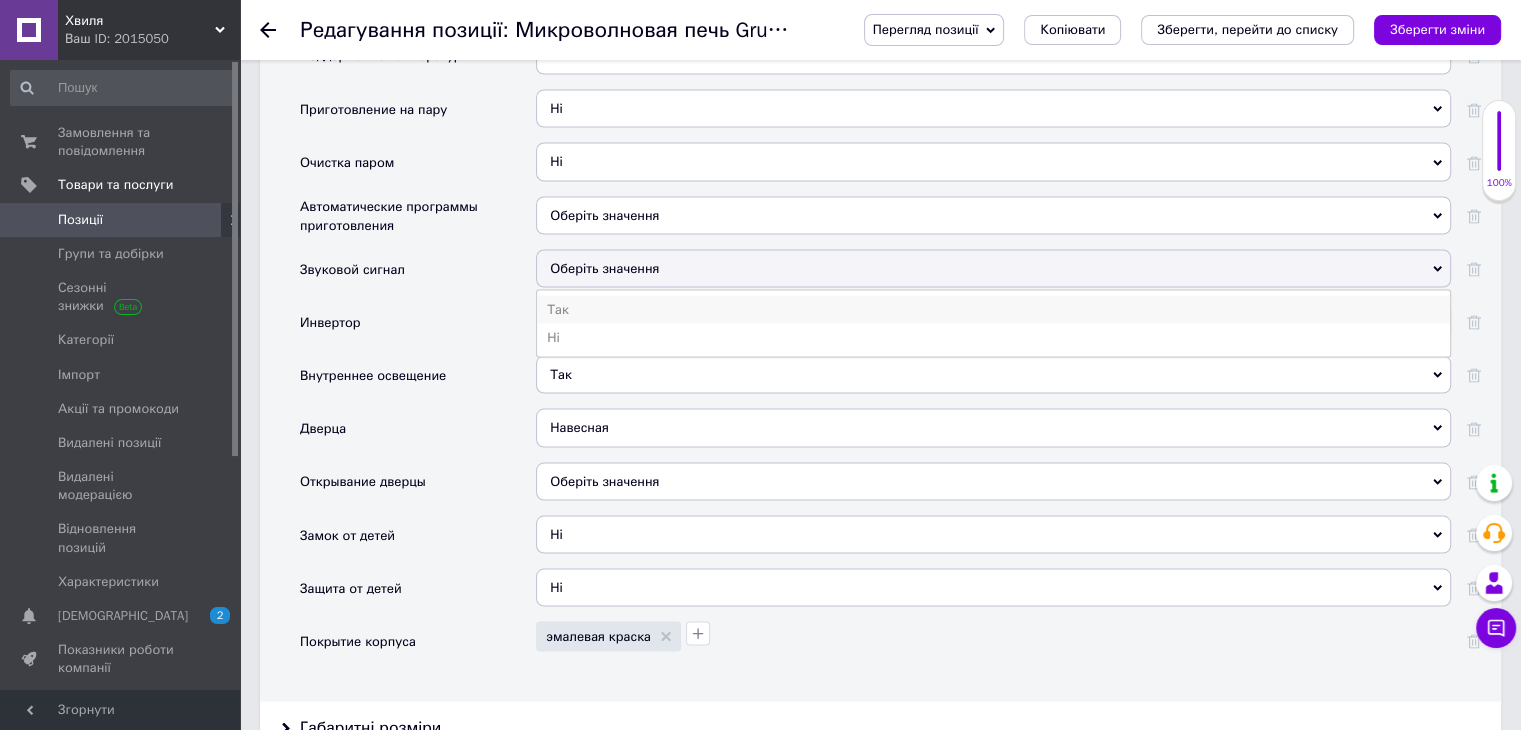 click on "Так" at bounding box center [993, 309] 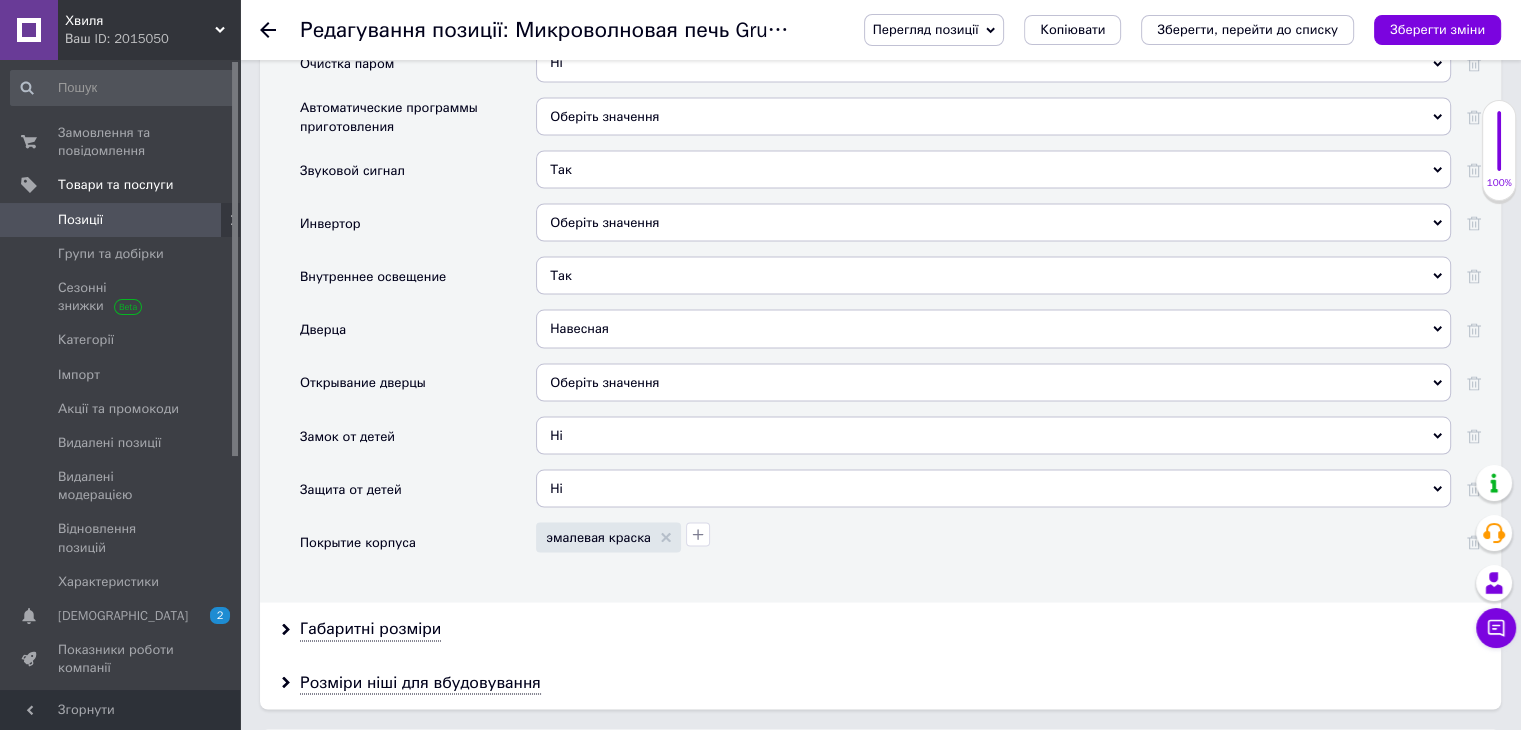 scroll, scrollTop: 3800, scrollLeft: 0, axis: vertical 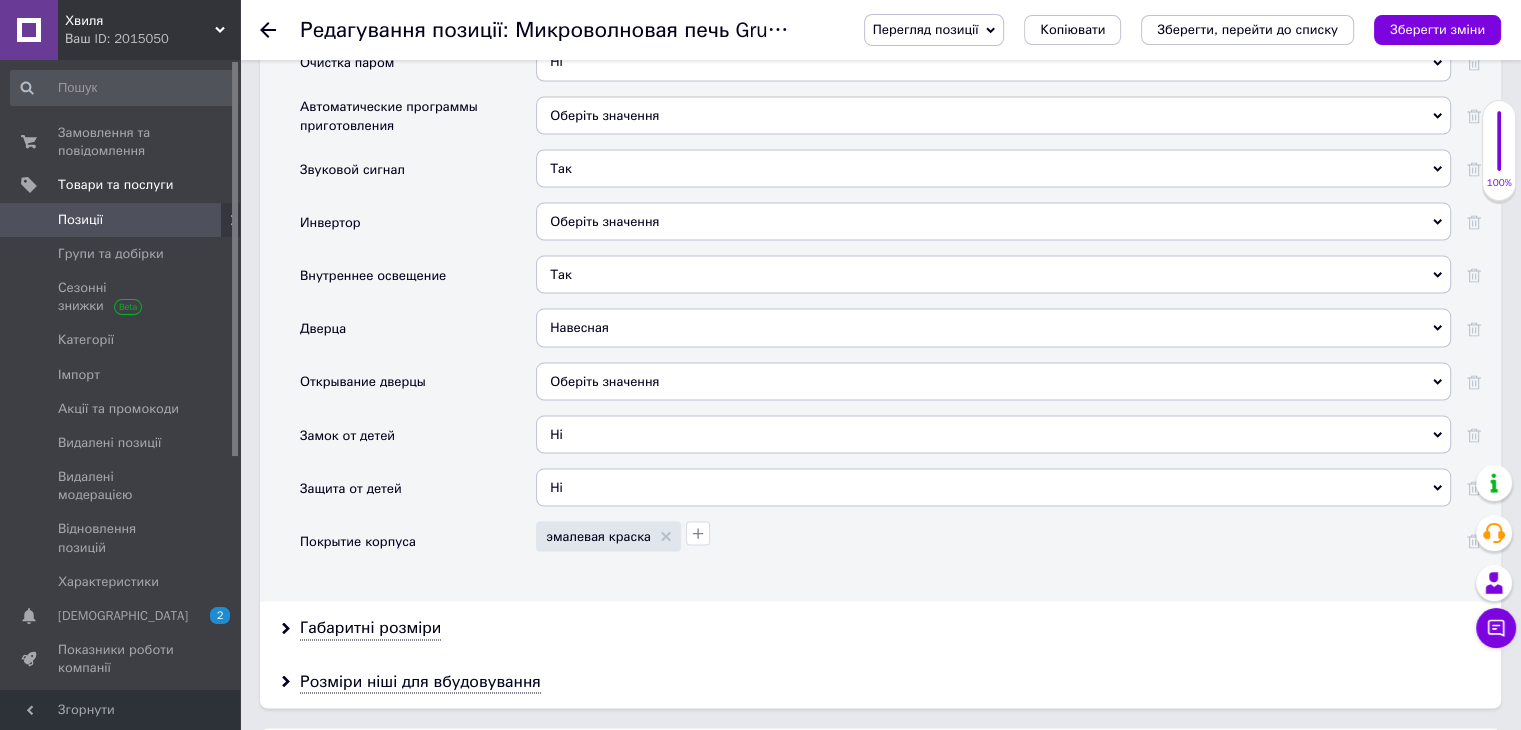 click on "Оберіть значення" at bounding box center [993, 381] 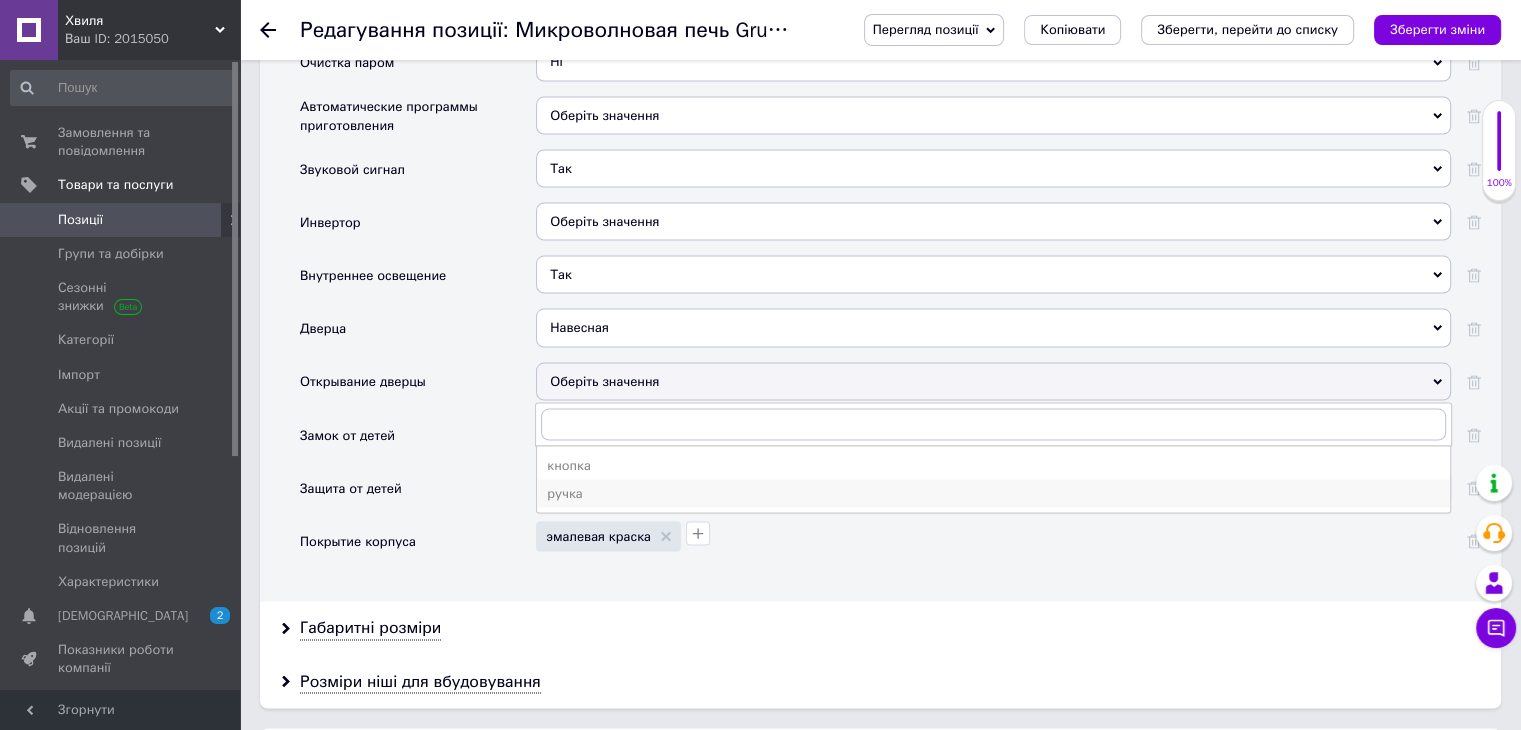 click on "ручка" at bounding box center [993, 493] 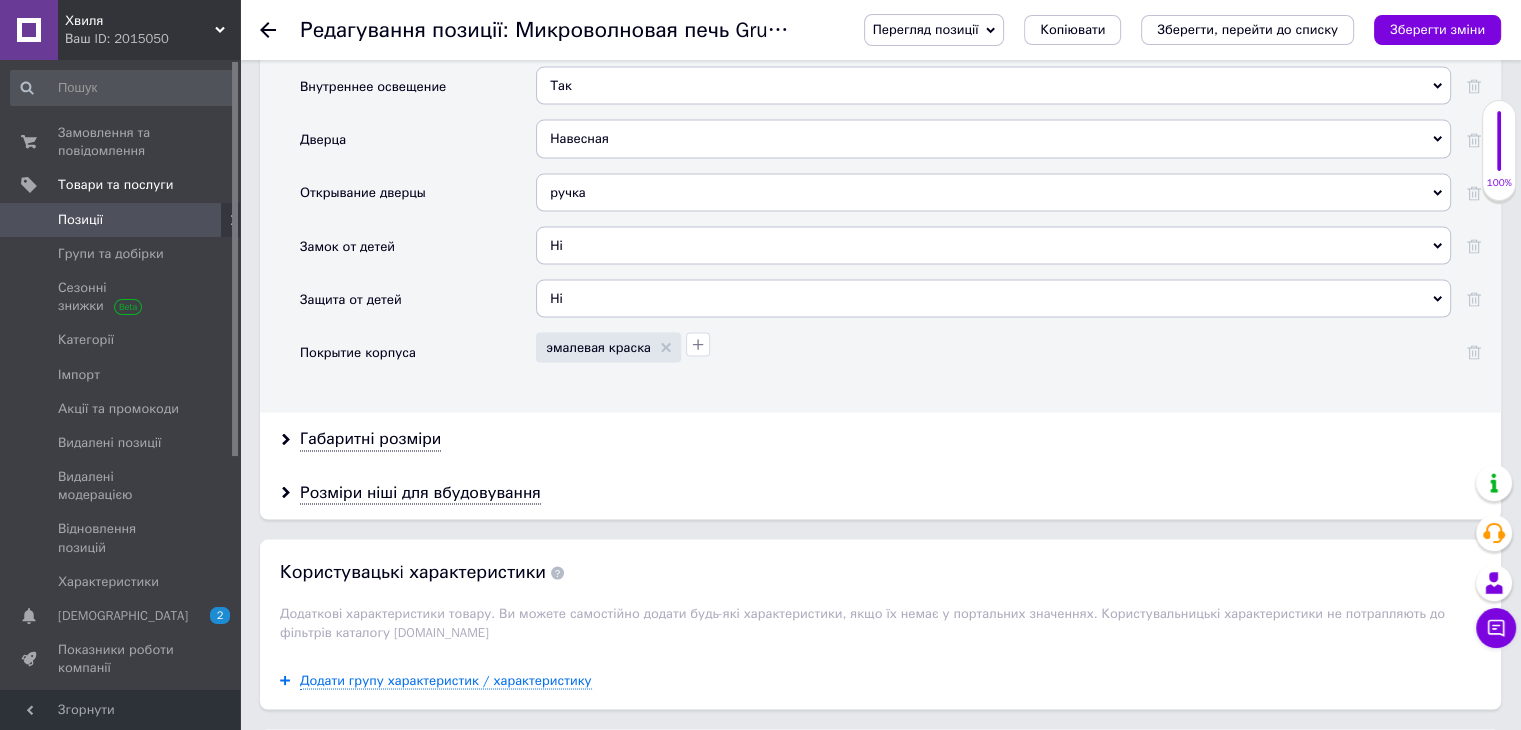 scroll, scrollTop: 4000, scrollLeft: 0, axis: vertical 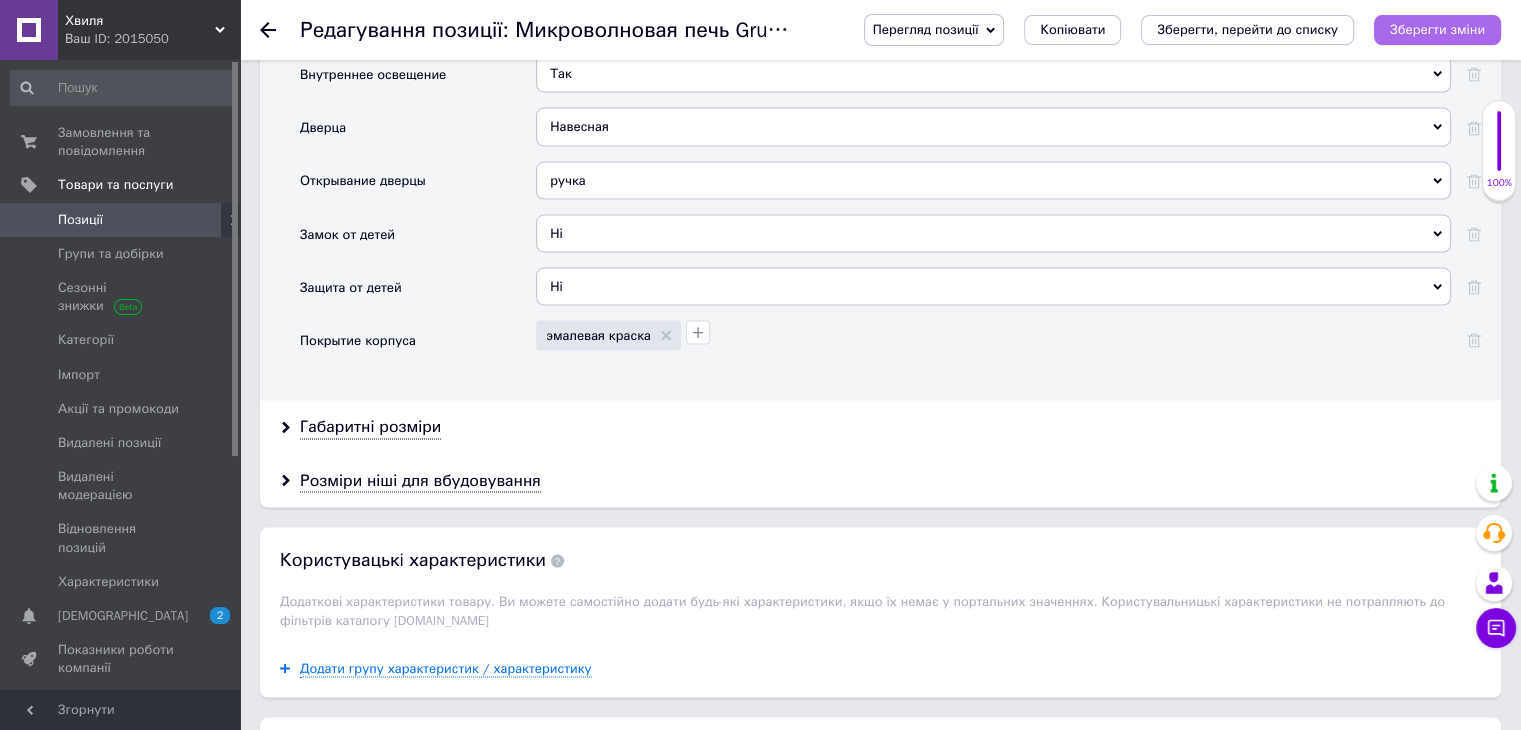 click on "Зберегти зміни" at bounding box center (1437, 30) 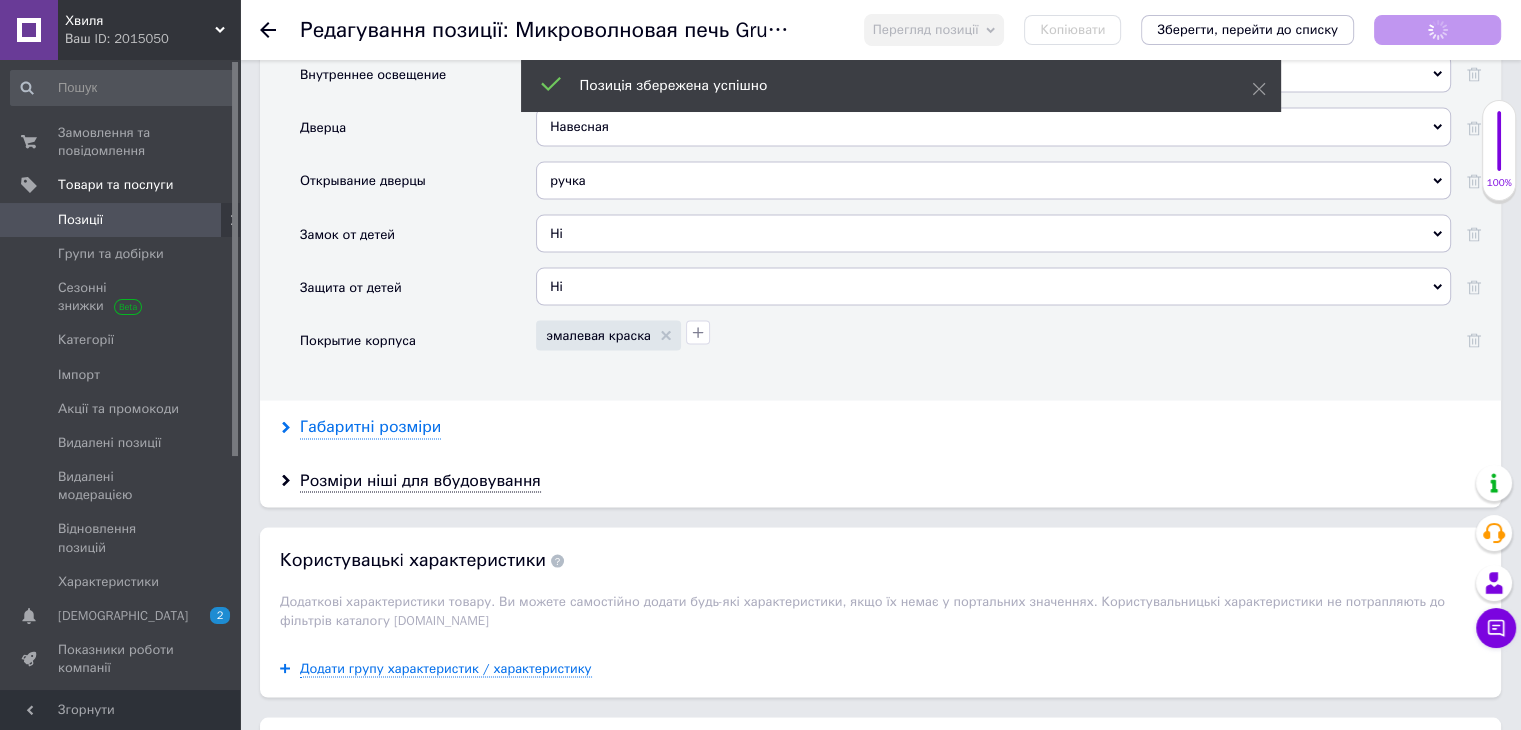 click on "Габаритні розміри" at bounding box center [370, 427] 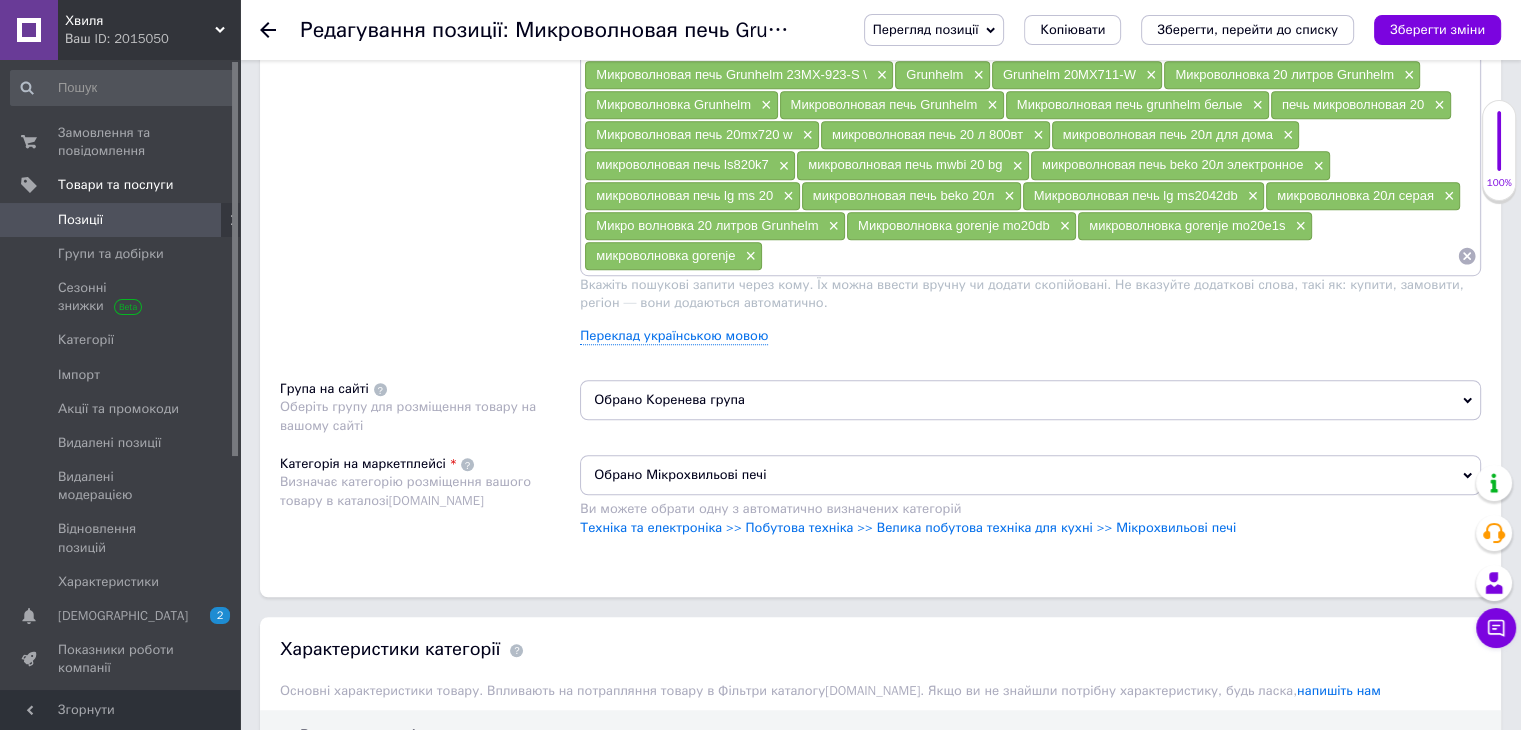 scroll, scrollTop: 1100, scrollLeft: 0, axis: vertical 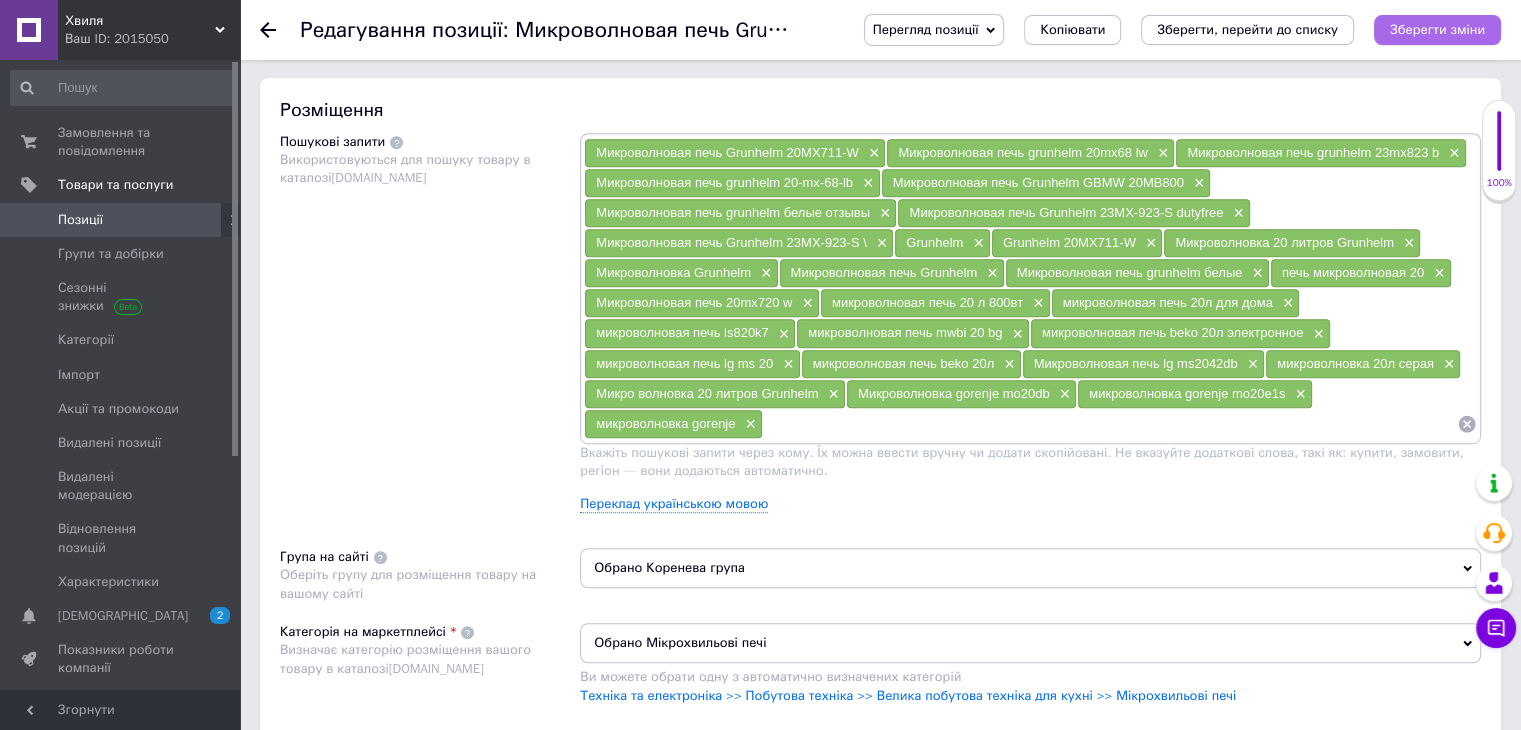 click on "Зберегти зміни" at bounding box center [1437, 30] 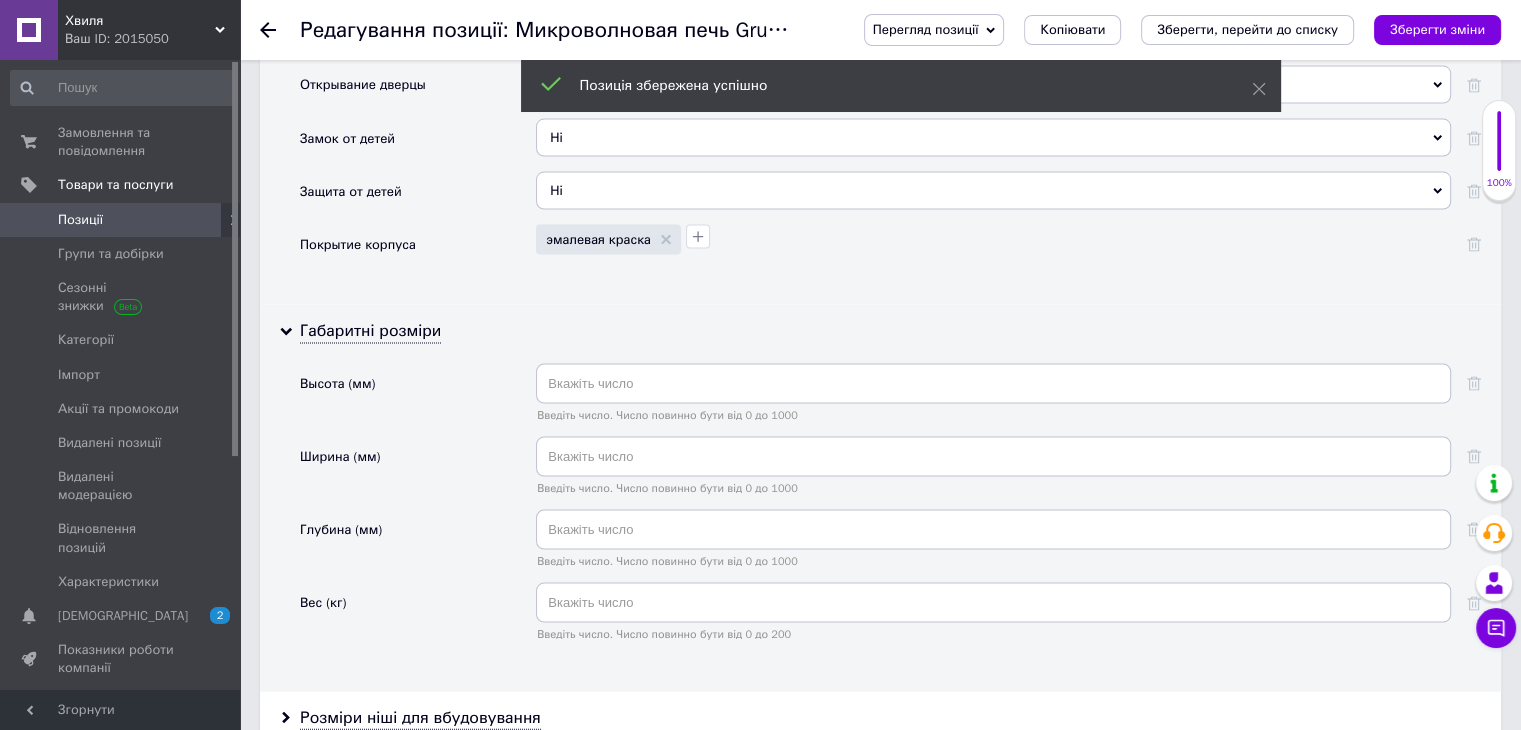 scroll, scrollTop: 4100, scrollLeft: 0, axis: vertical 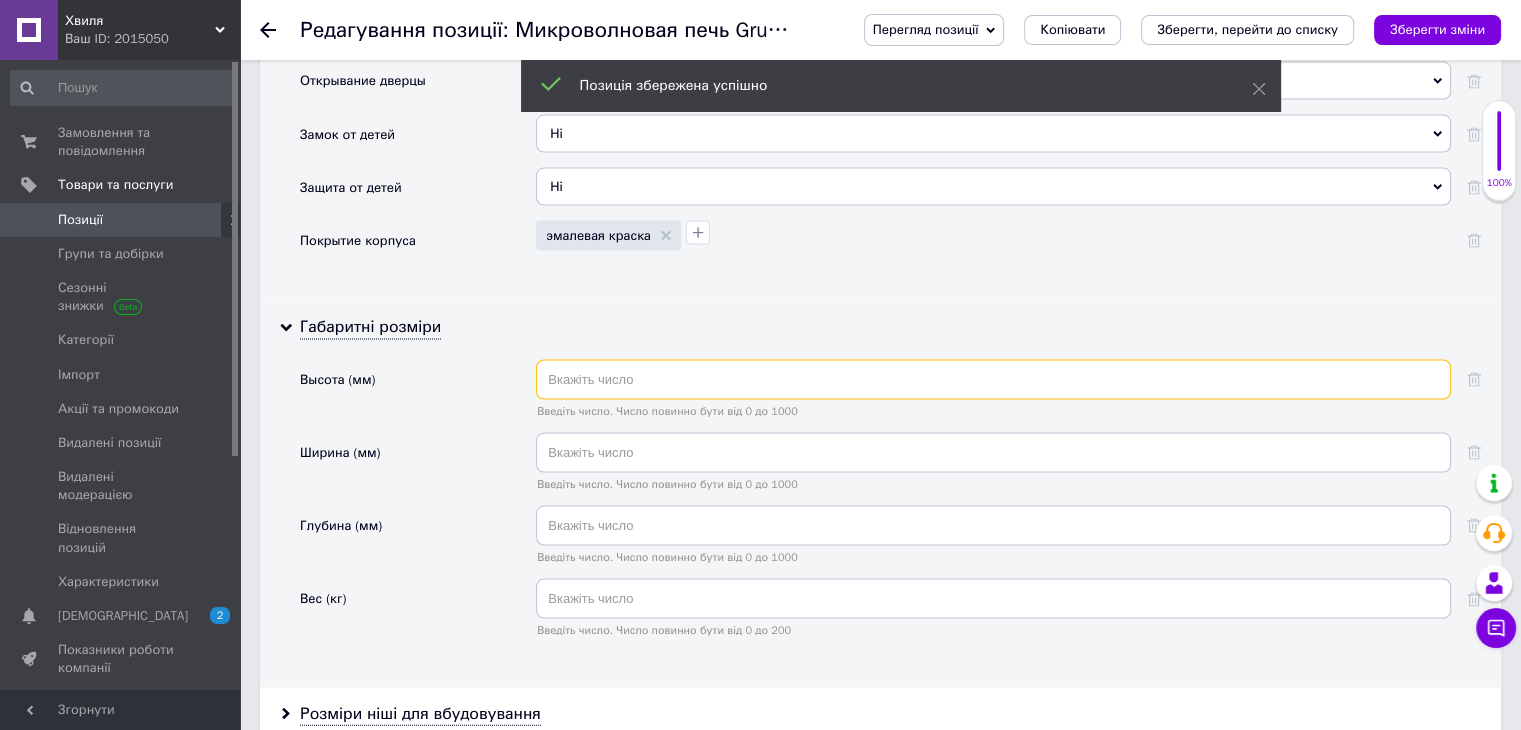 click at bounding box center (993, 380) 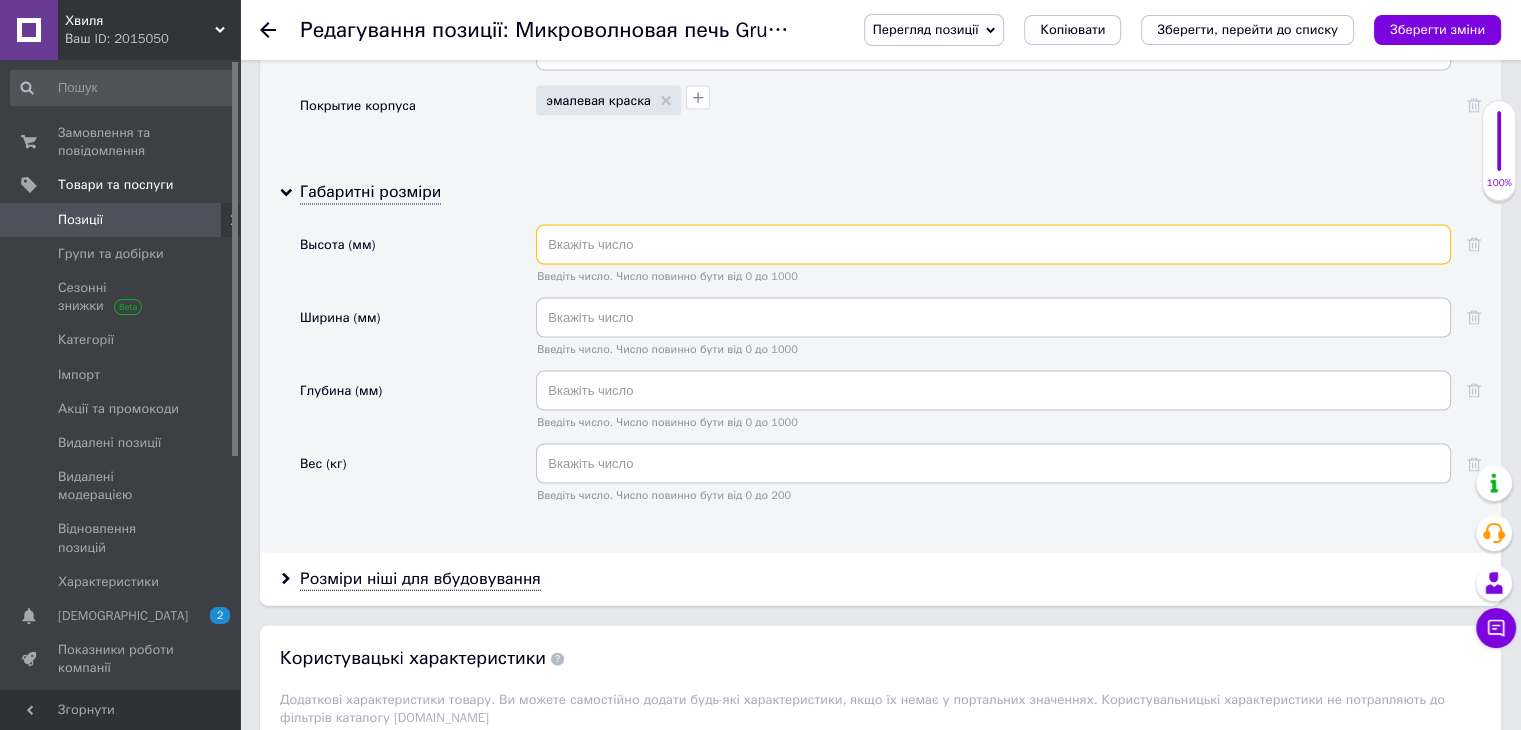 scroll, scrollTop: 4200, scrollLeft: 0, axis: vertical 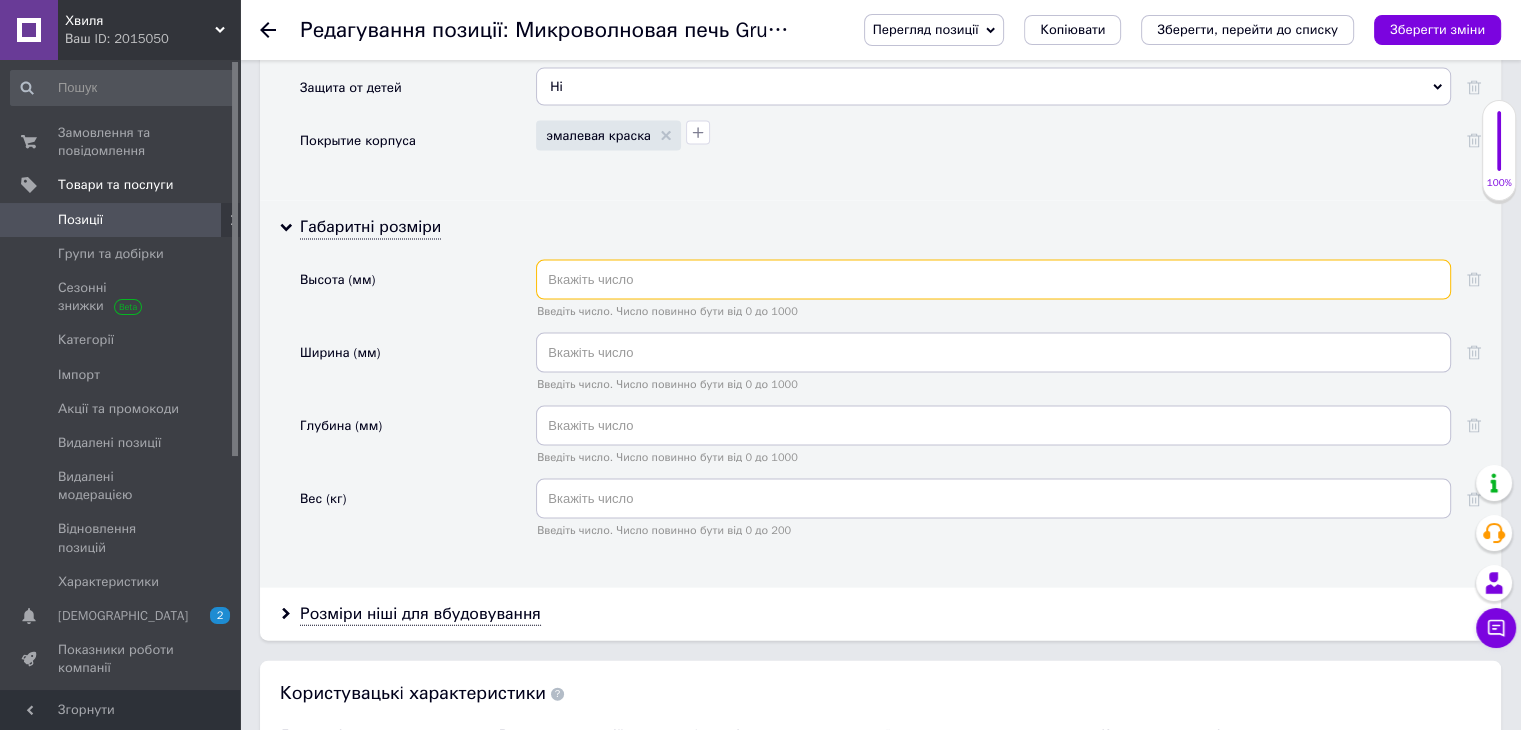 click at bounding box center (993, 280) 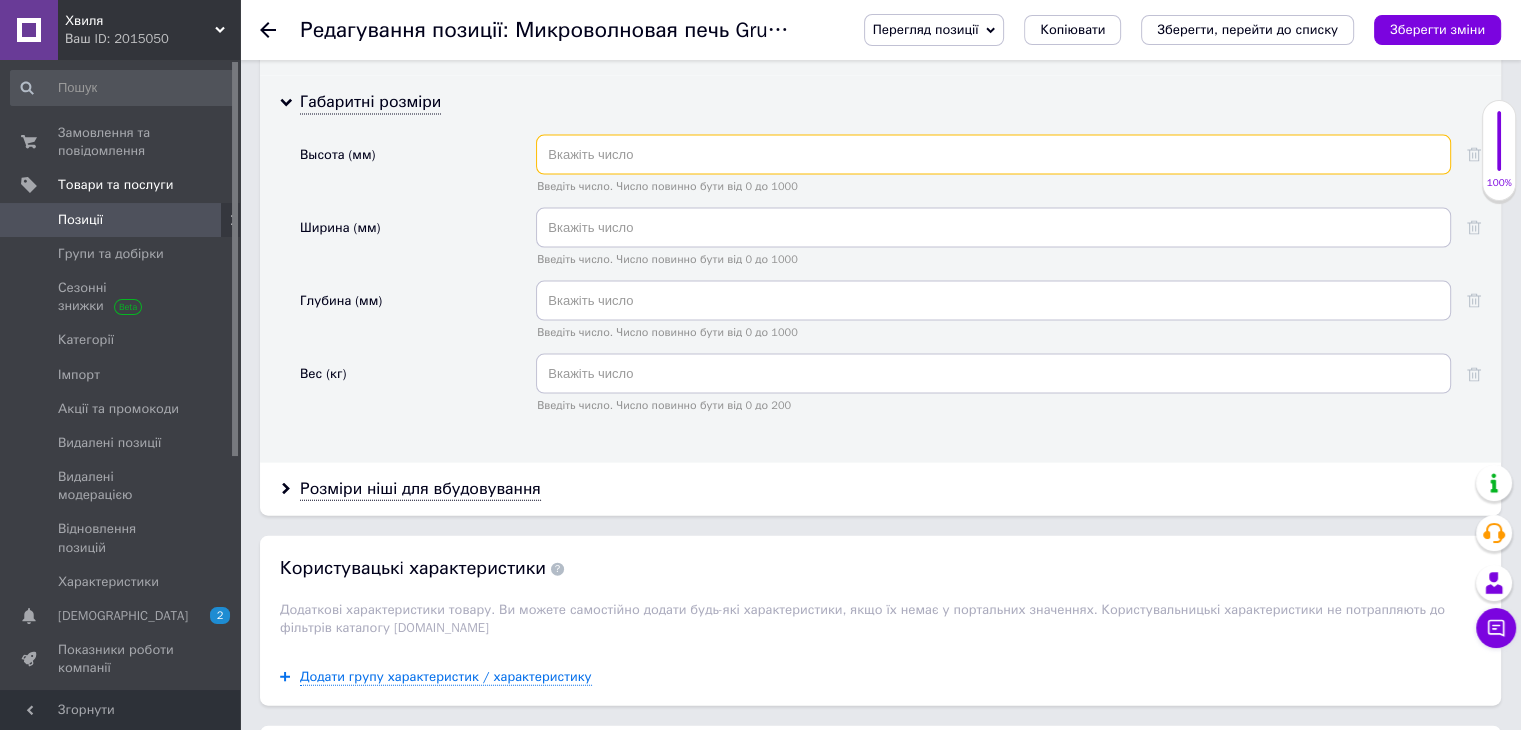 scroll, scrollTop: 4300, scrollLeft: 0, axis: vertical 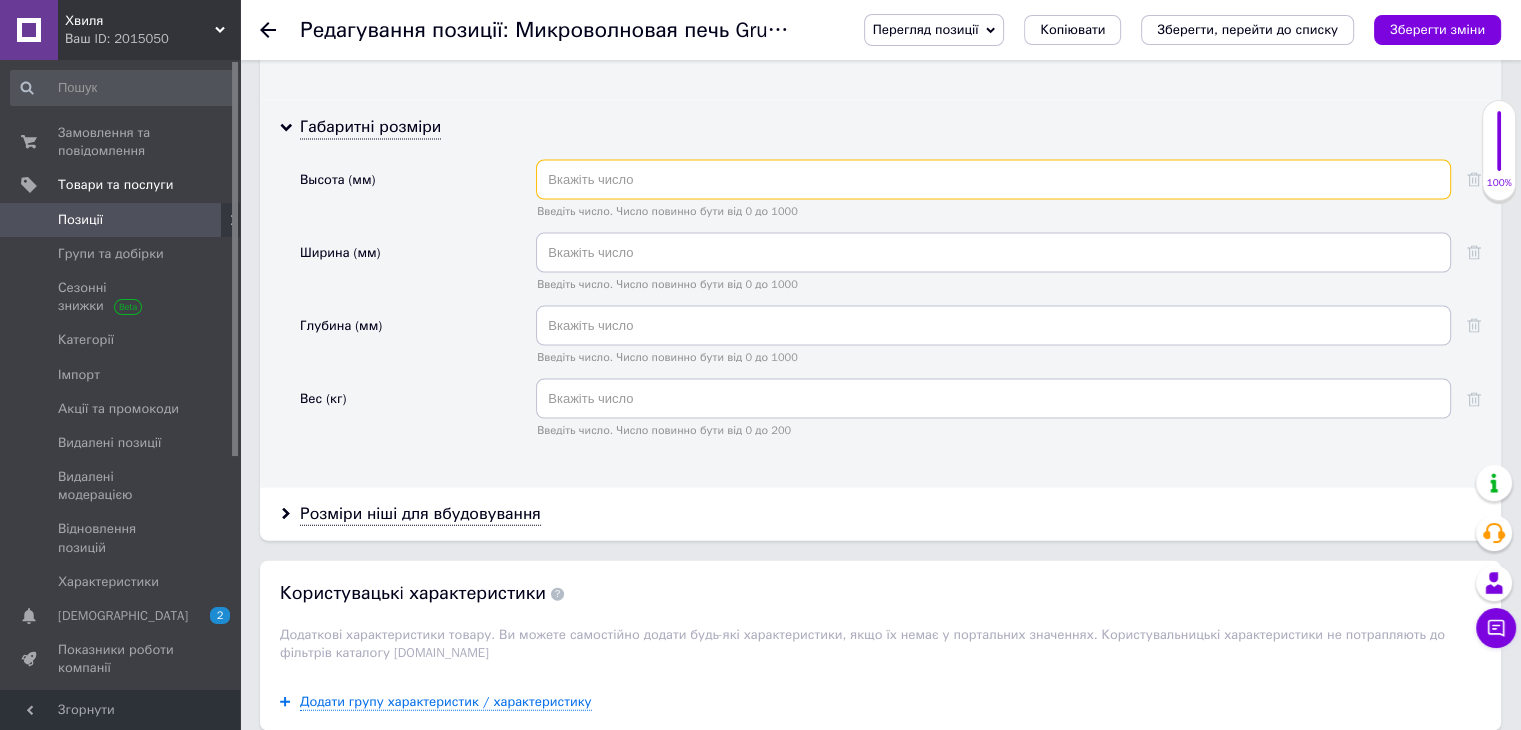 click at bounding box center (993, 180) 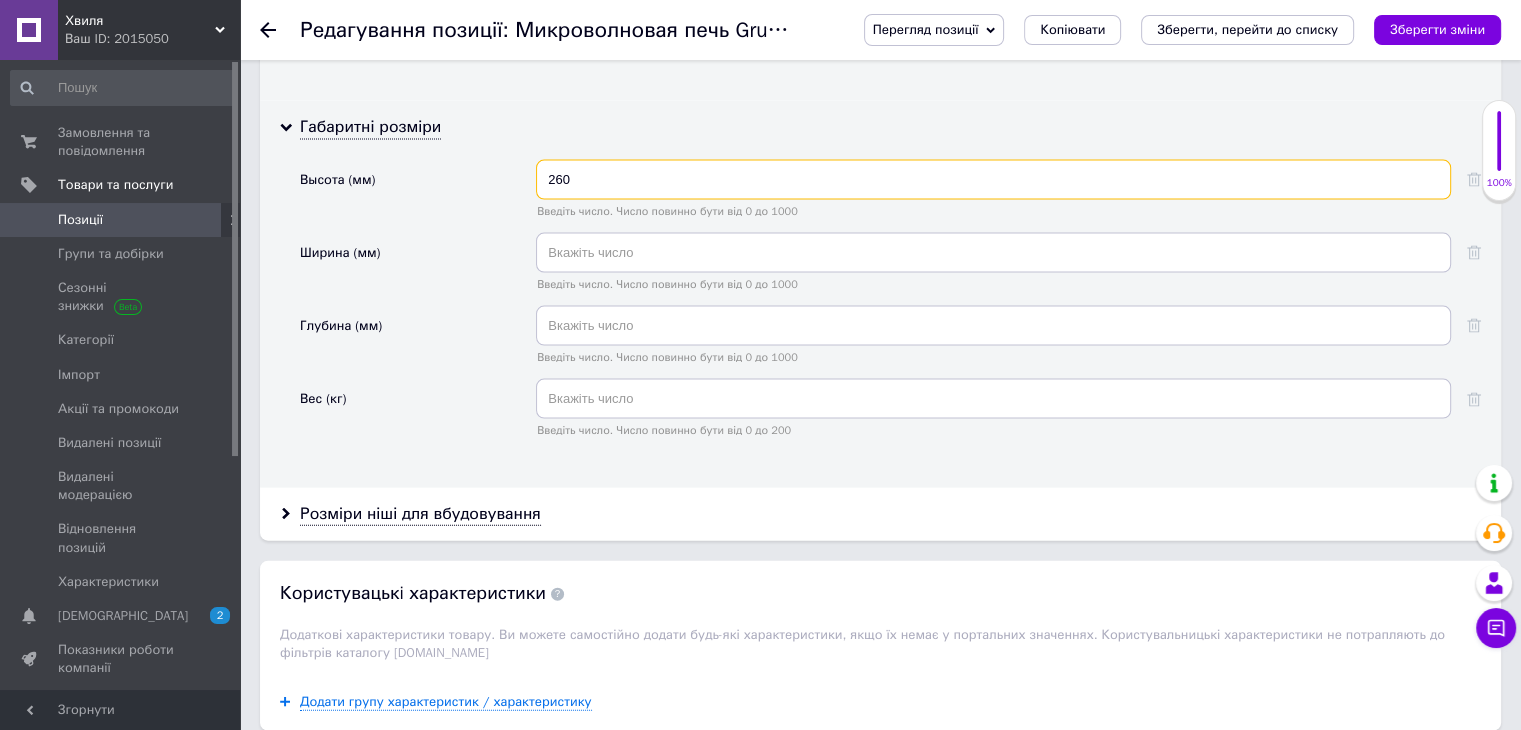 type on "260" 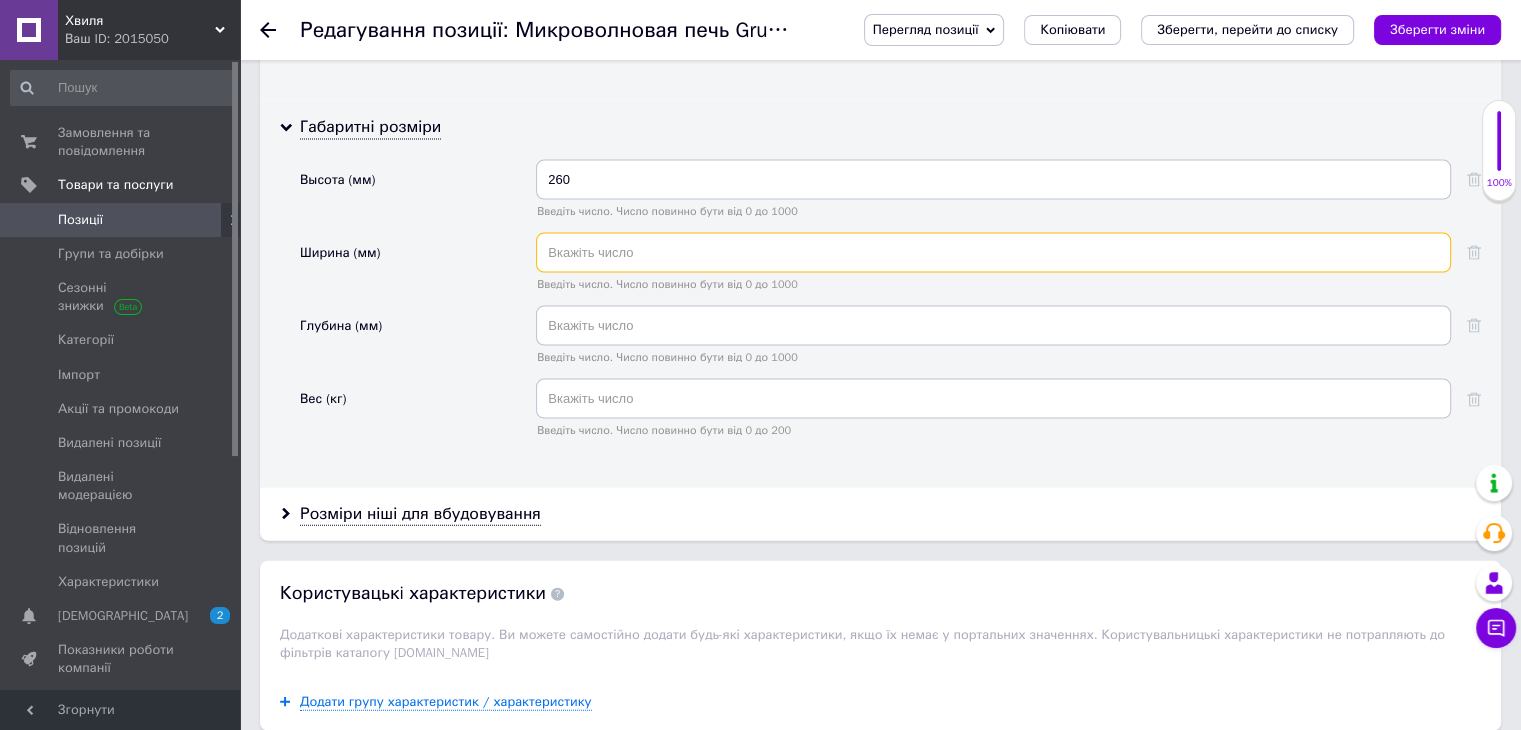 click at bounding box center (993, 253) 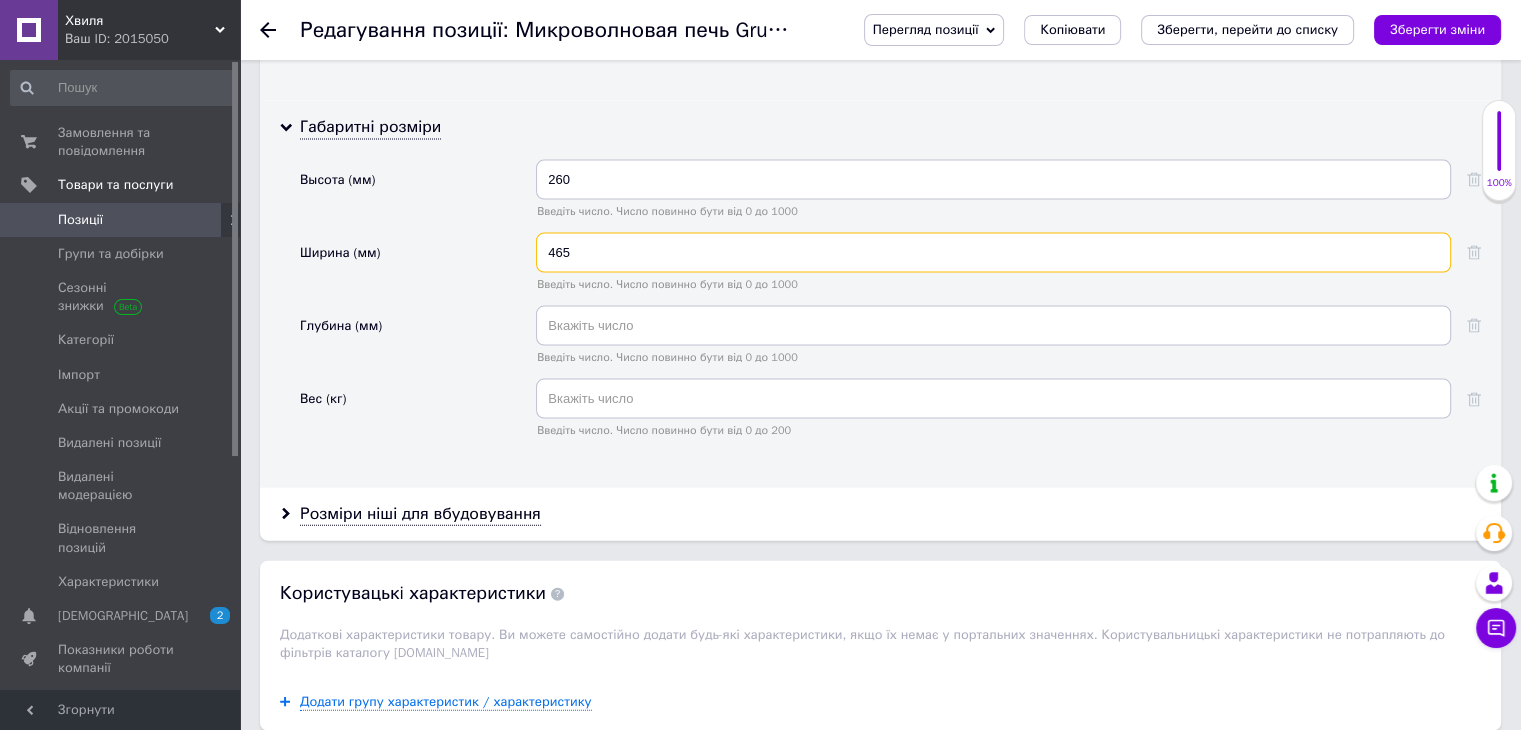 type on "465" 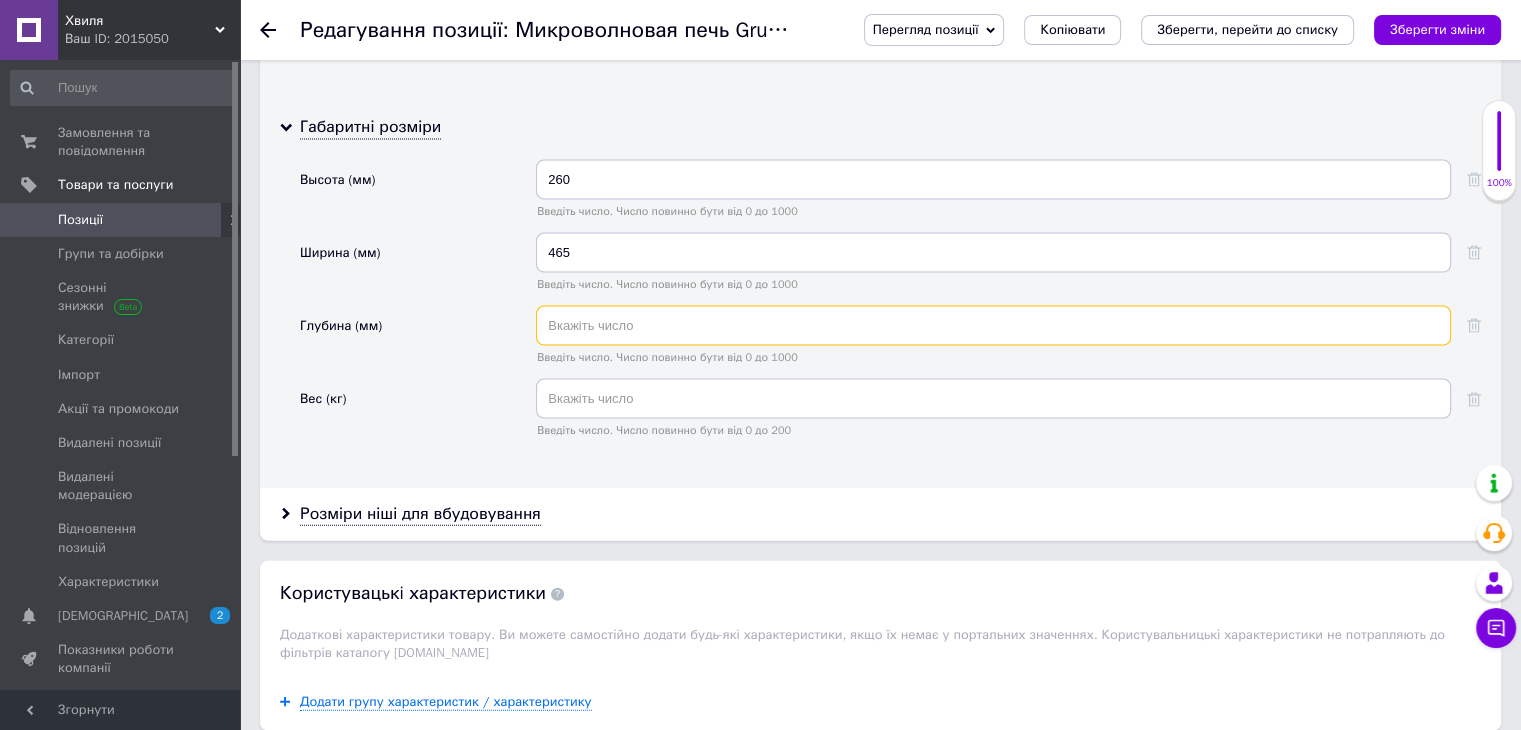 click at bounding box center [993, 326] 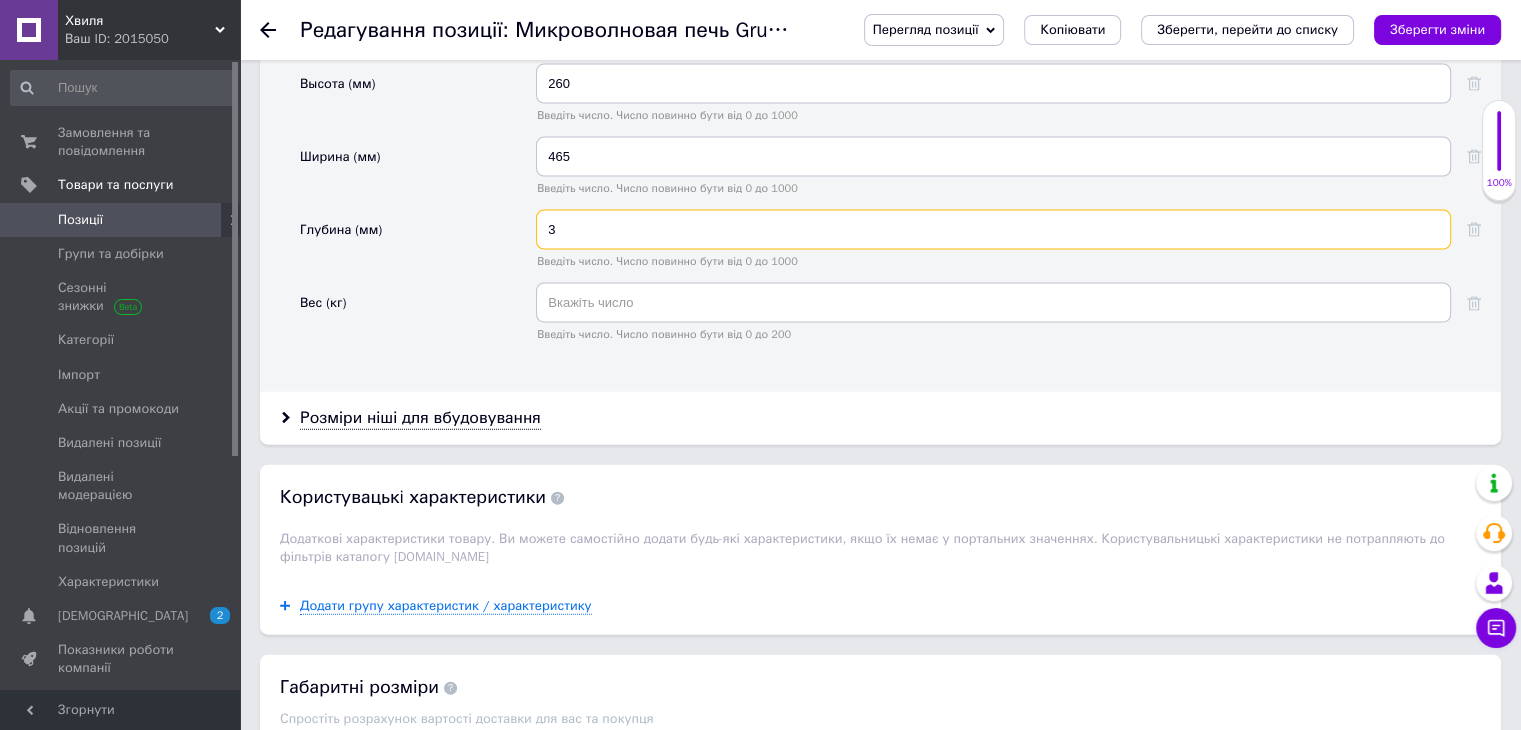 scroll, scrollTop: 4400, scrollLeft: 0, axis: vertical 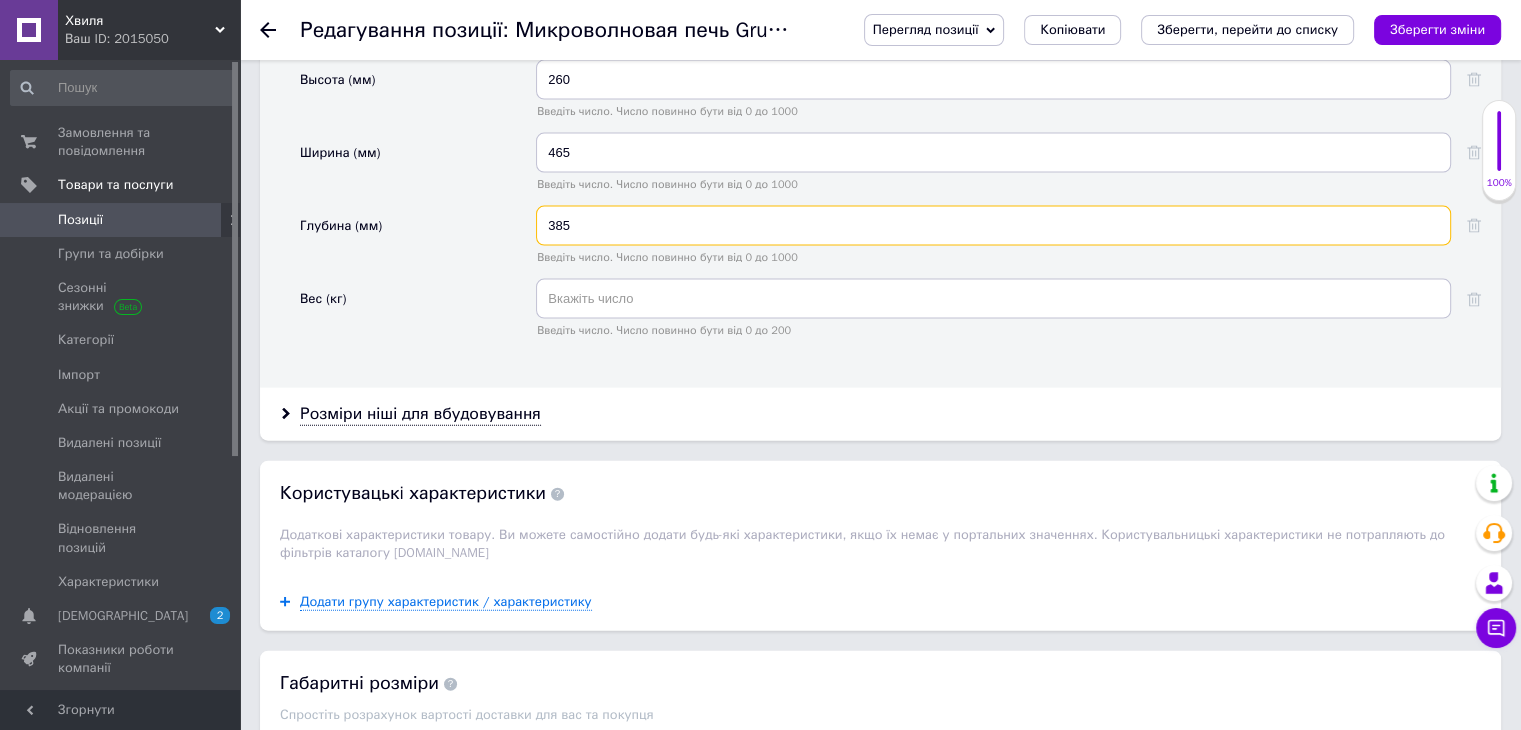 type on "385" 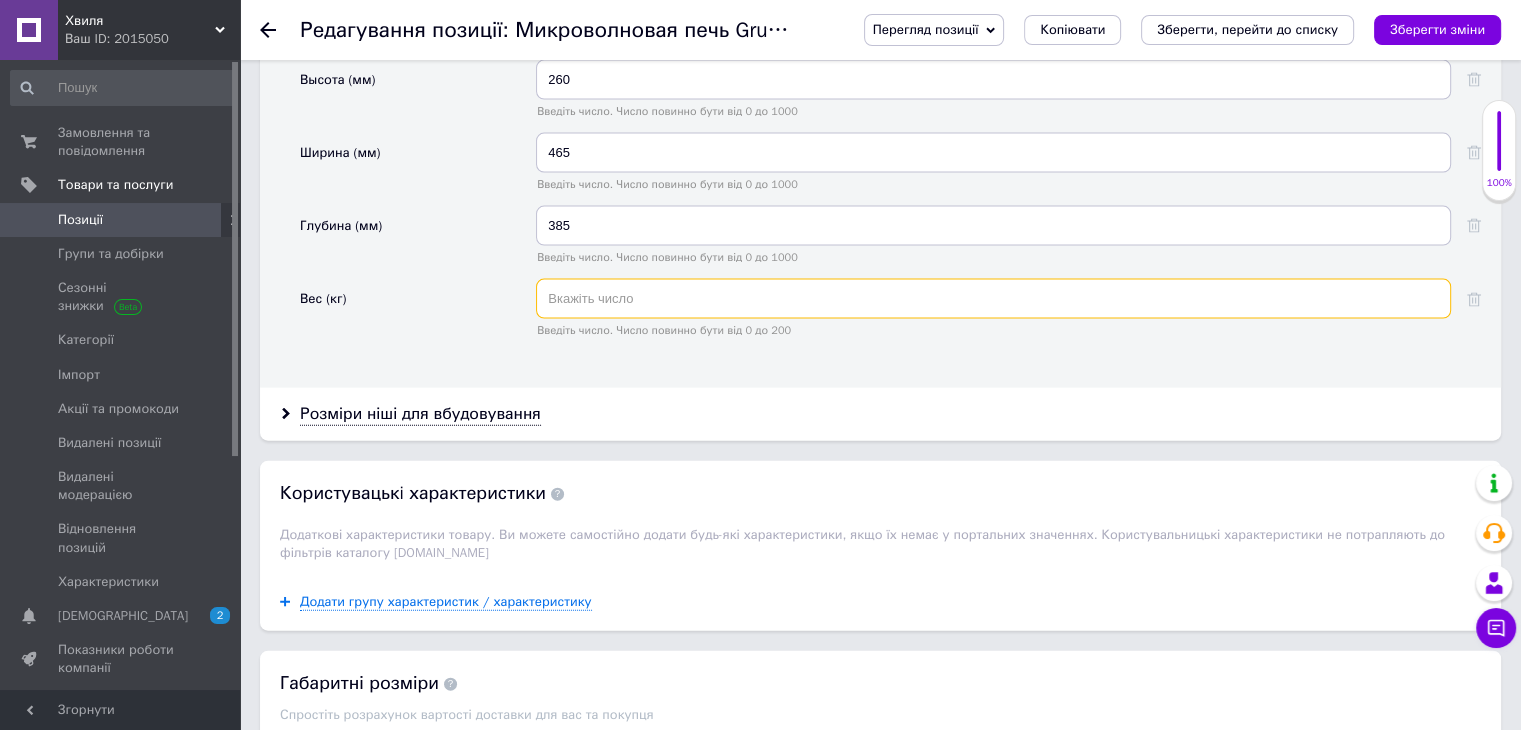 click at bounding box center [993, 299] 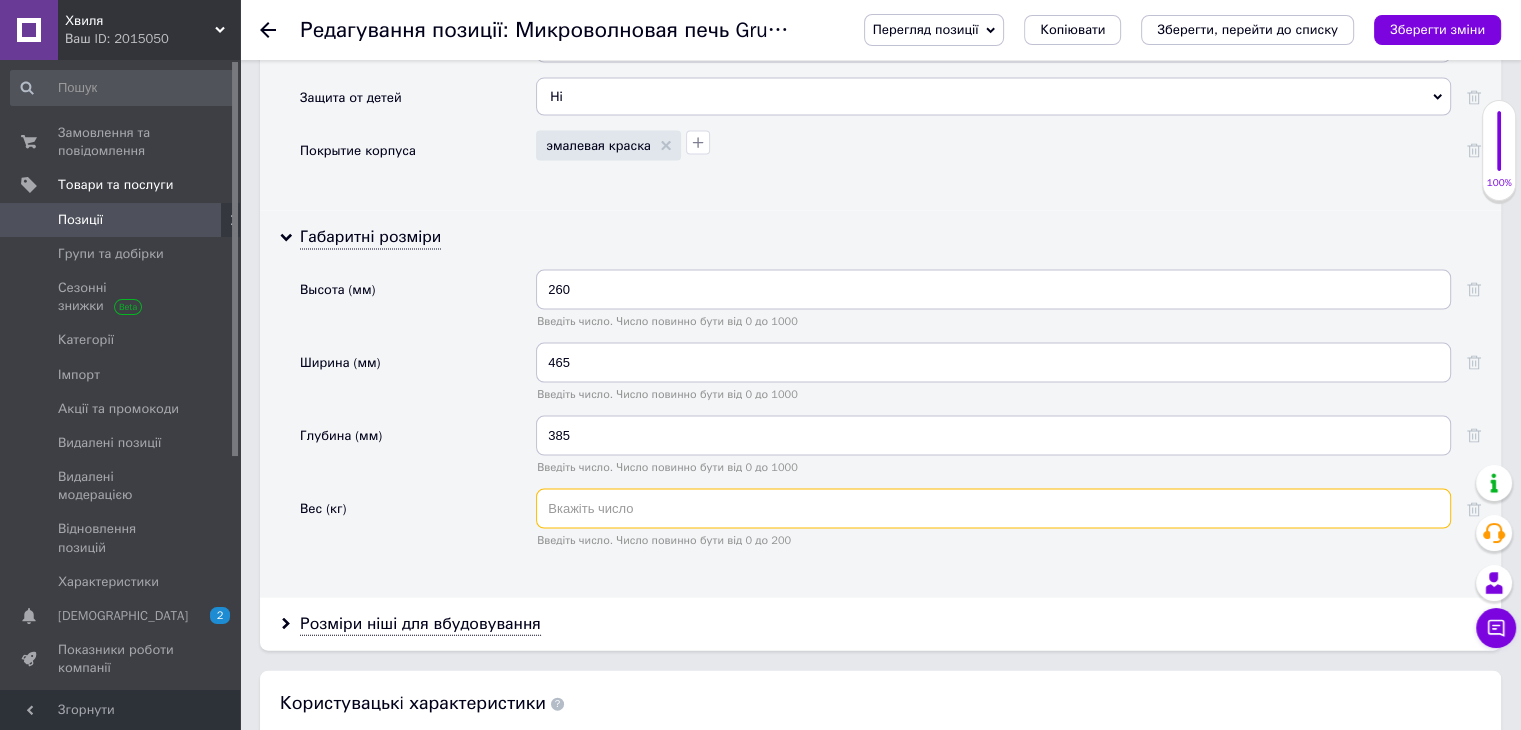 scroll, scrollTop: 4348, scrollLeft: 0, axis: vertical 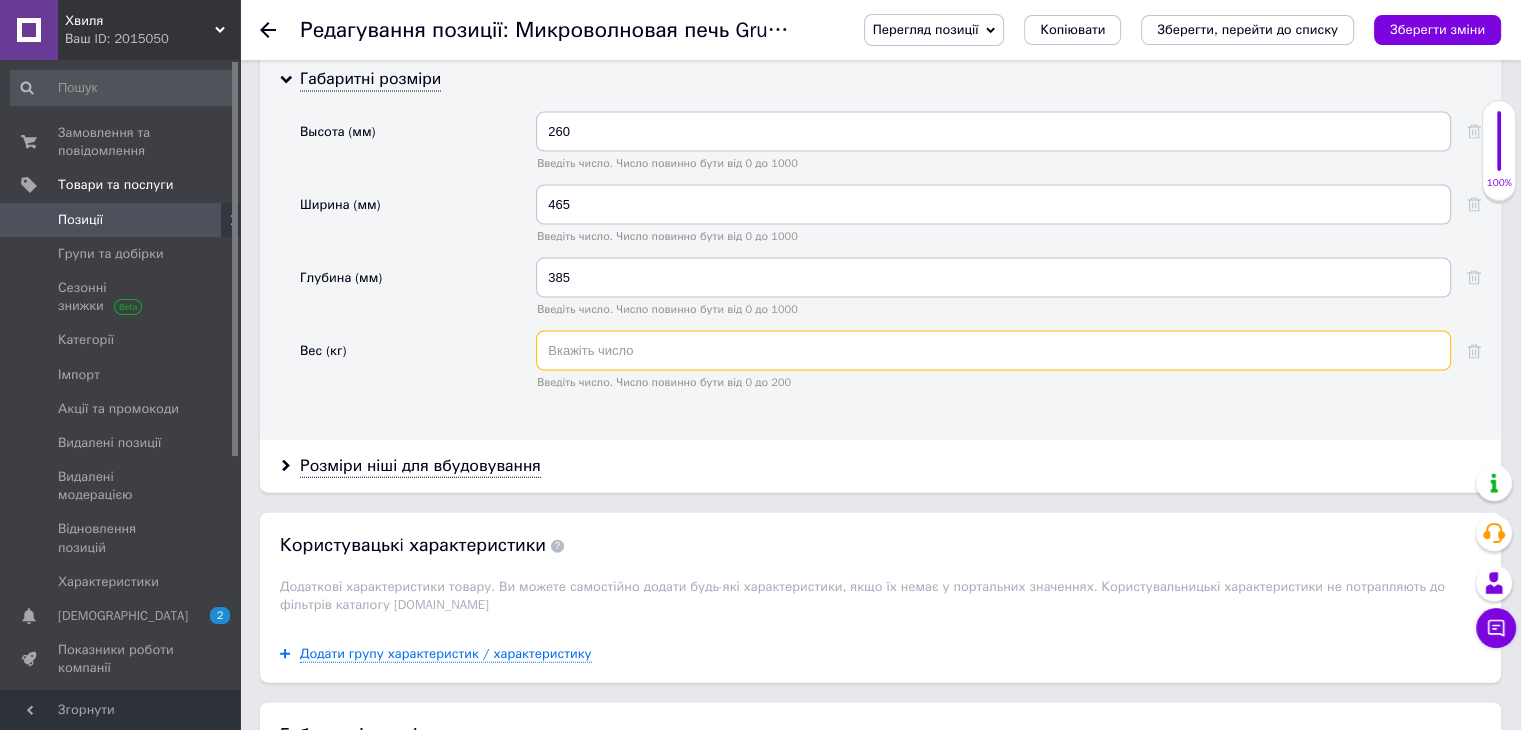click at bounding box center (993, 351) 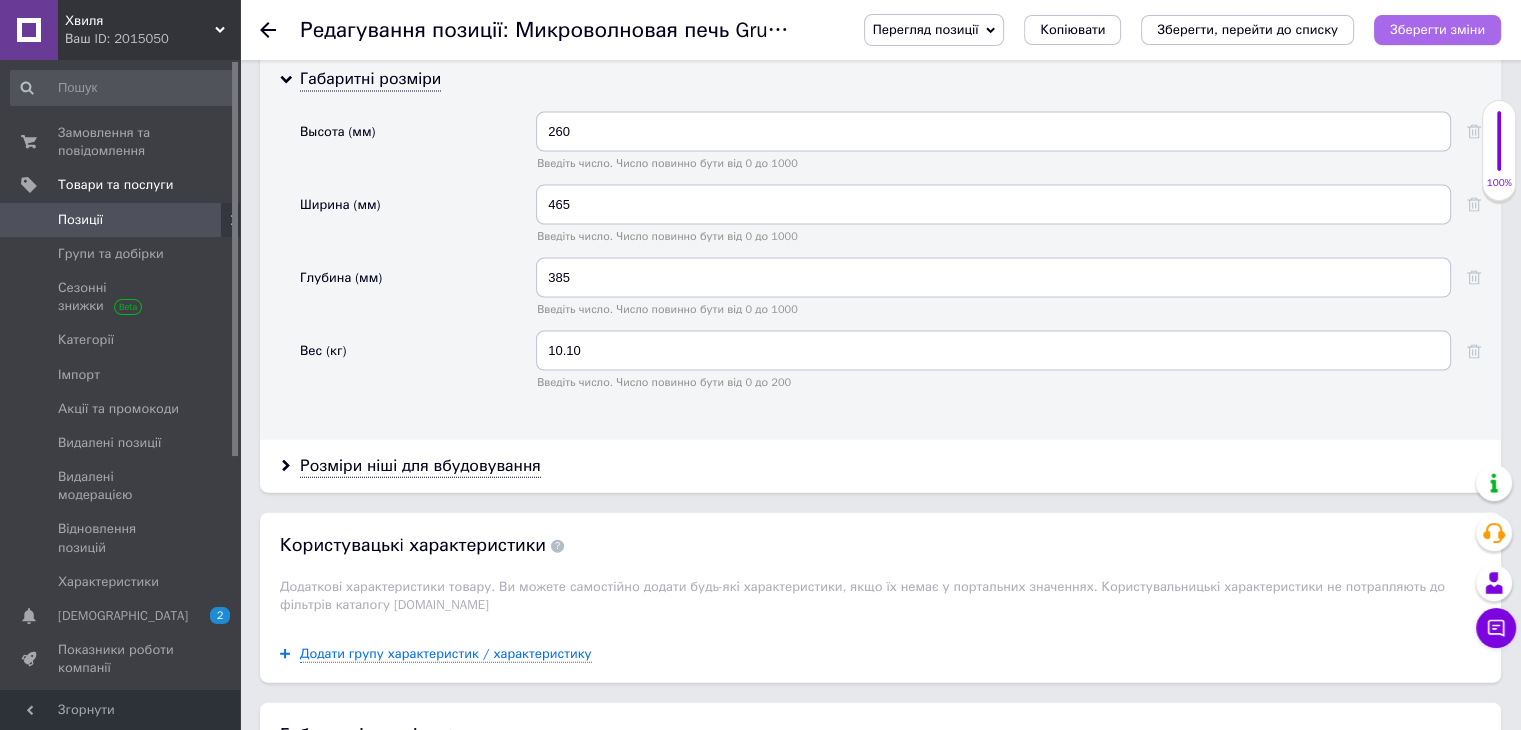 click on "Перегляд позиції Зберегти та переглянути на сайті Зберегти та переглянути на маркетплейсі Bigl.ua Копіювати Зберегти, перейти до списку Зберегти зміни" at bounding box center (1172, 30) 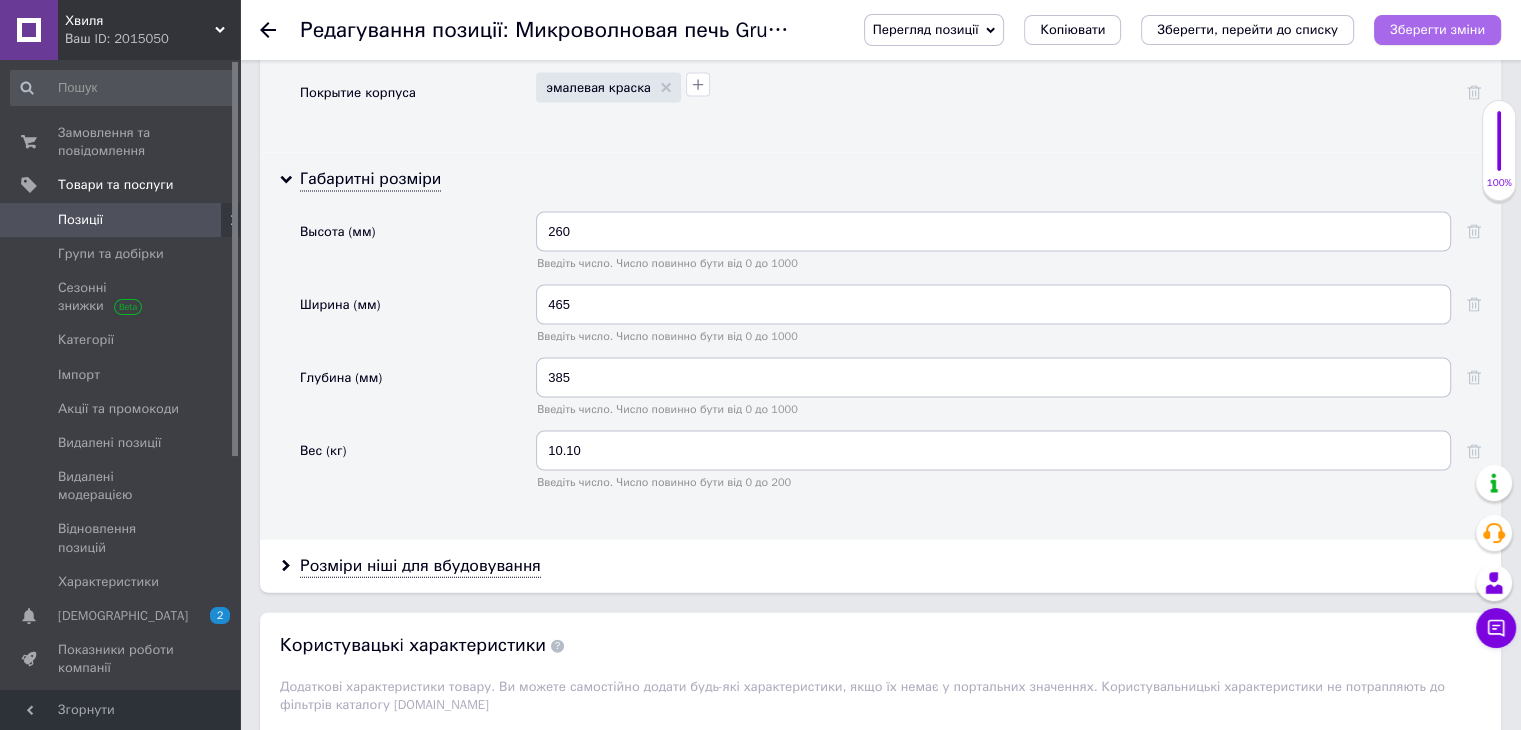 click on "Зберегти зміни" at bounding box center (1437, 30) 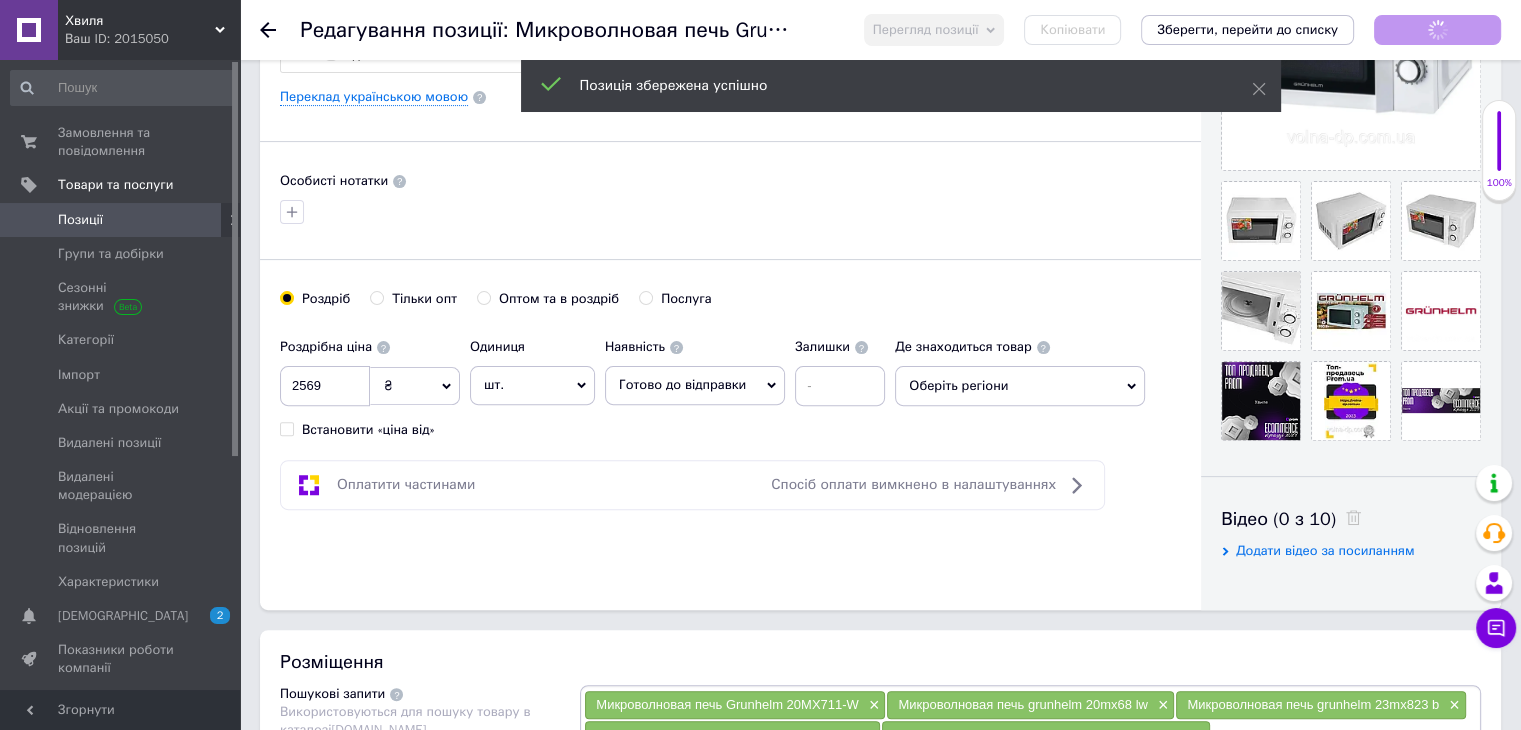 type on "10.1" 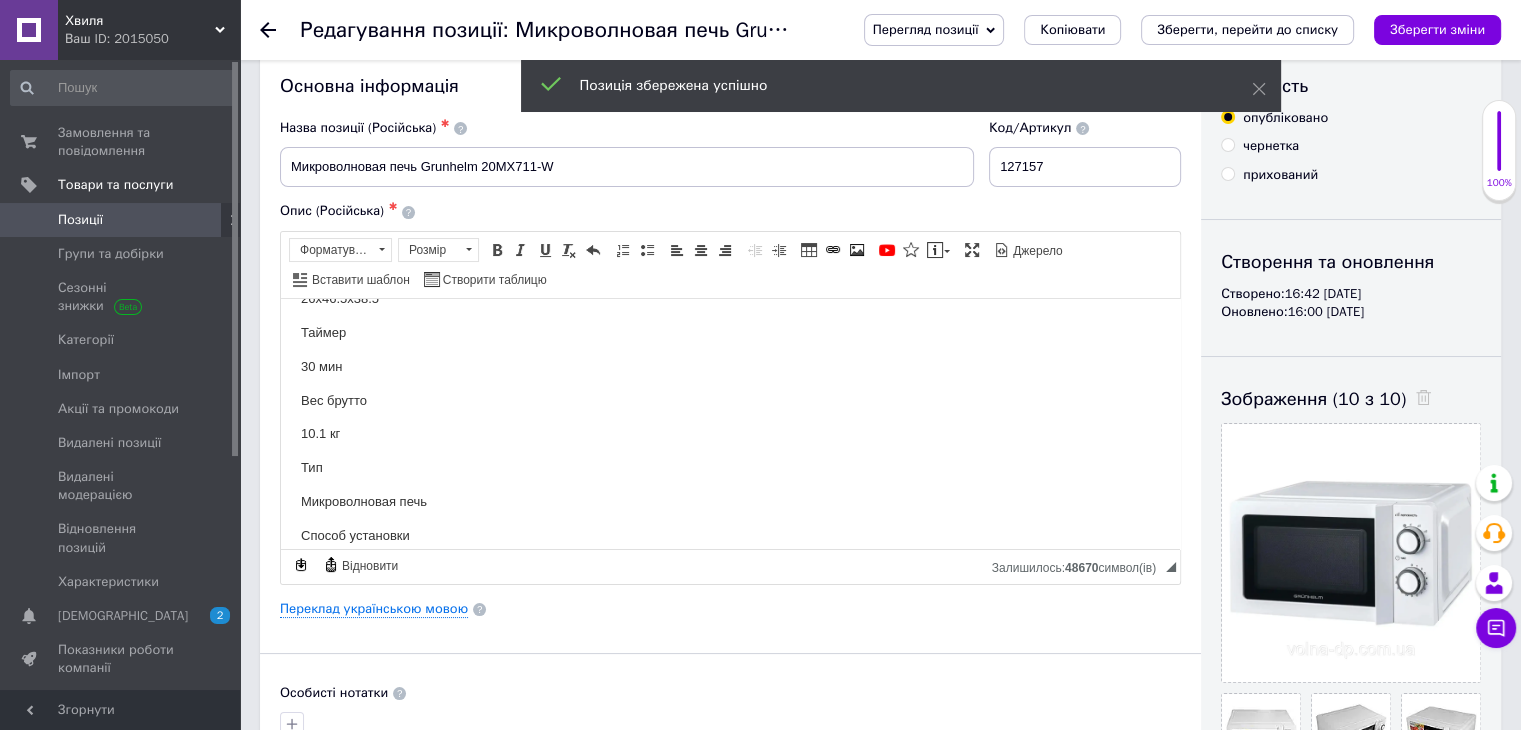 scroll, scrollTop: 0, scrollLeft: 0, axis: both 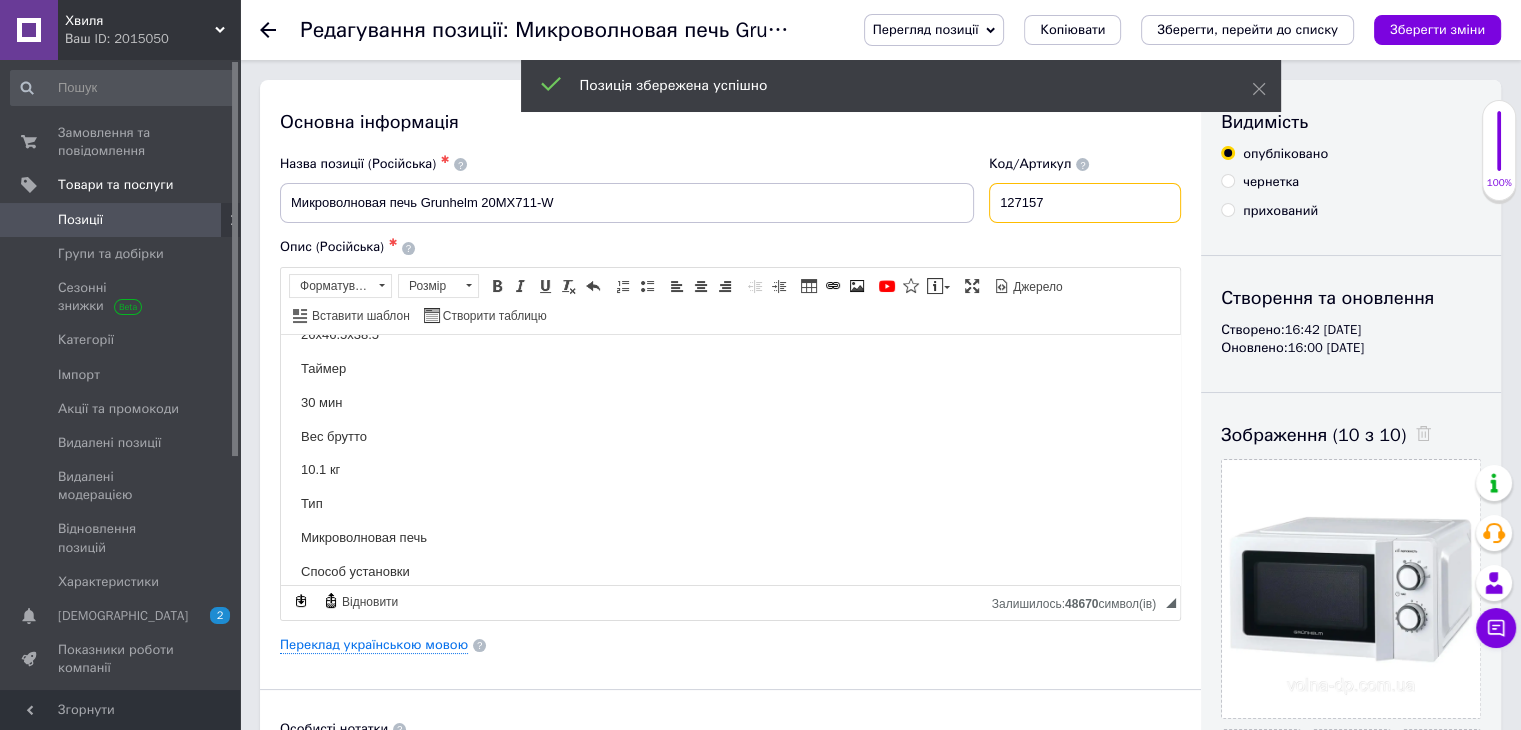drag, startPoint x: 1072, startPoint y: 209, endPoint x: 984, endPoint y: 209, distance: 88 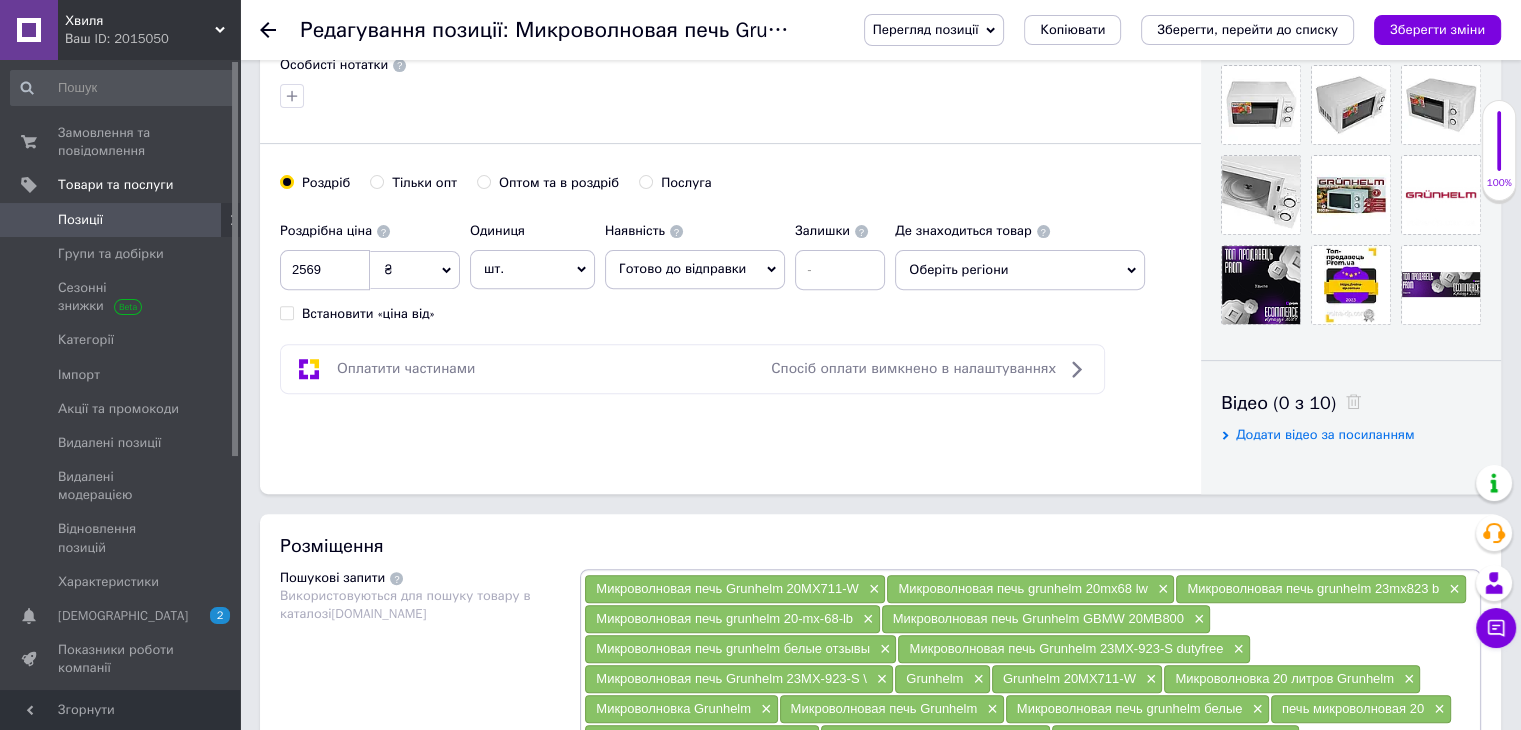 scroll, scrollTop: 700, scrollLeft: 0, axis: vertical 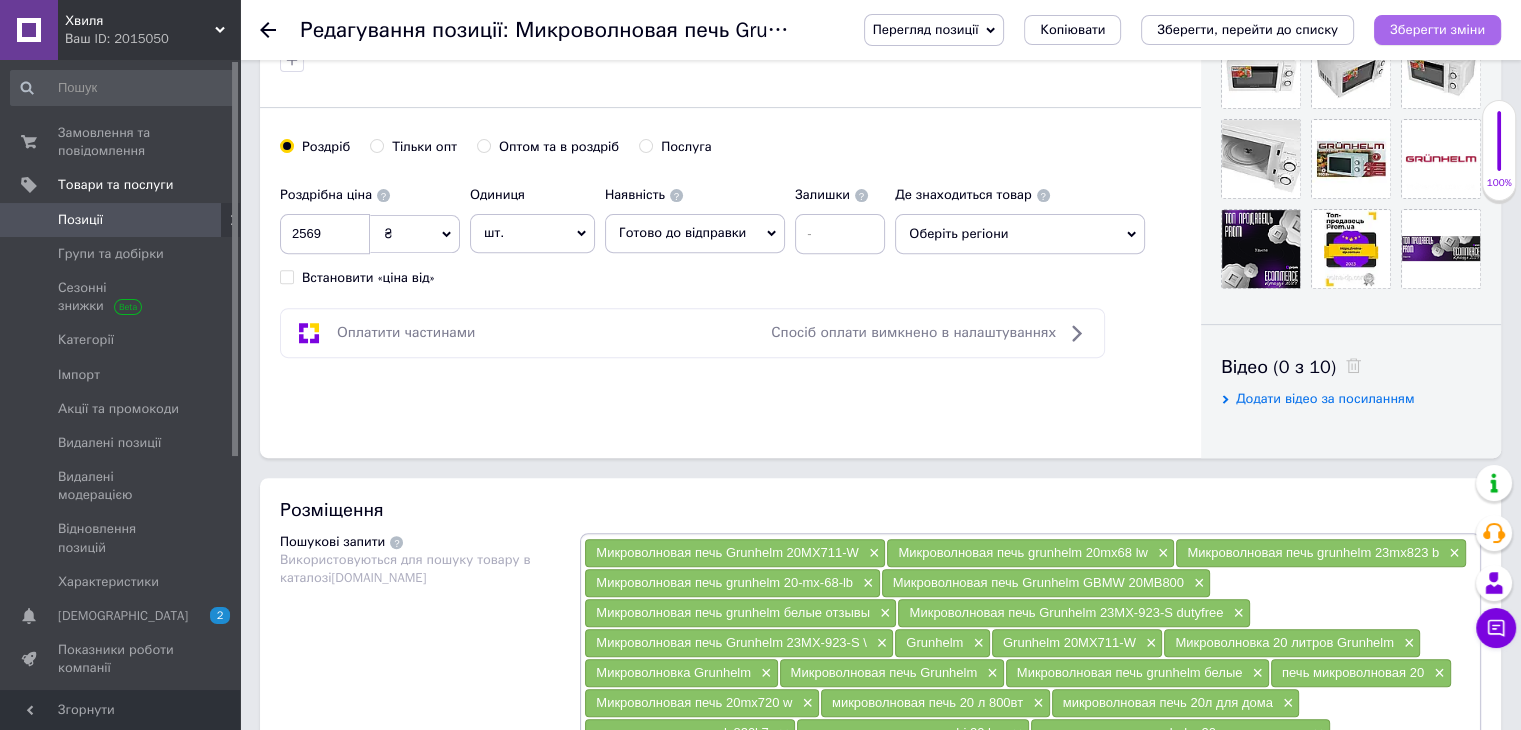click on "Зберегти зміни" at bounding box center (1437, 30) 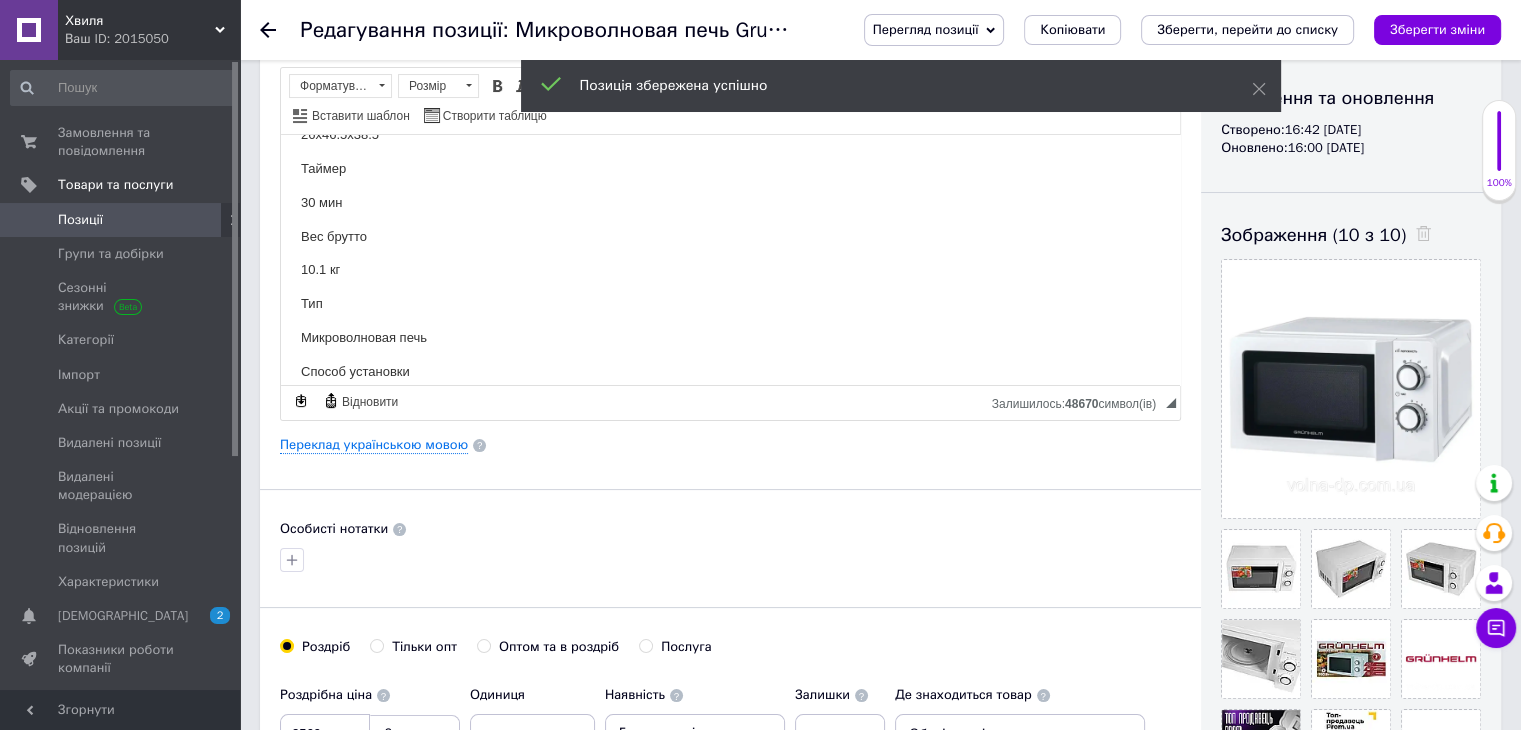 scroll, scrollTop: 0, scrollLeft: 0, axis: both 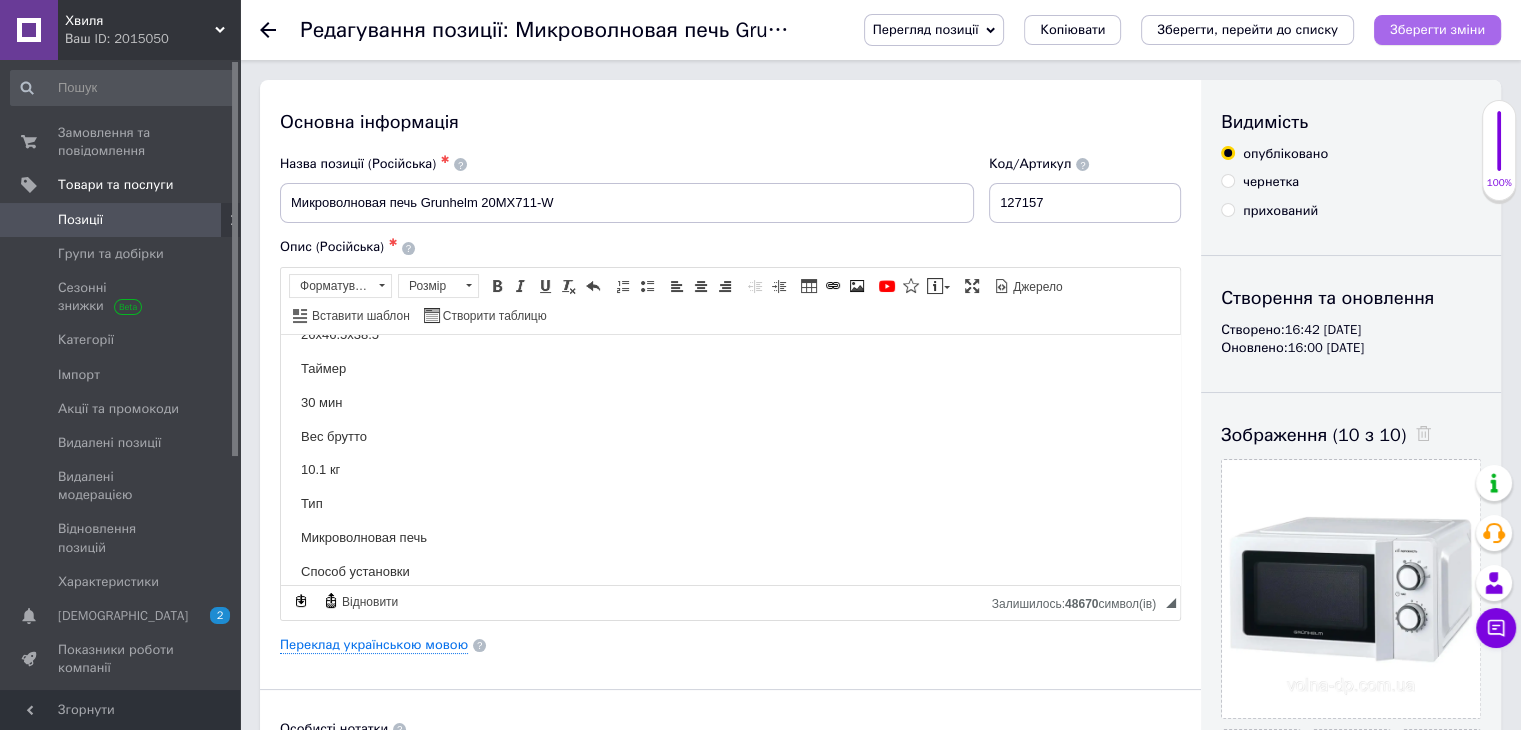 click on "Зберегти зміни" at bounding box center (1437, 30) 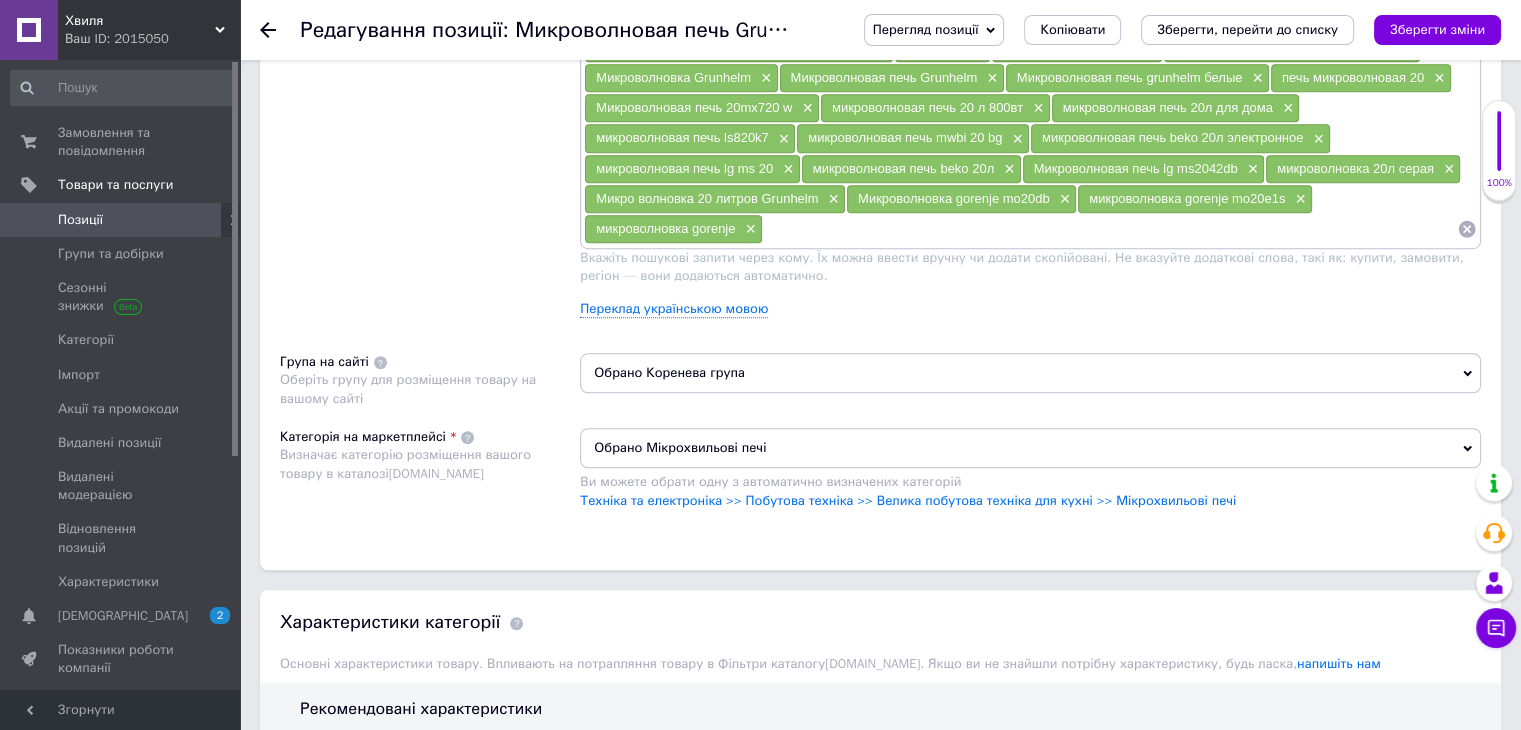 scroll, scrollTop: 1300, scrollLeft: 0, axis: vertical 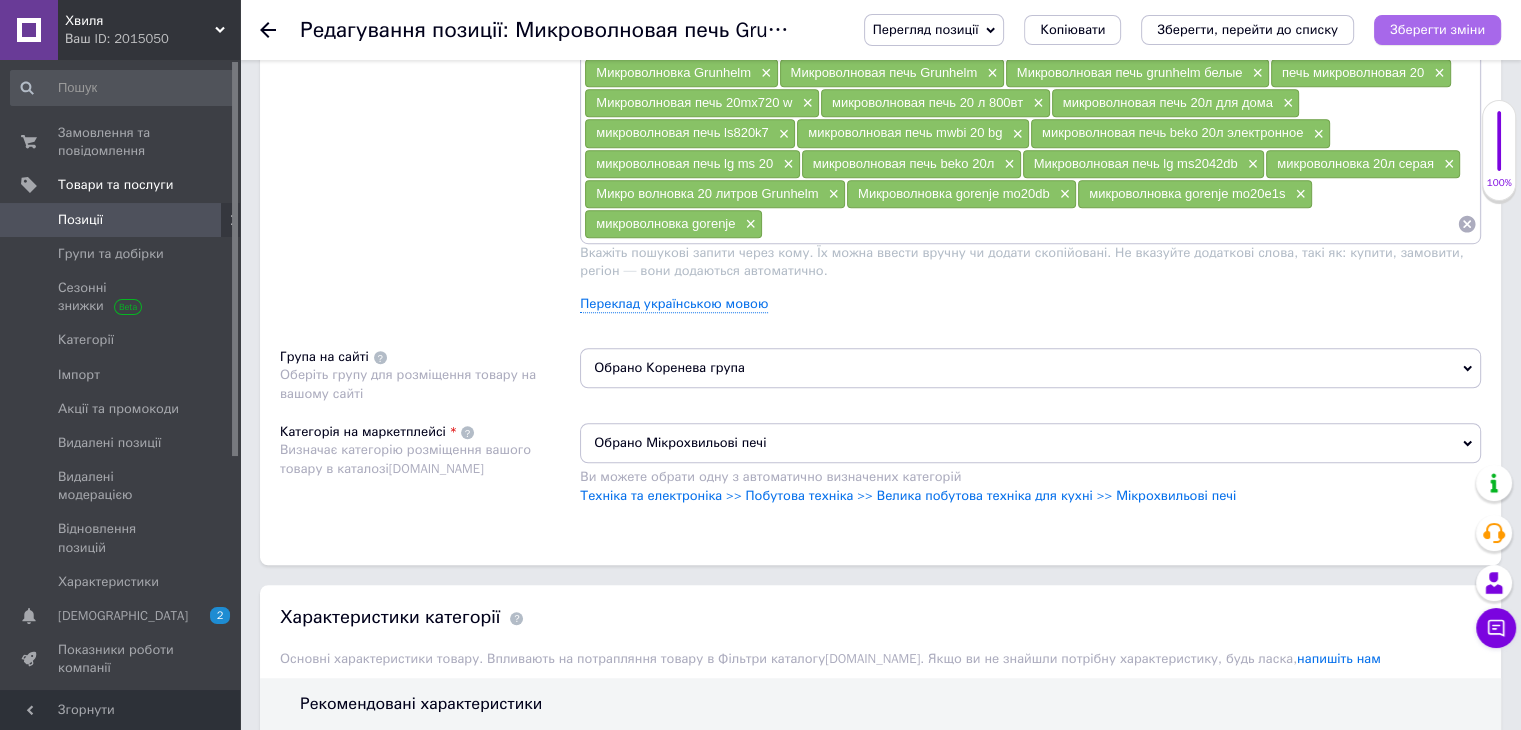 click on "Зберегти зміни" at bounding box center (1437, 29) 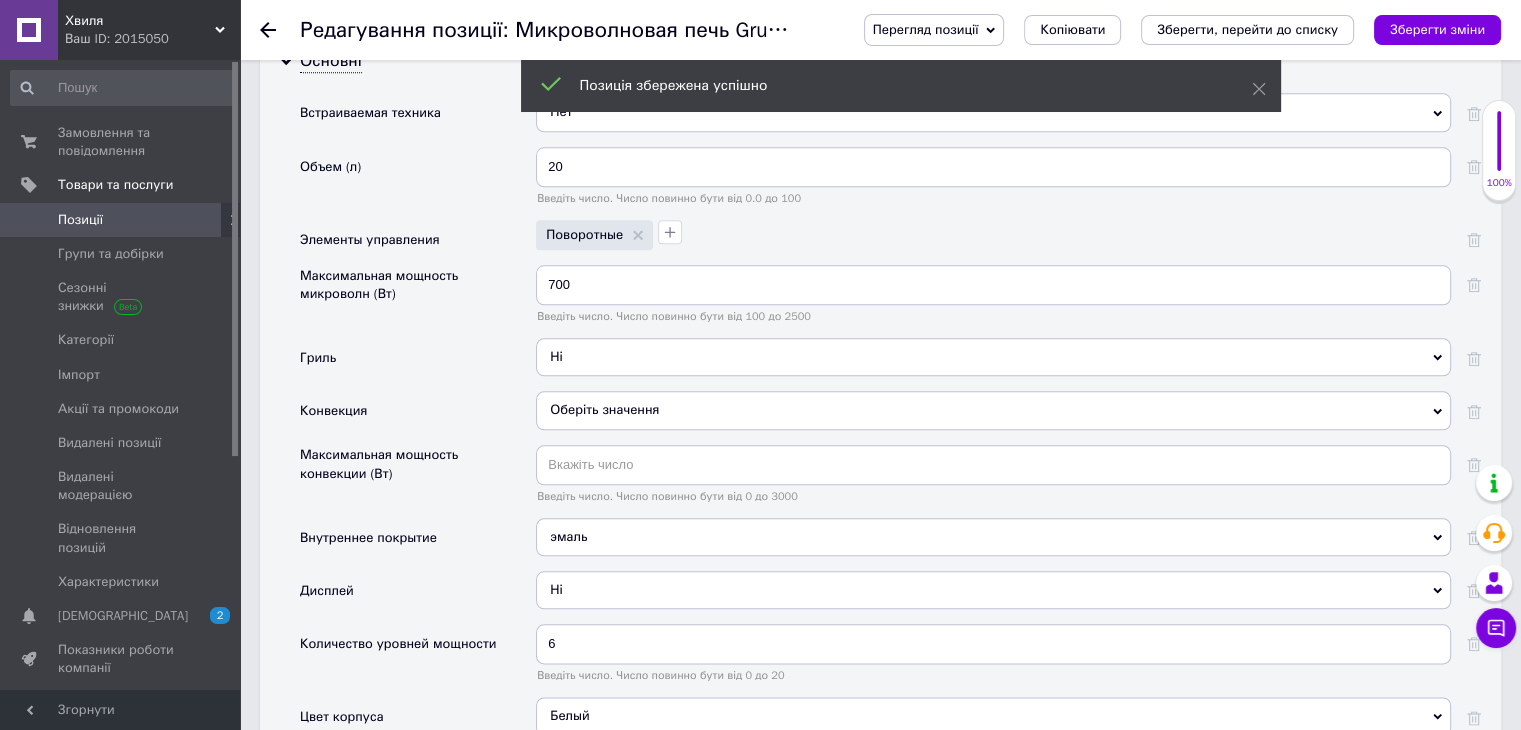 scroll, scrollTop: 2800, scrollLeft: 0, axis: vertical 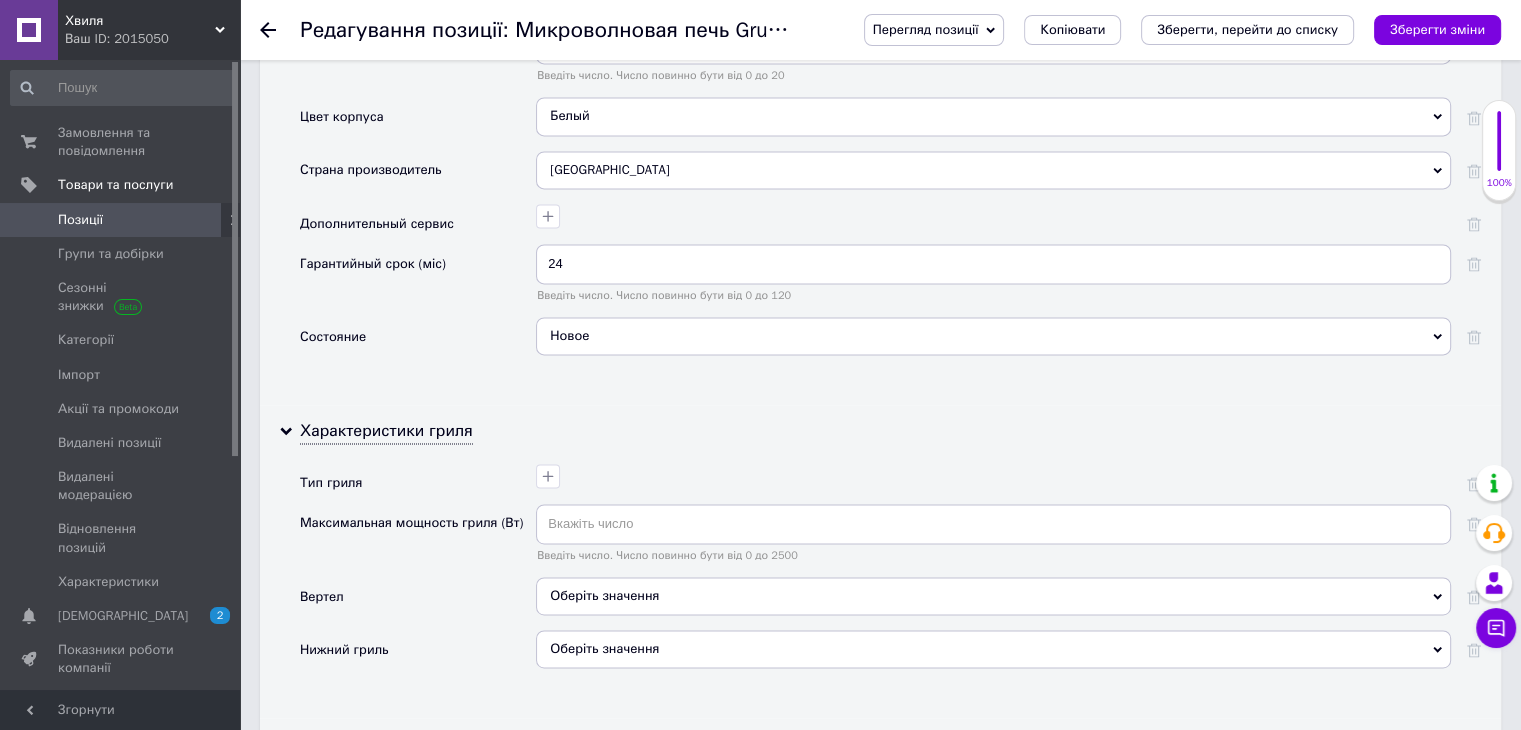 click 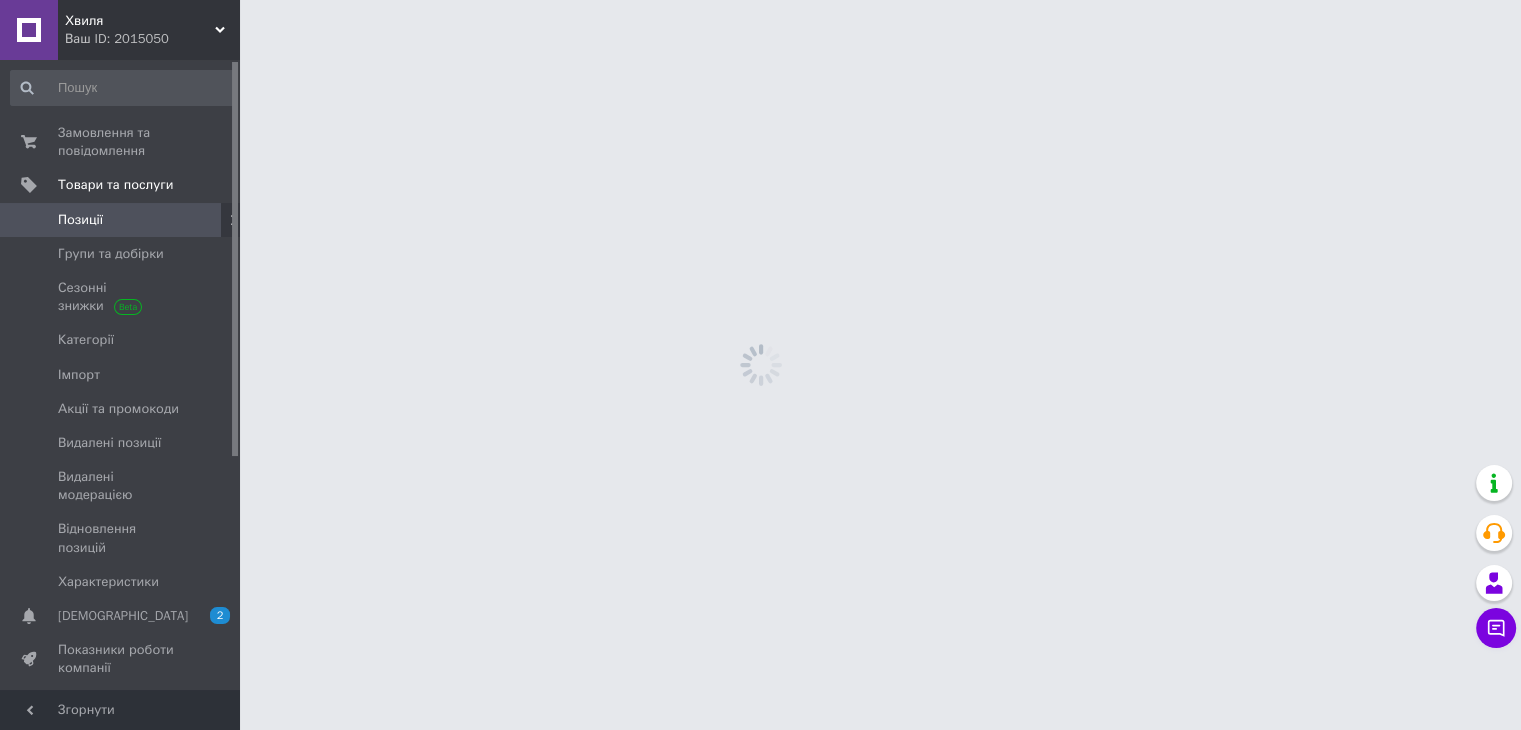 scroll, scrollTop: 0, scrollLeft: 0, axis: both 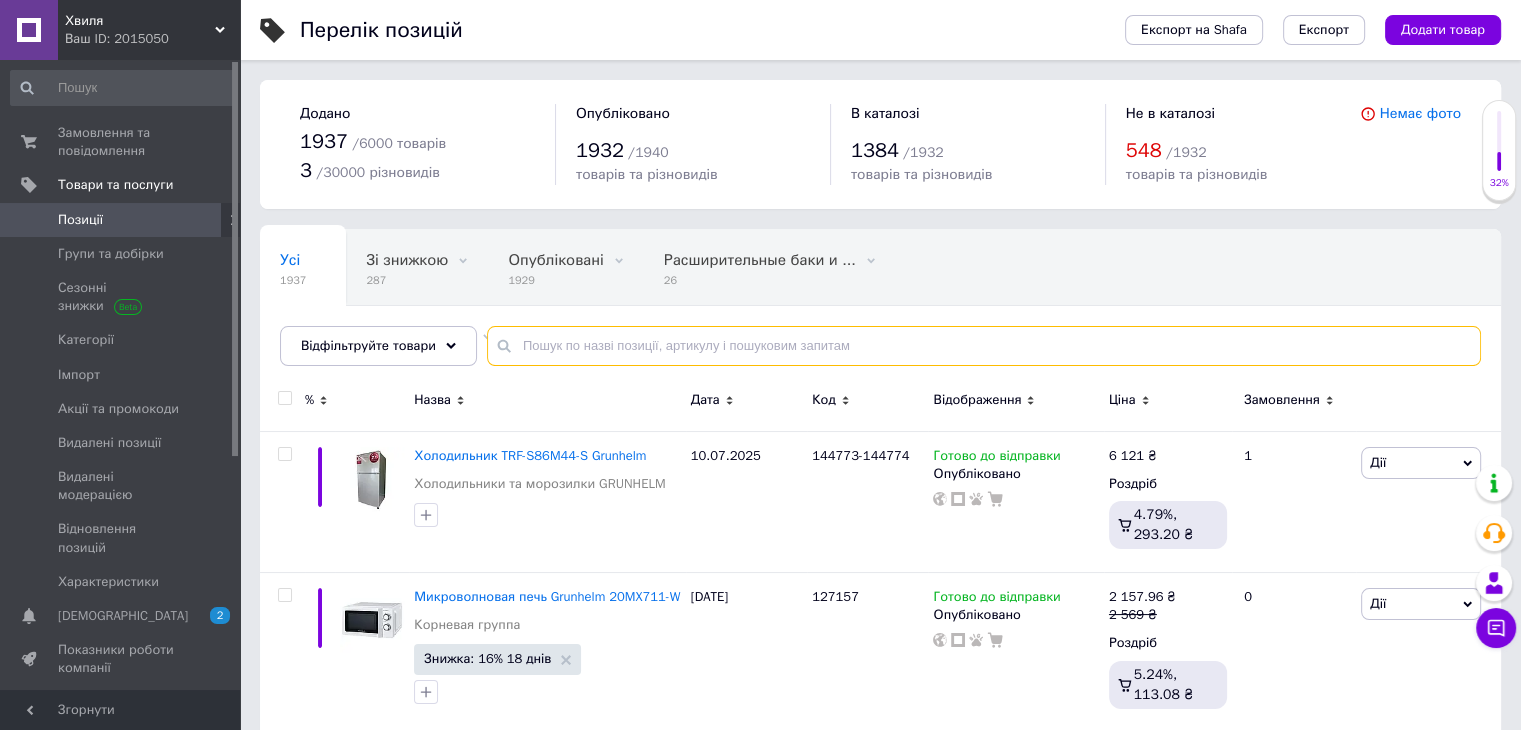 paste on "FORTE 900-3" 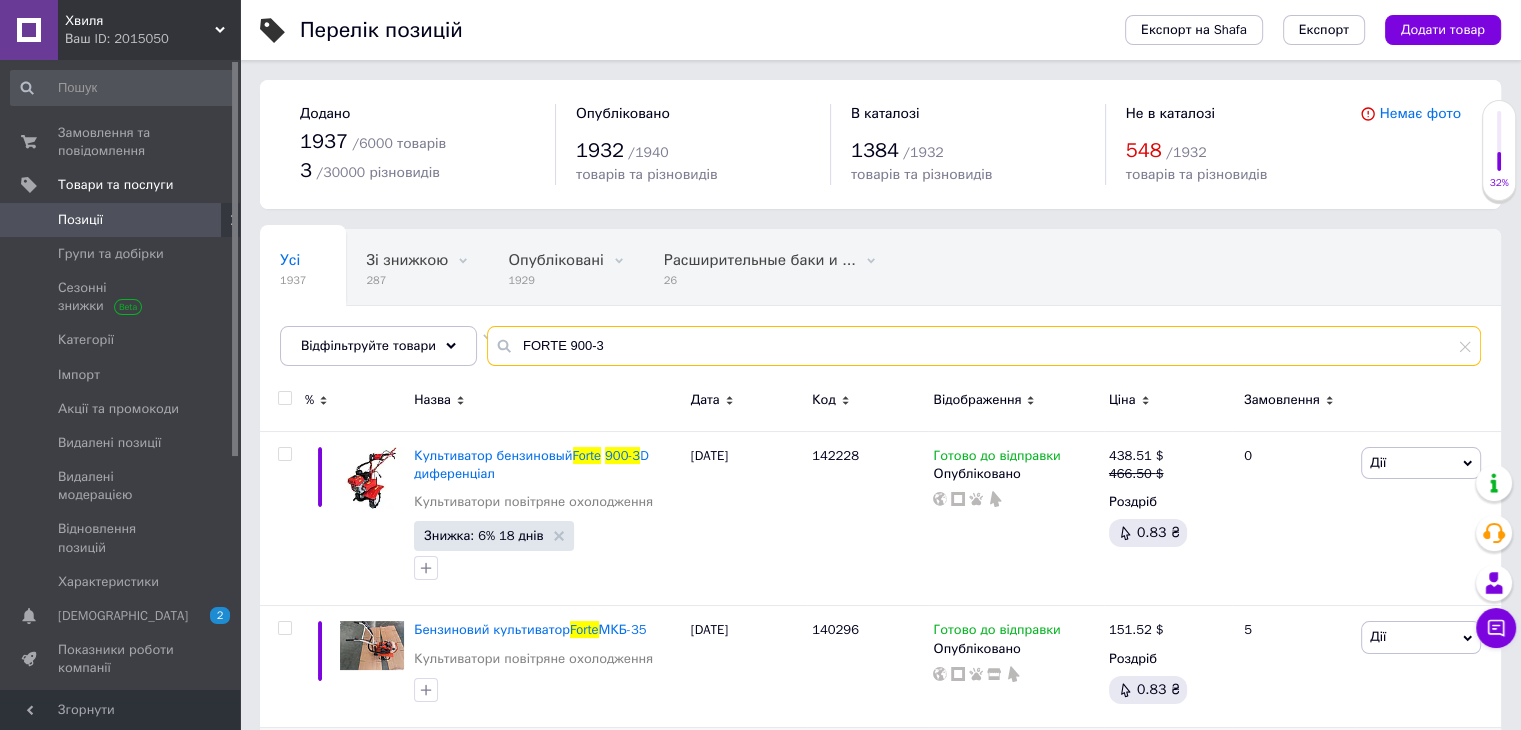 type on "FORTE 900-3" 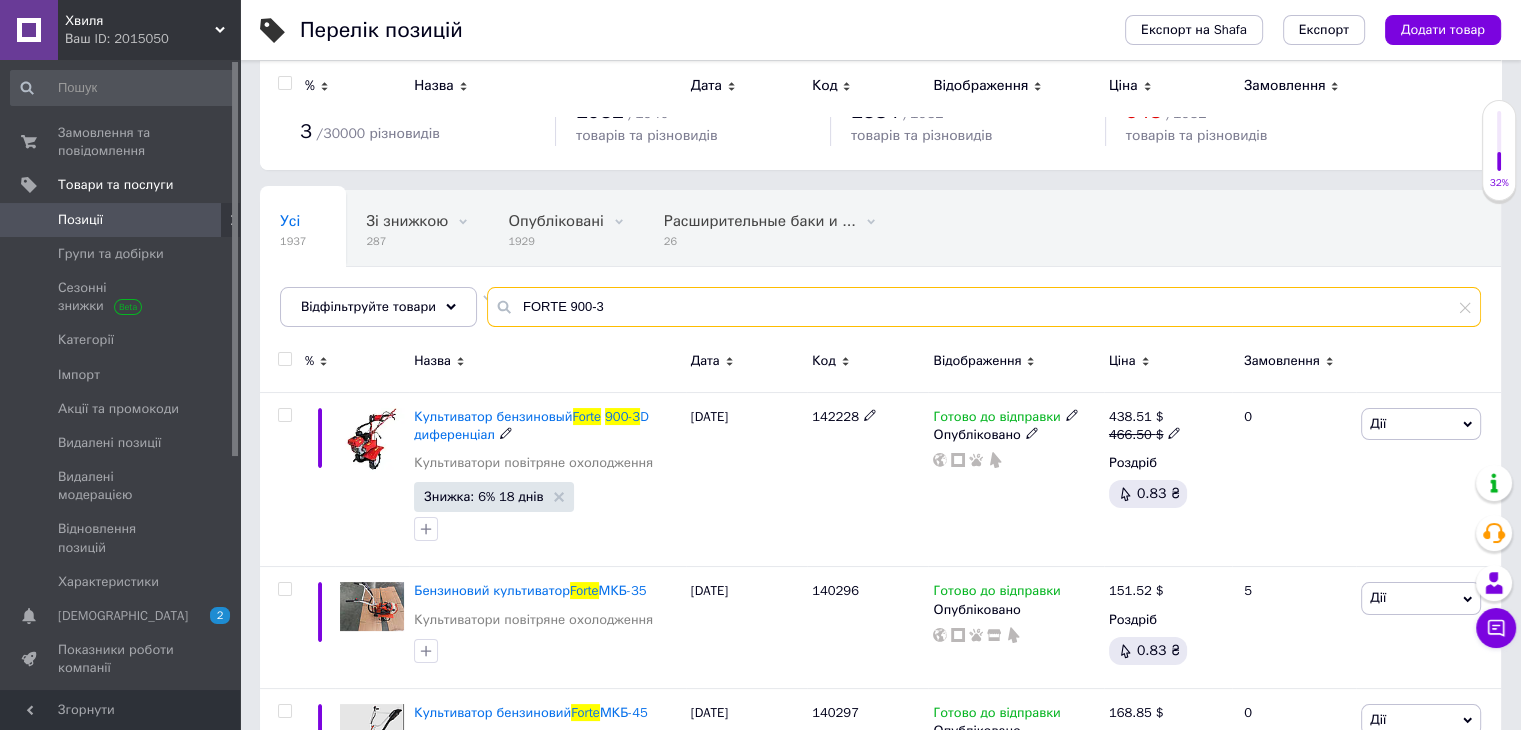 scroll, scrollTop: 0, scrollLeft: 0, axis: both 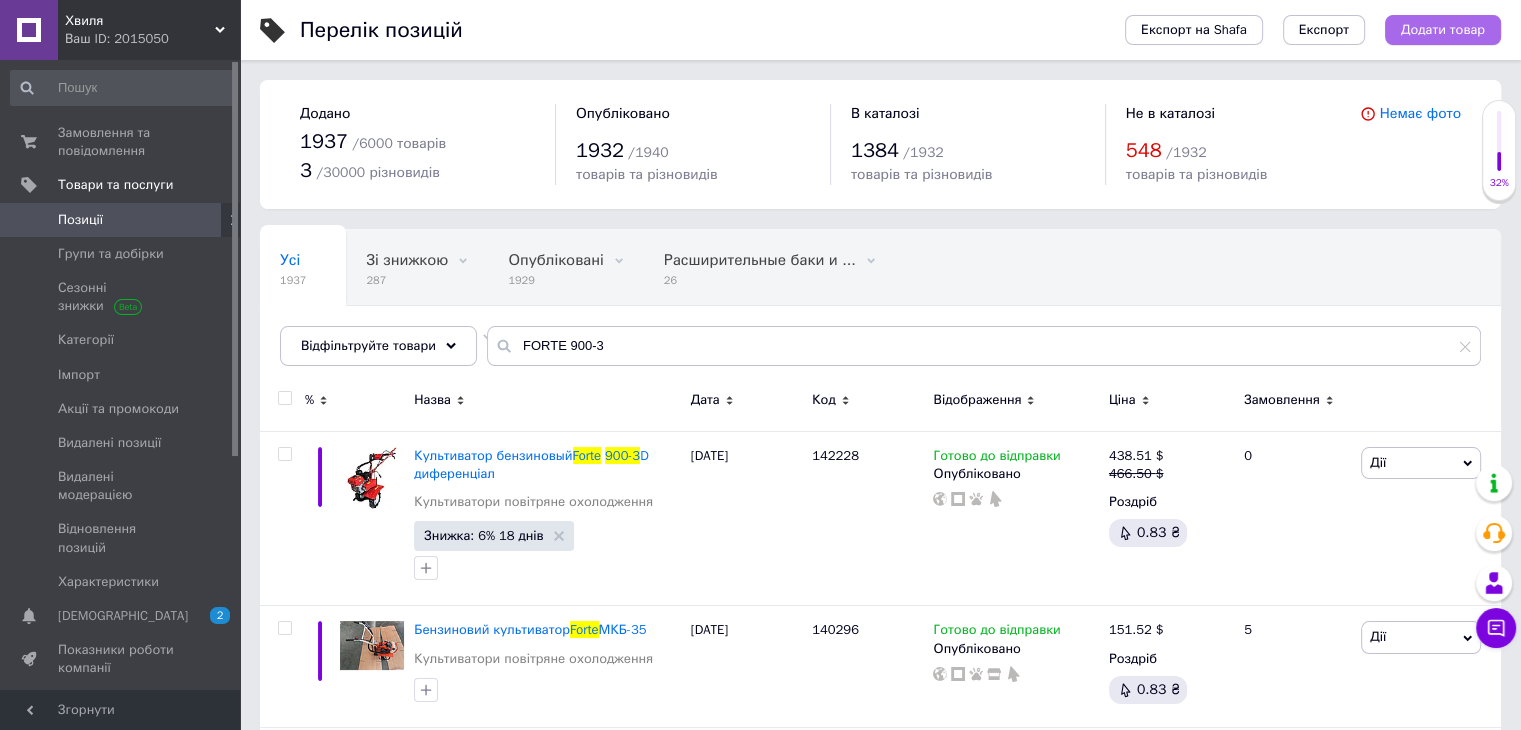 click on "Додати товар" at bounding box center [1443, 30] 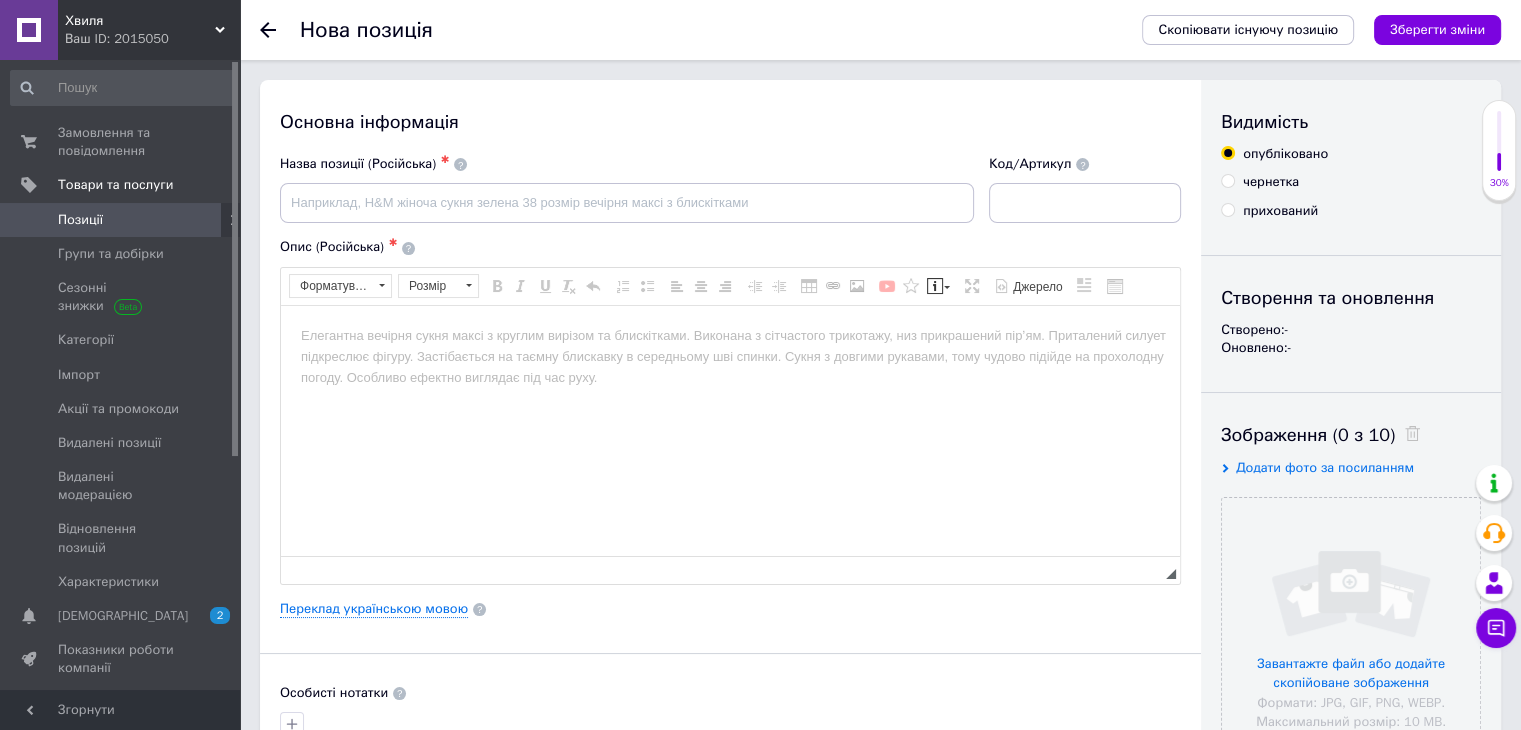 scroll, scrollTop: 0, scrollLeft: 0, axis: both 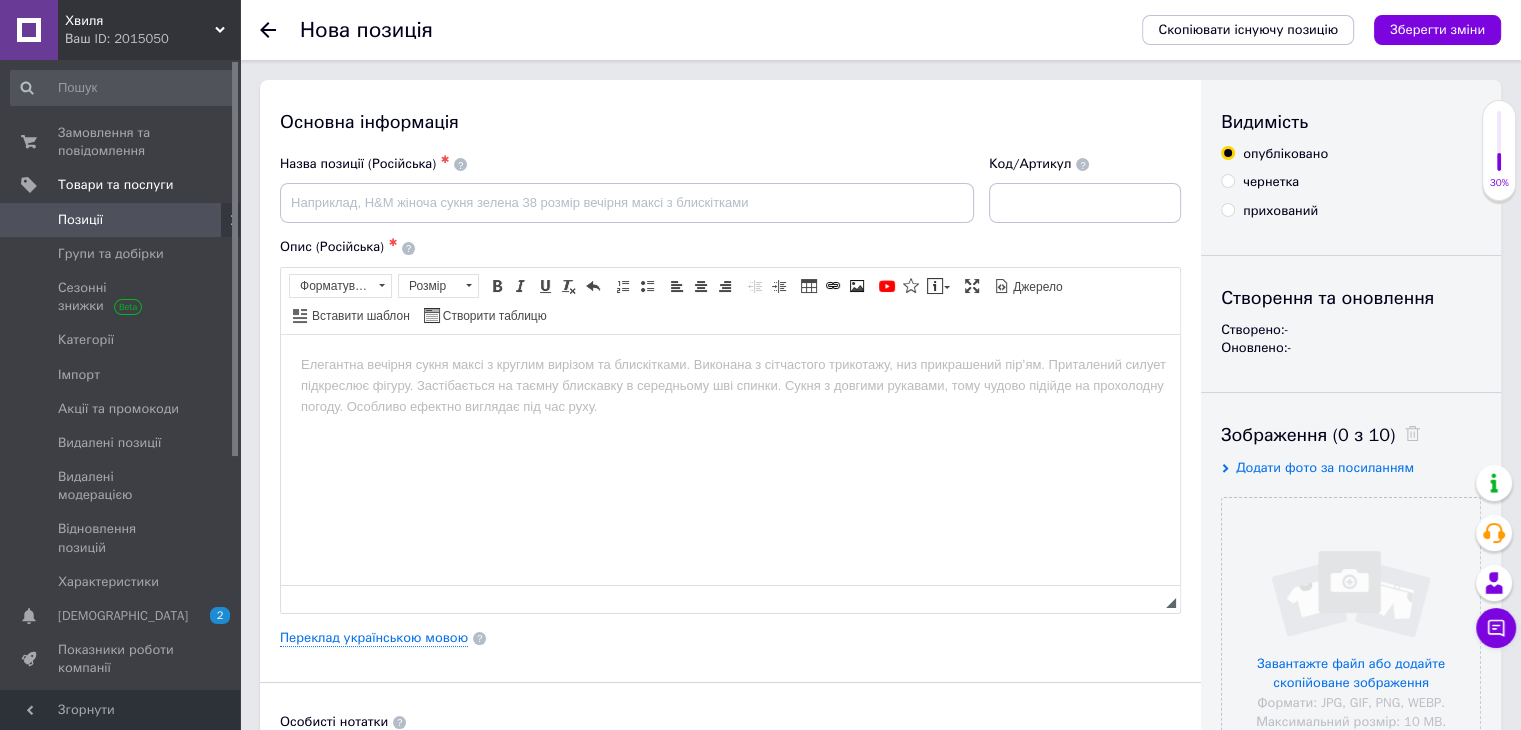 click on "Нова позиція Скопіювати існуючу позицію Зберегти зміни" at bounding box center (880, 30) 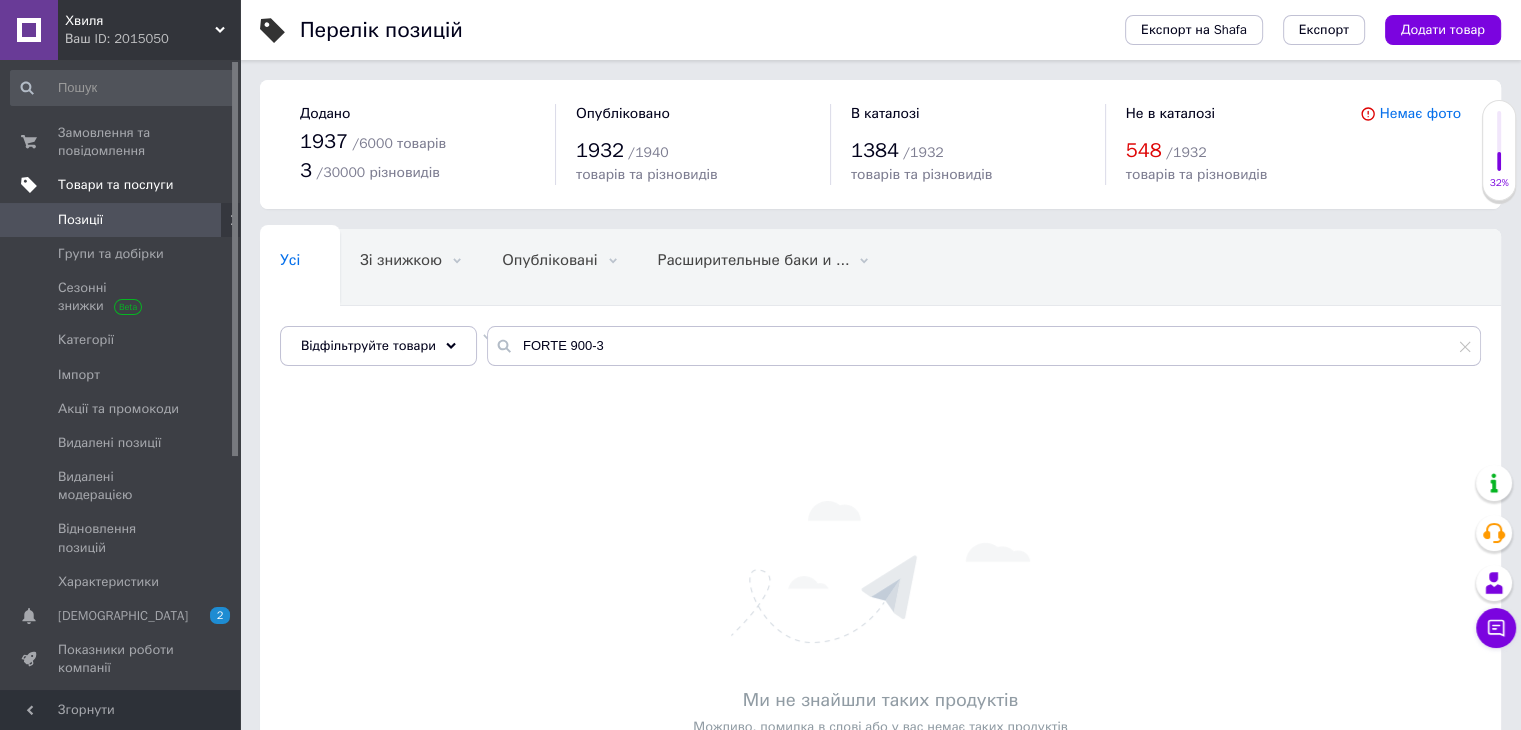 click on "Товари та послуги" at bounding box center (115, 185) 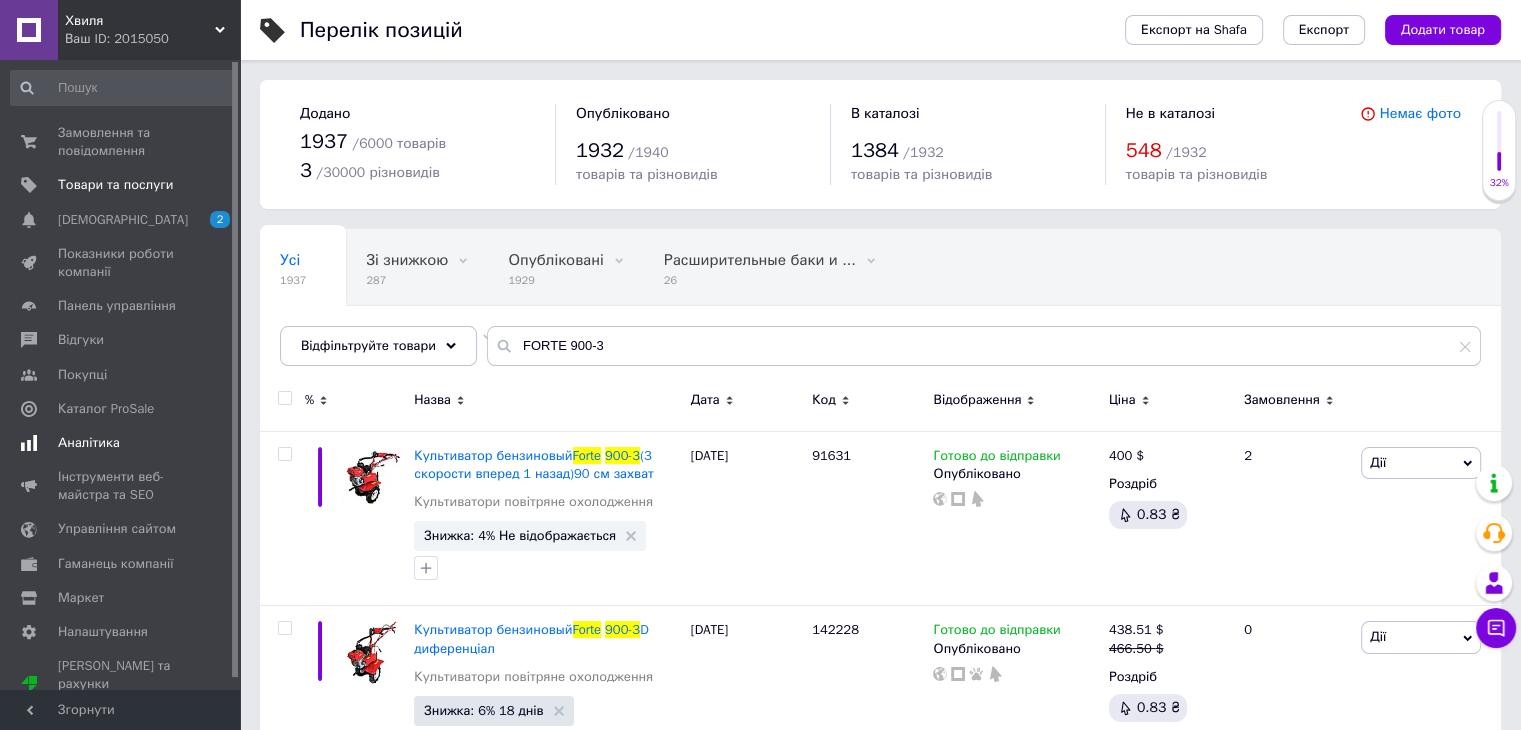 click at bounding box center [29, 443] 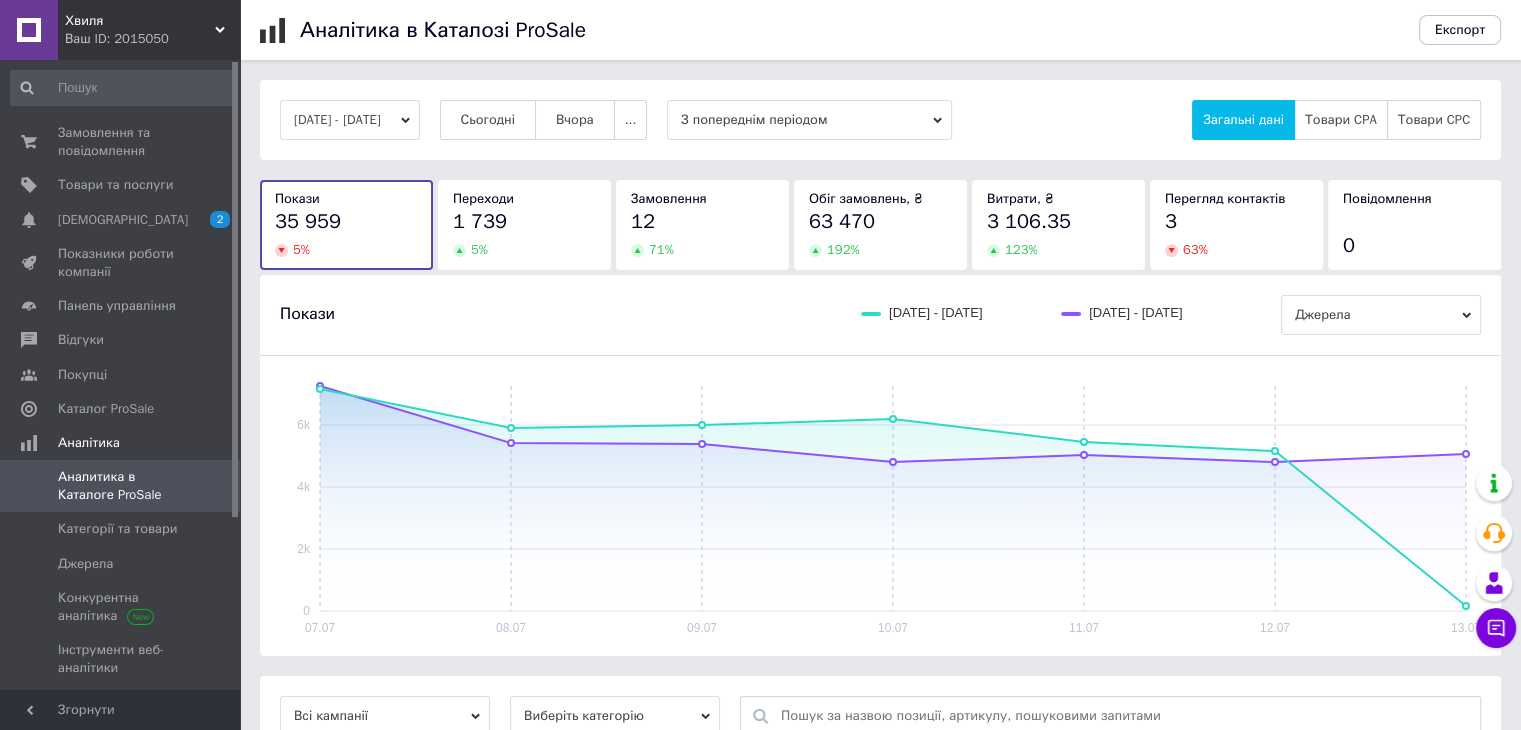 click on "07.07.2025 - 13.07.2025" at bounding box center (350, 120) 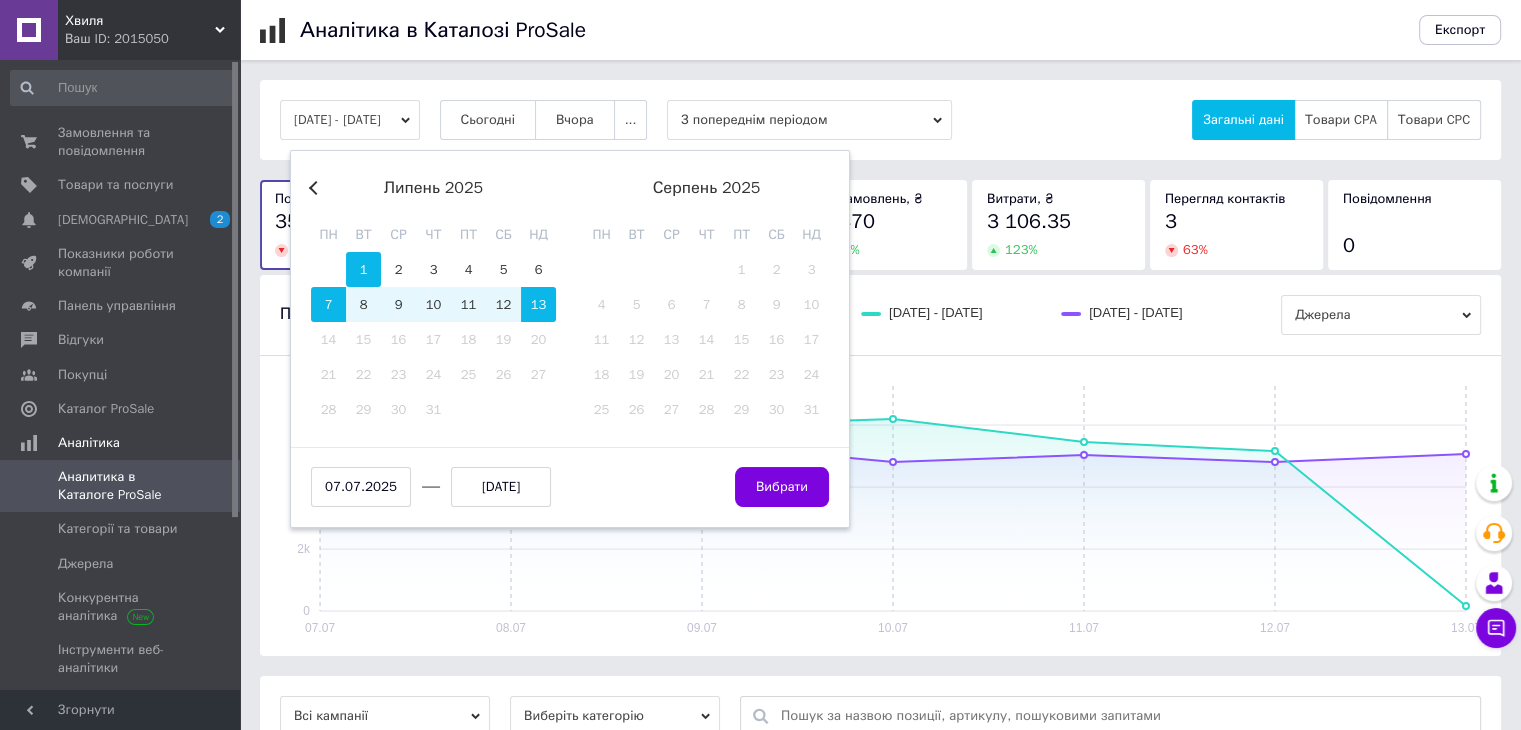 click on "1" at bounding box center [363, 269] 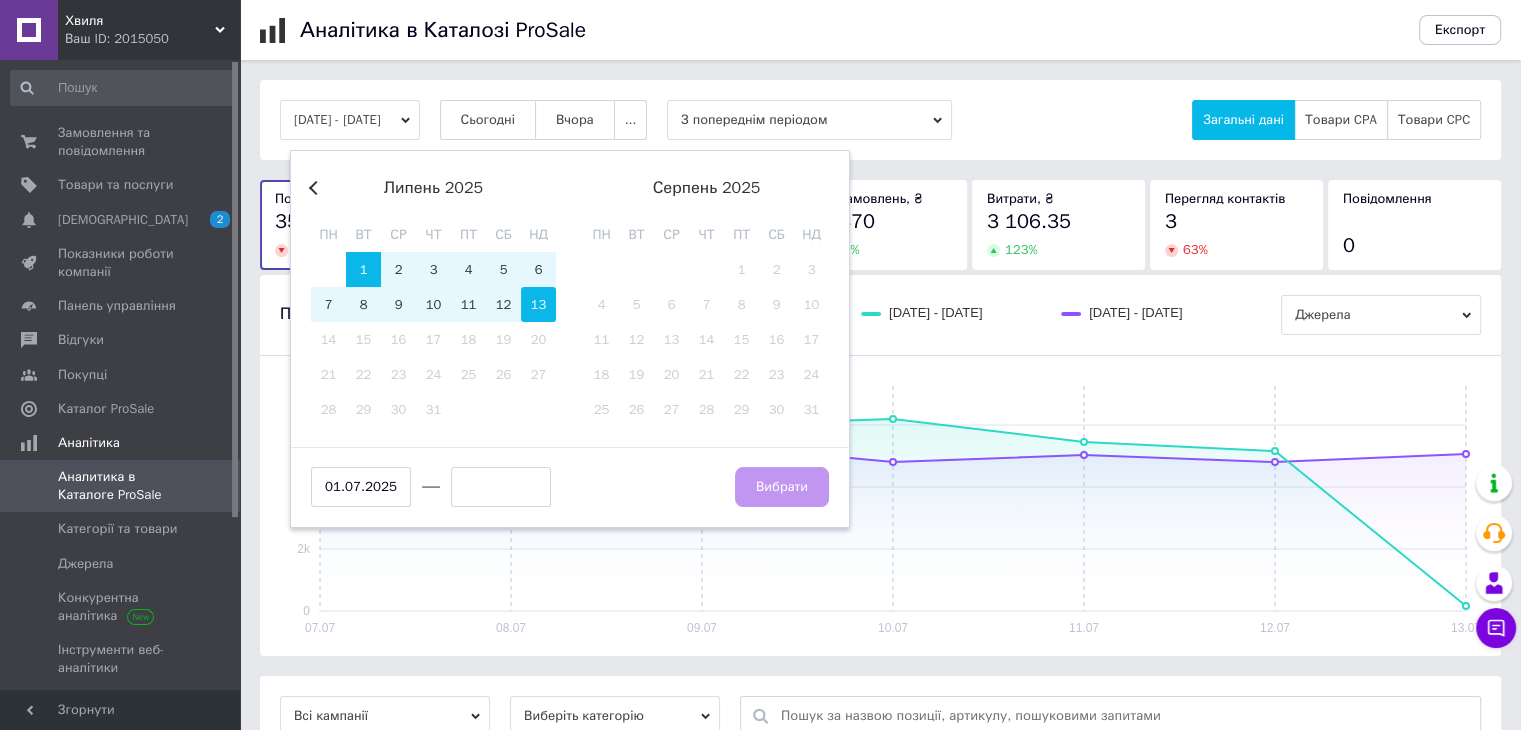 click on "13" at bounding box center (538, 304) 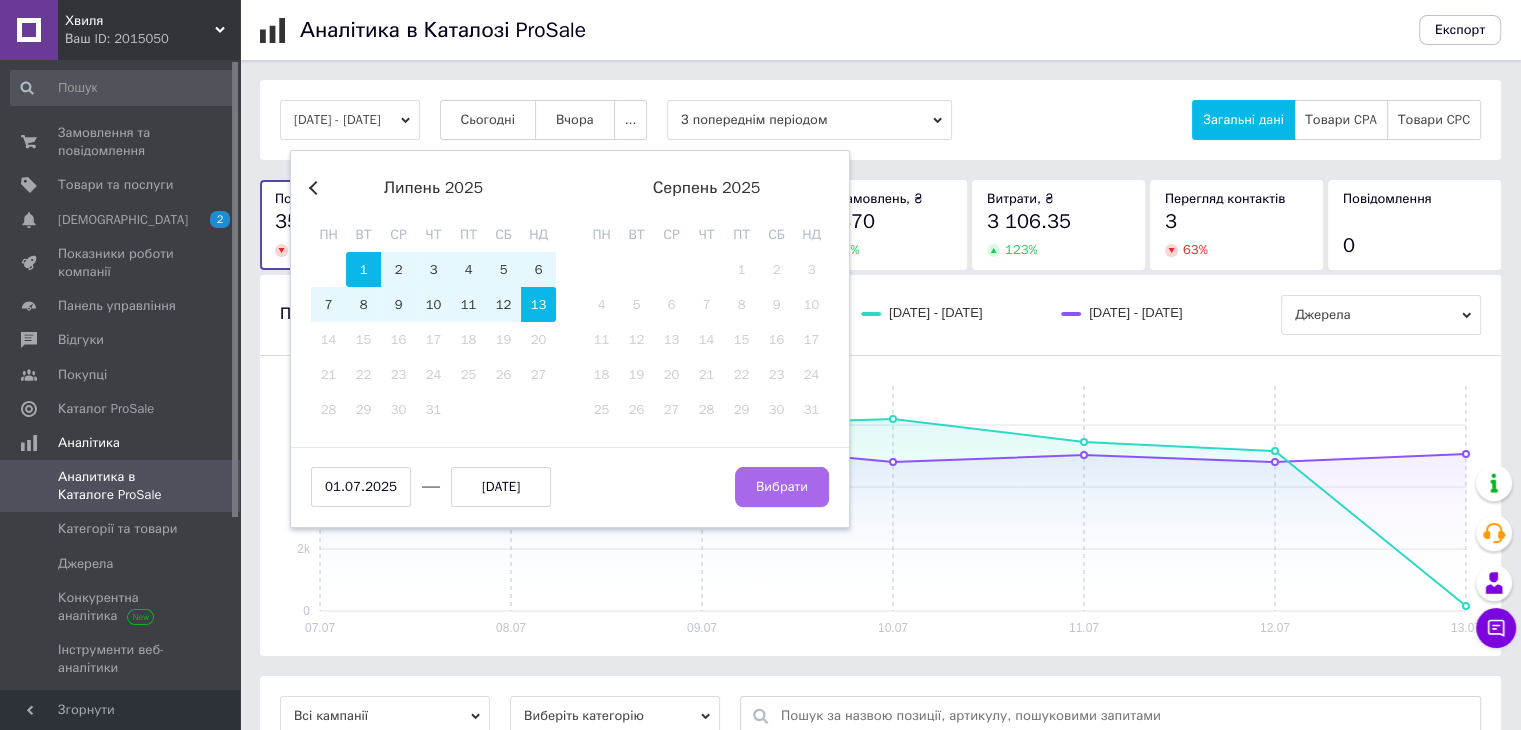 click on "Вибрати" at bounding box center (782, 487) 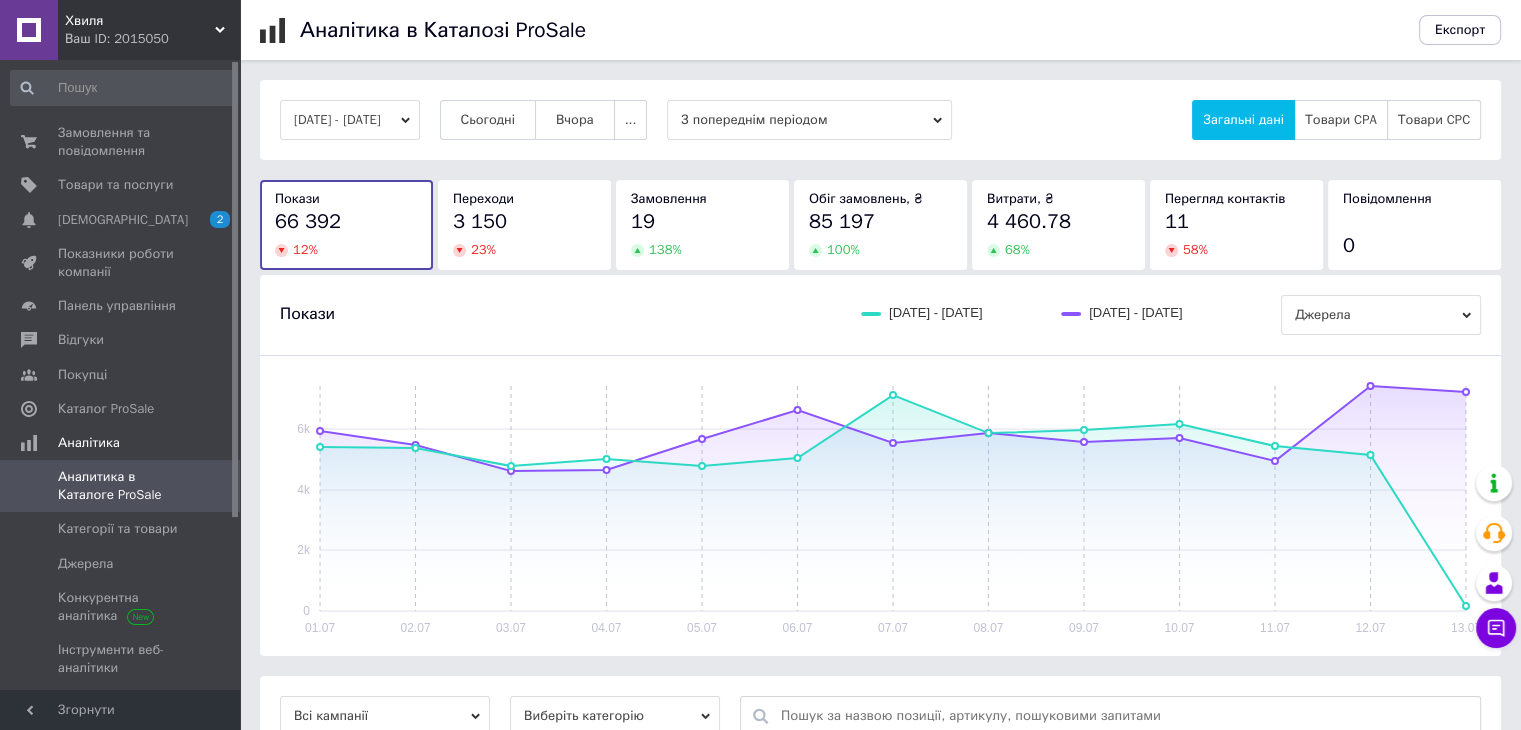 click on "138 %" at bounding box center (702, 250) 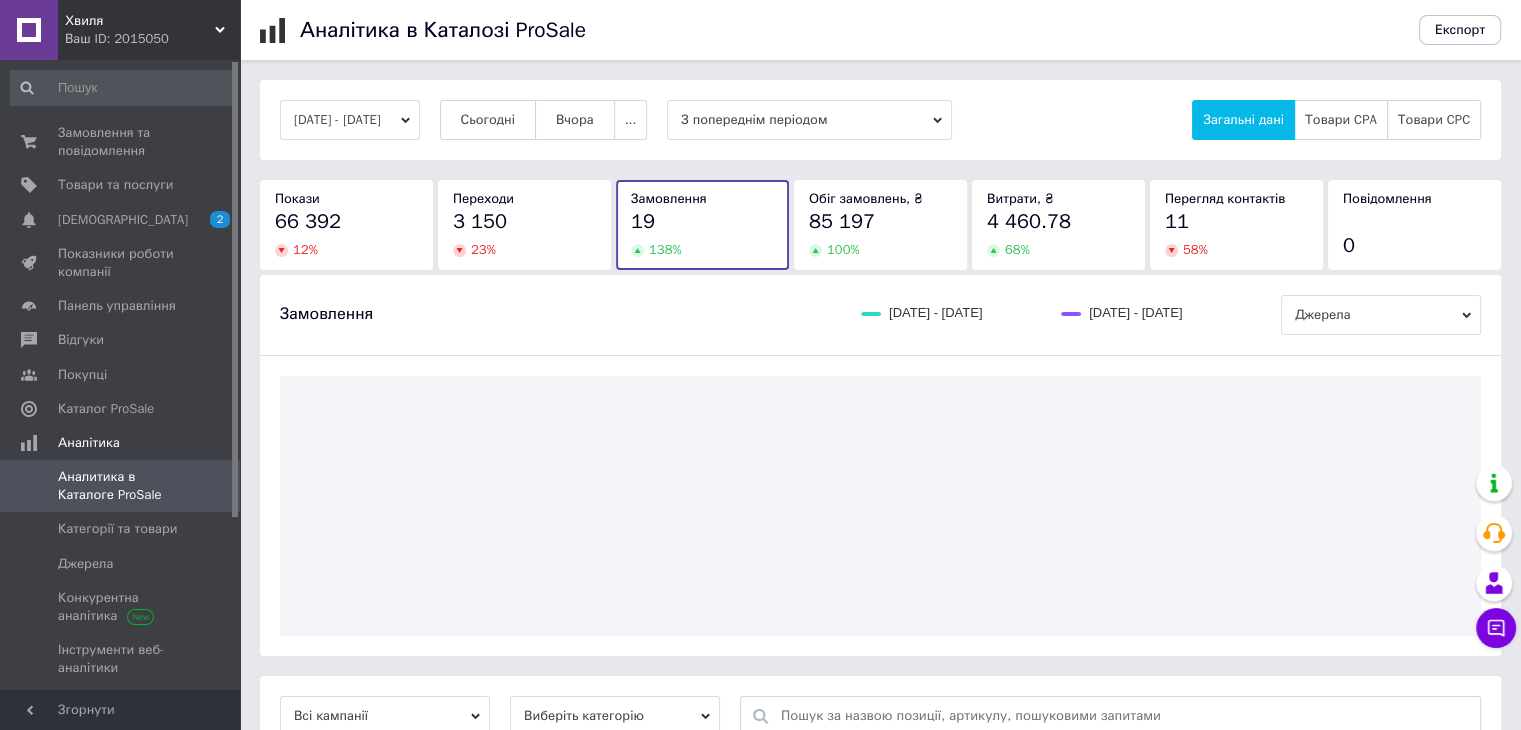 click on "Переходи 3 150 23 %" at bounding box center (524, 224) 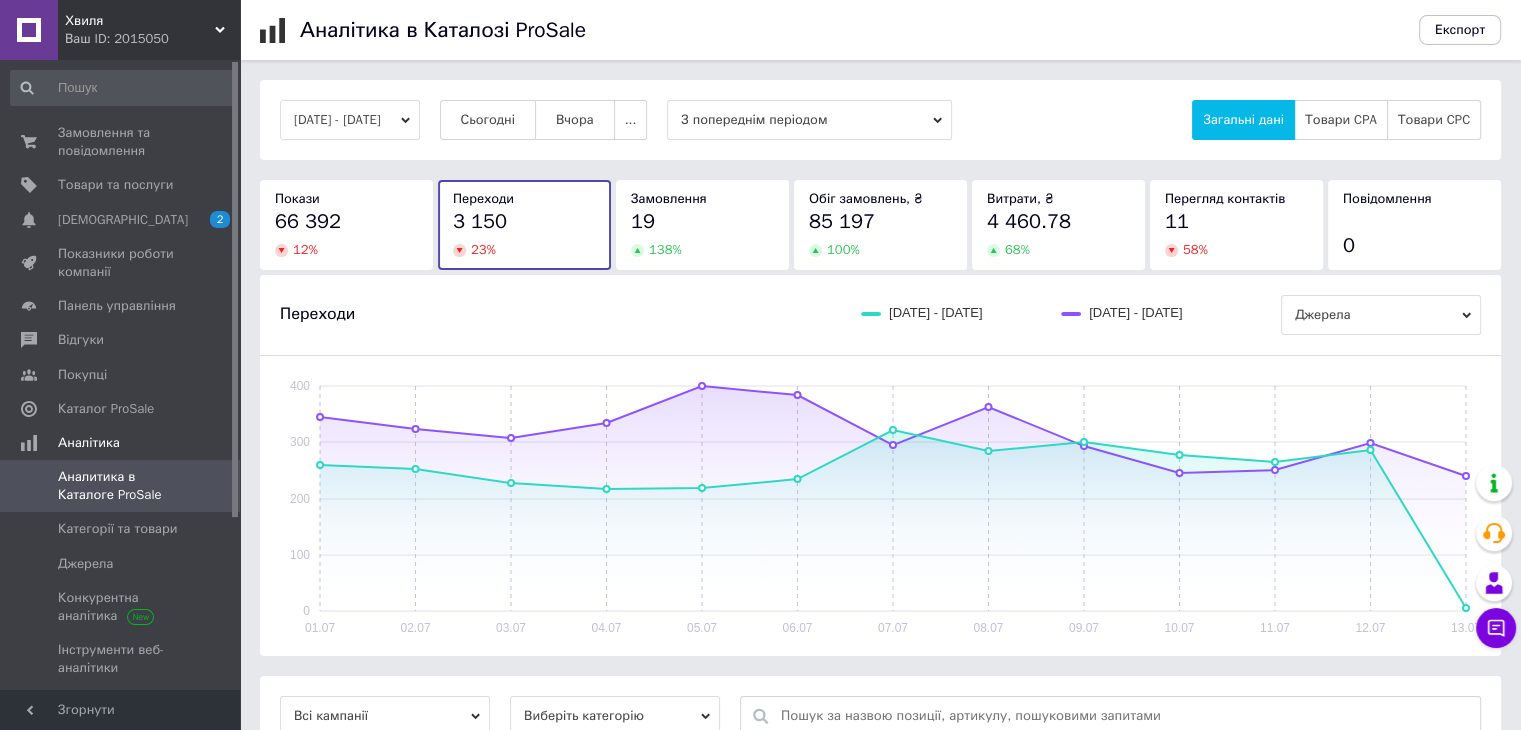 click on "12 %" at bounding box center [346, 250] 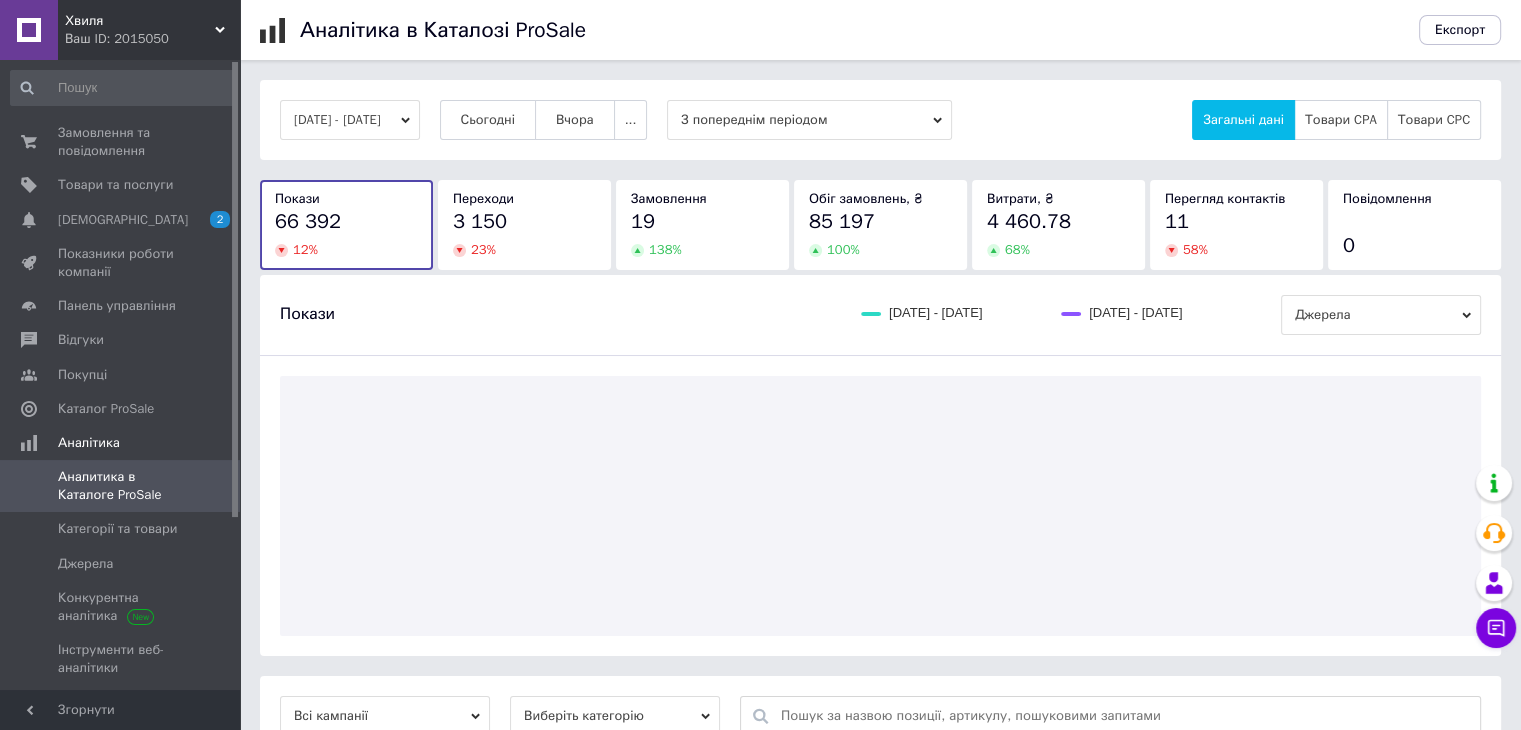 click on "Покази 66 392 12 %" at bounding box center [346, 224] 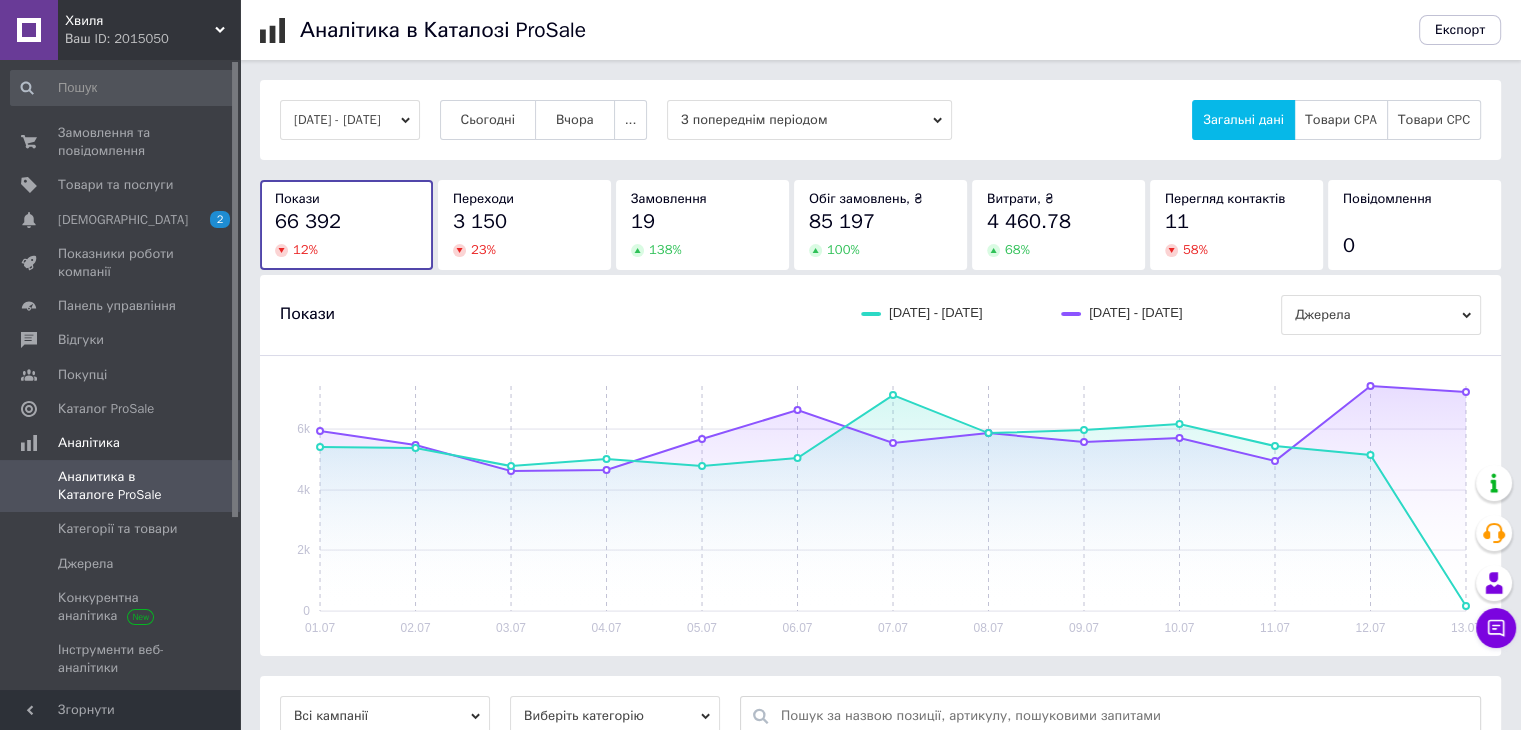 click on "23 %" at bounding box center (524, 250) 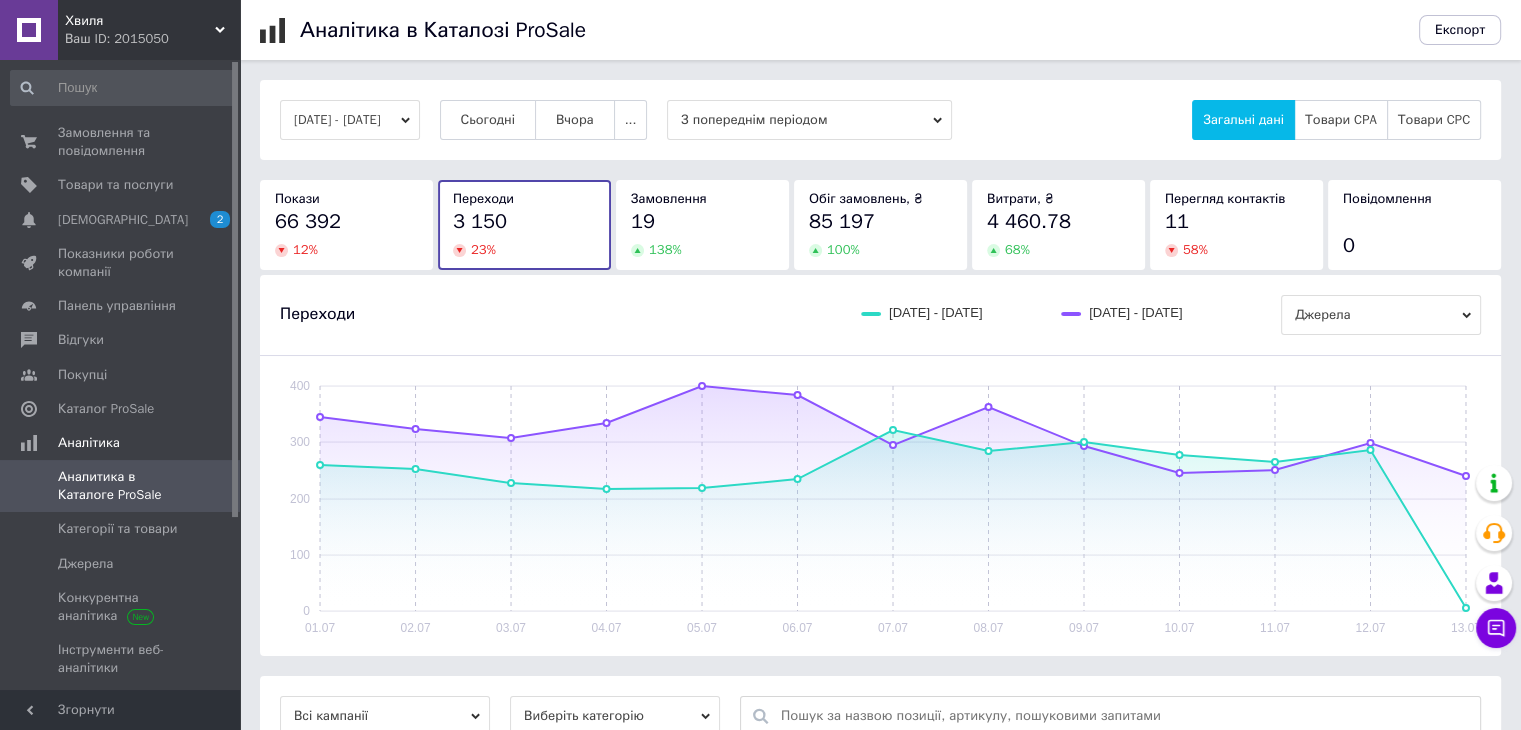 click on "Замовлення 19 138 %" at bounding box center (702, 224) 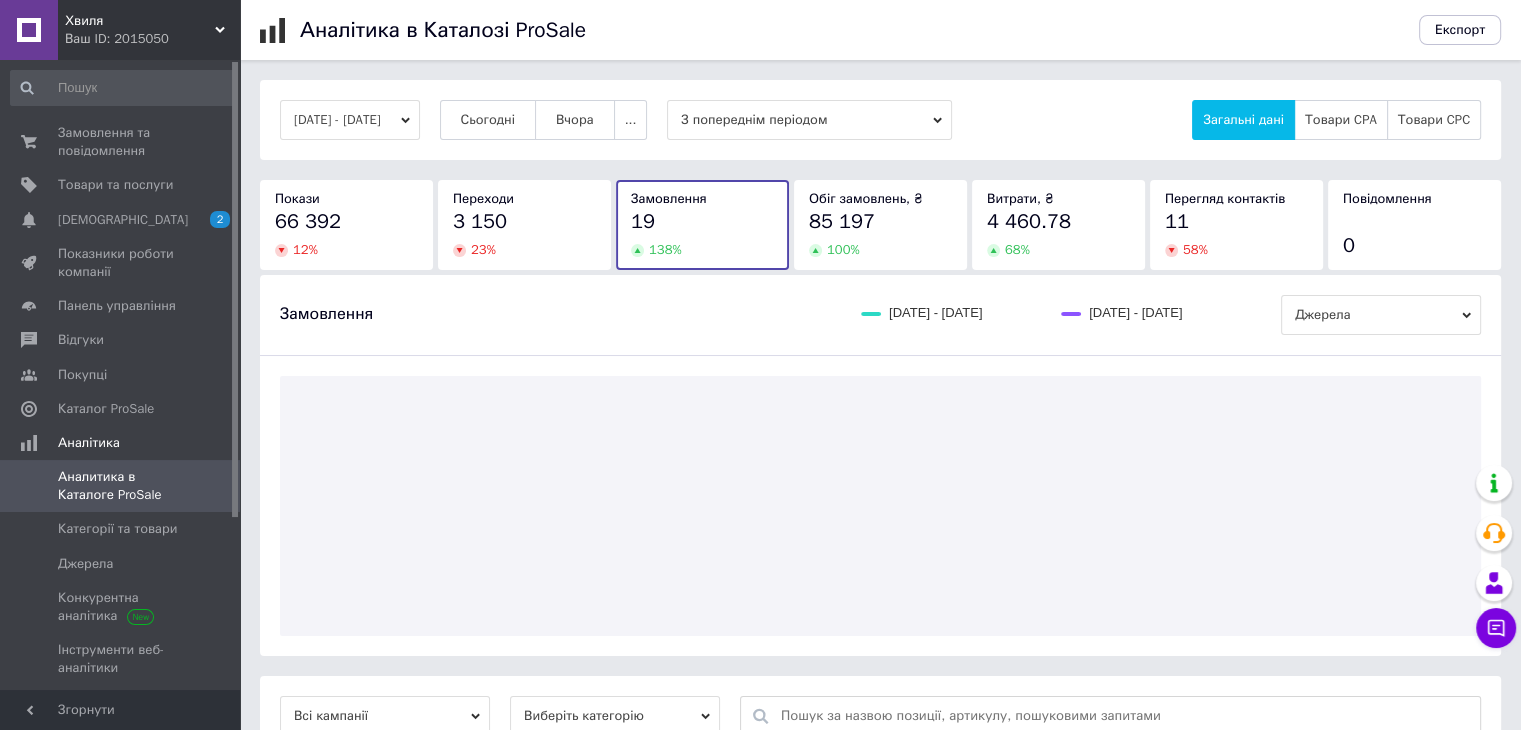 click on "85 197" at bounding box center (880, 222) 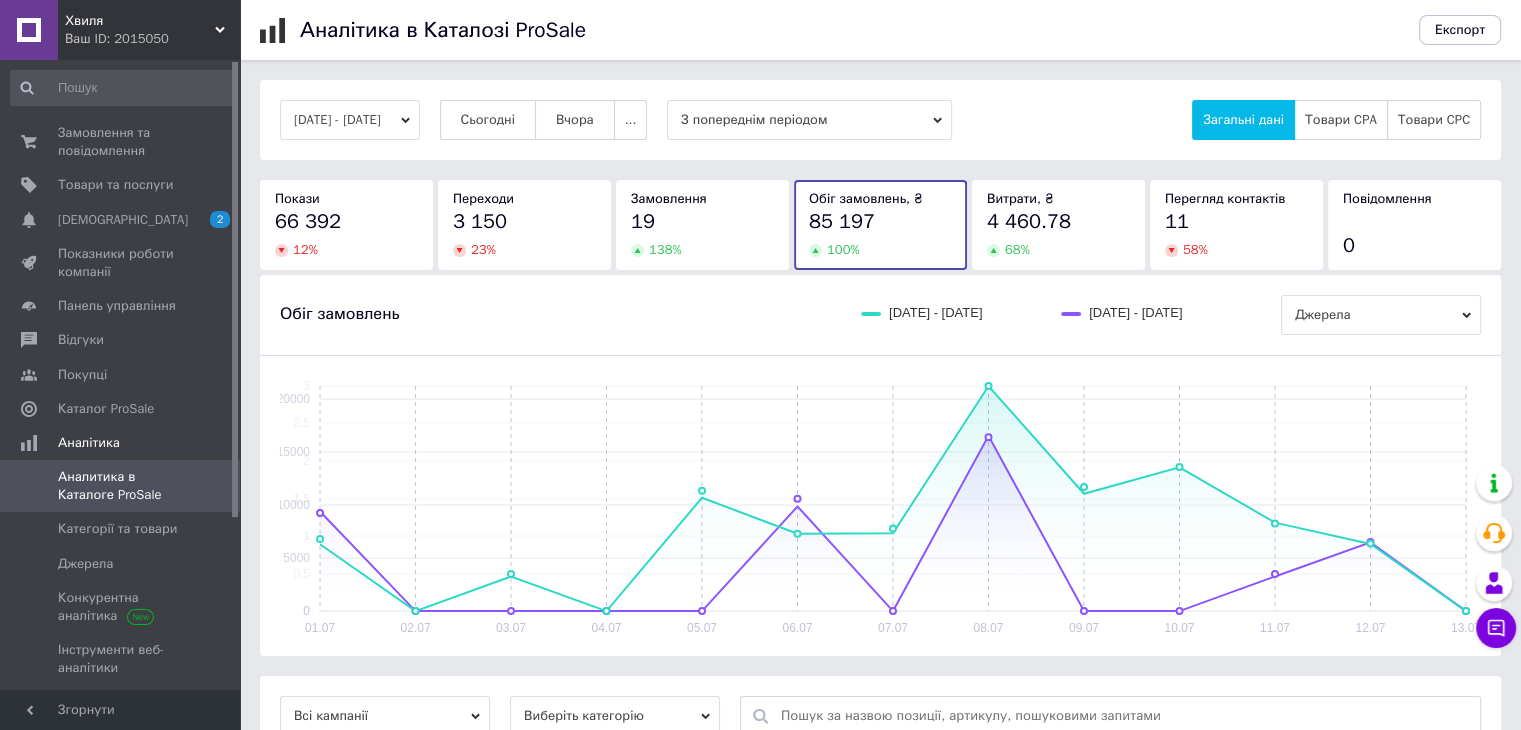 click on "4 460.78" at bounding box center (1029, 221) 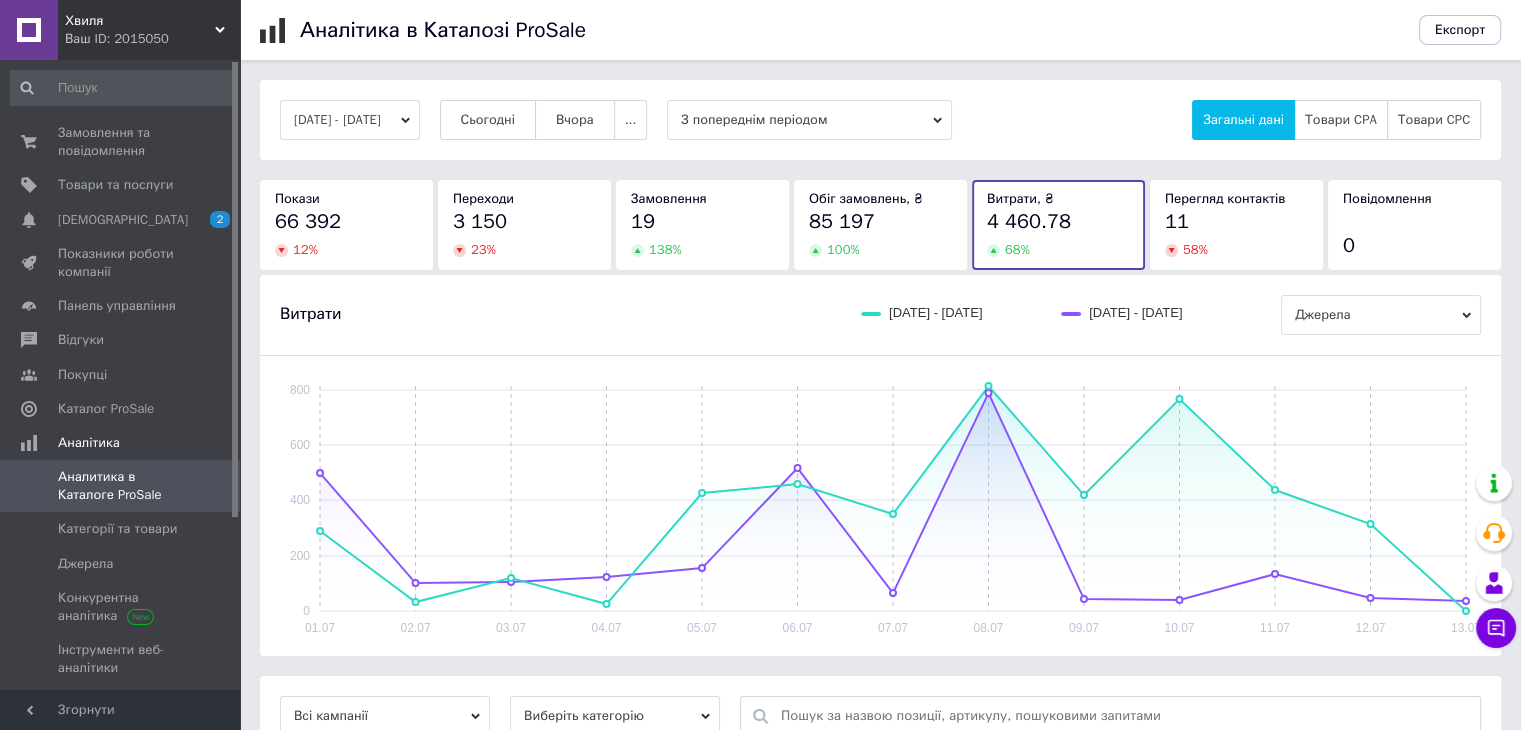click on "11" at bounding box center (1236, 222) 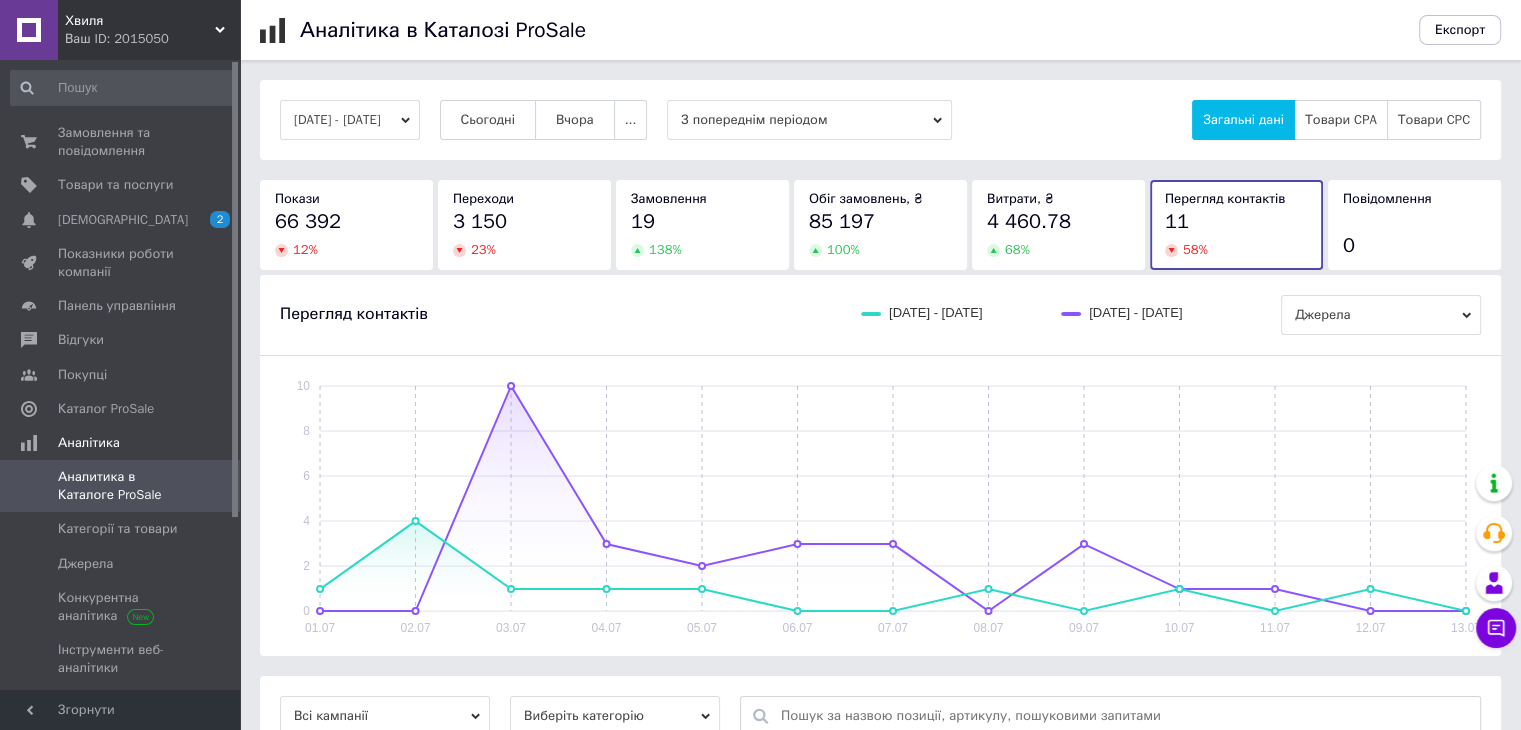 click on "Повідомлення 0" at bounding box center (1414, 224) 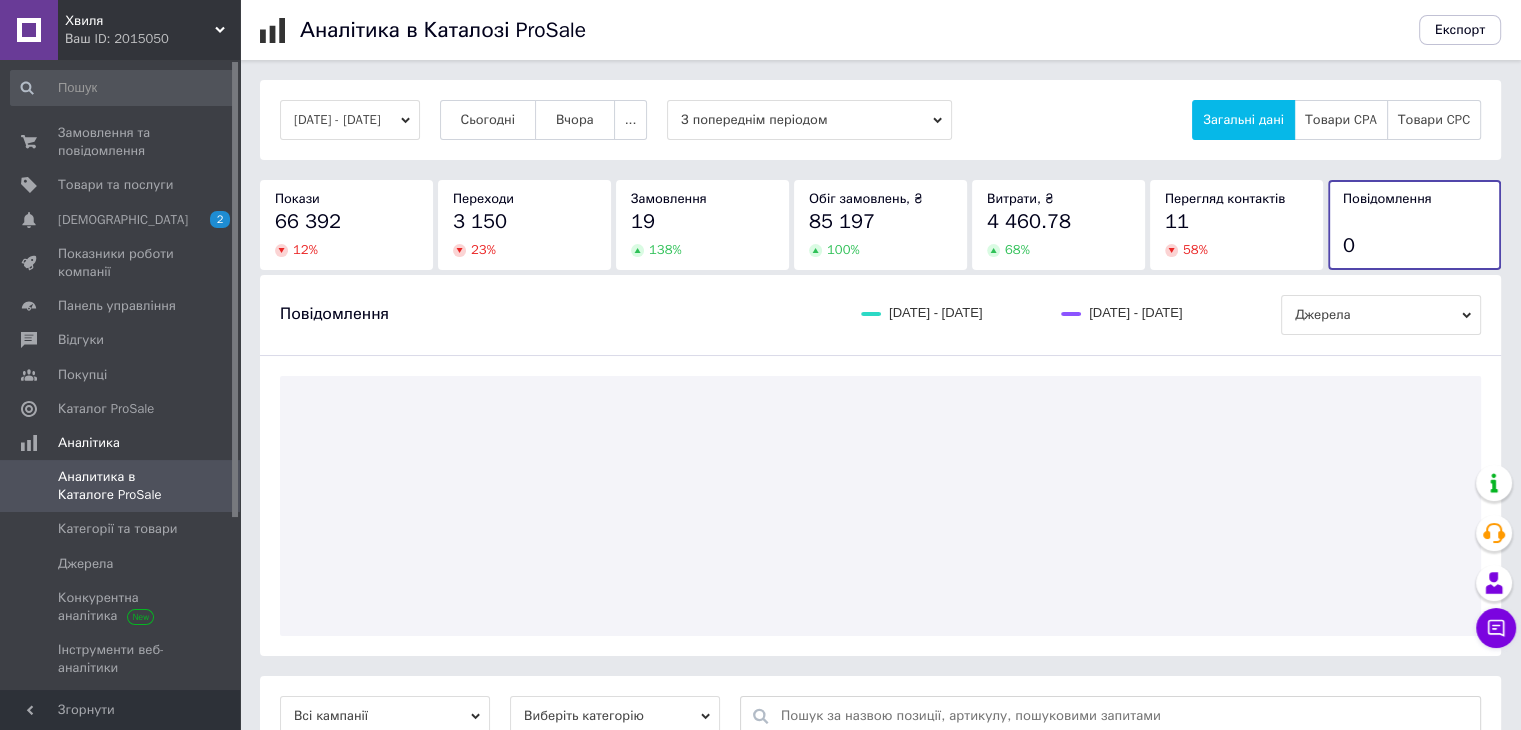 click on "4 460.78 68 %" at bounding box center (1058, 233) 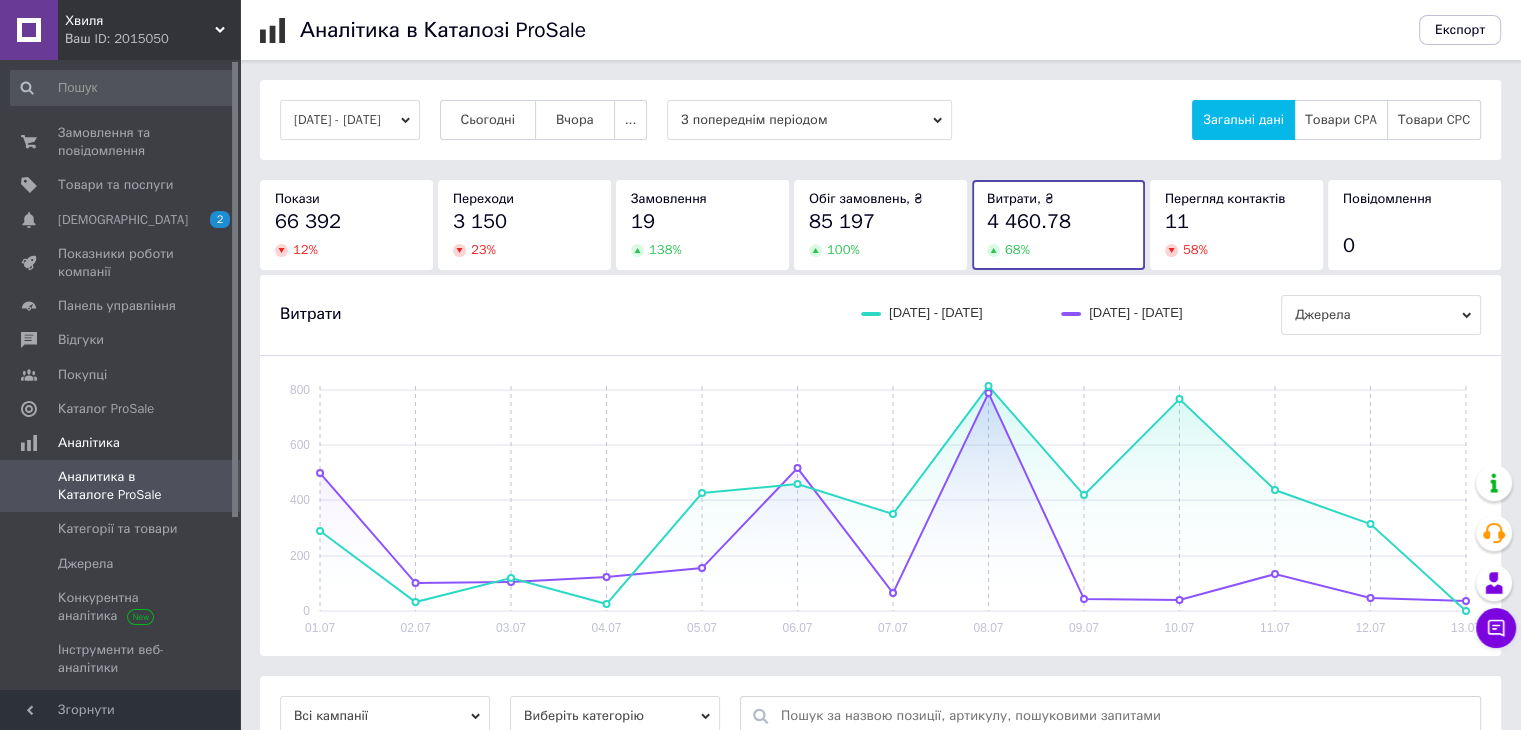 click on "100 %" at bounding box center (843, 249) 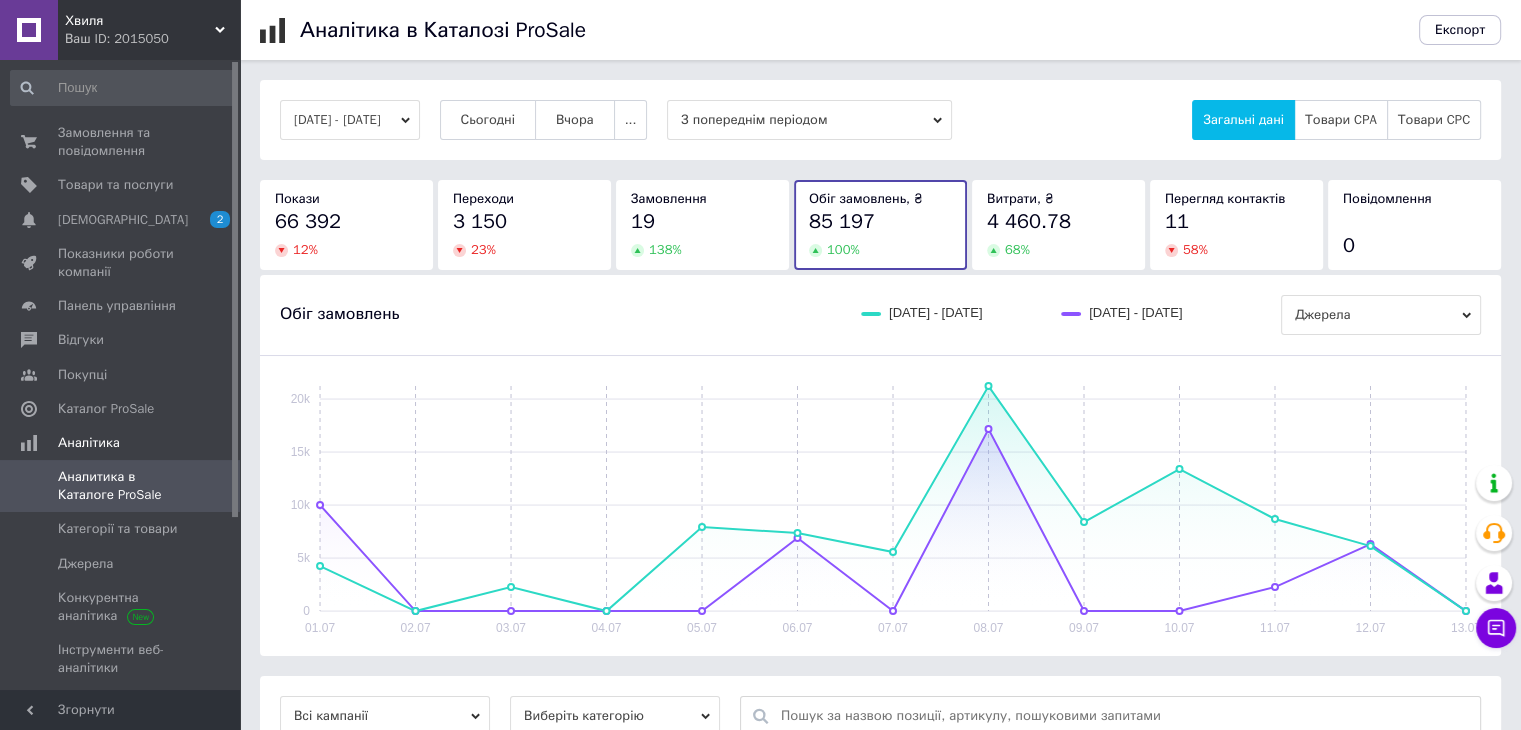 click on "138 %" at bounding box center (702, 250) 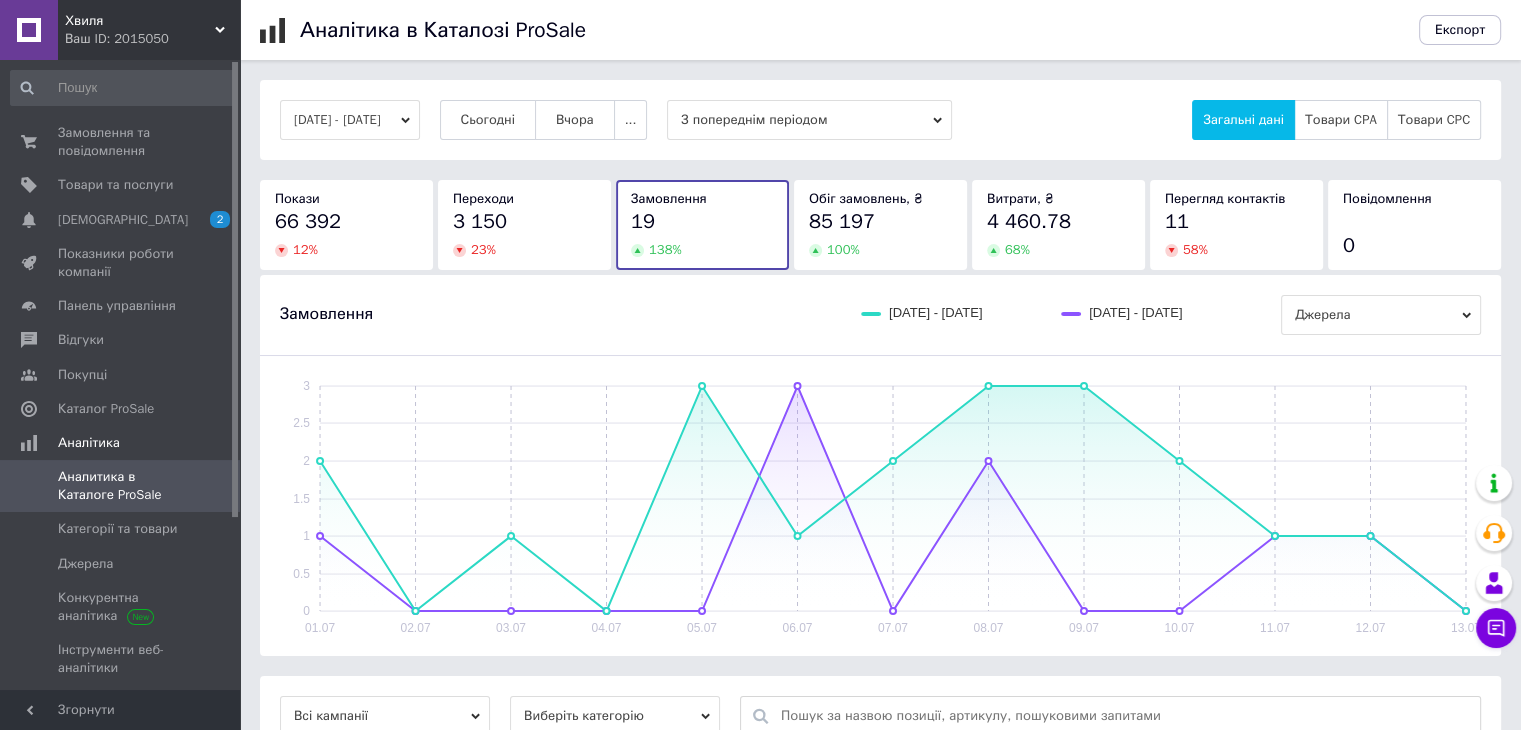click on "23 %" at bounding box center (524, 250) 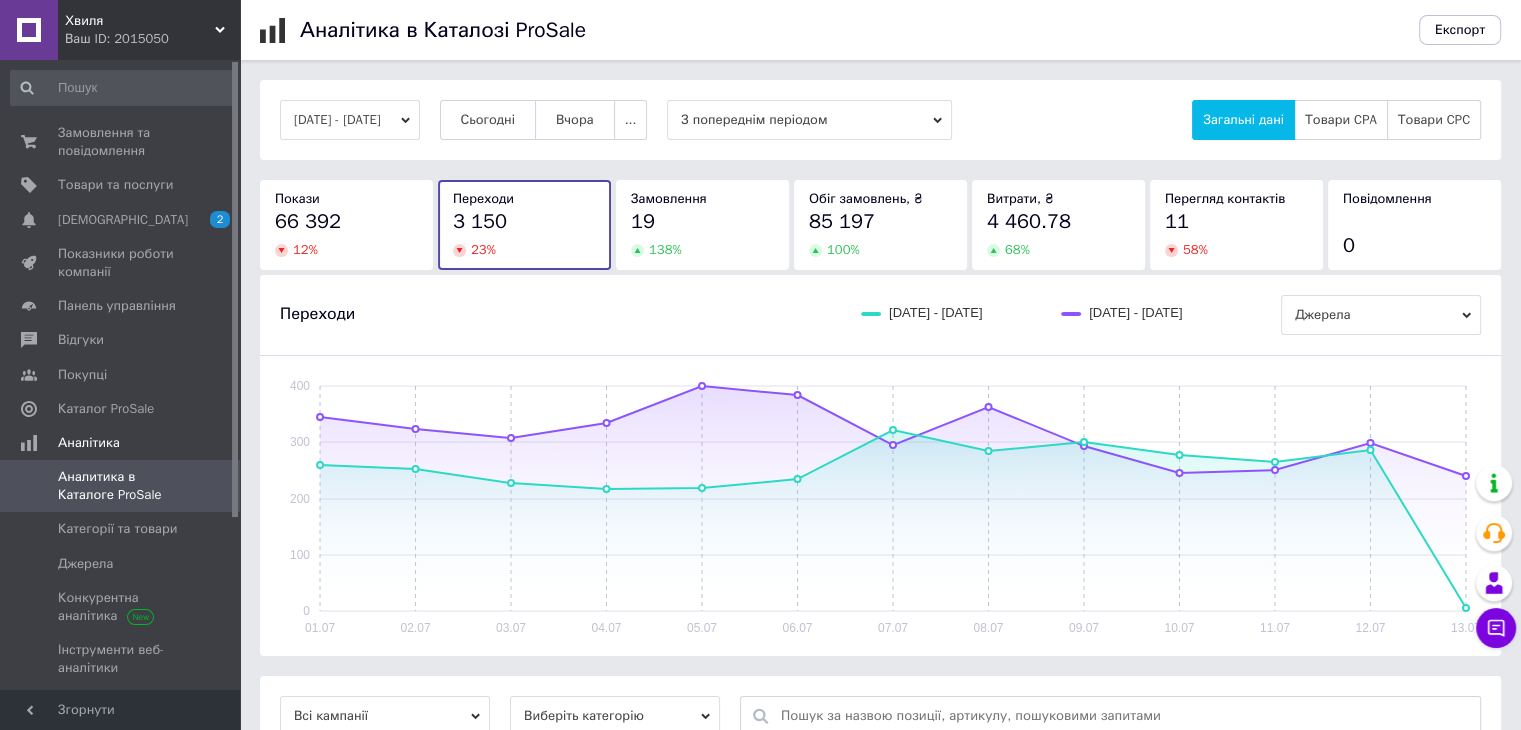 click on "12 %" at bounding box center (346, 250) 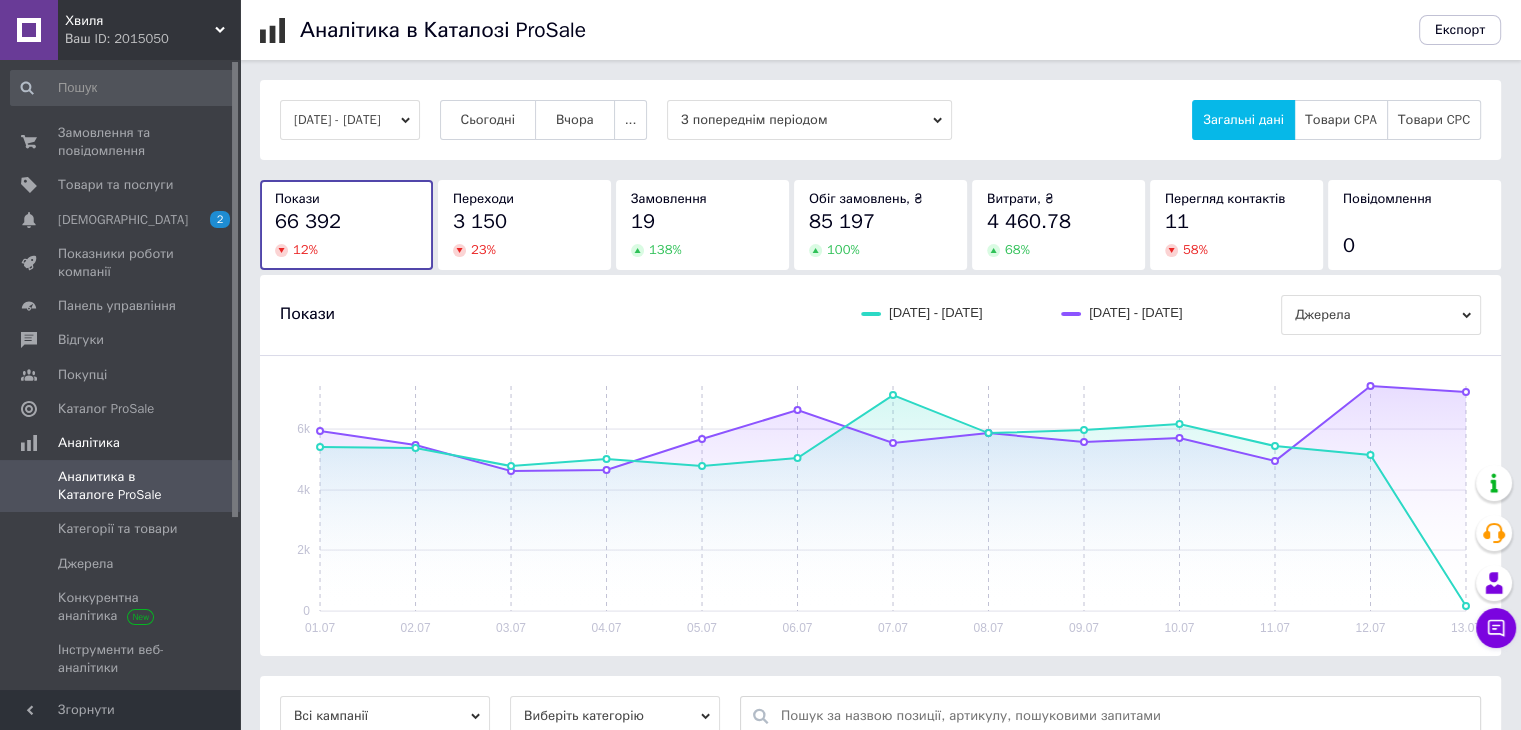 click on "138 %" at bounding box center [702, 250] 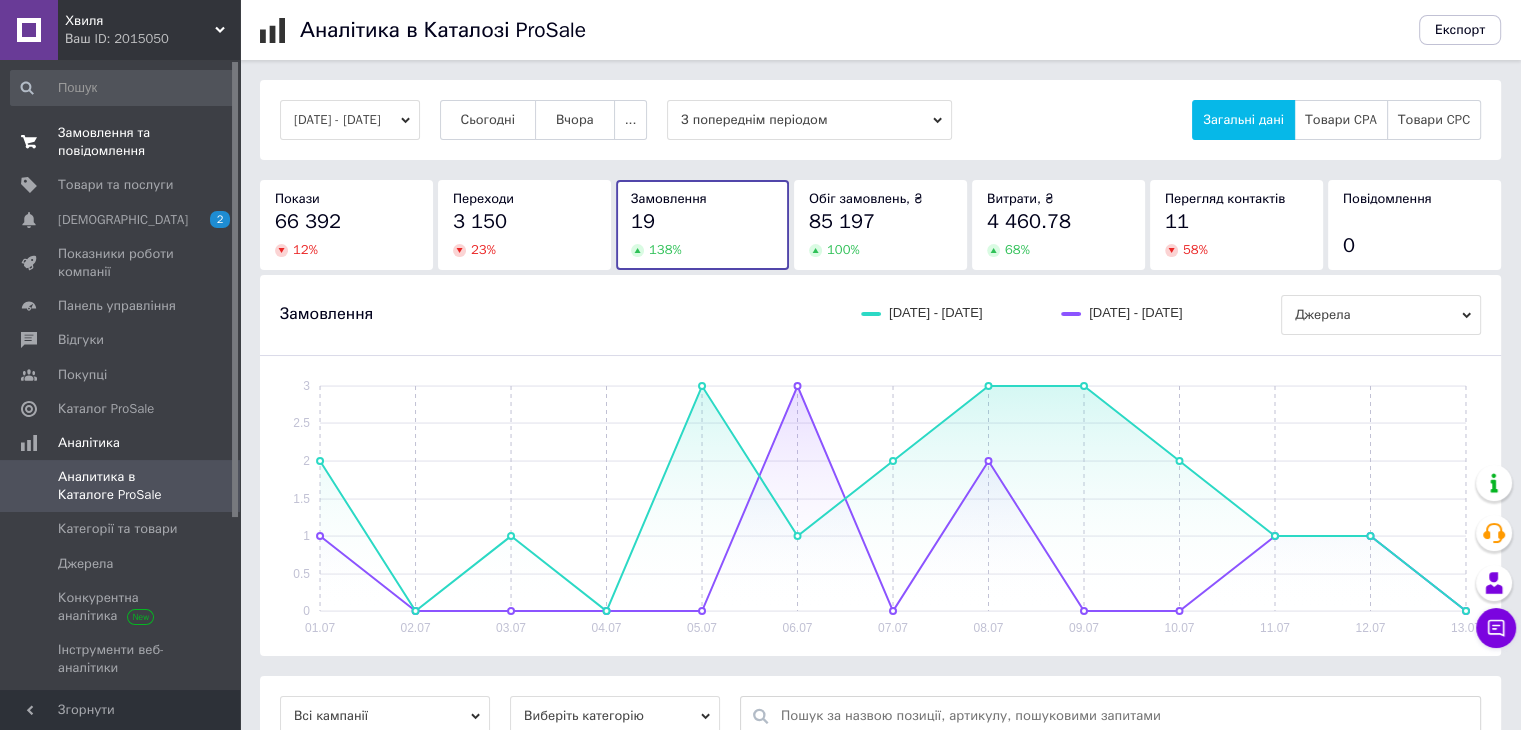 click on "Замовлення та повідомлення" at bounding box center (121, 142) 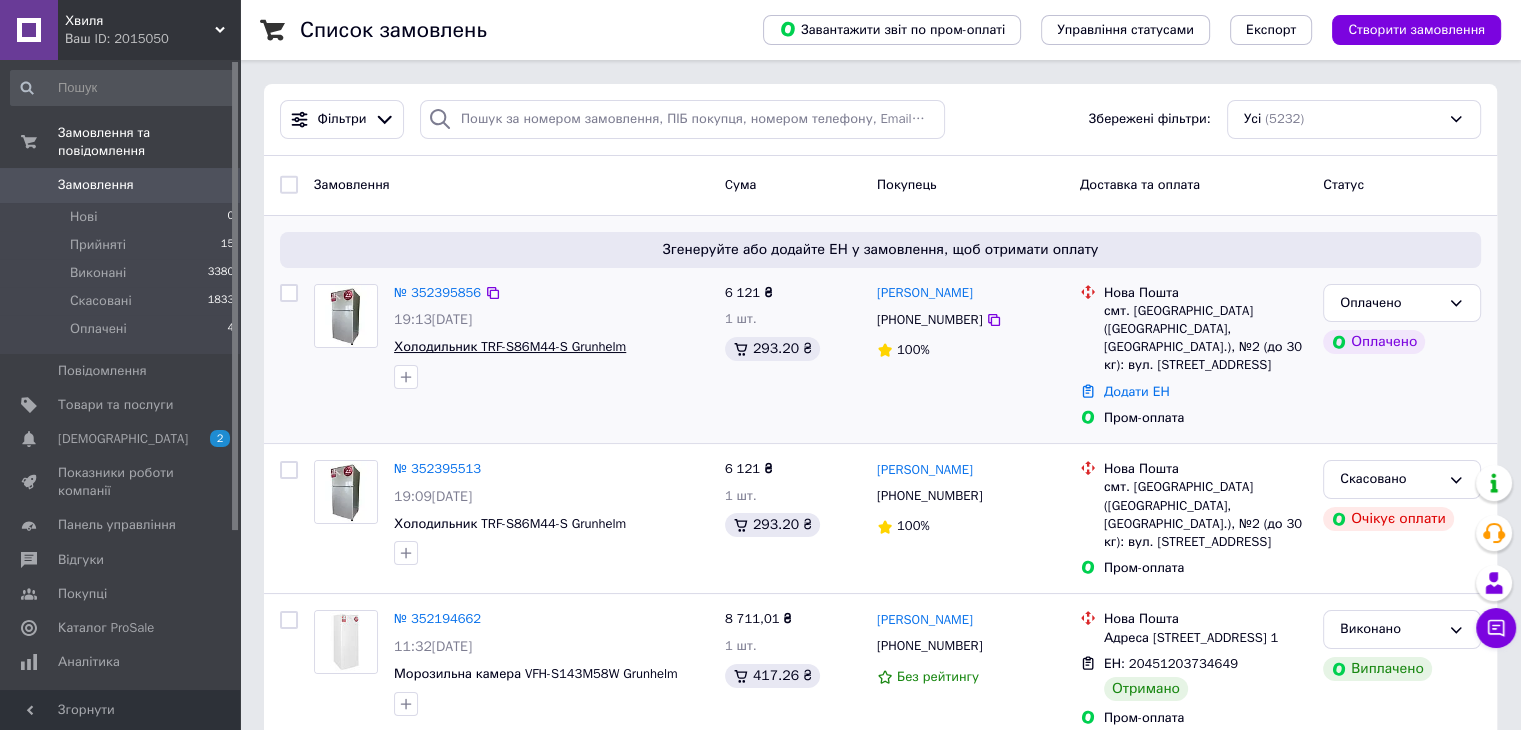 click on "Холодильник TRF-S86M44-S Grunhelm" at bounding box center (510, 346) 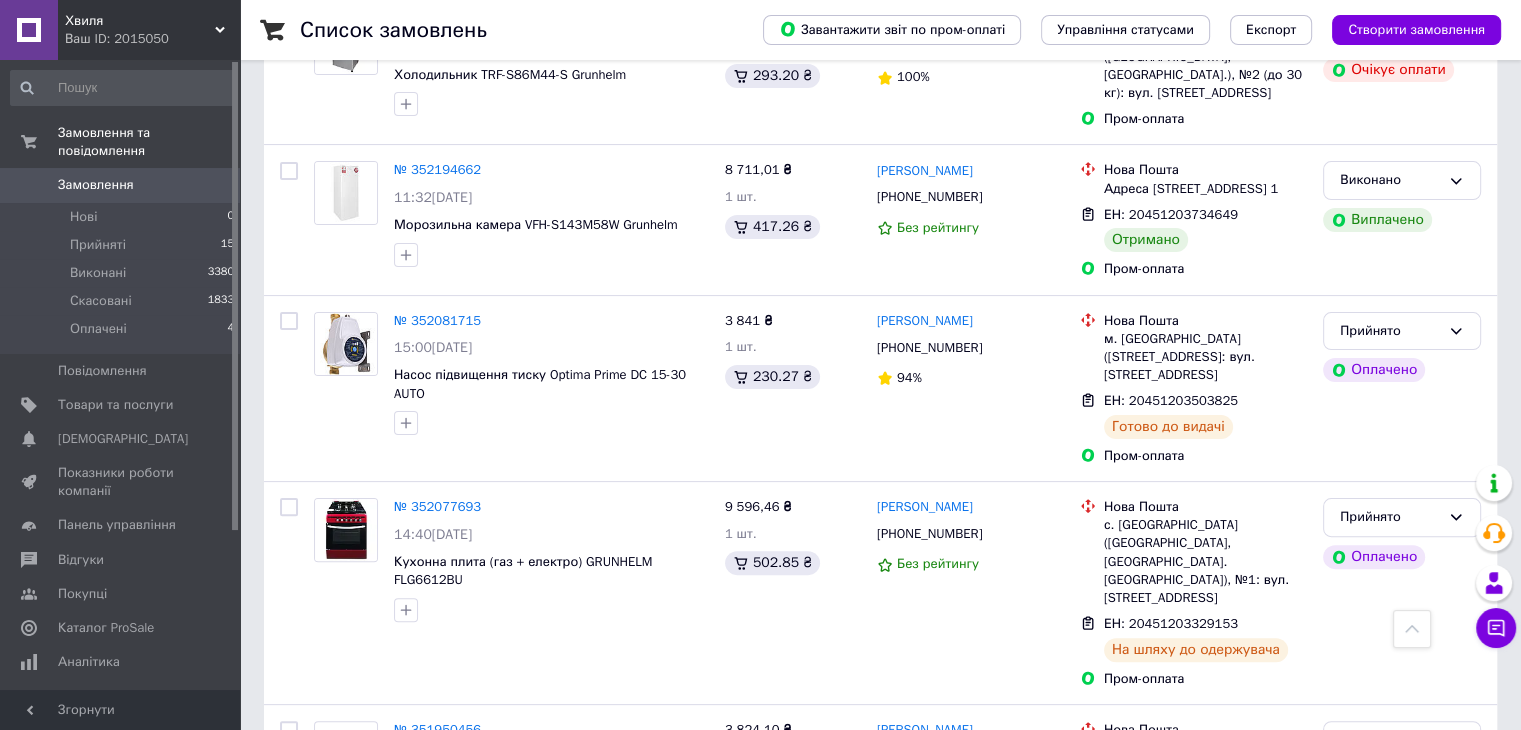scroll, scrollTop: 0, scrollLeft: 0, axis: both 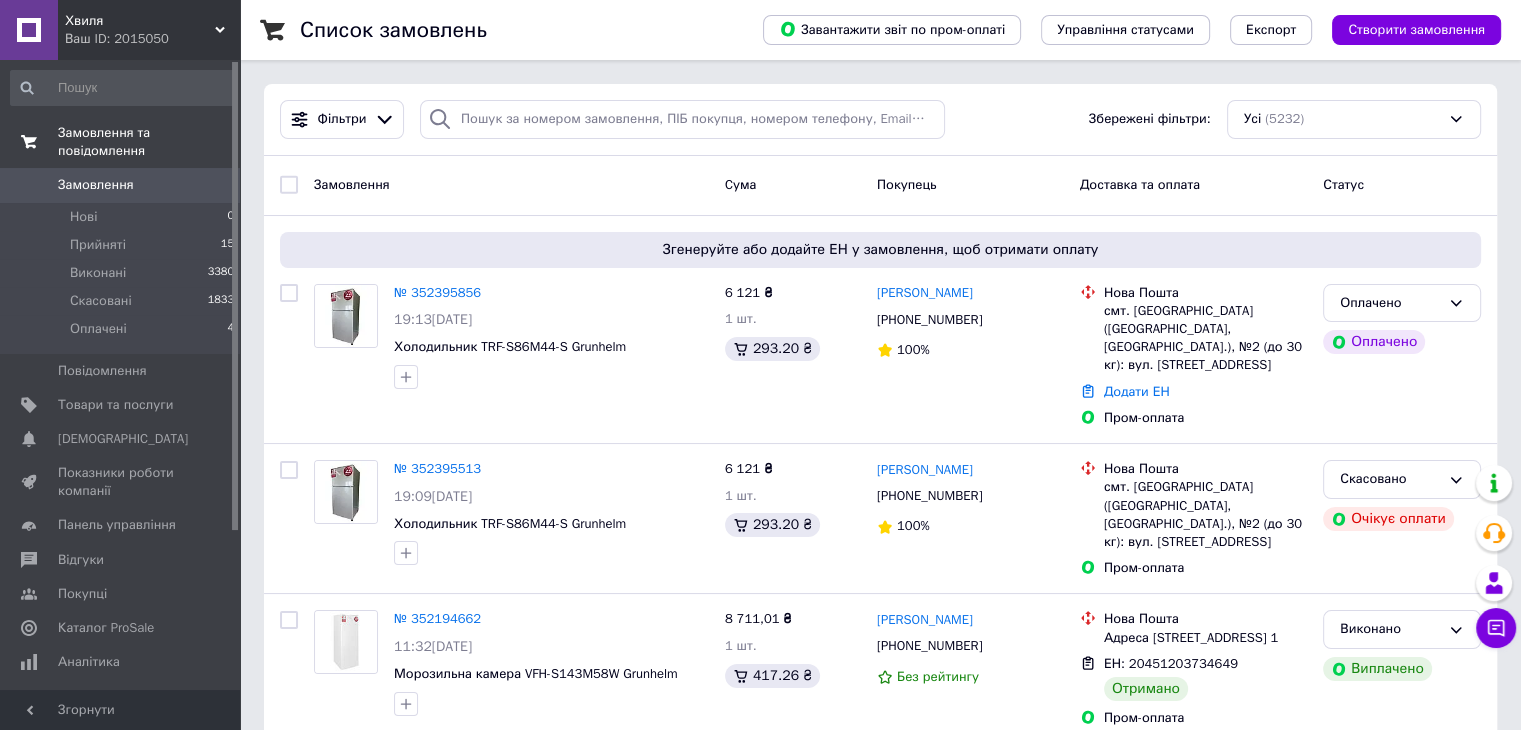 click on "Замовлення та повідомлення" at bounding box center (149, 142) 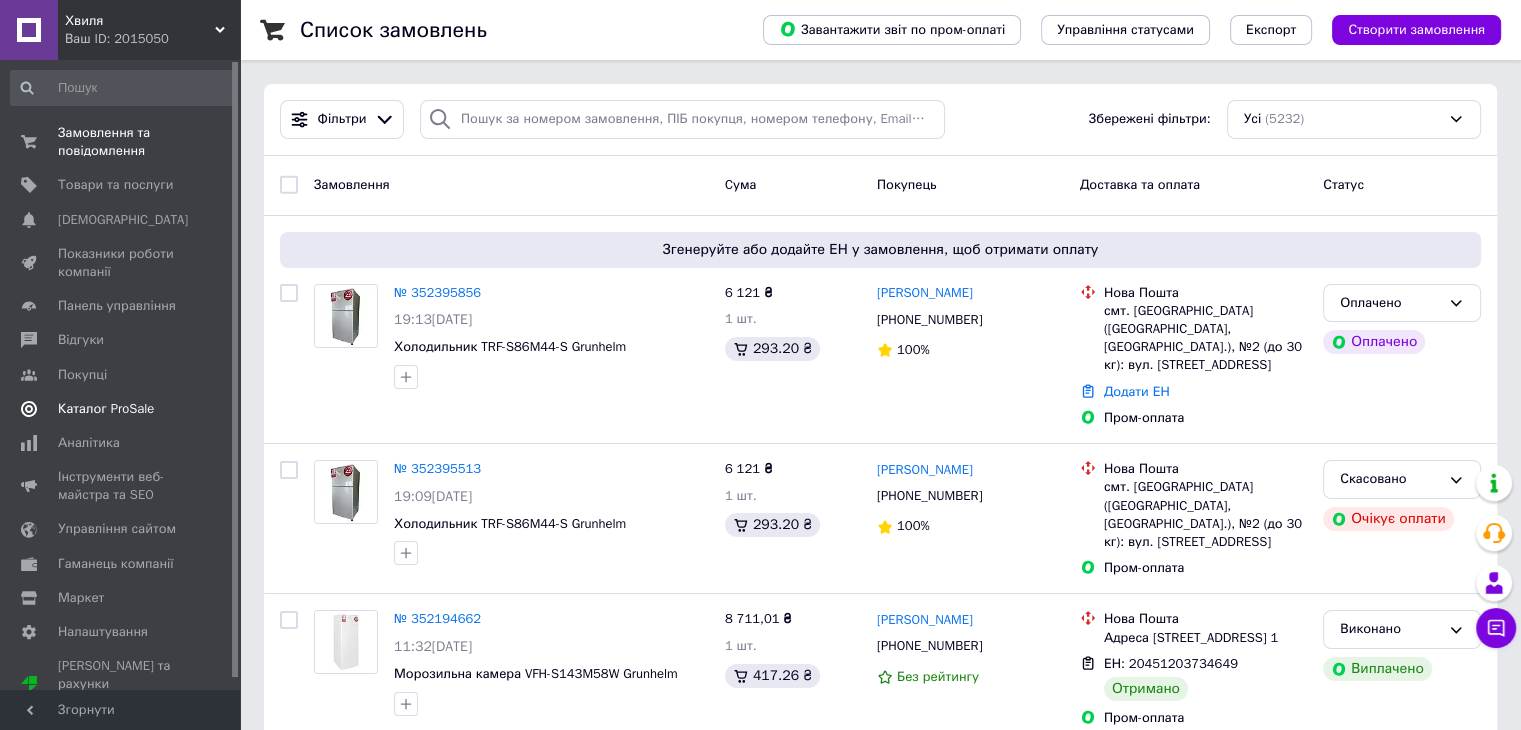 click on "Каталог ProSale" at bounding box center (106, 409) 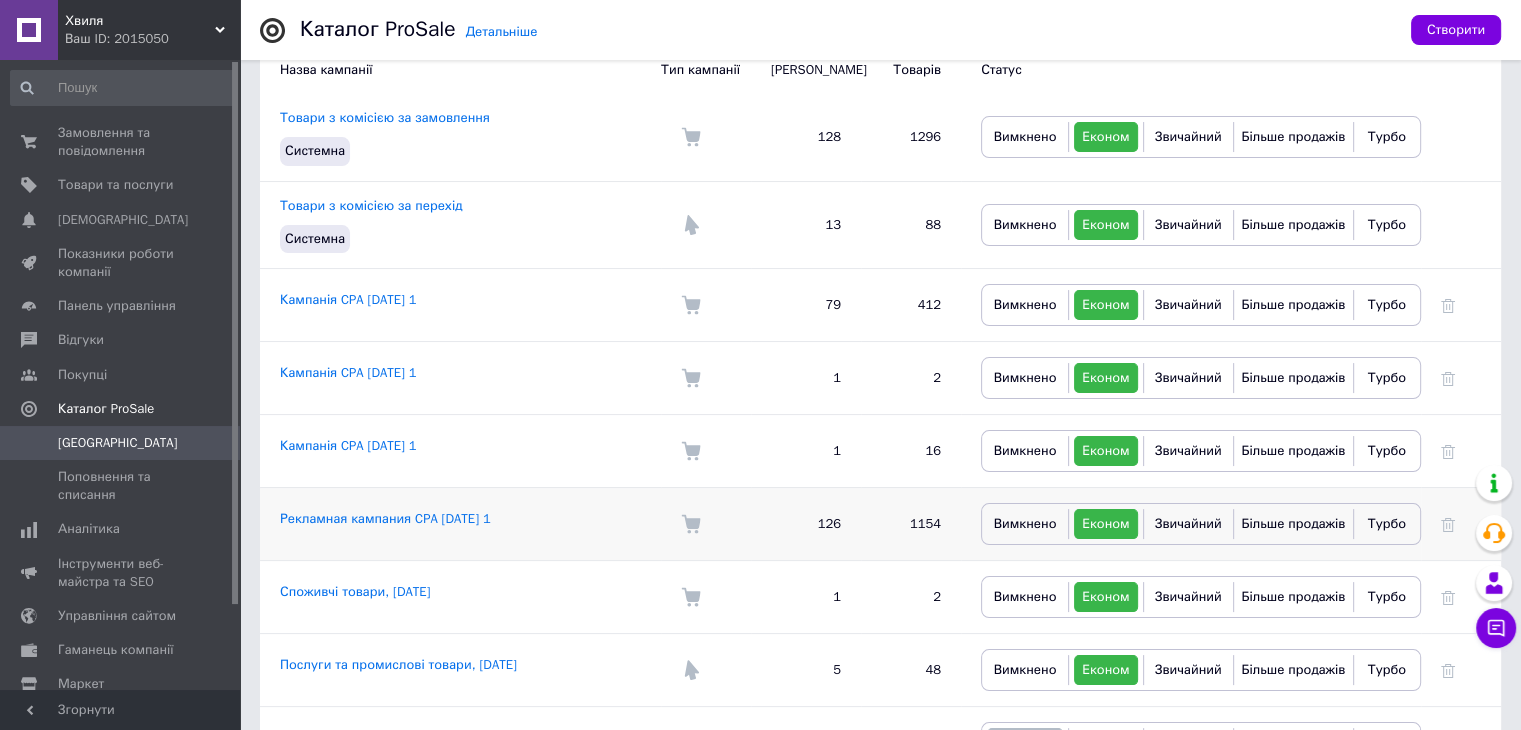 scroll, scrollTop: 400, scrollLeft: 0, axis: vertical 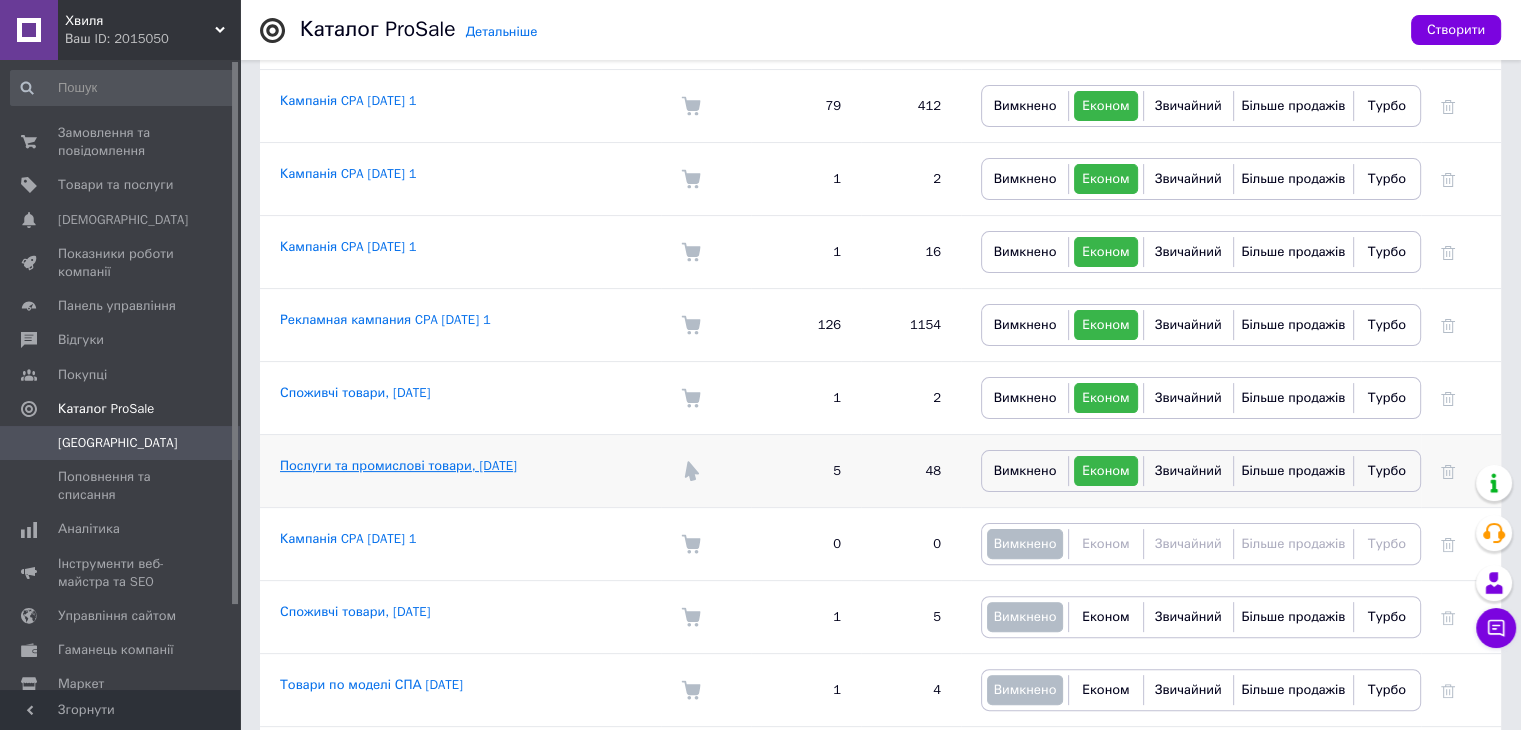 click on "Послуги та промислові товари, [DATE]" at bounding box center (398, 465) 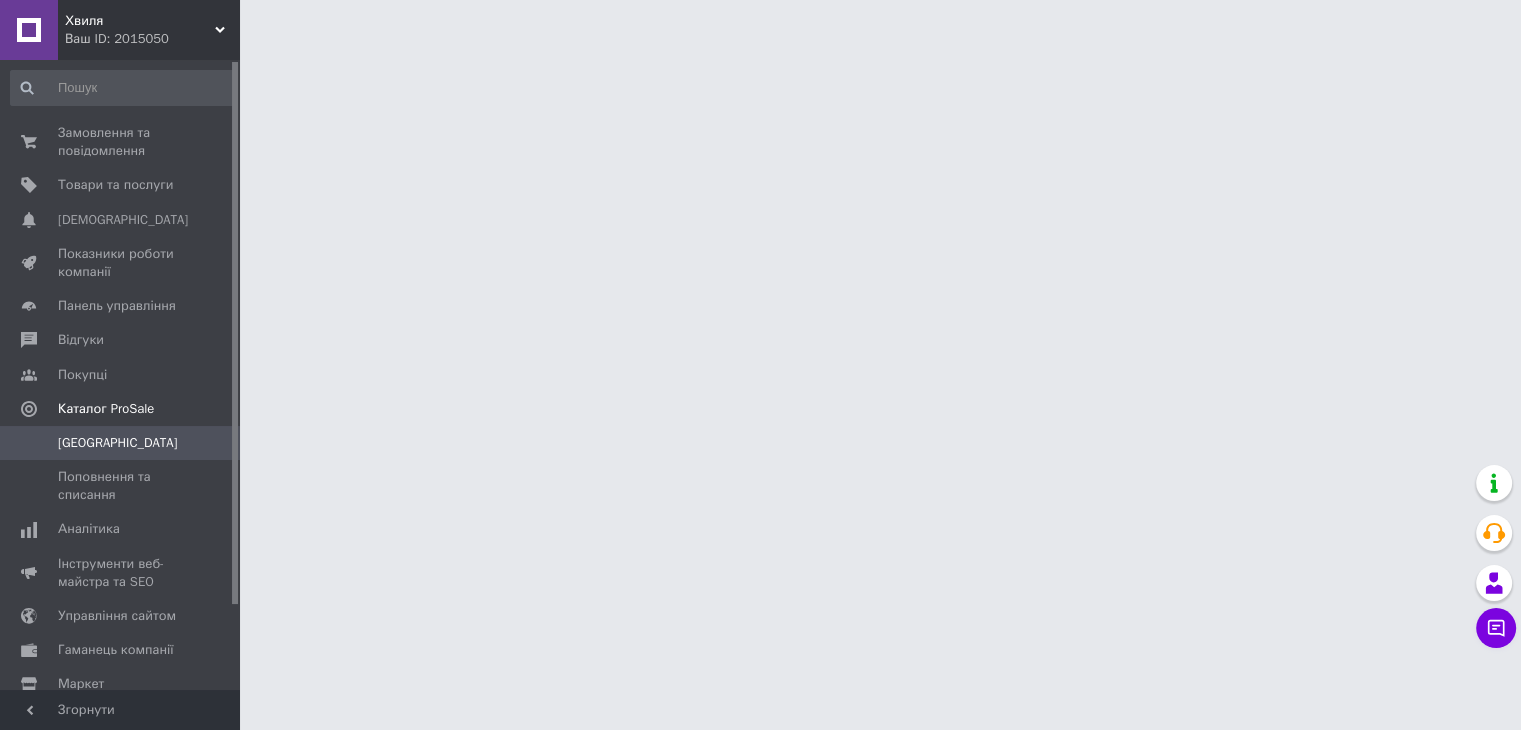 scroll, scrollTop: 0, scrollLeft: 0, axis: both 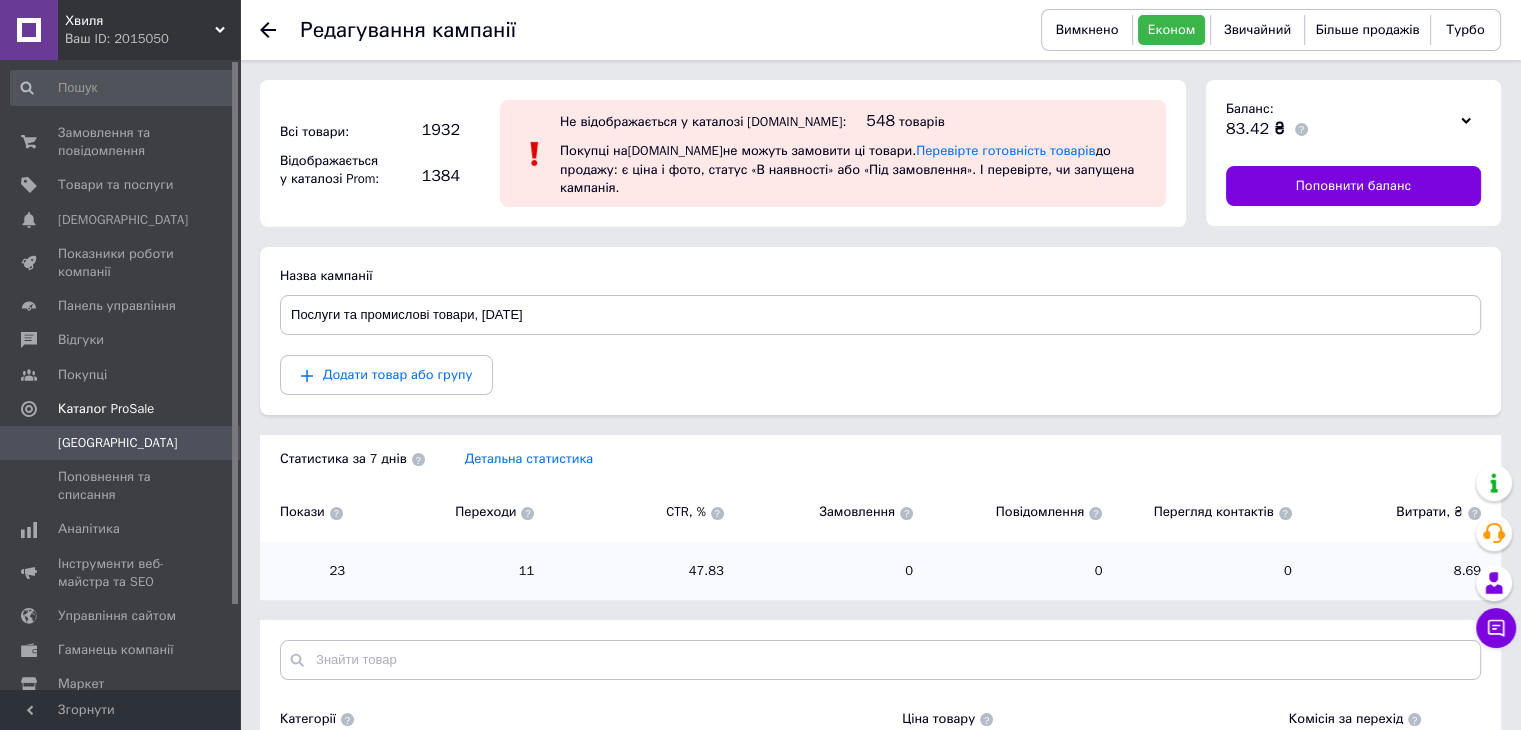 click 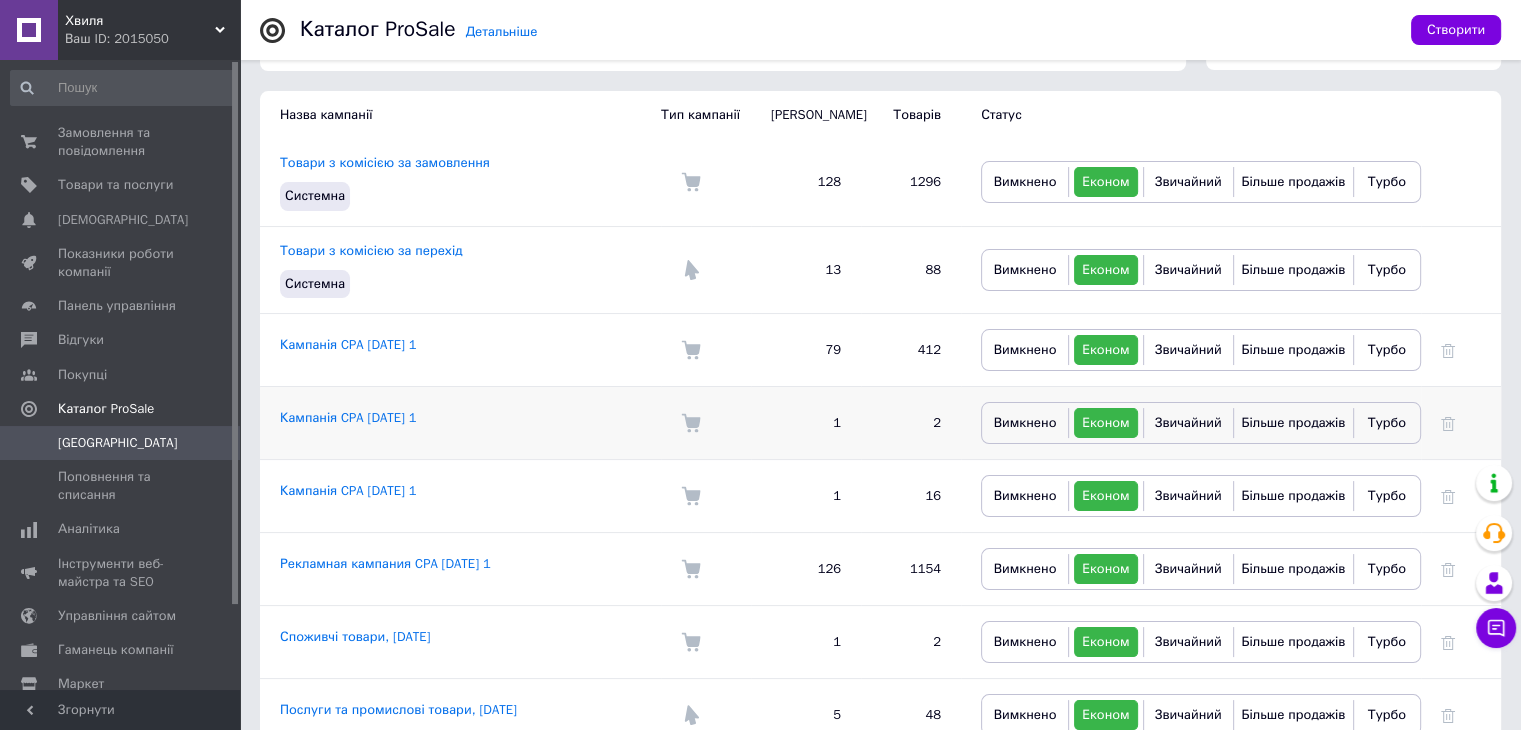 scroll, scrollTop: 200, scrollLeft: 0, axis: vertical 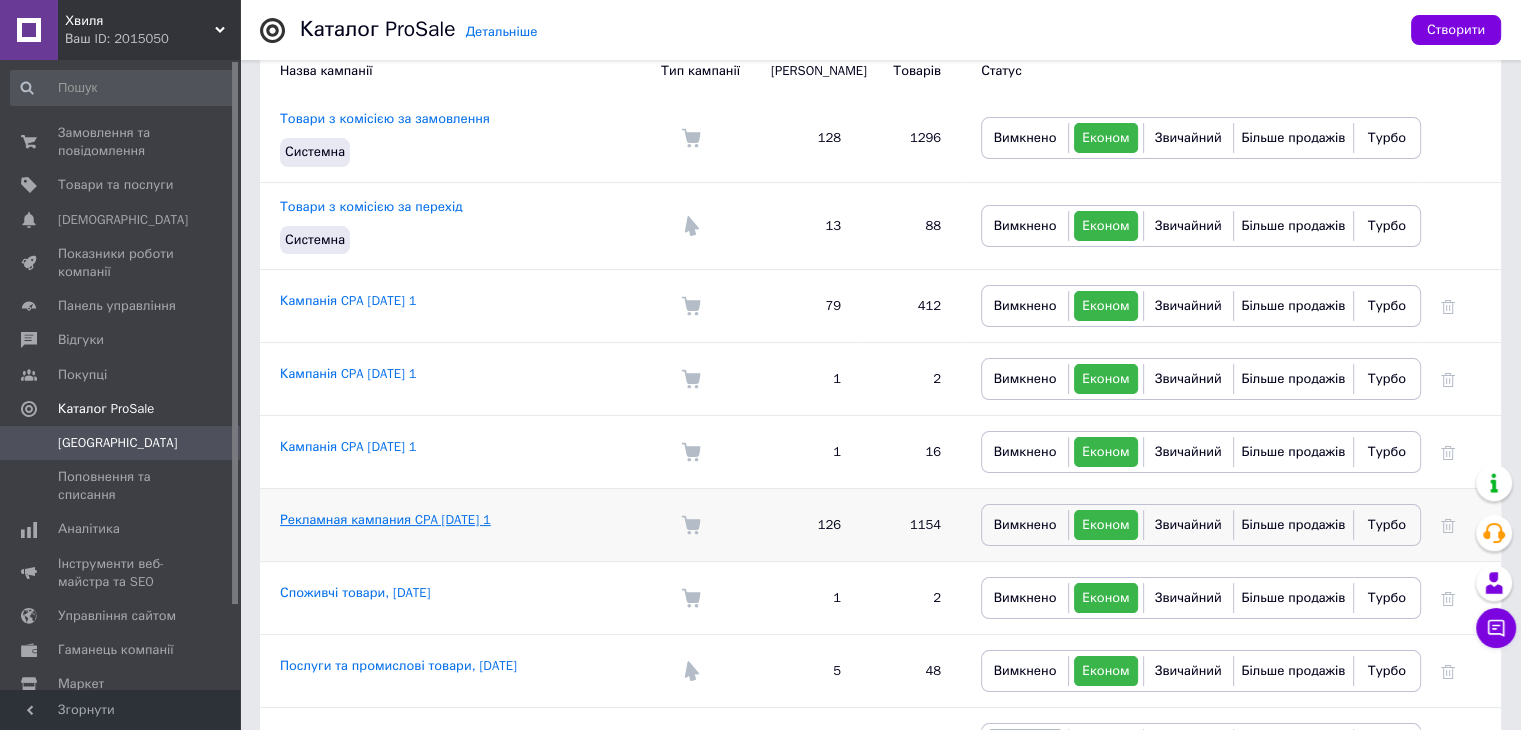 click on "Рекламная кампания CPA [DATE] 1" at bounding box center (385, 519) 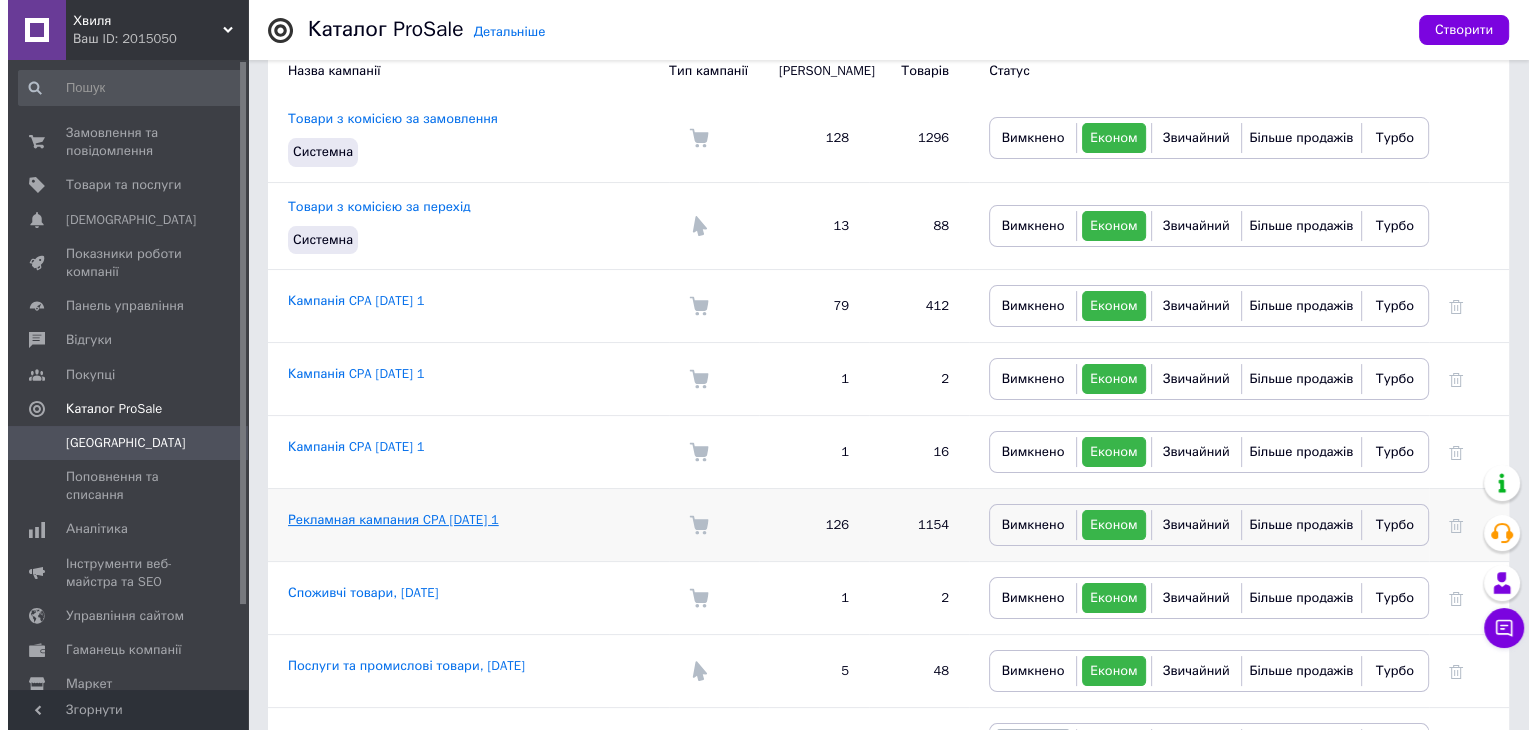 scroll, scrollTop: 0, scrollLeft: 0, axis: both 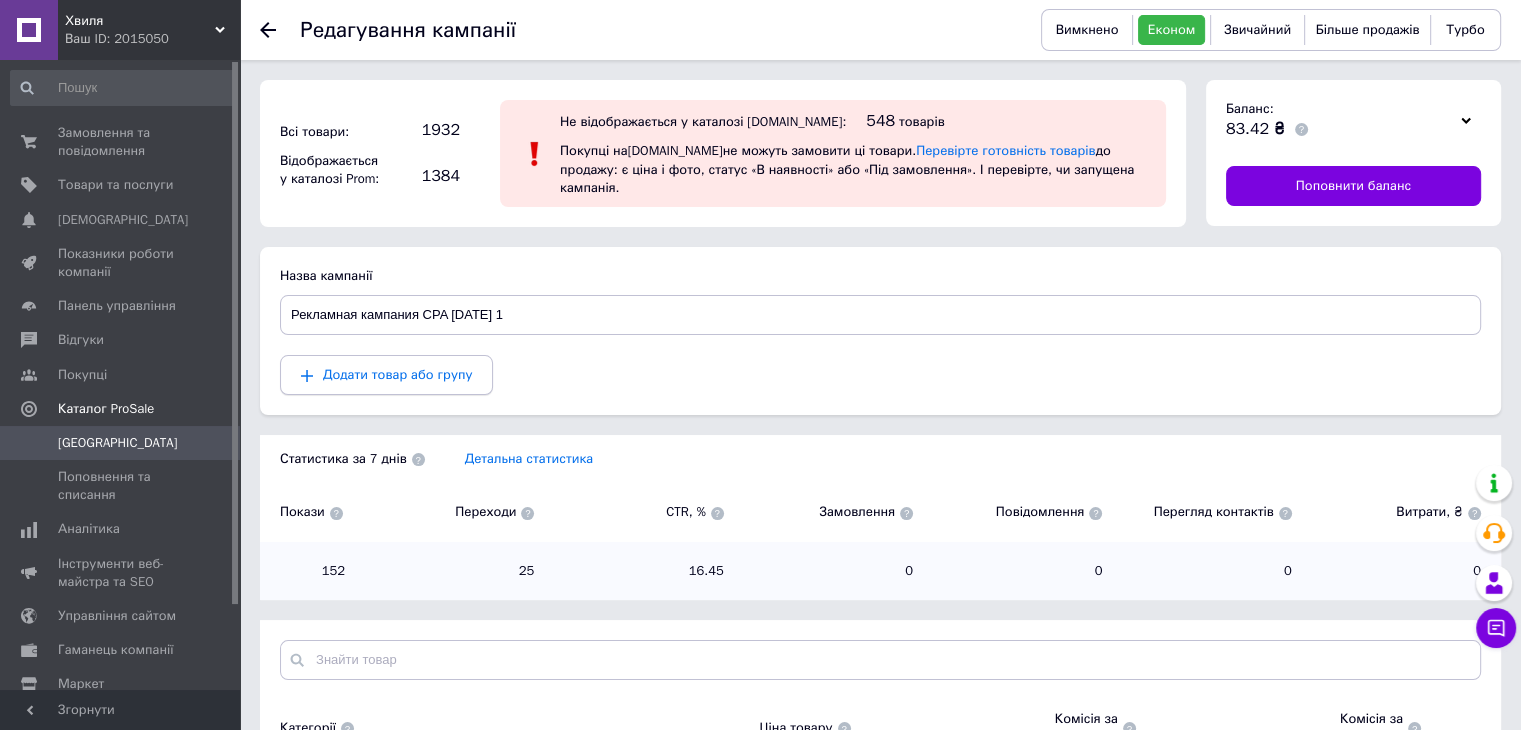 click on "Додати товар або групу" at bounding box center (397, 374) 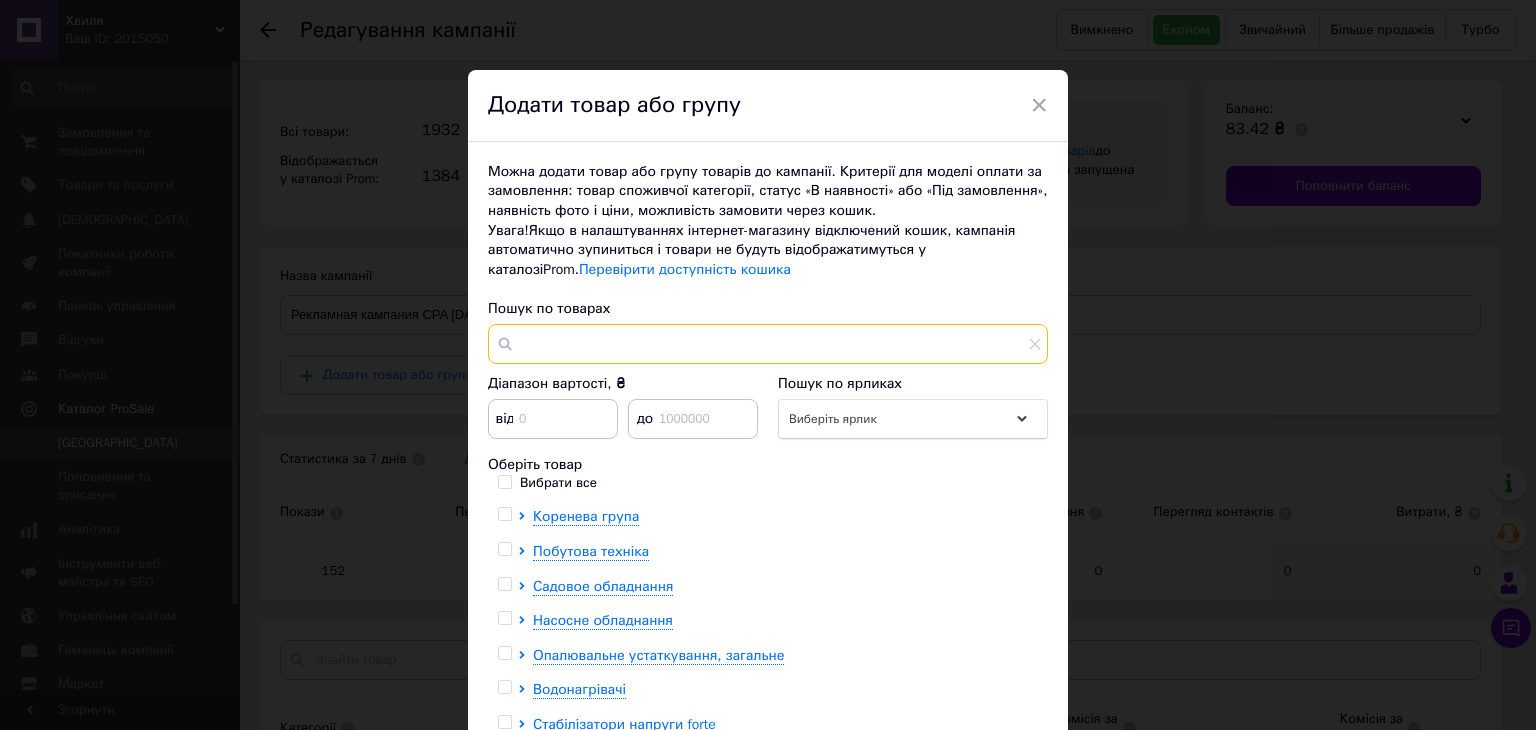 paste on "127157" 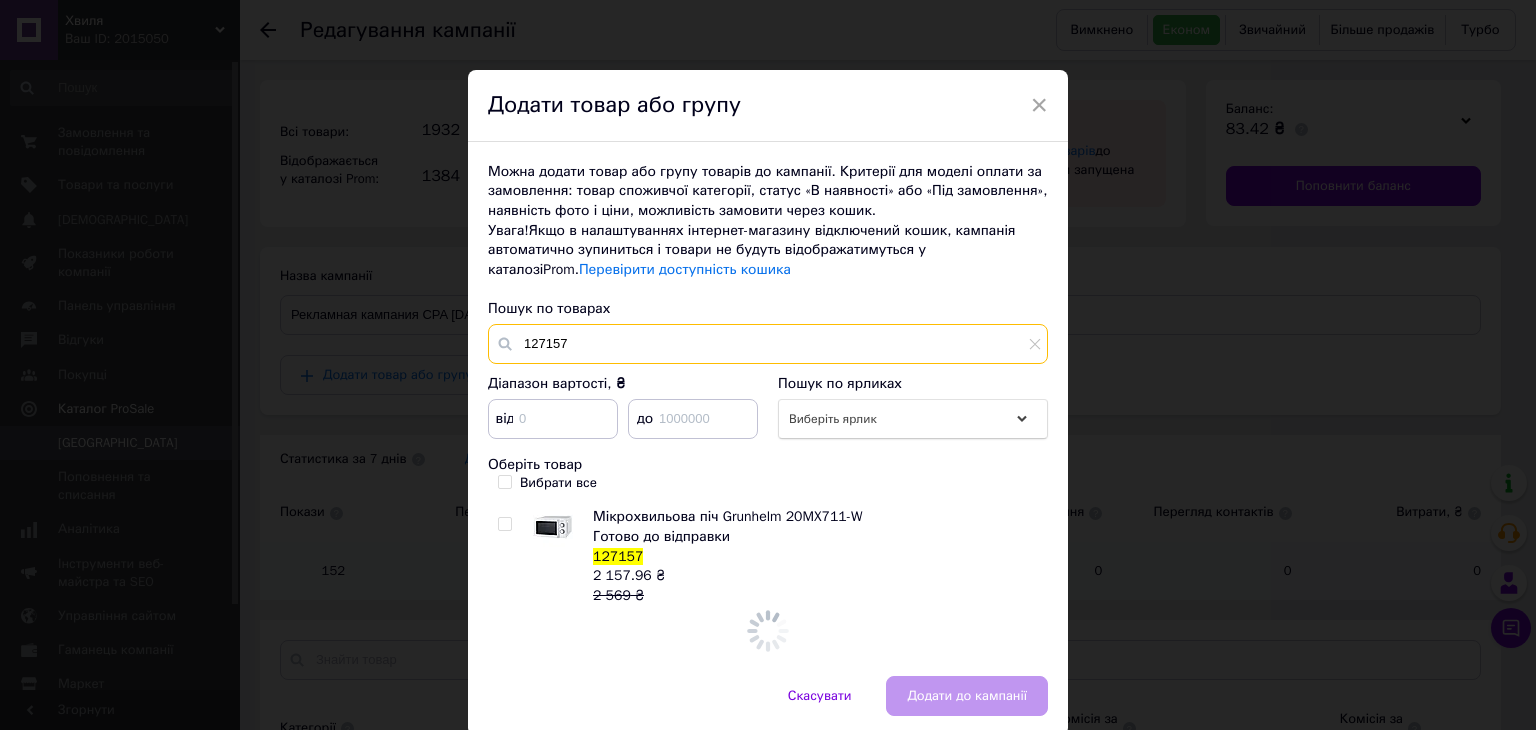 type on "127157" 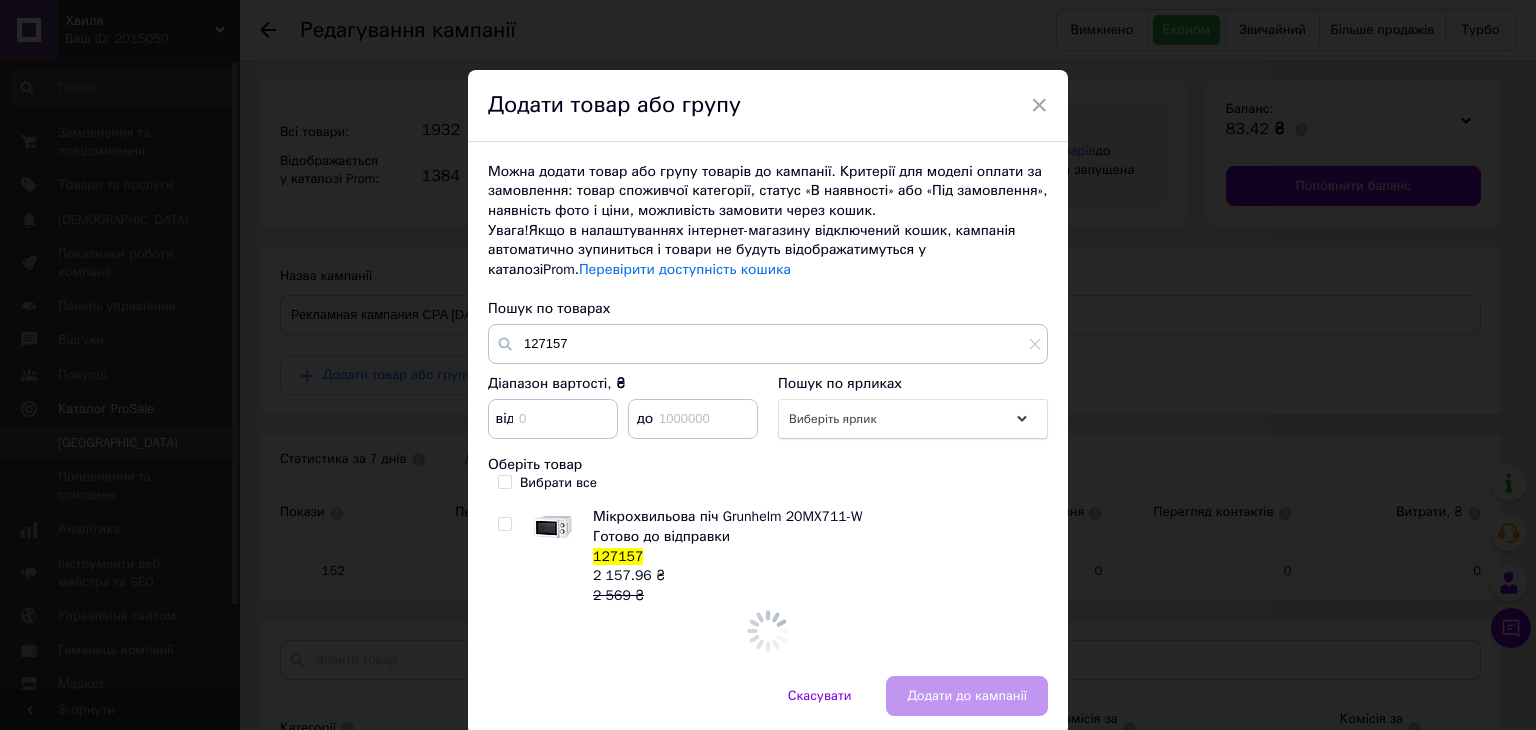 click at bounding box center (504, 524) 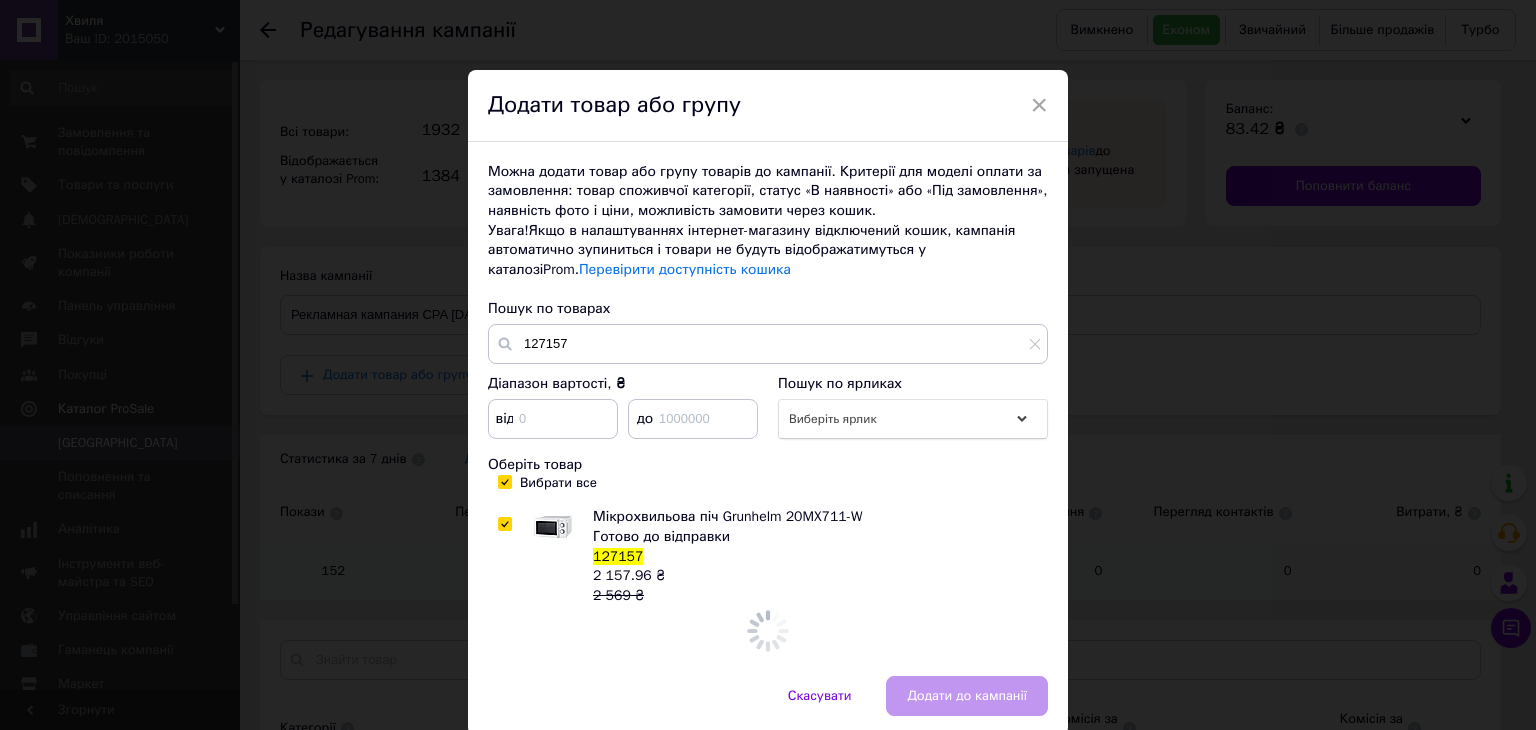 checkbox on "true" 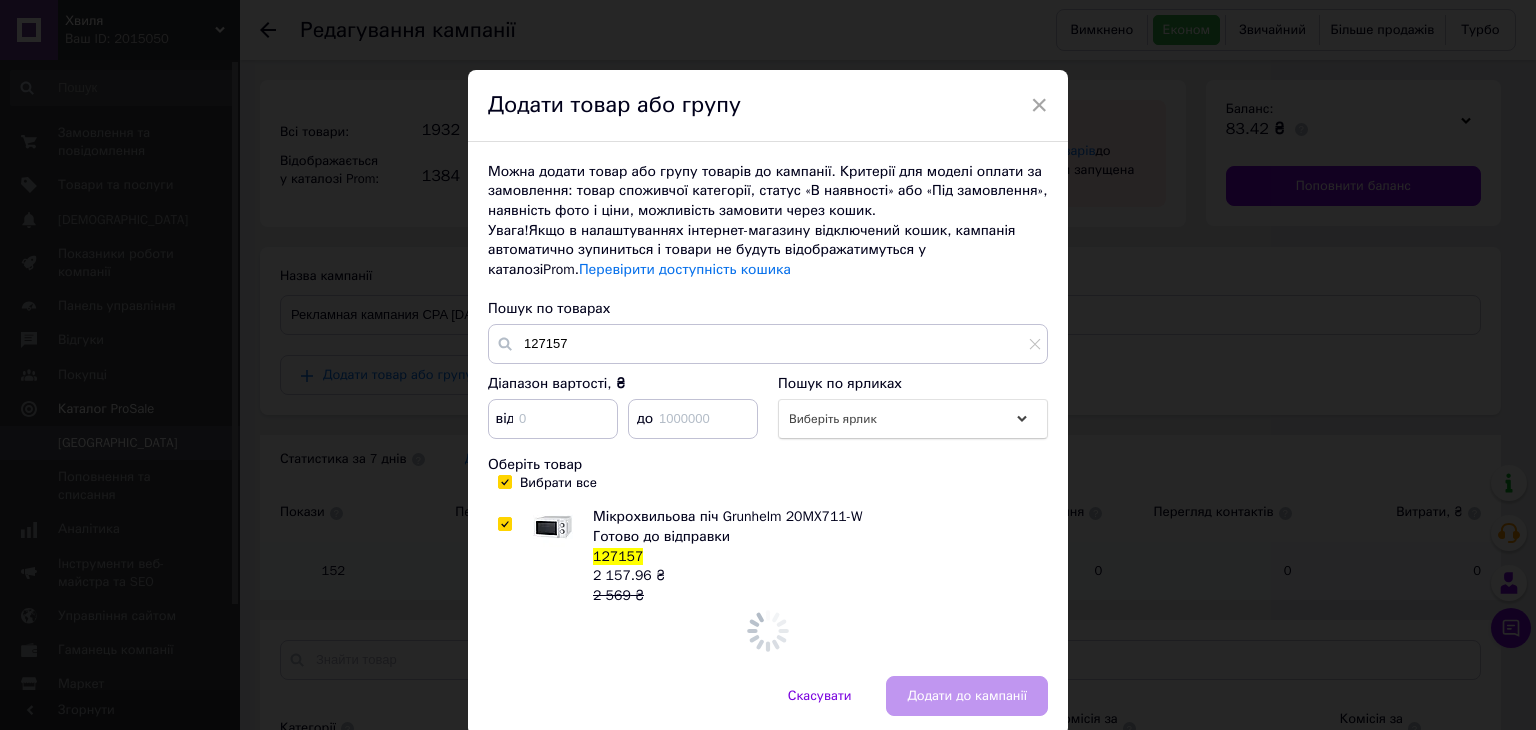 checkbox on "true" 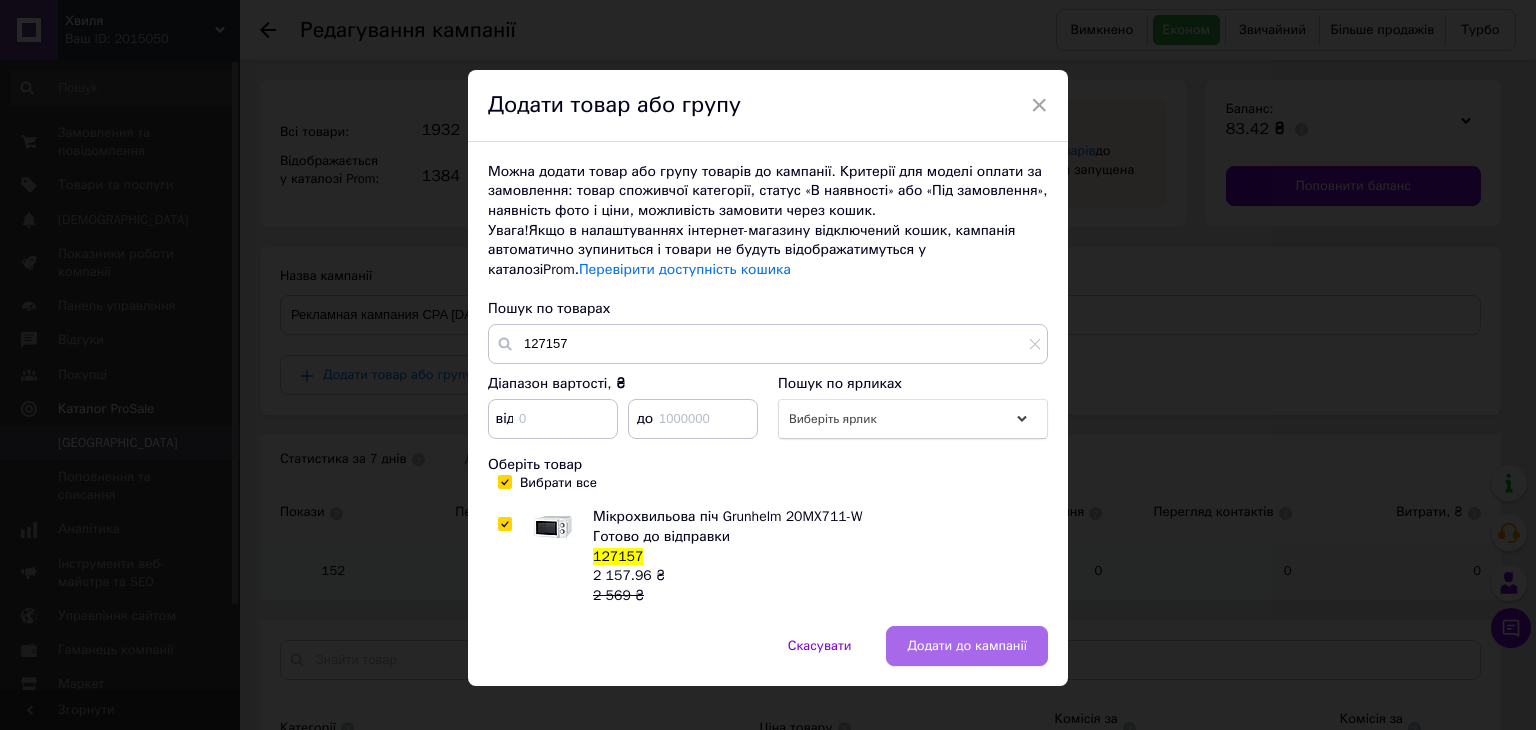 click on "Додати до кампанії" at bounding box center (967, 646) 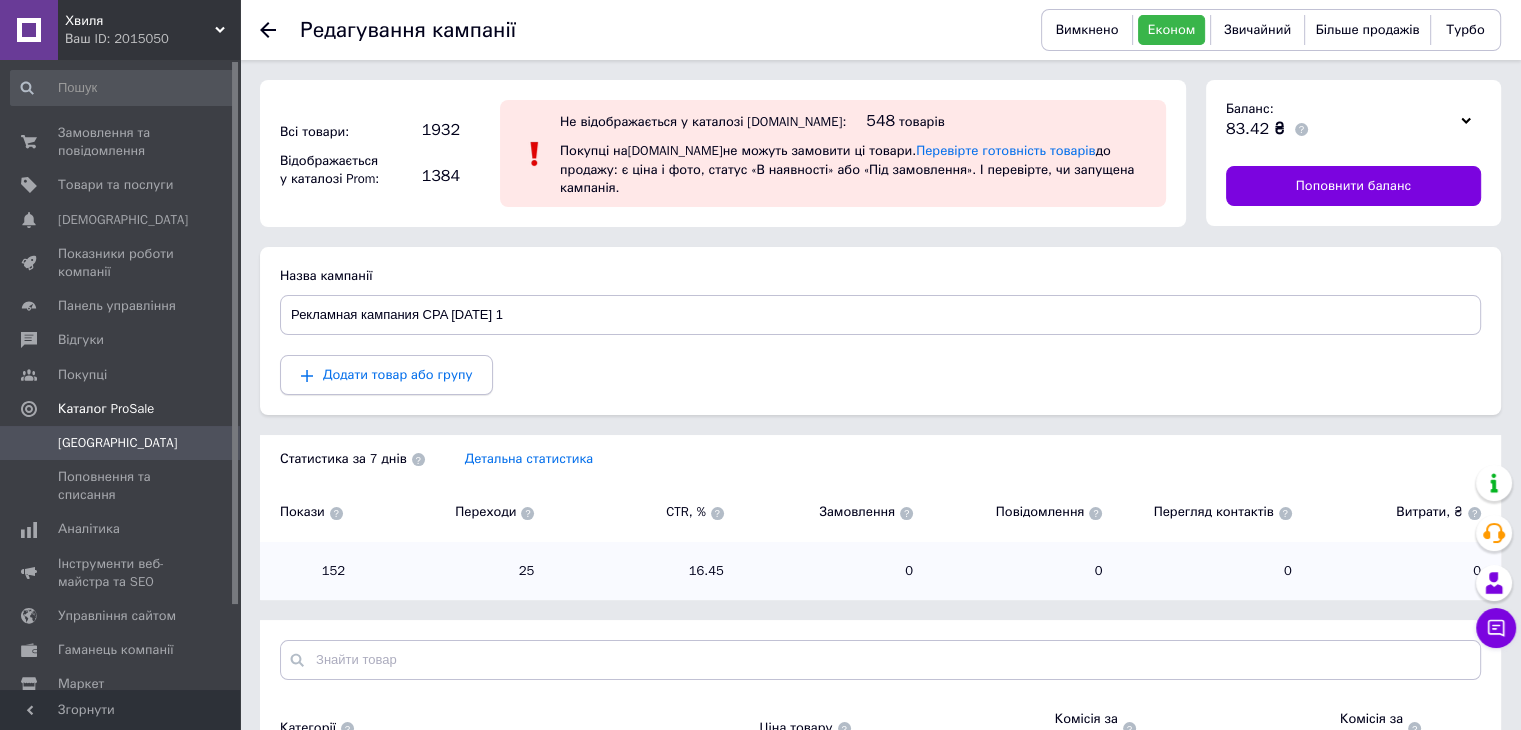 click on "Додати товар або групу" at bounding box center (386, 375) 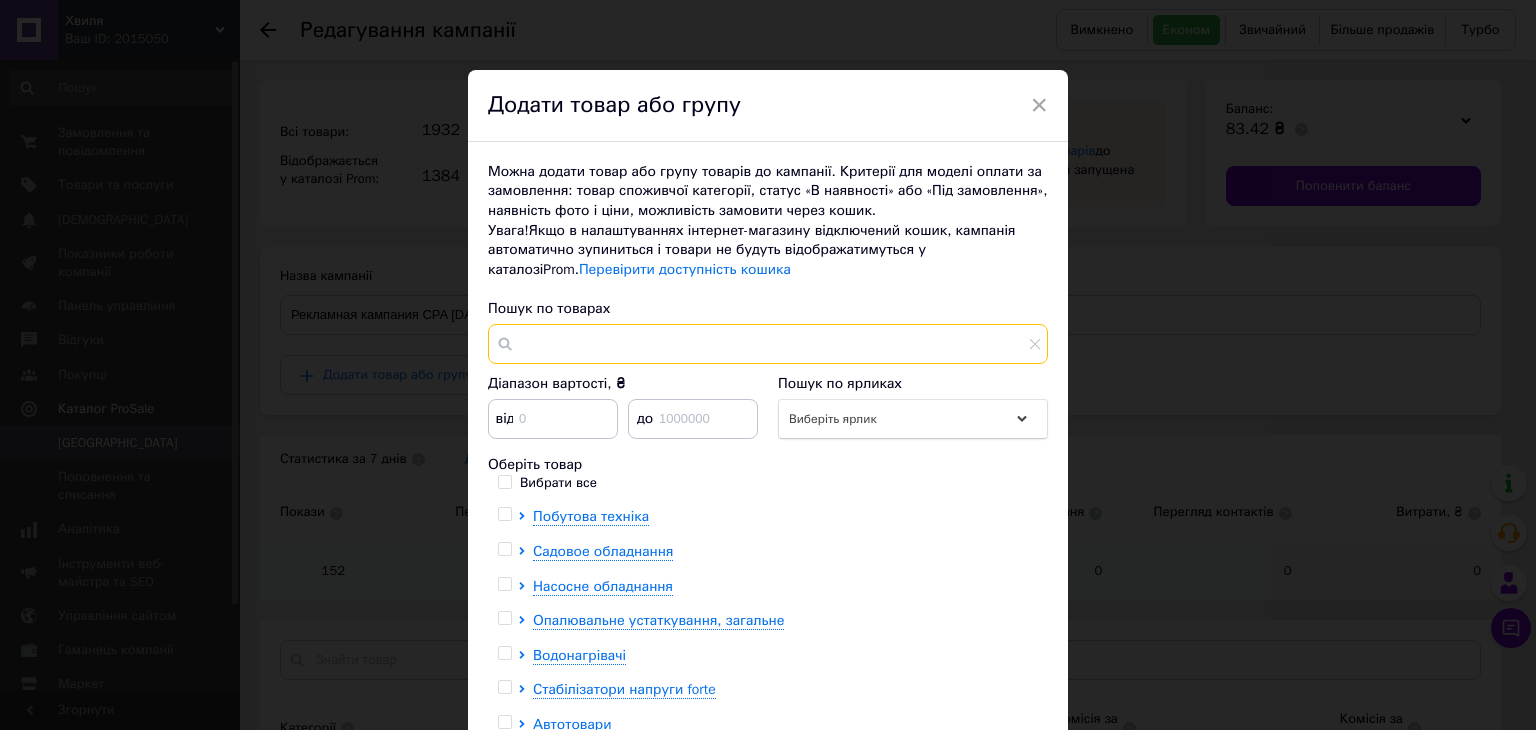 paste on "142228" 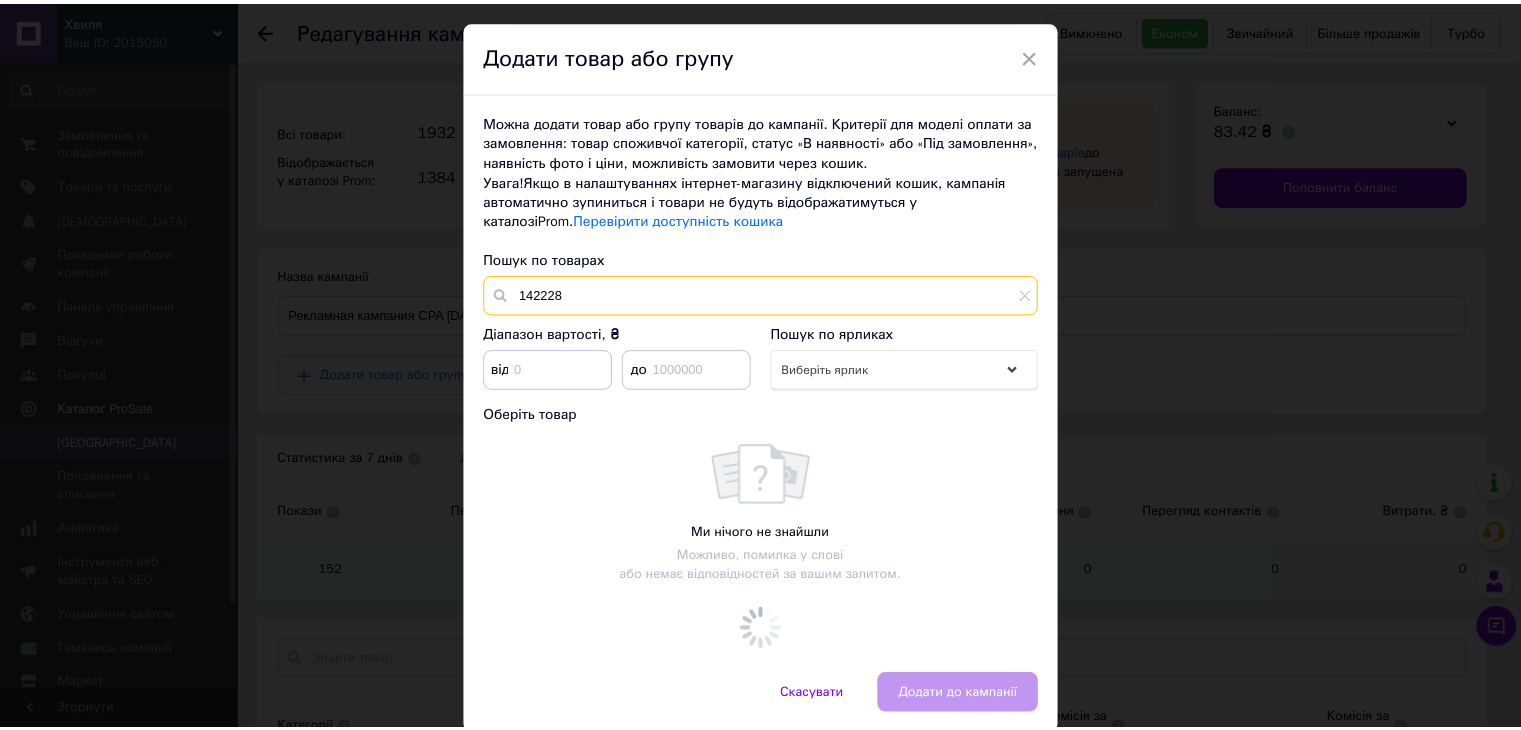scroll, scrollTop: 73, scrollLeft: 0, axis: vertical 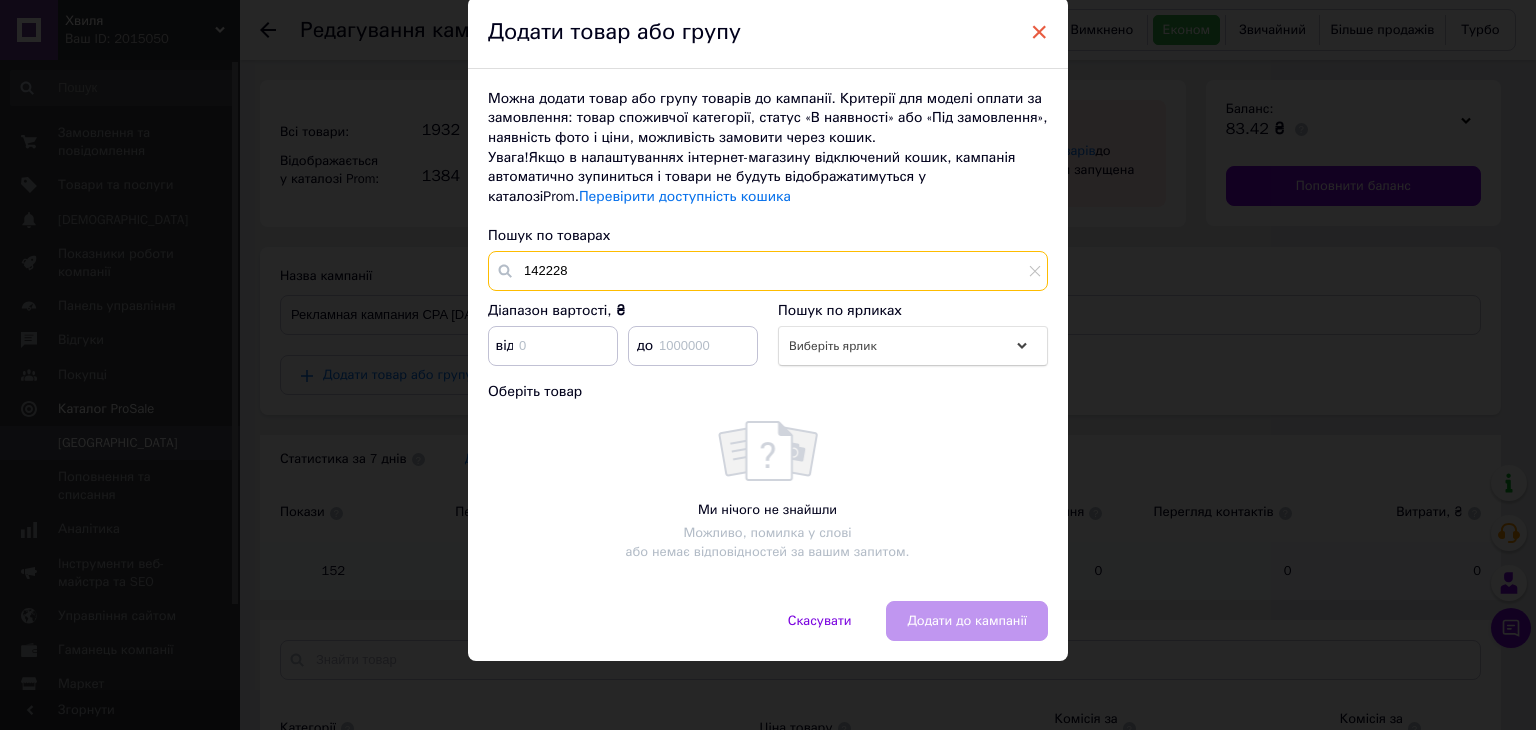 type on "142228" 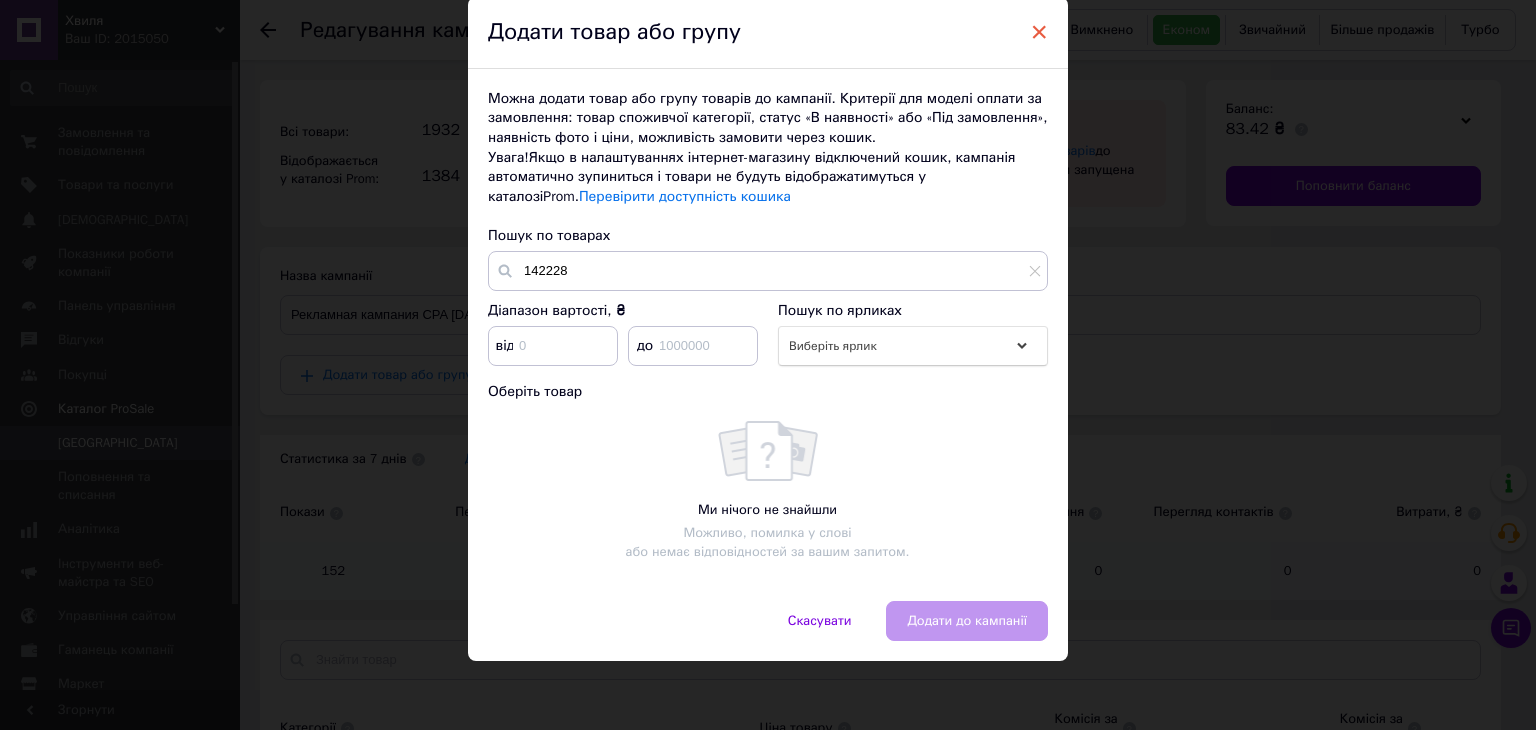 click on "×" at bounding box center [1039, 32] 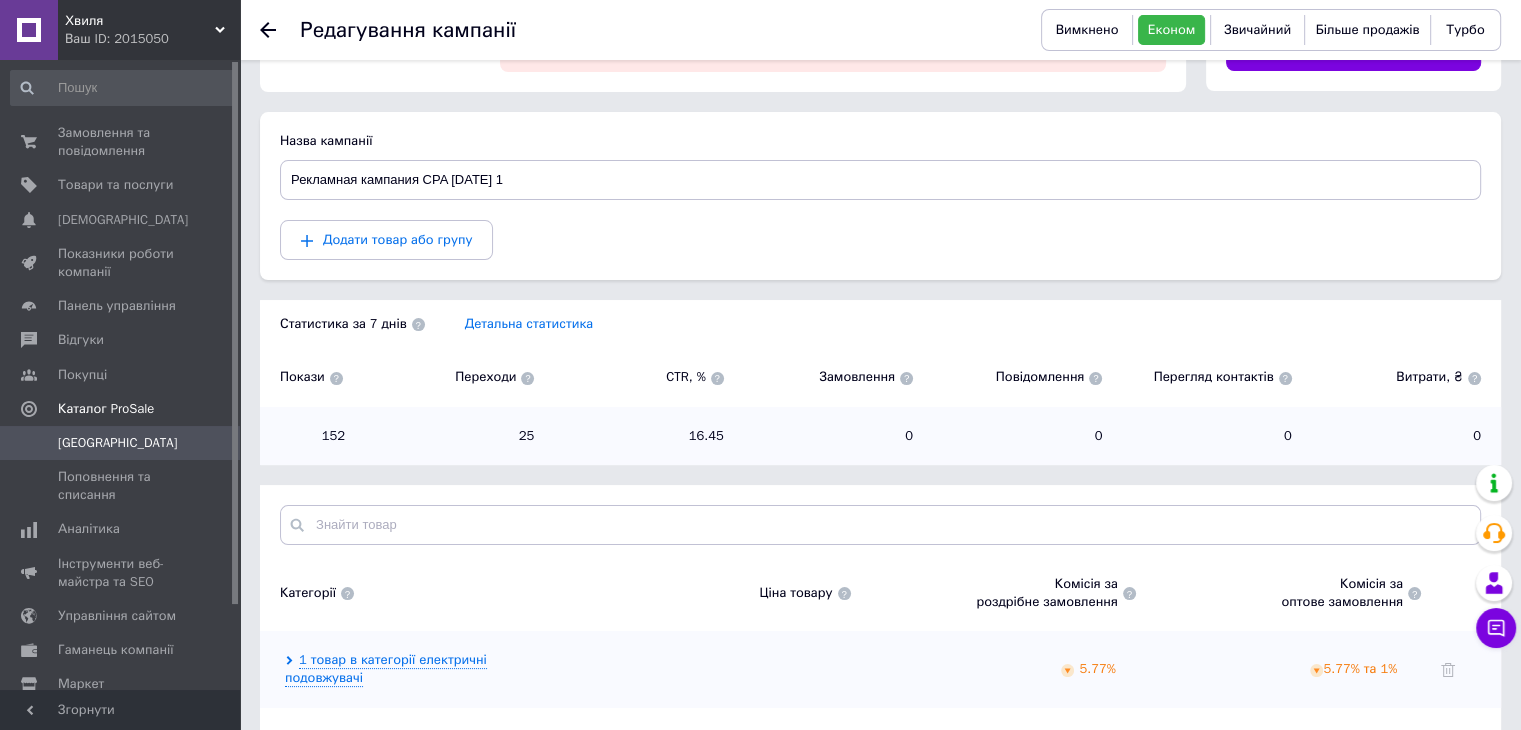 scroll, scrollTop: 300, scrollLeft: 0, axis: vertical 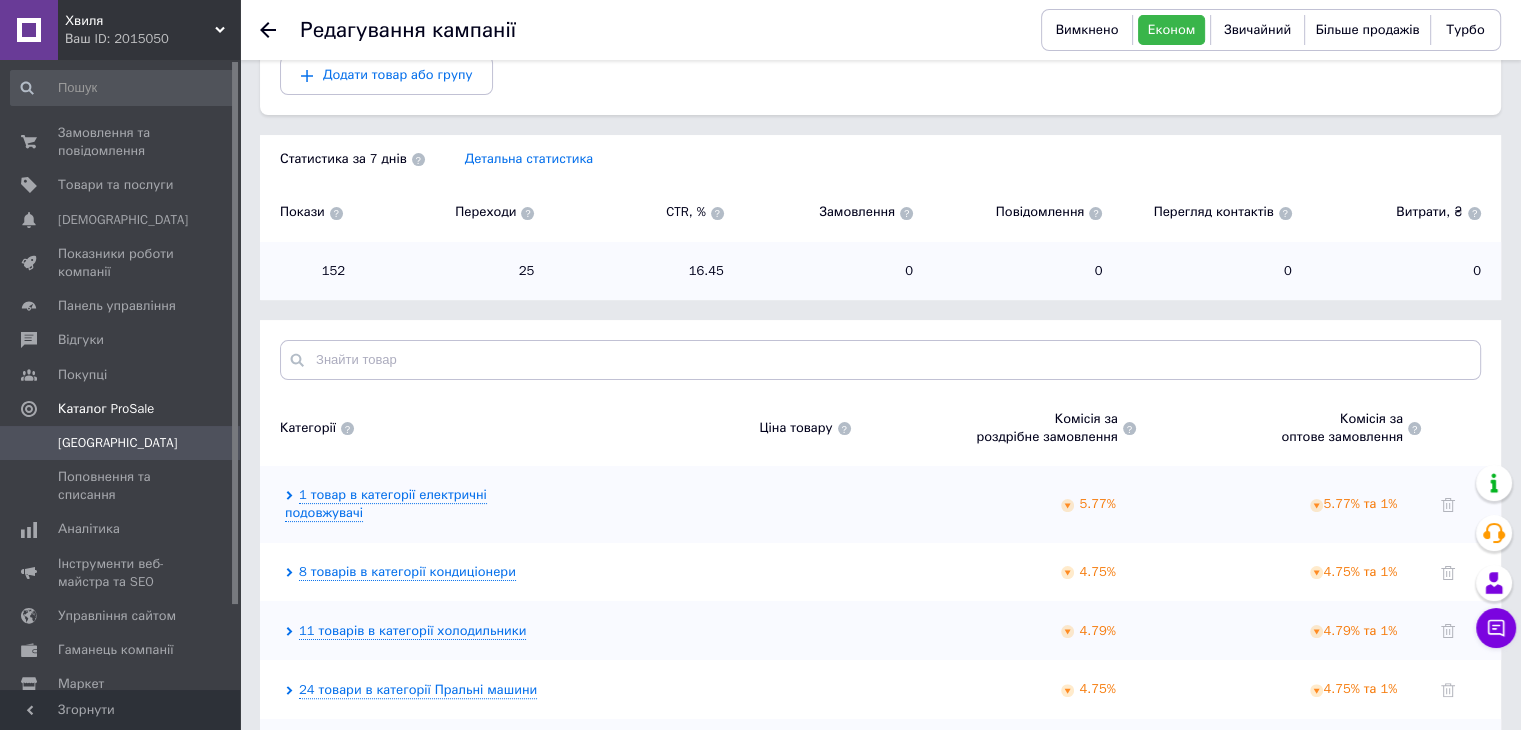 click on "[GEOGRAPHIC_DATA]" at bounding box center [118, 443] 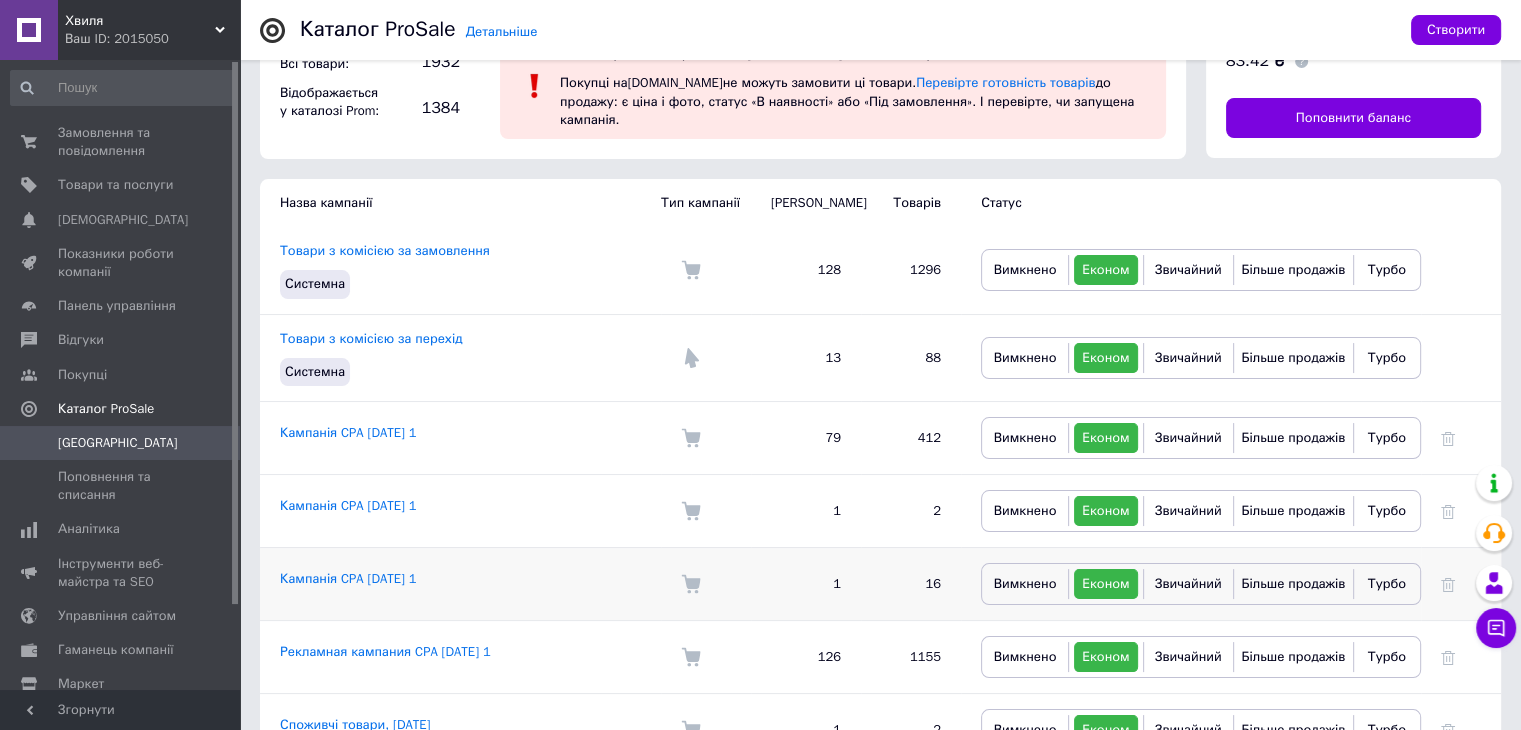 scroll, scrollTop: 100, scrollLeft: 0, axis: vertical 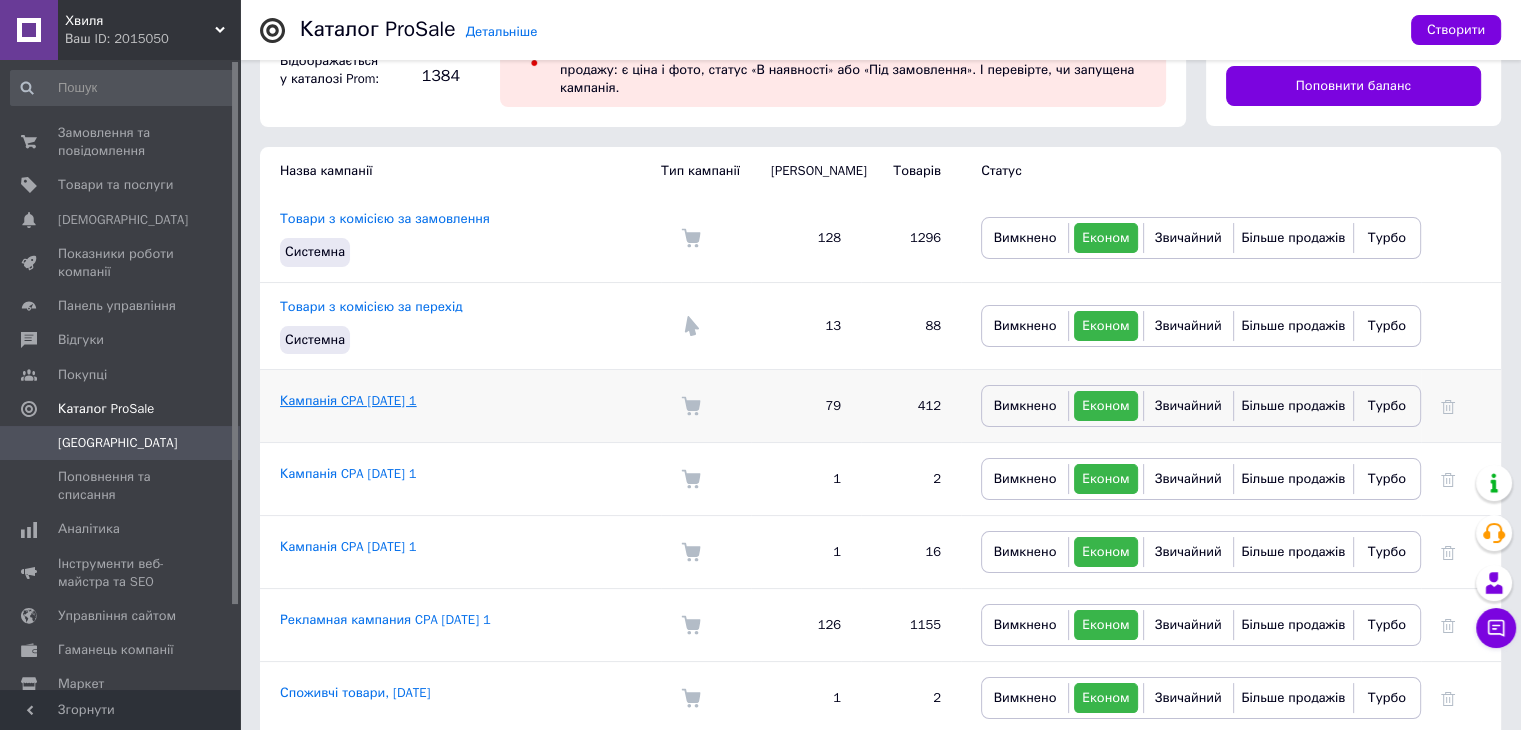click on "Кампанія CPA [DATE] 1" at bounding box center (348, 400) 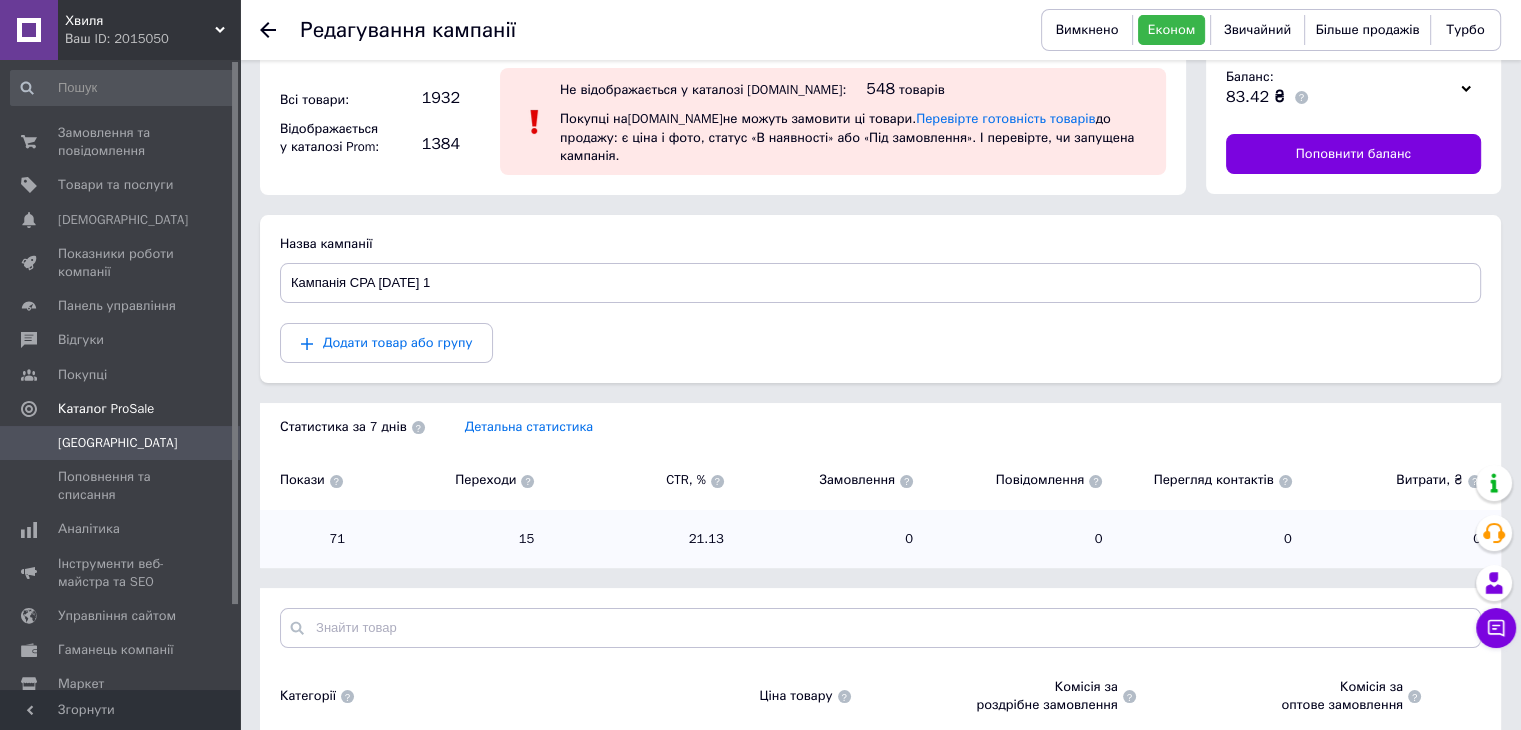 scroll, scrollTop: 8, scrollLeft: 0, axis: vertical 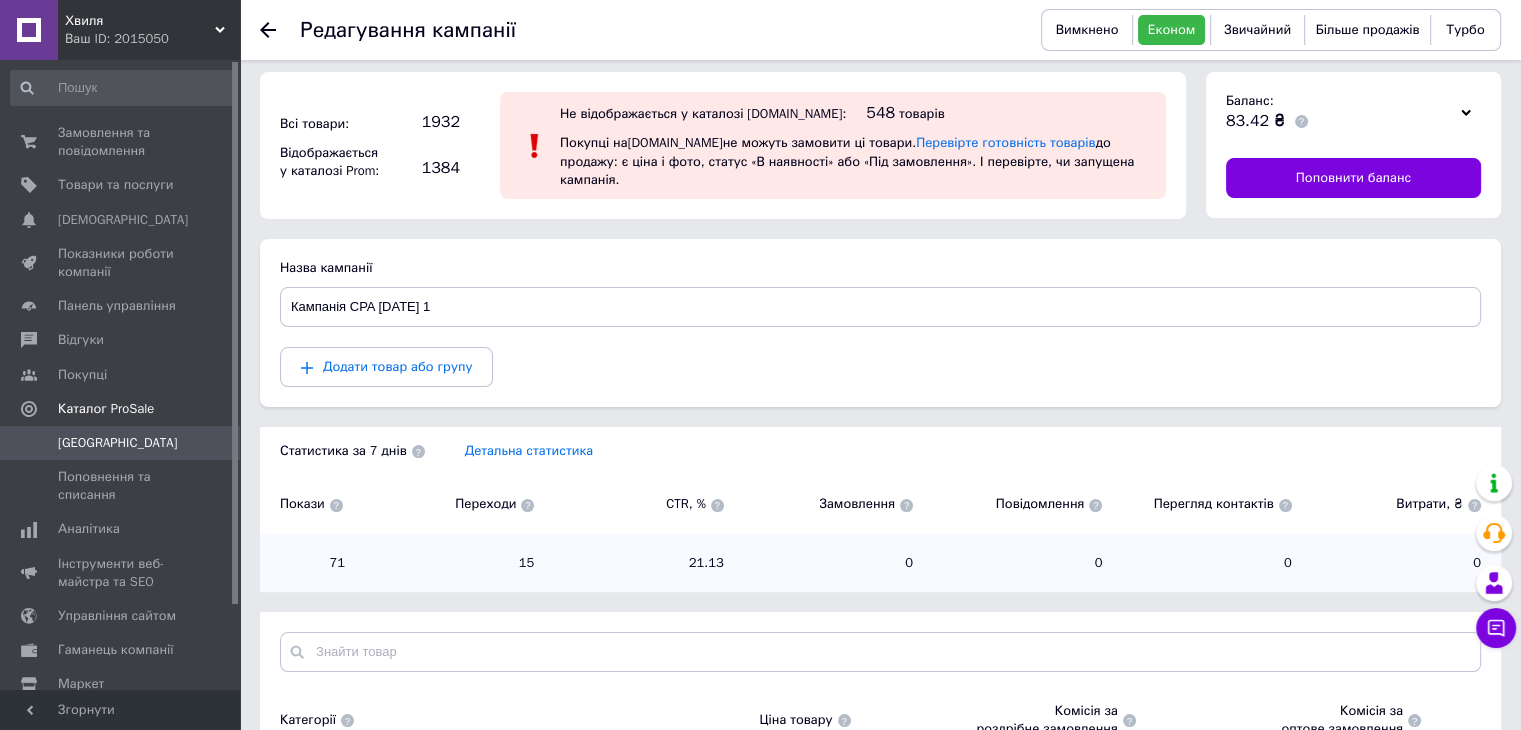 click 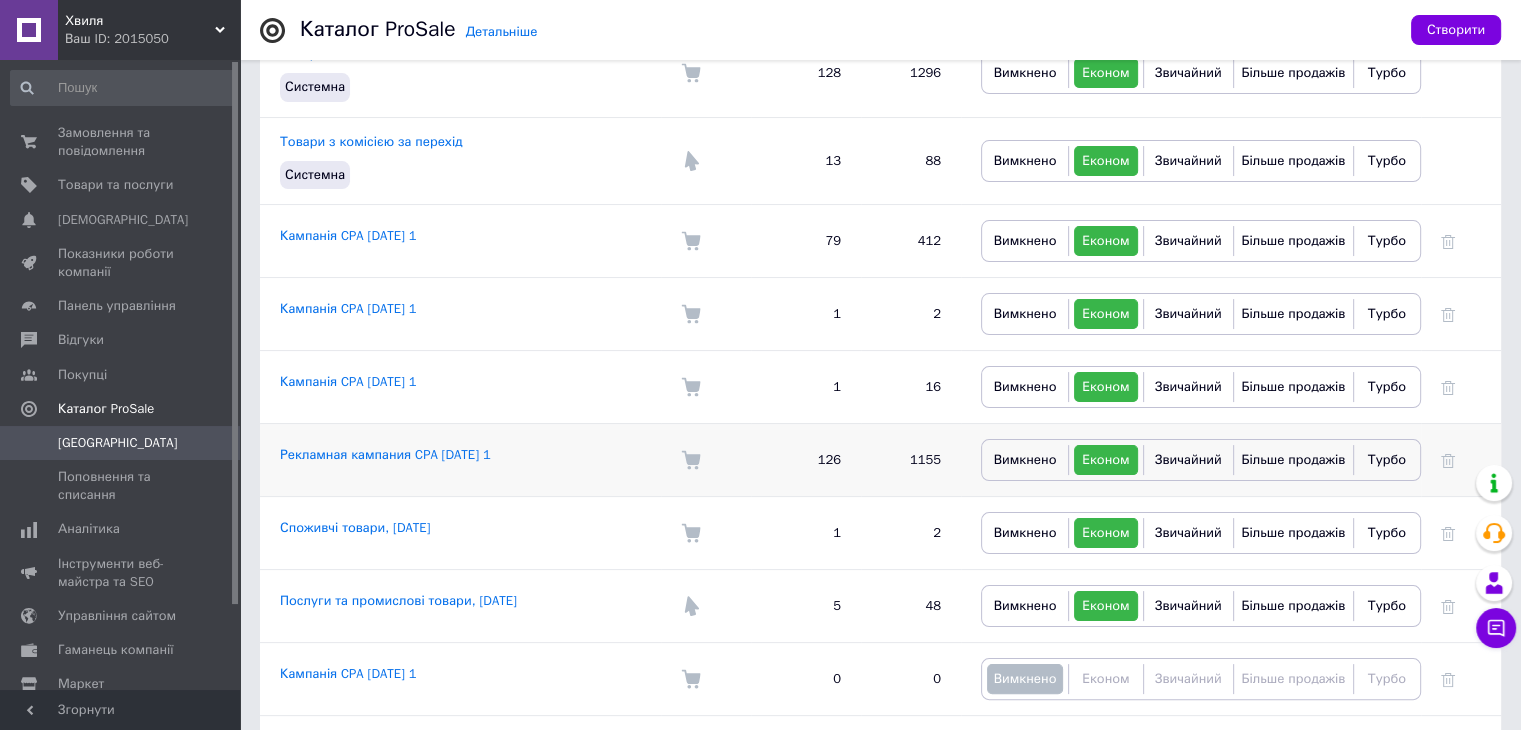 scroll, scrollTop: 300, scrollLeft: 0, axis: vertical 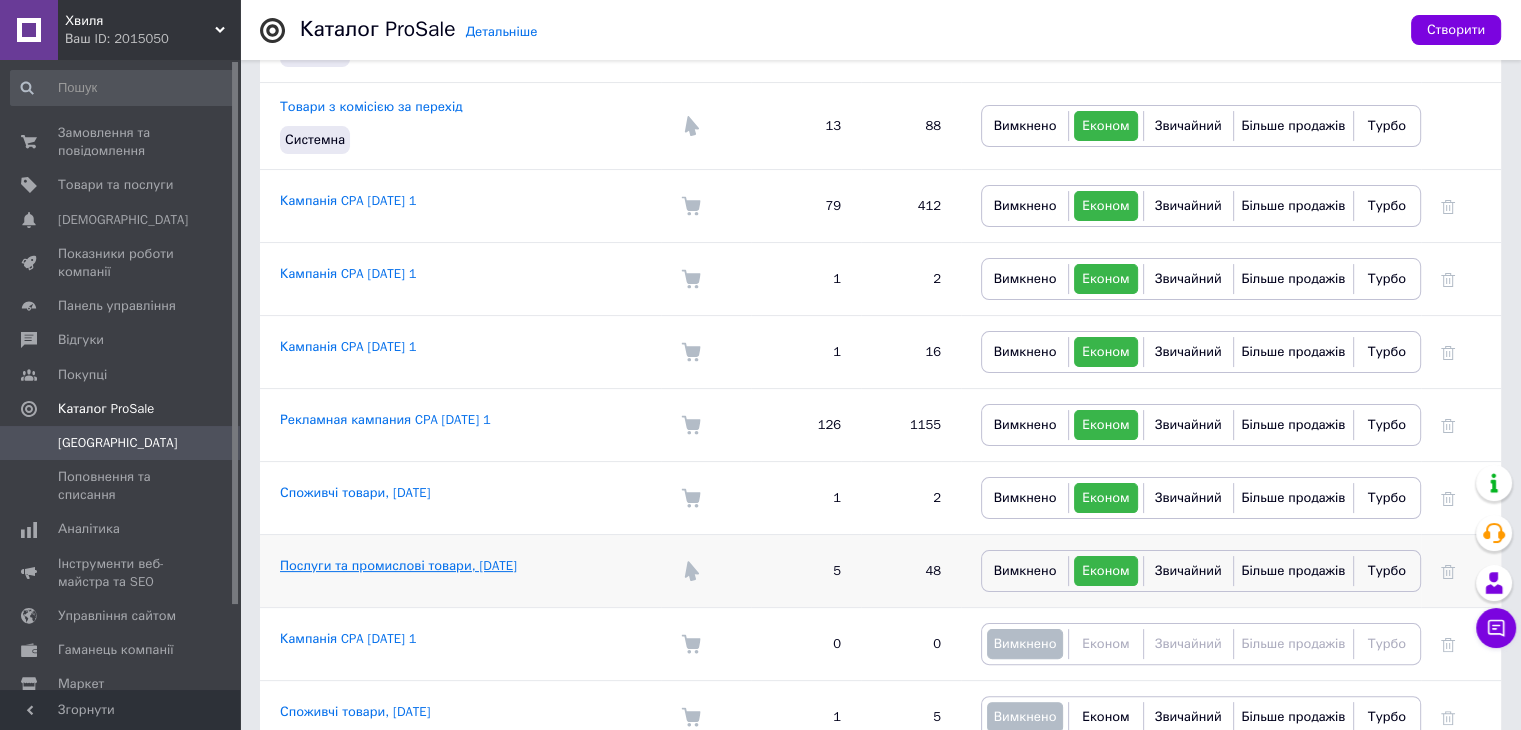 click on "Послуги та промислові товари, [DATE]" at bounding box center (398, 565) 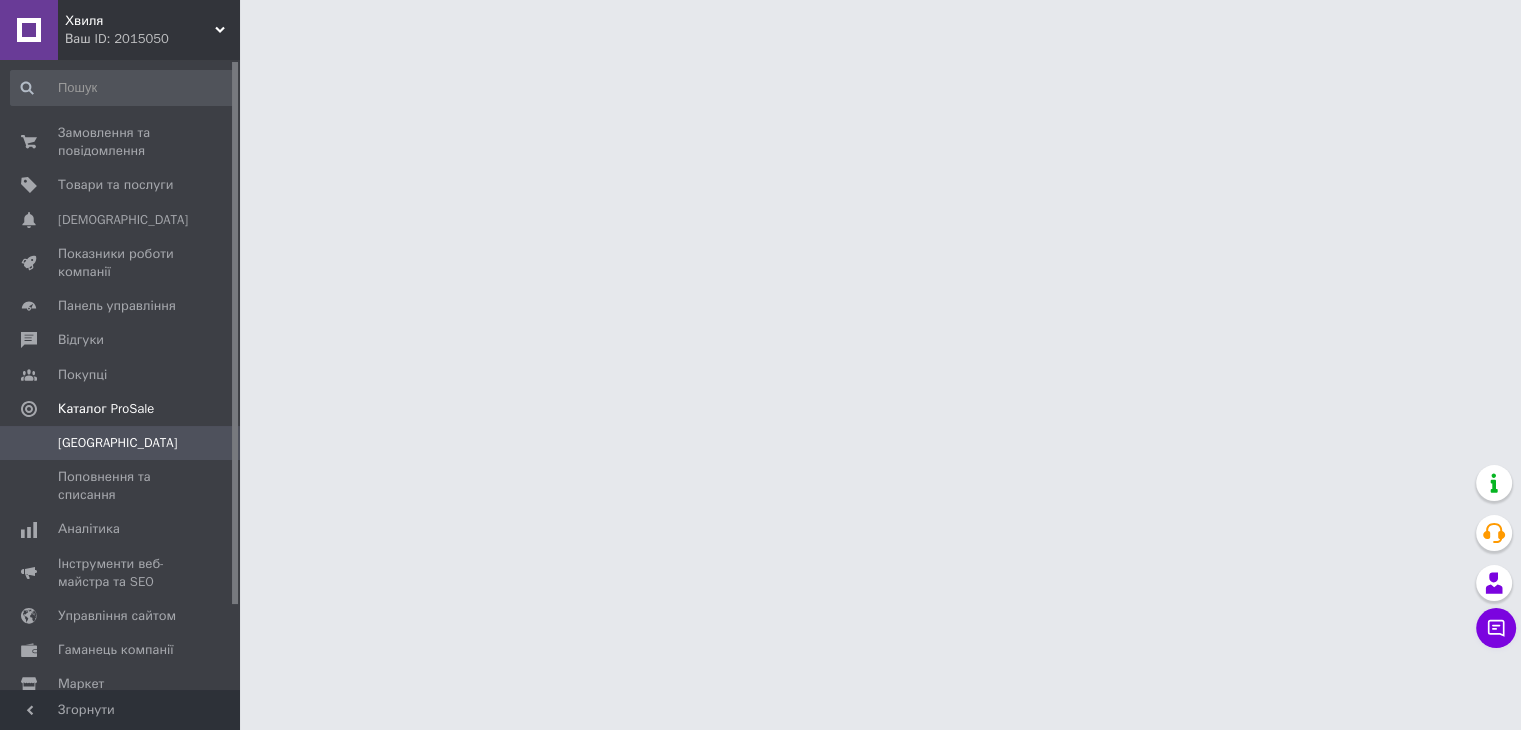 scroll, scrollTop: 0, scrollLeft: 0, axis: both 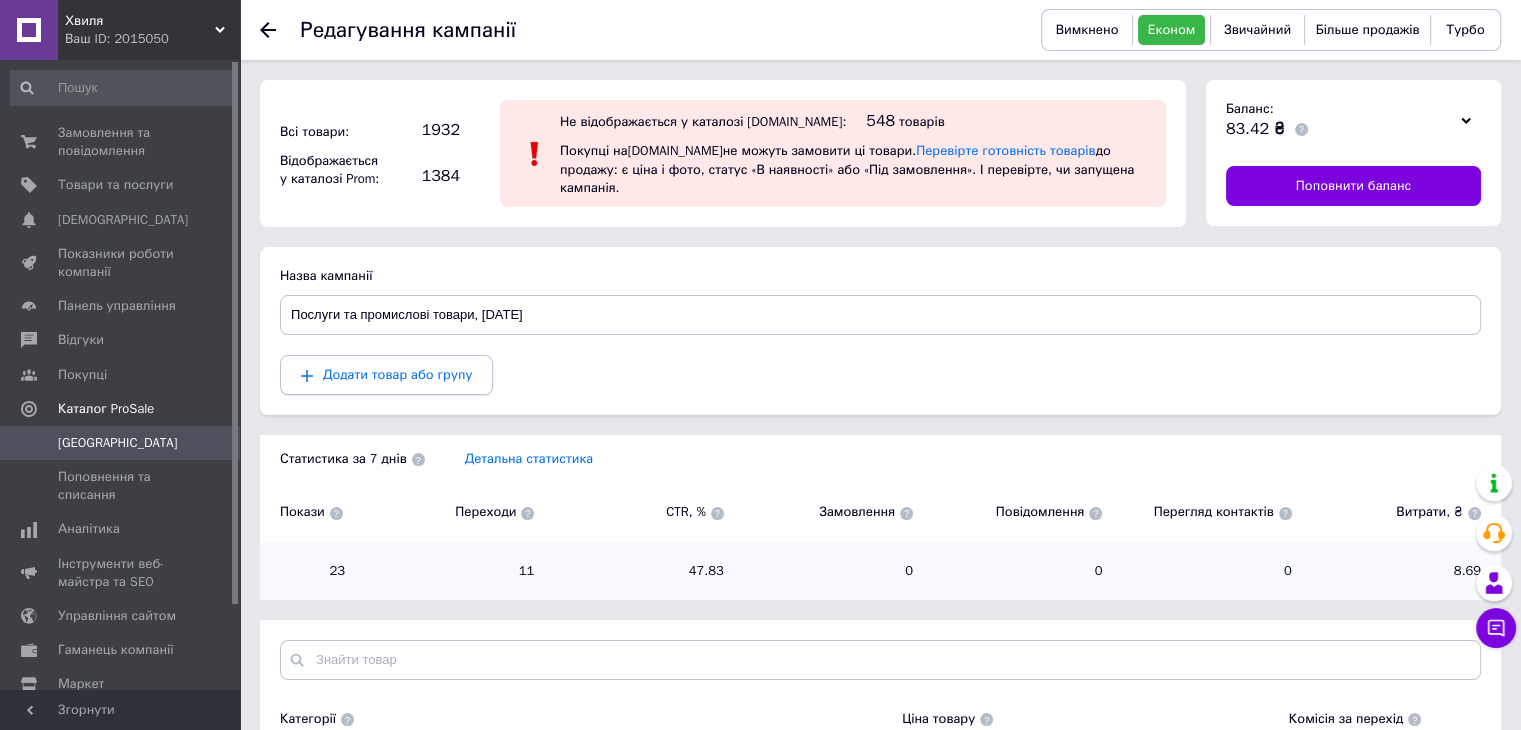 click on "Додати товар або групу" at bounding box center (397, 374) 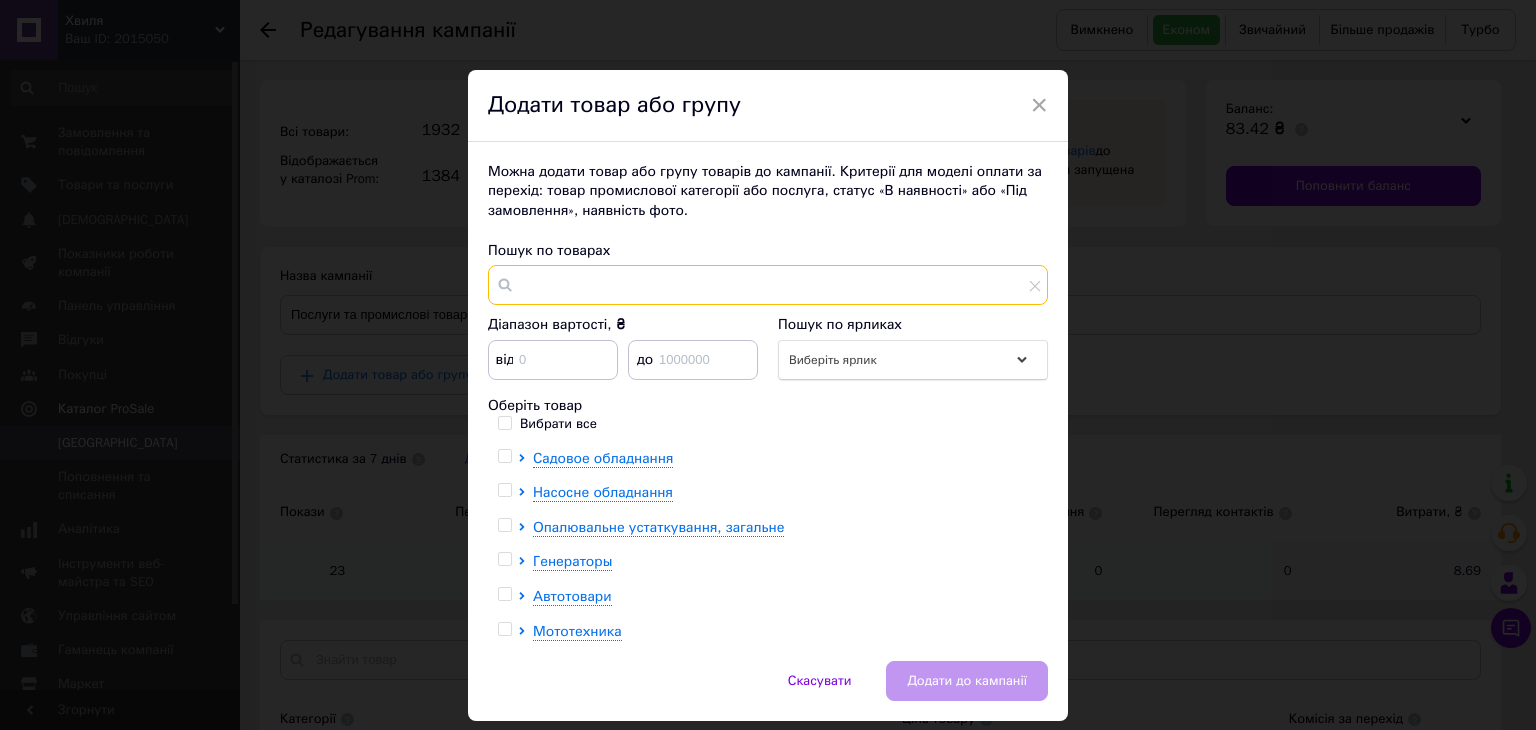 paste on "142228" 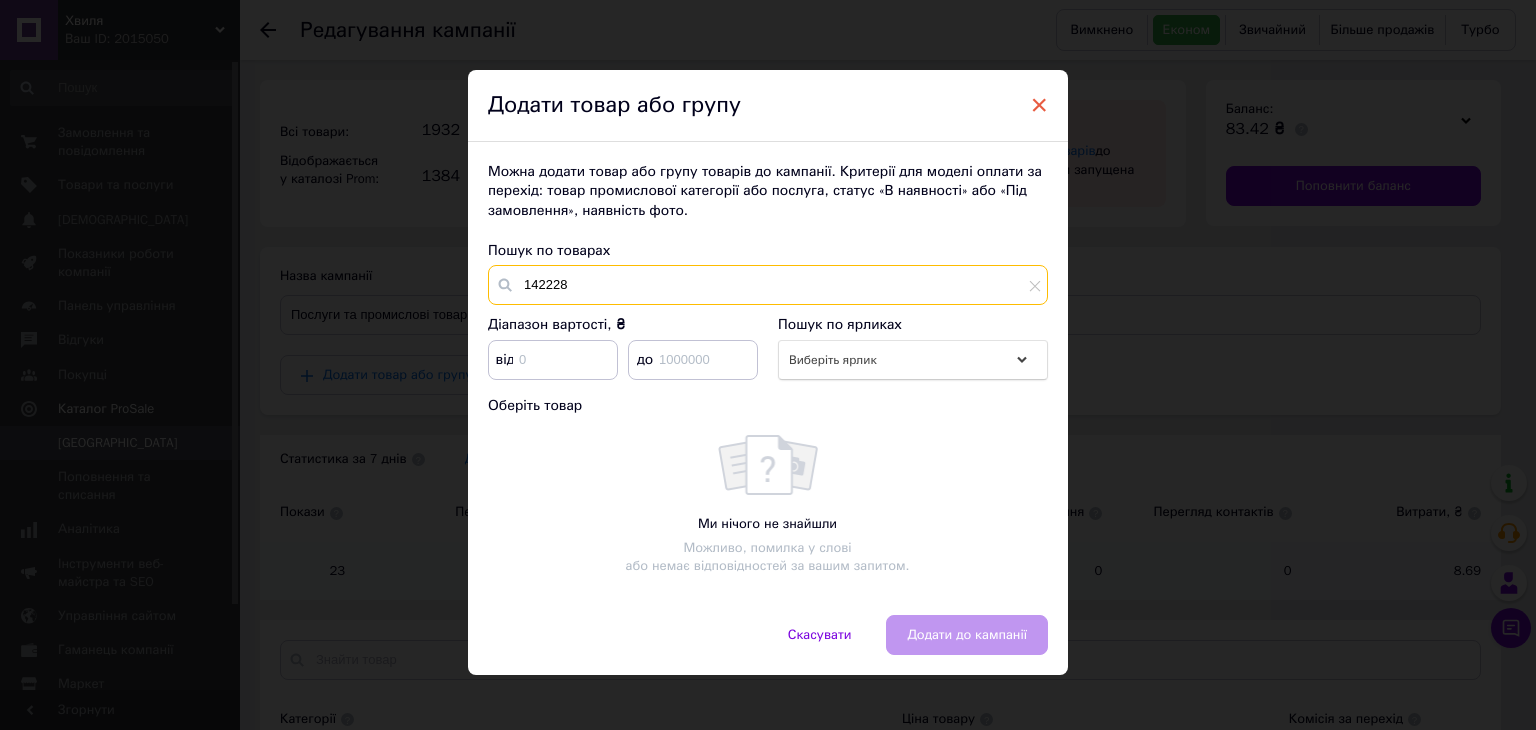 type on "142228" 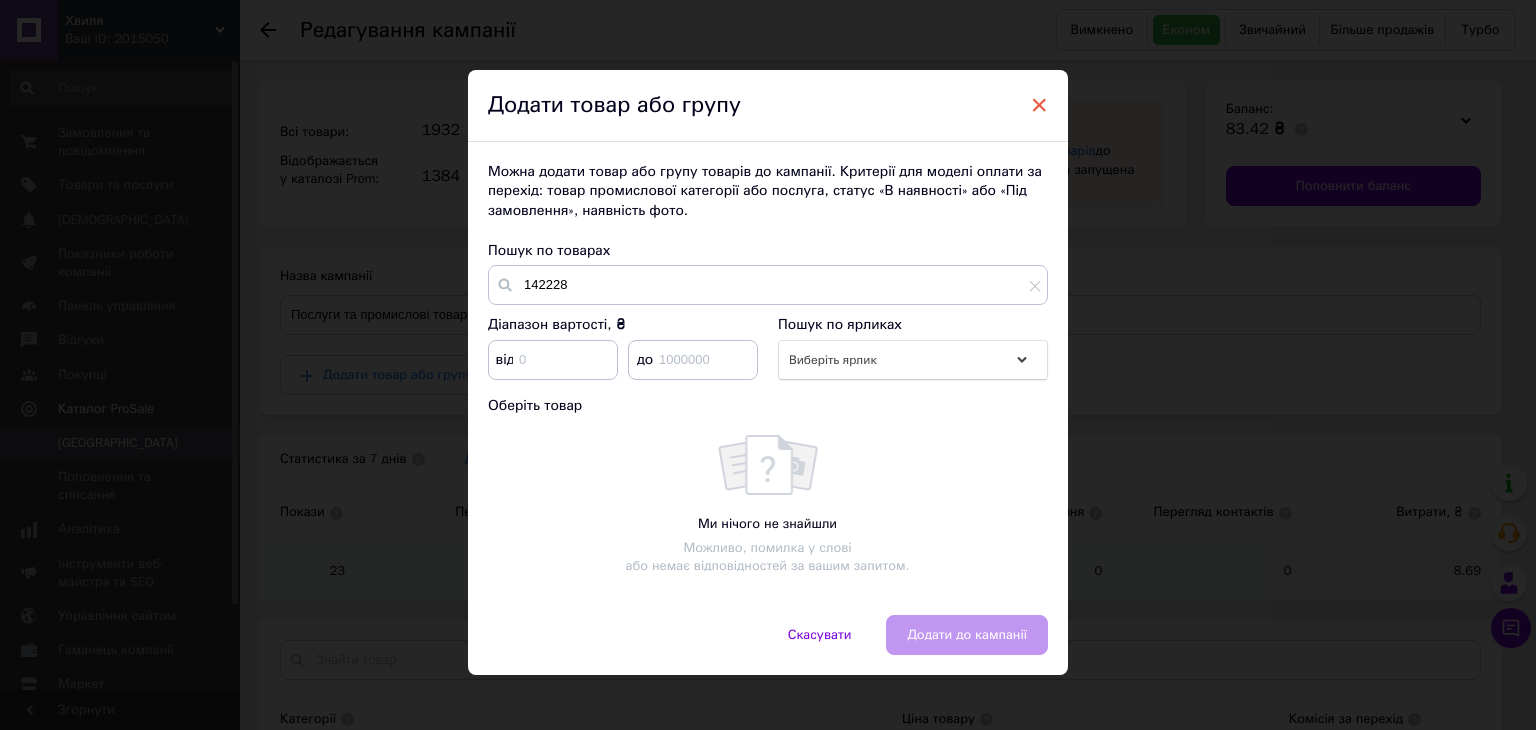 click on "×" at bounding box center [1039, 105] 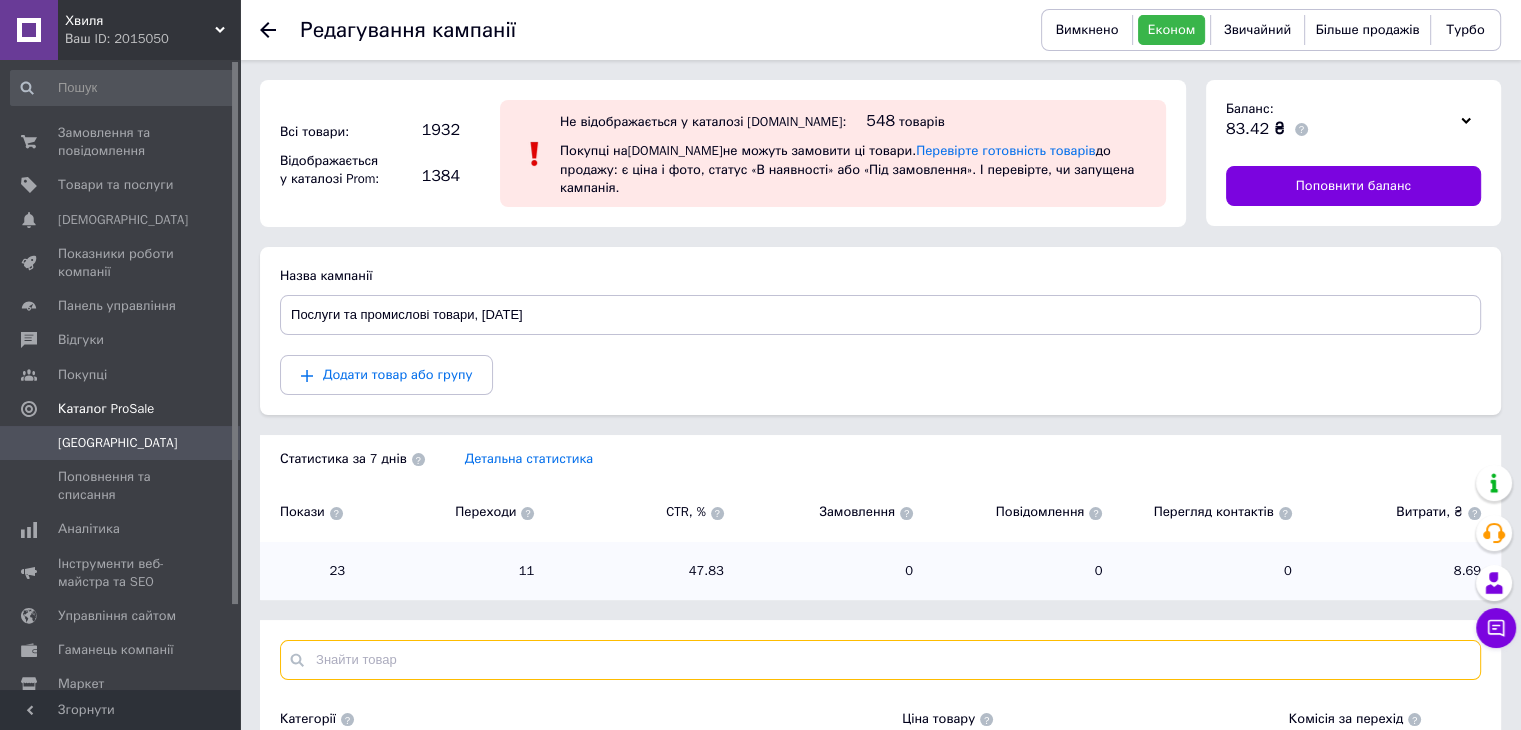 paste on "142228" 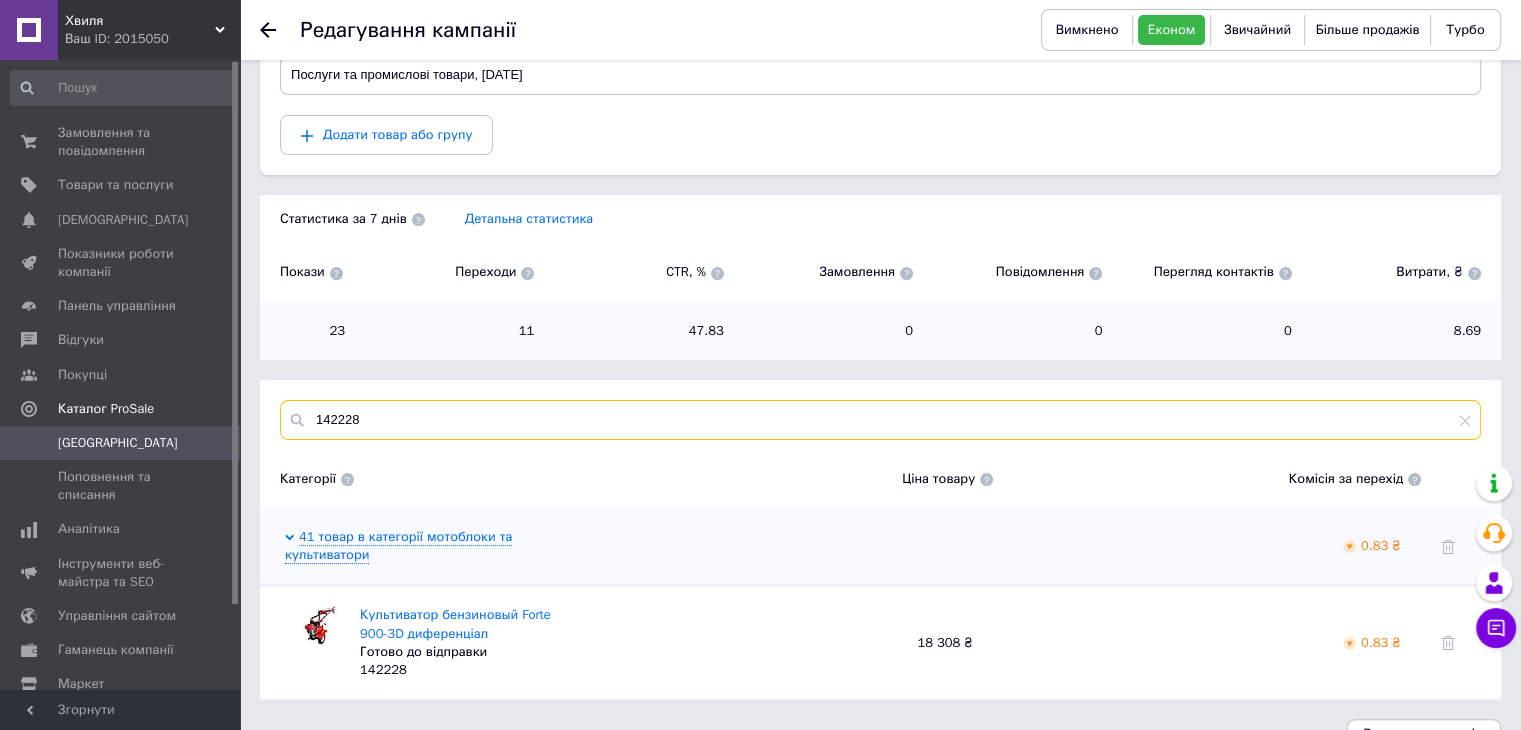 scroll, scrollTop: 276, scrollLeft: 0, axis: vertical 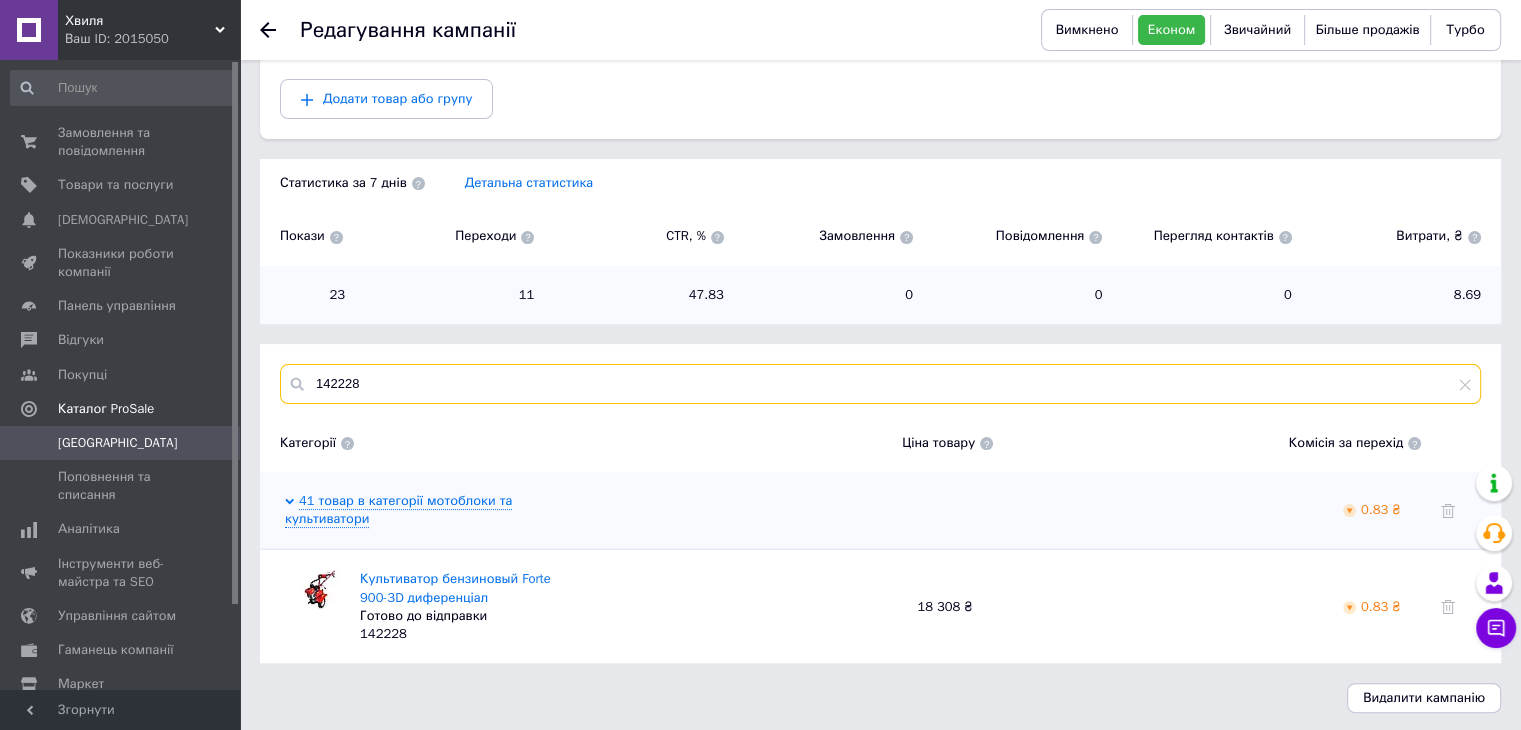 type on "142228" 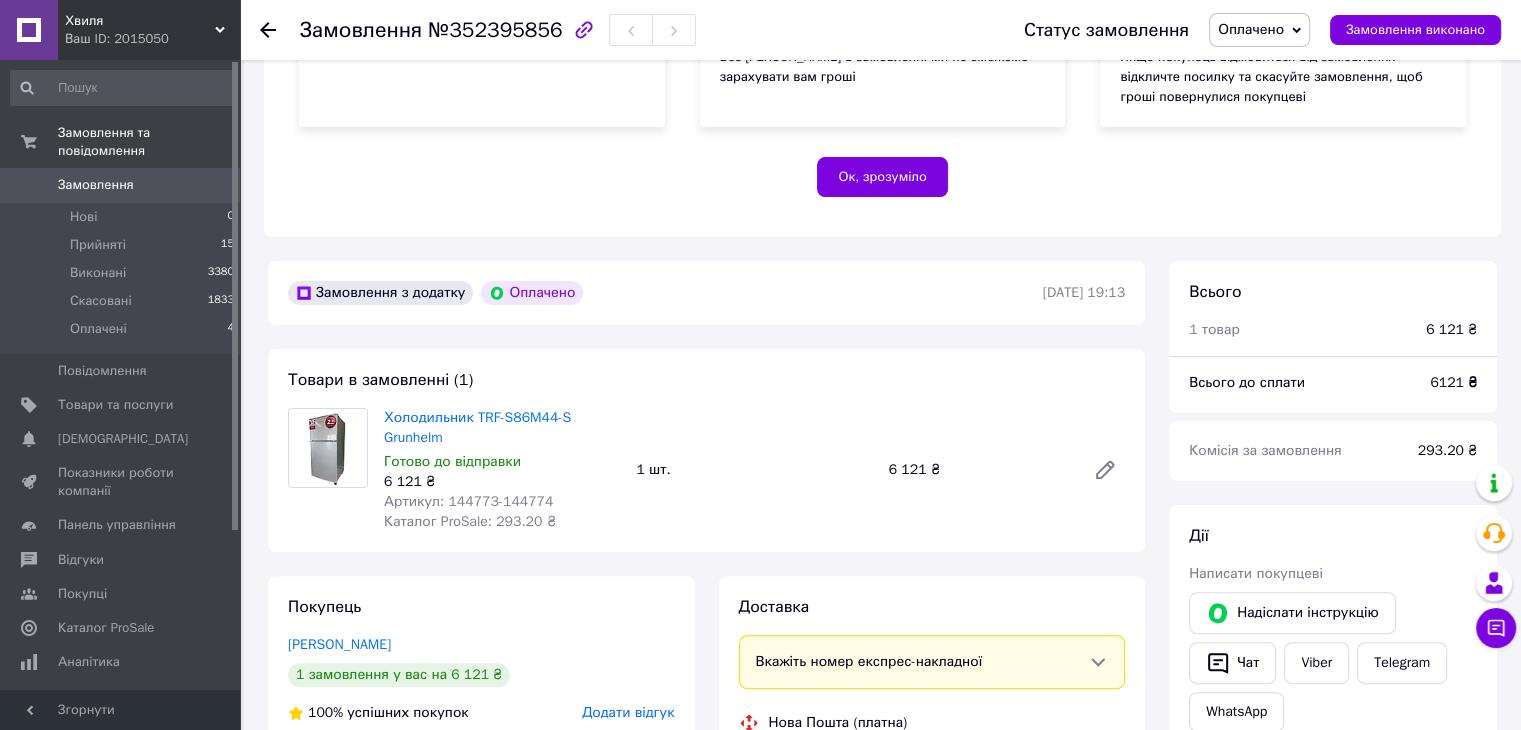 scroll, scrollTop: 500, scrollLeft: 0, axis: vertical 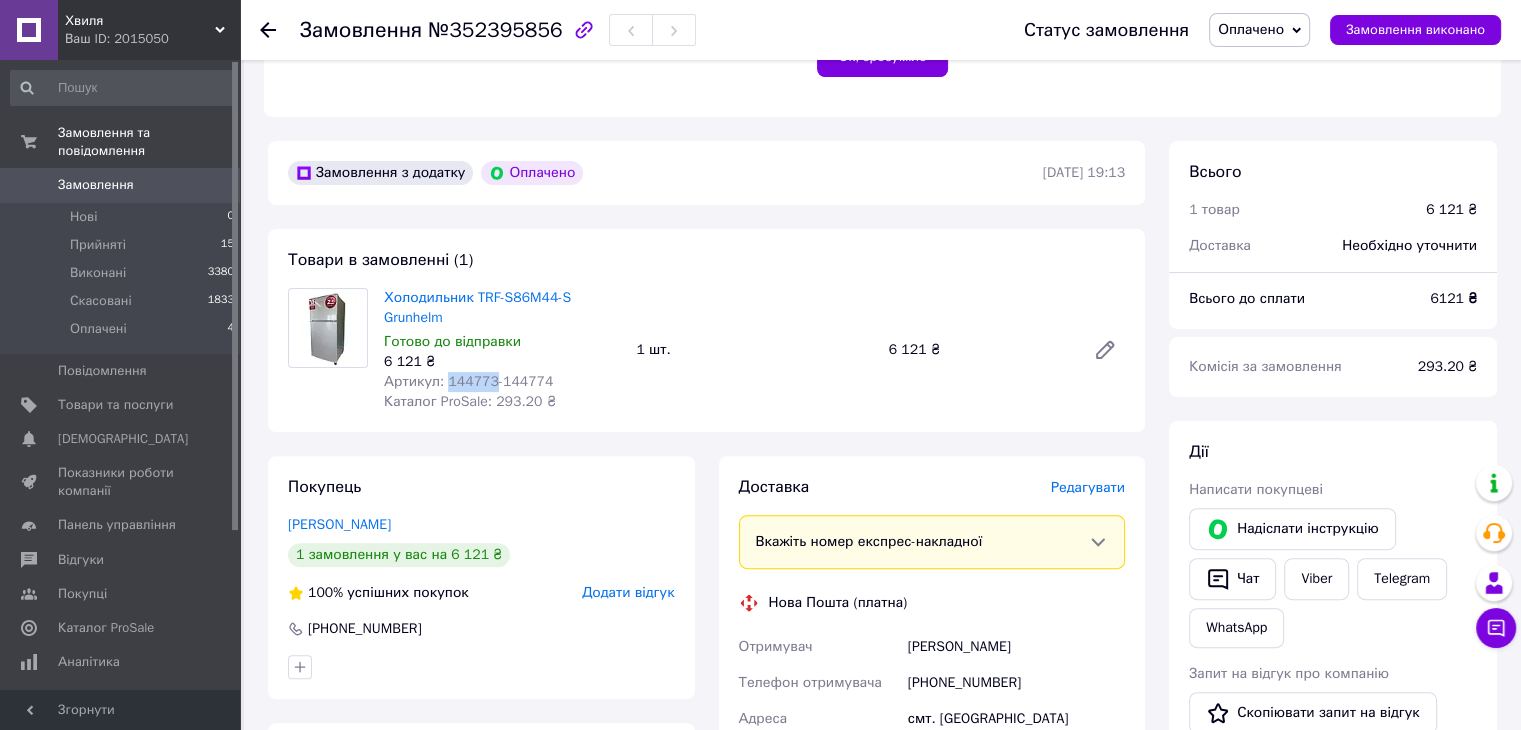 drag, startPoint x: 488, startPoint y: 385, endPoint x: 446, endPoint y: 393, distance: 42.755116 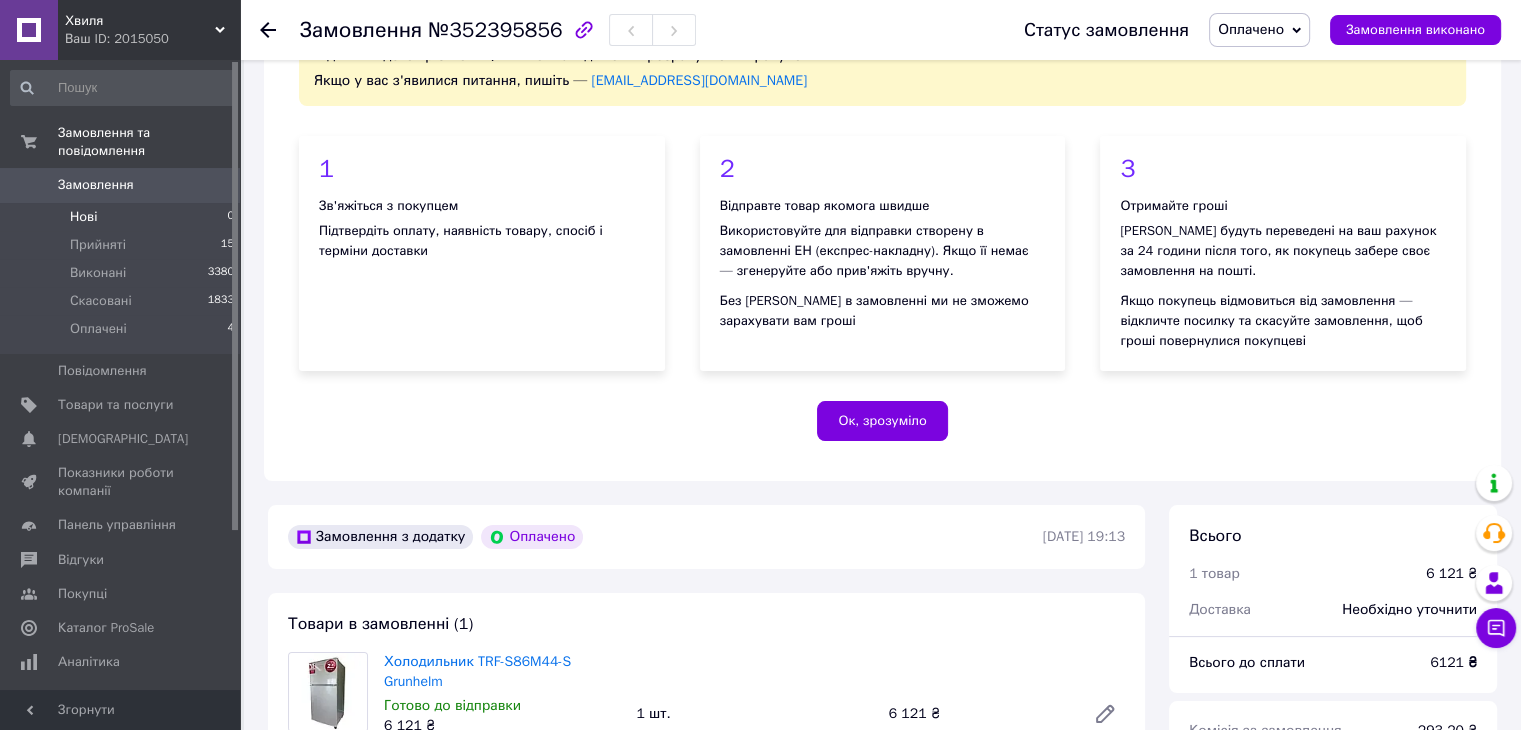 scroll, scrollTop: 100, scrollLeft: 0, axis: vertical 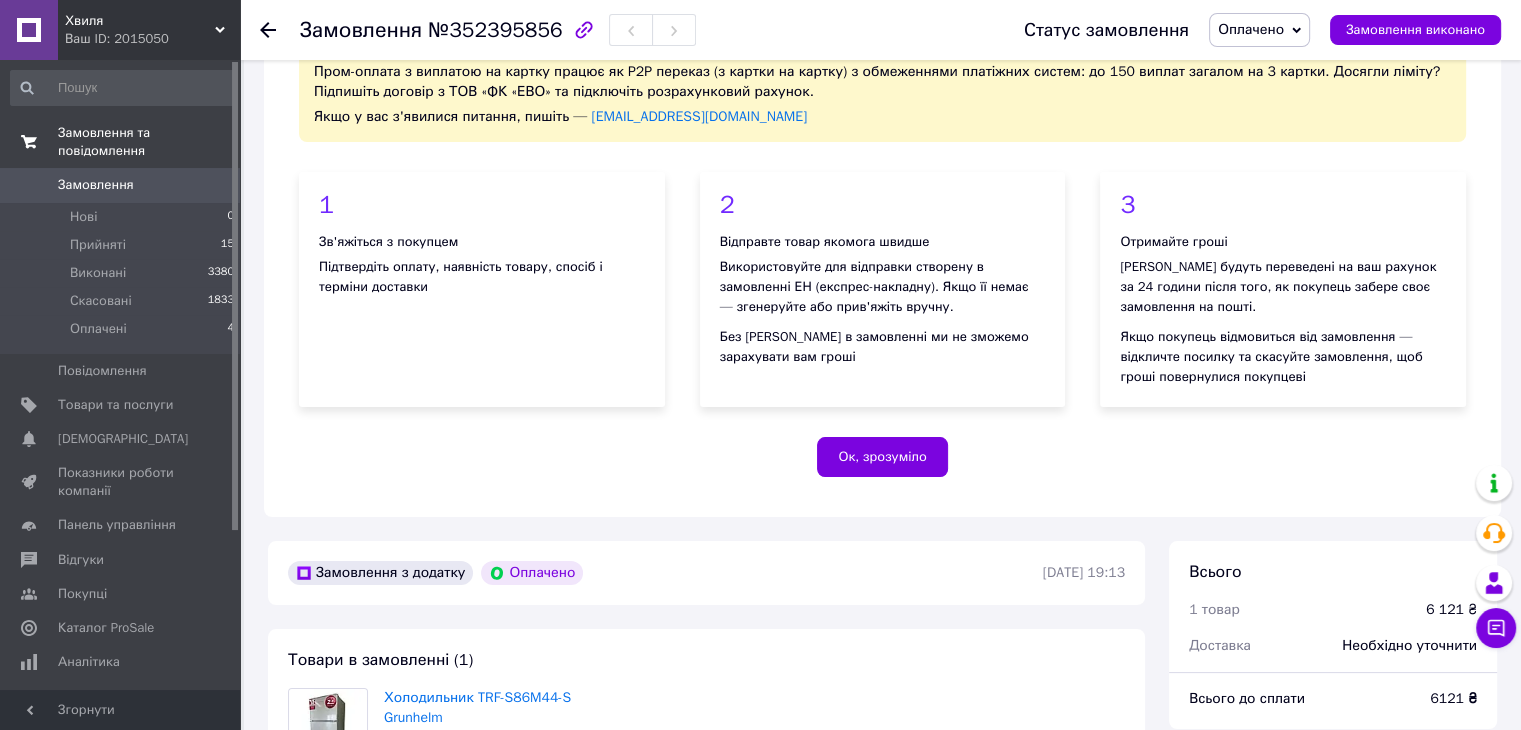 click on "Замовлення та повідомлення" at bounding box center (149, 142) 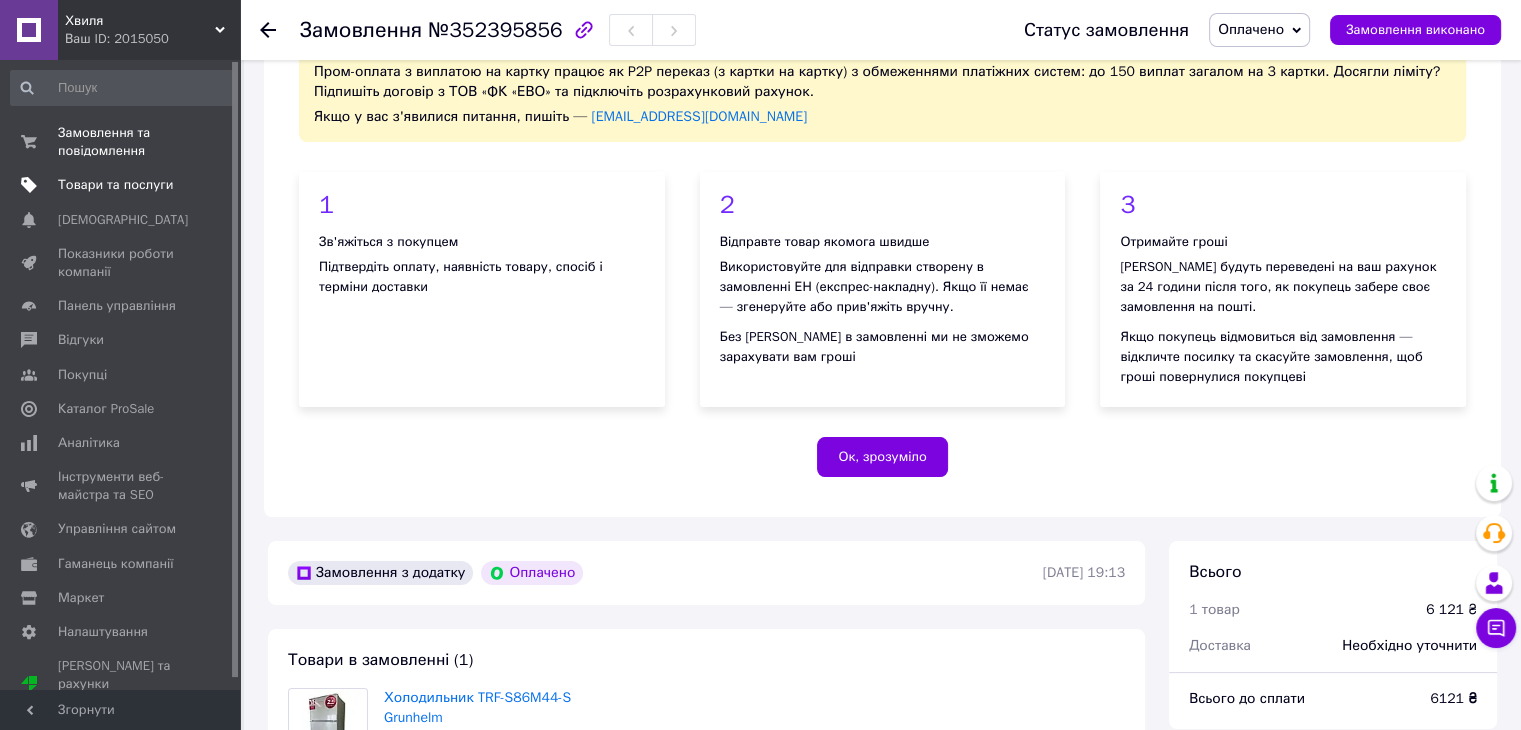 click at bounding box center [29, 185] 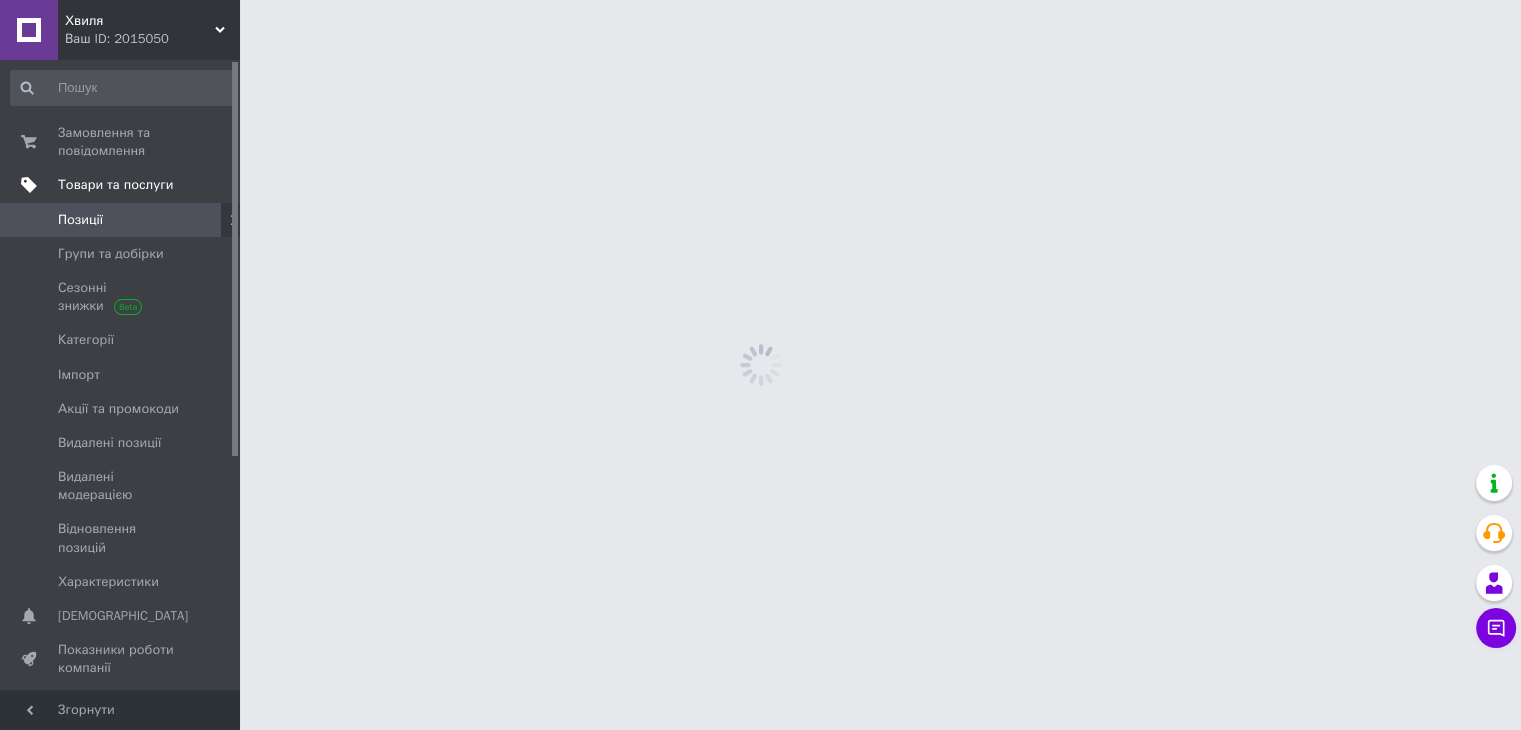 scroll, scrollTop: 0, scrollLeft: 0, axis: both 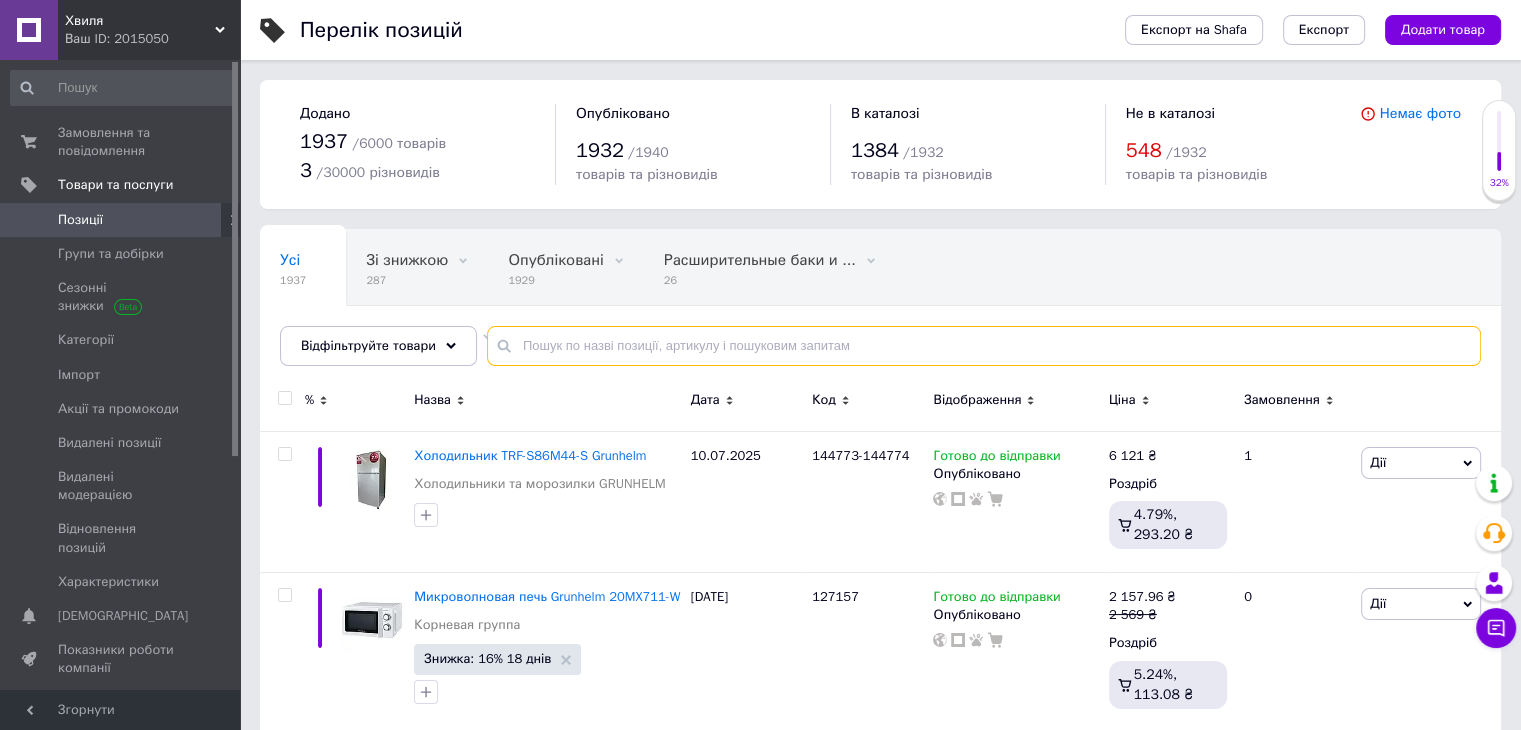 paste on "FD661234BE" 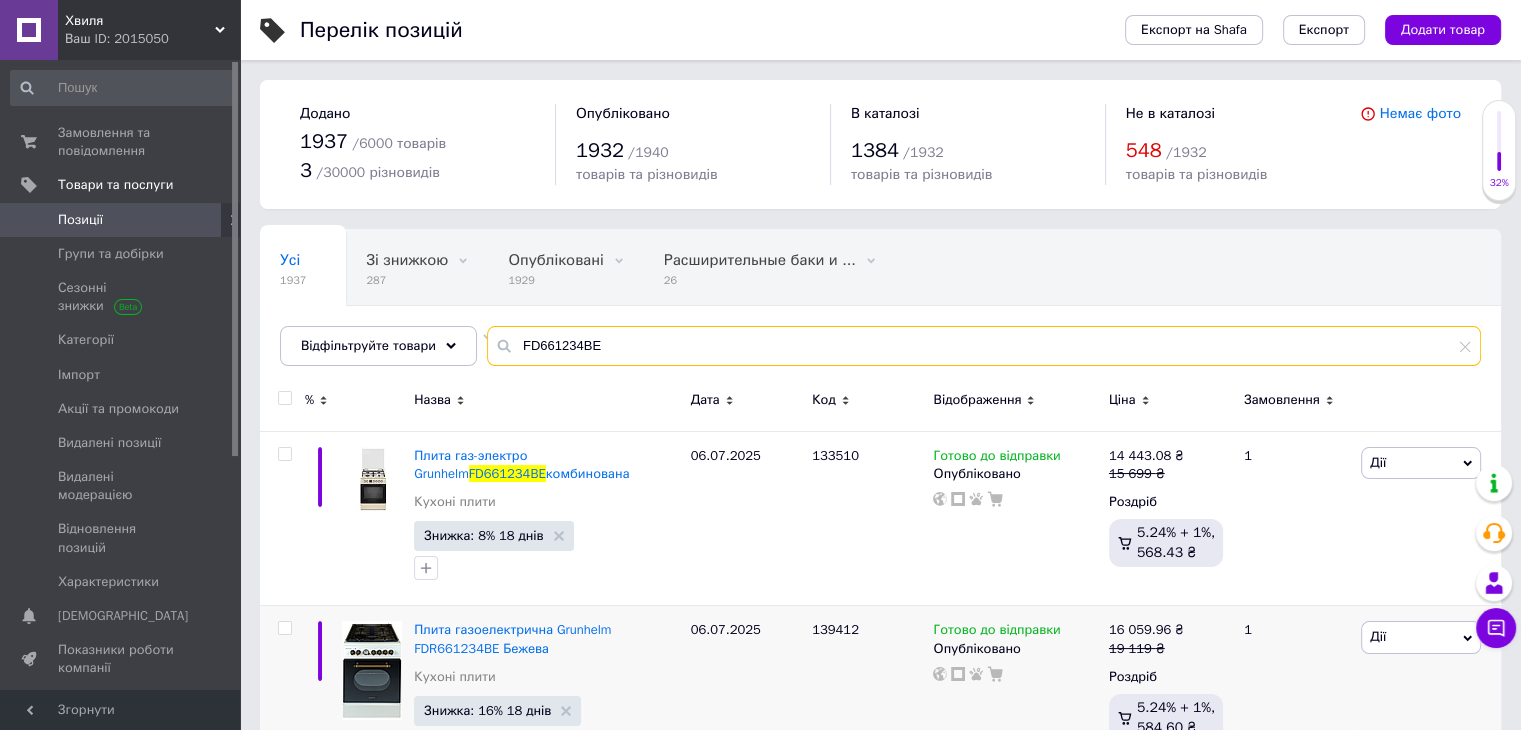 type on "FD661234BE" 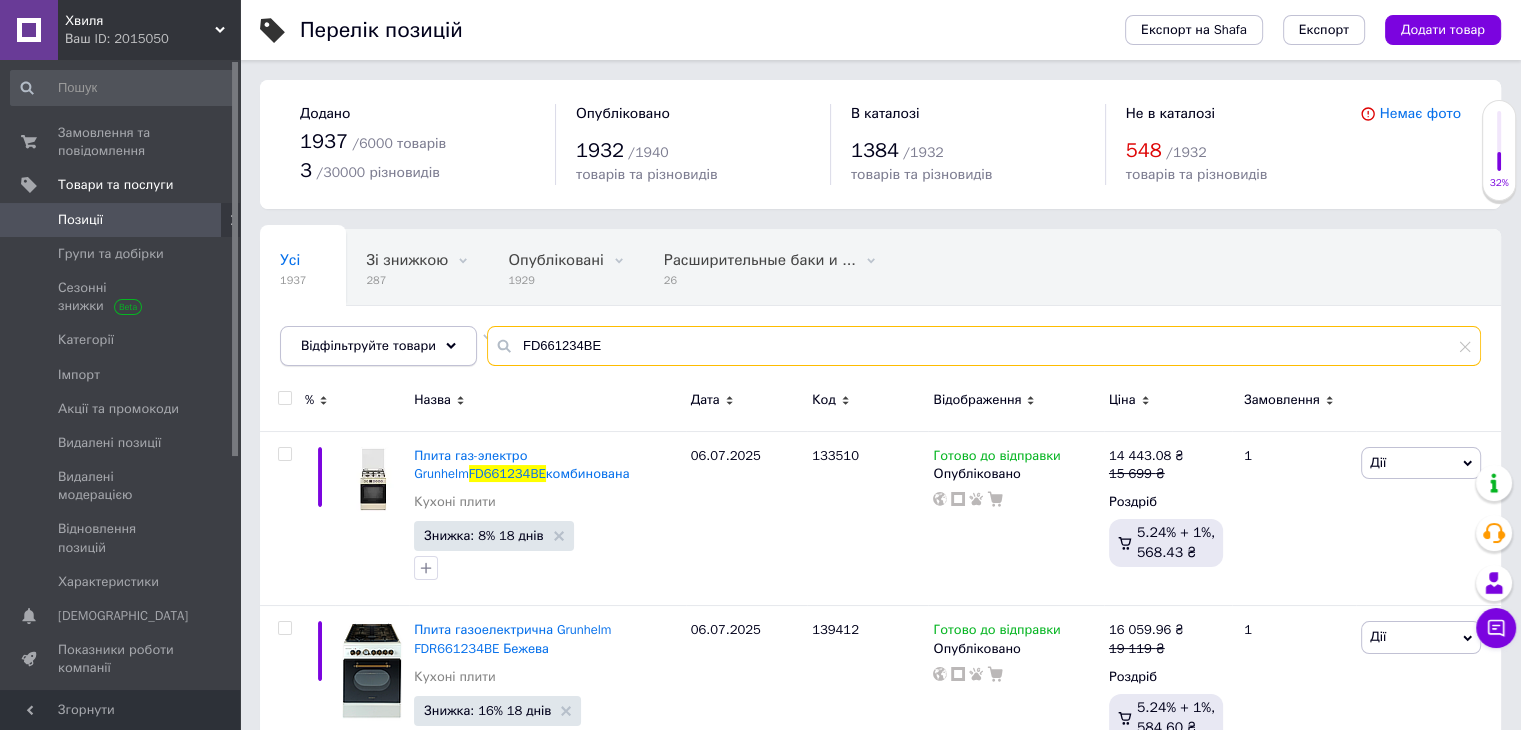 drag, startPoint x: 615, startPoint y: 349, endPoint x: 384, endPoint y: 334, distance: 231.4865 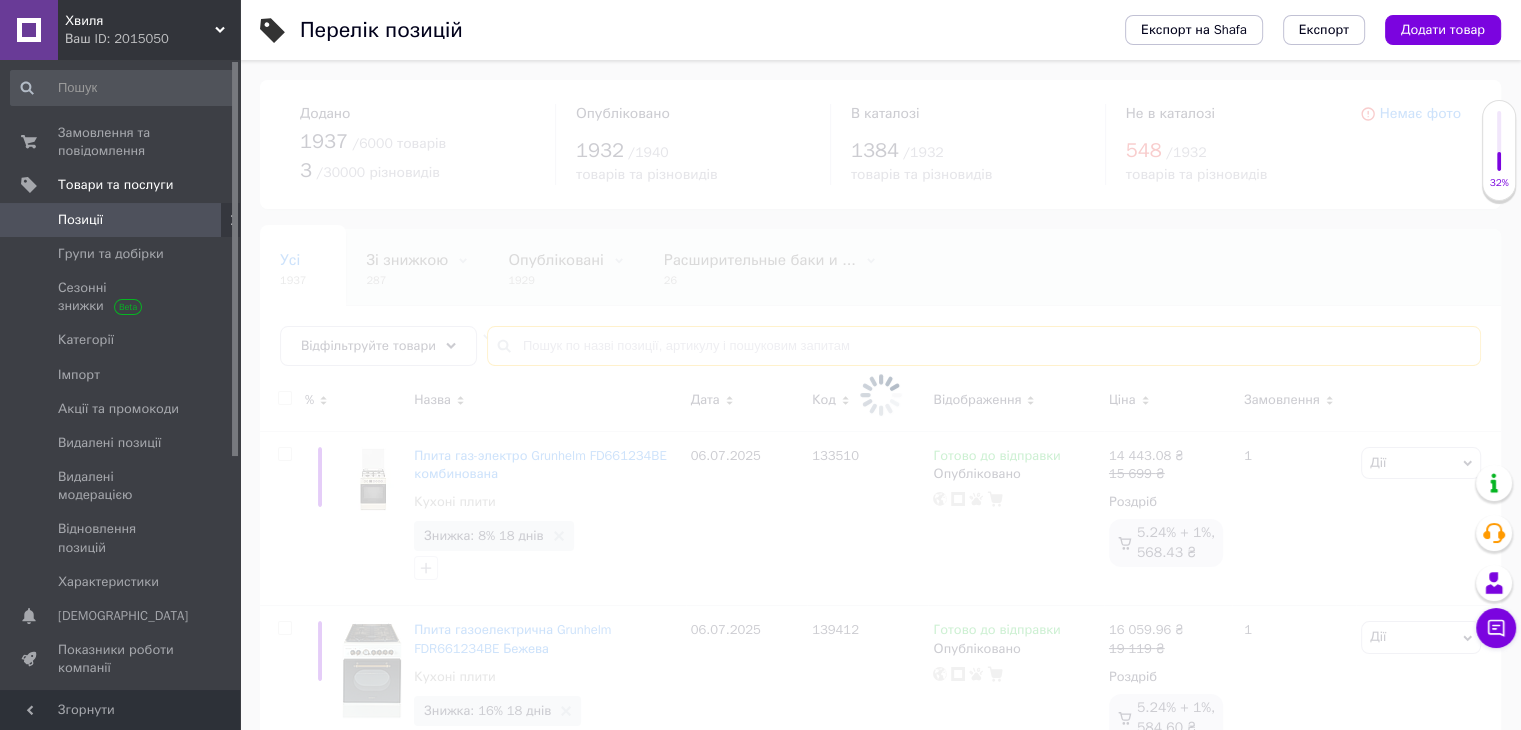 type on "FD66234I" 